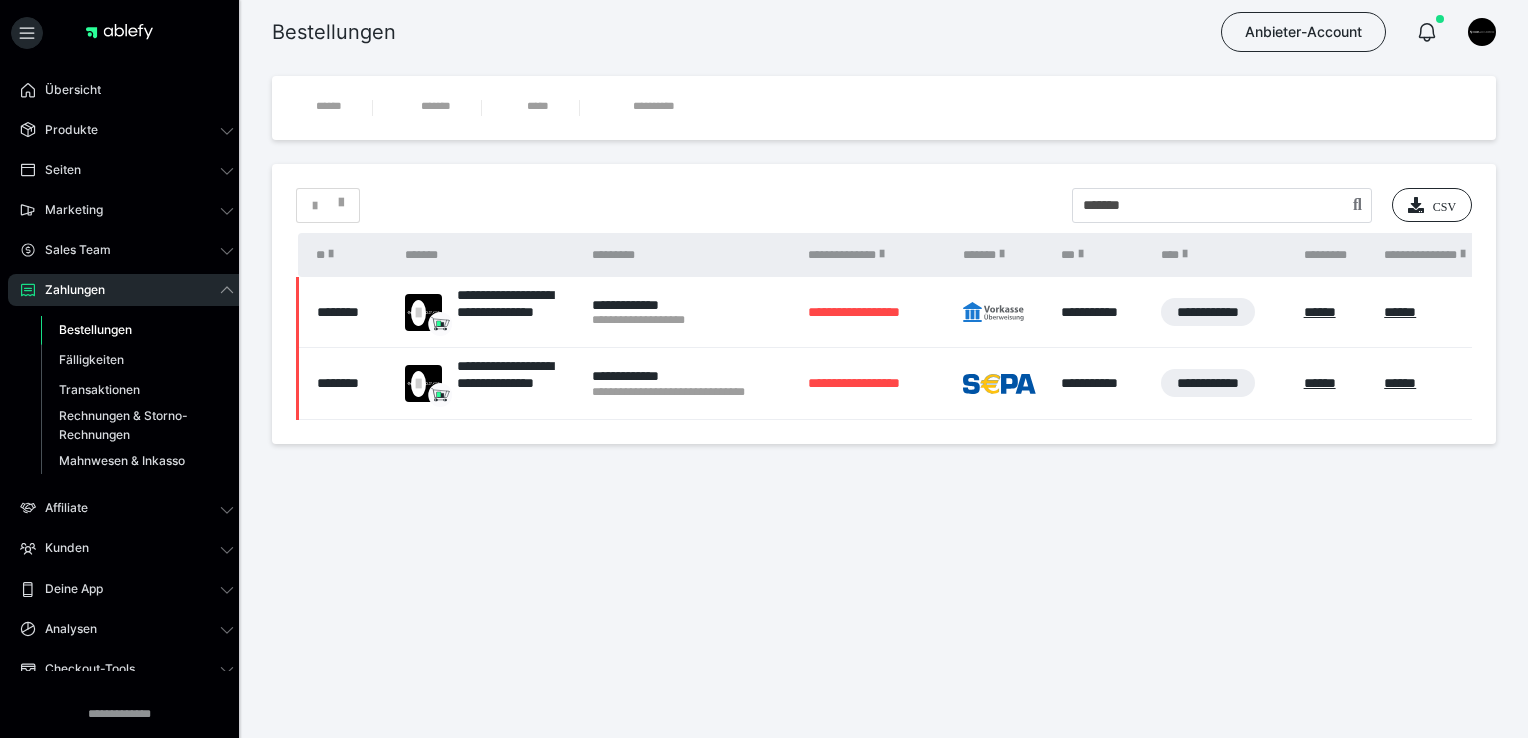 scroll, scrollTop: 0, scrollLeft: 0, axis: both 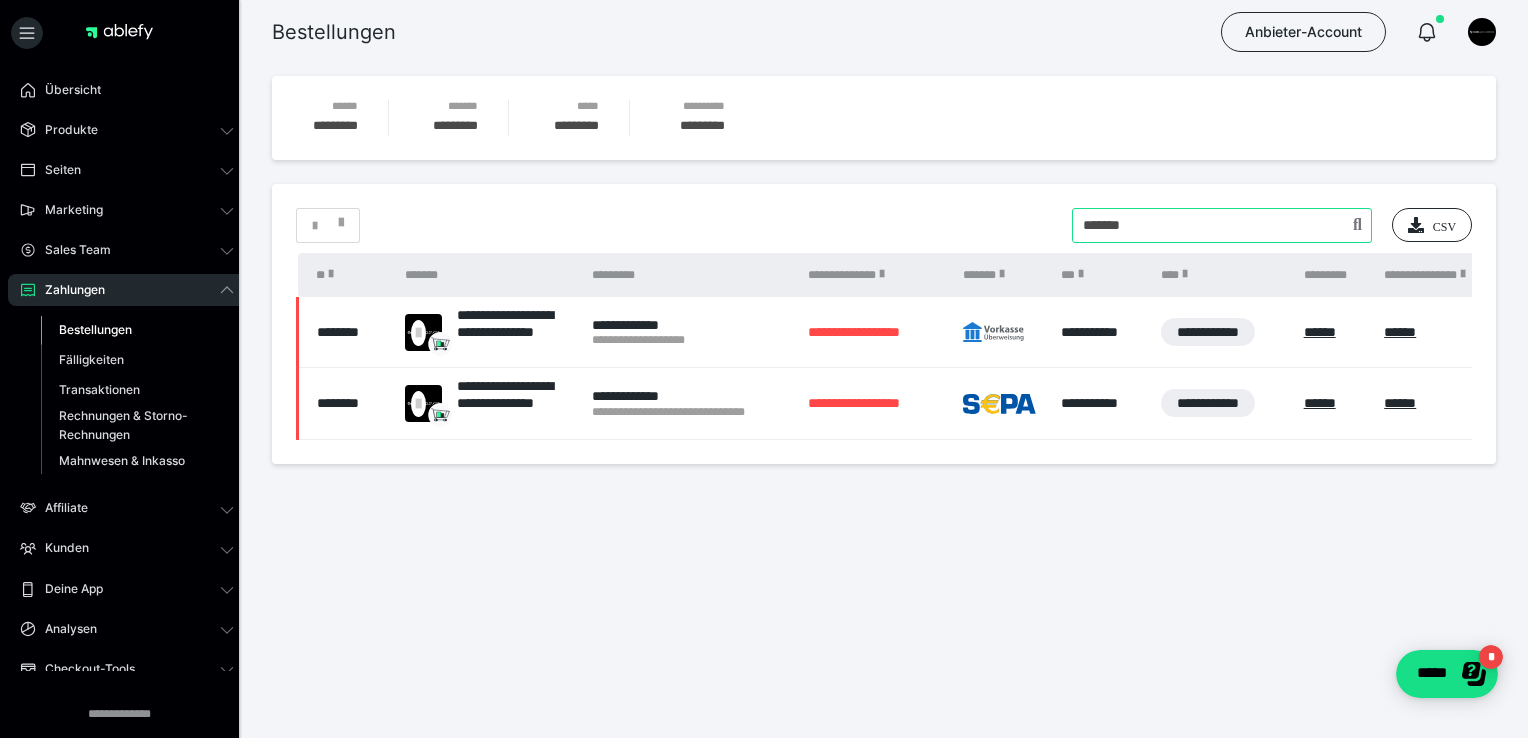 click at bounding box center (1222, 225) 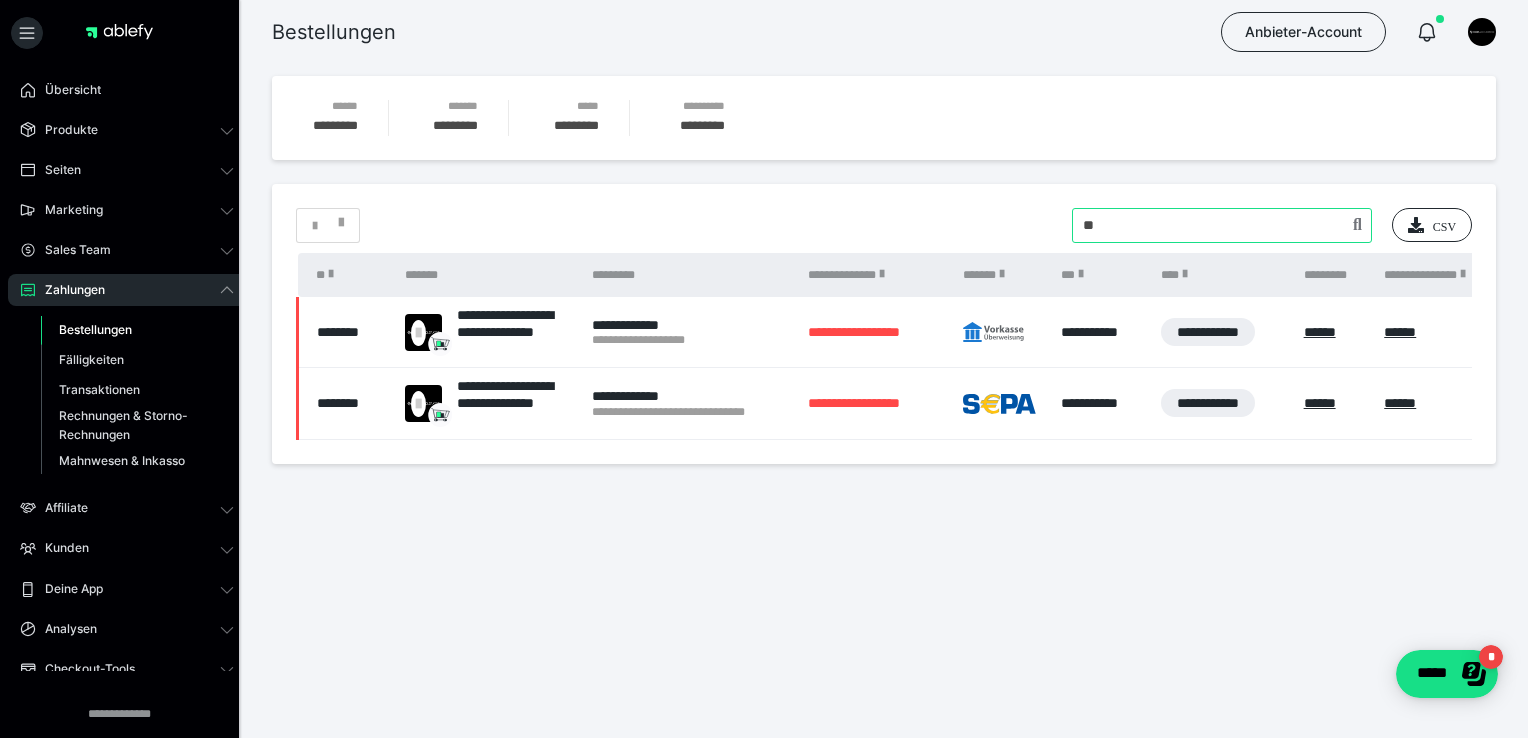 type on "*" 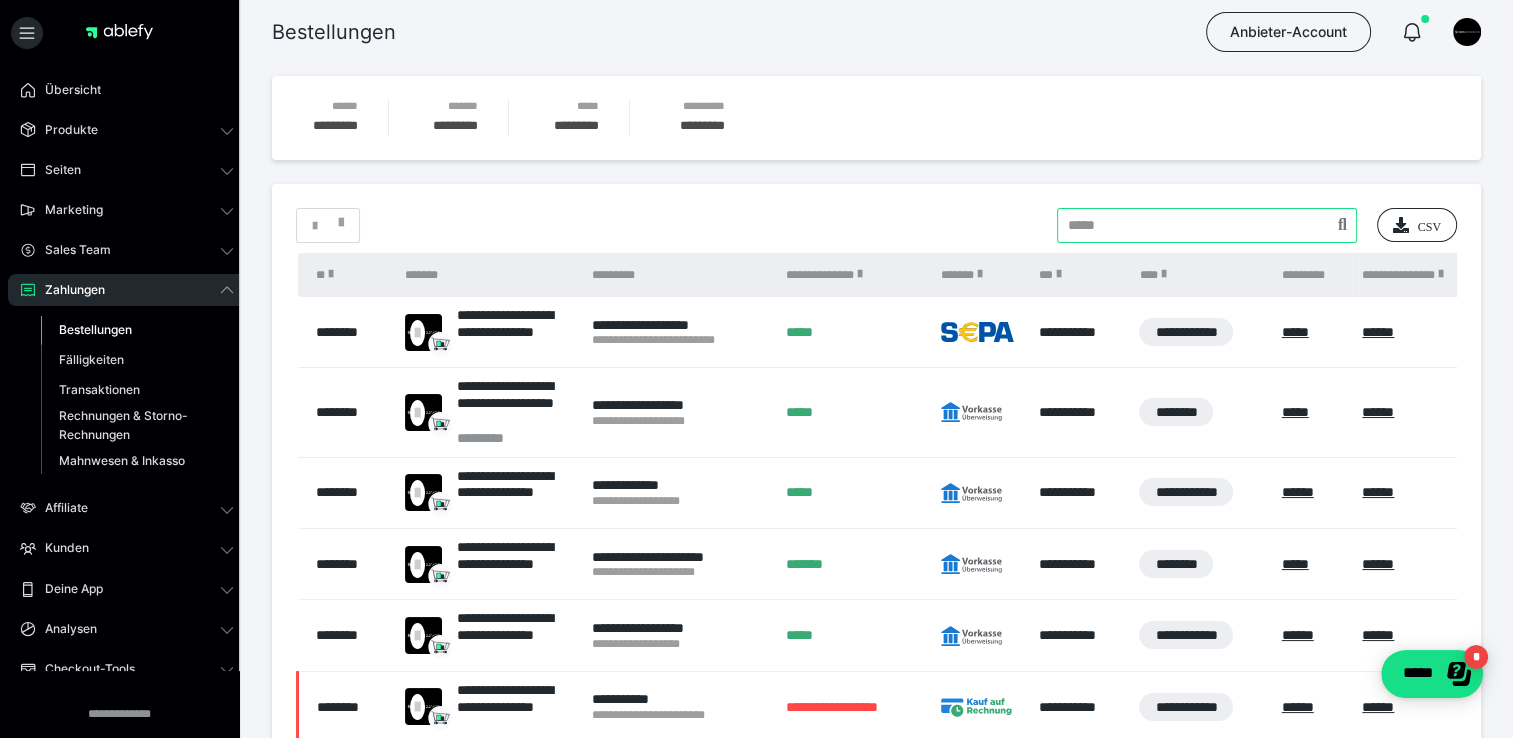 click at bounding box center (1207, 225) 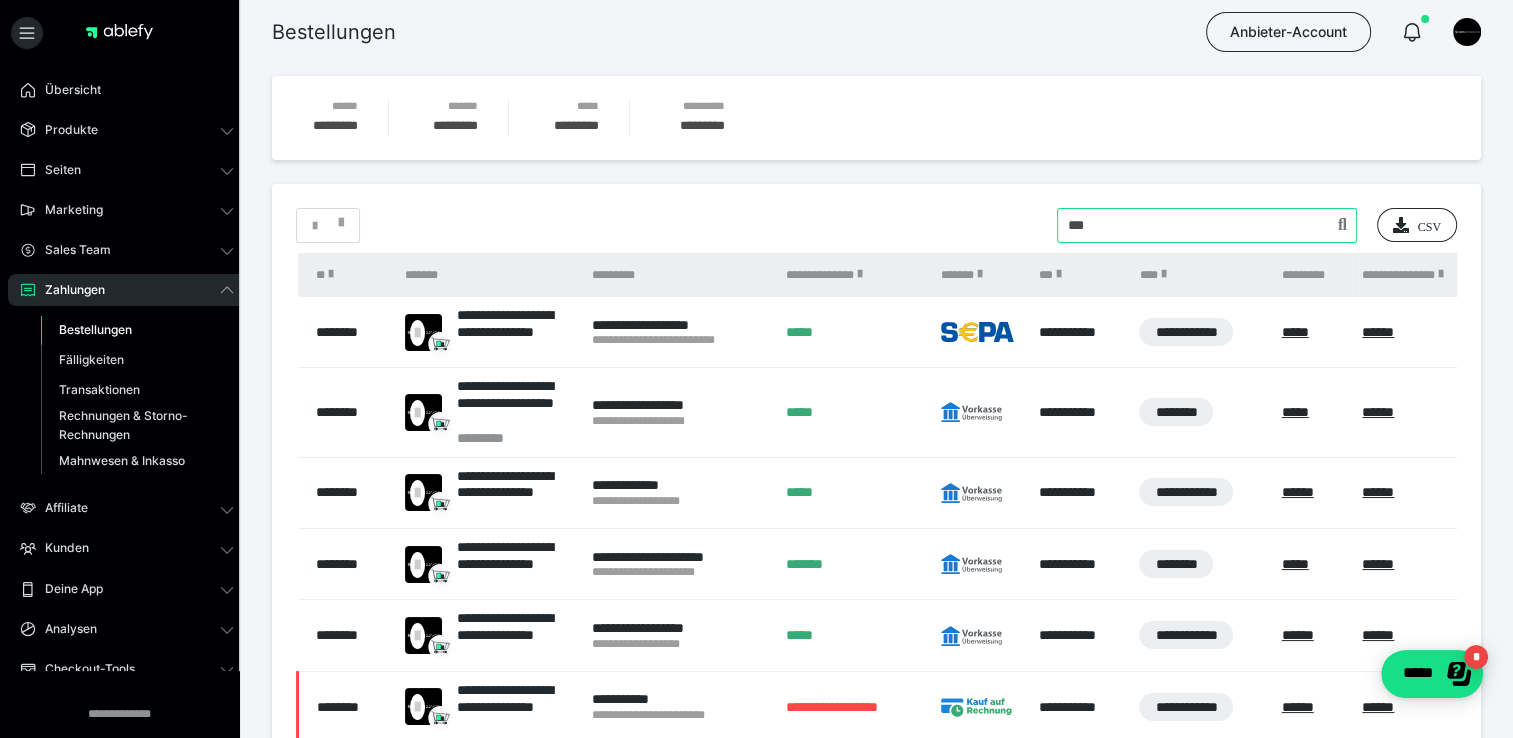 type on "***" 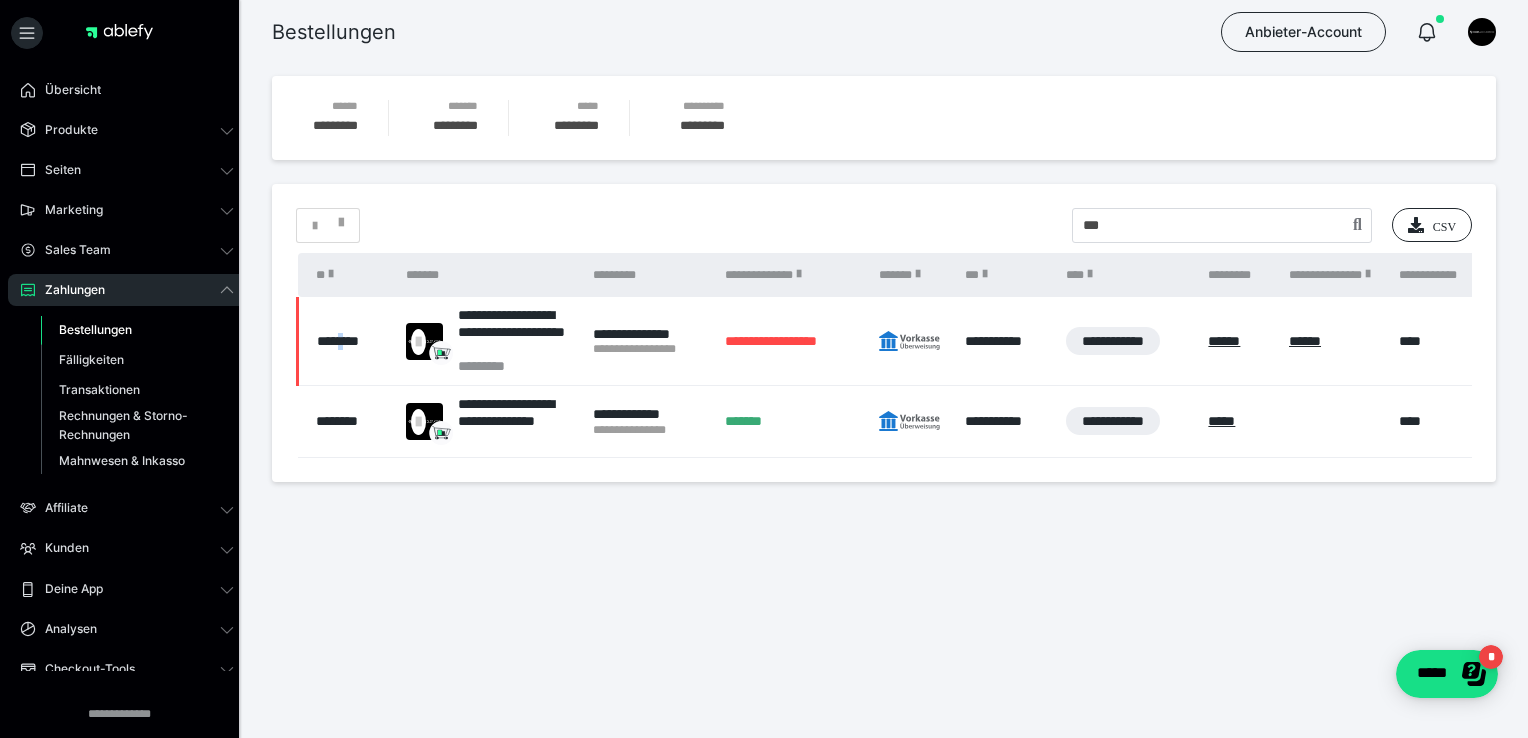 drag, startPoint x: 351, startPoint y: 330, endPoint x: 356, endPoint y: 354, distance: 24.5153 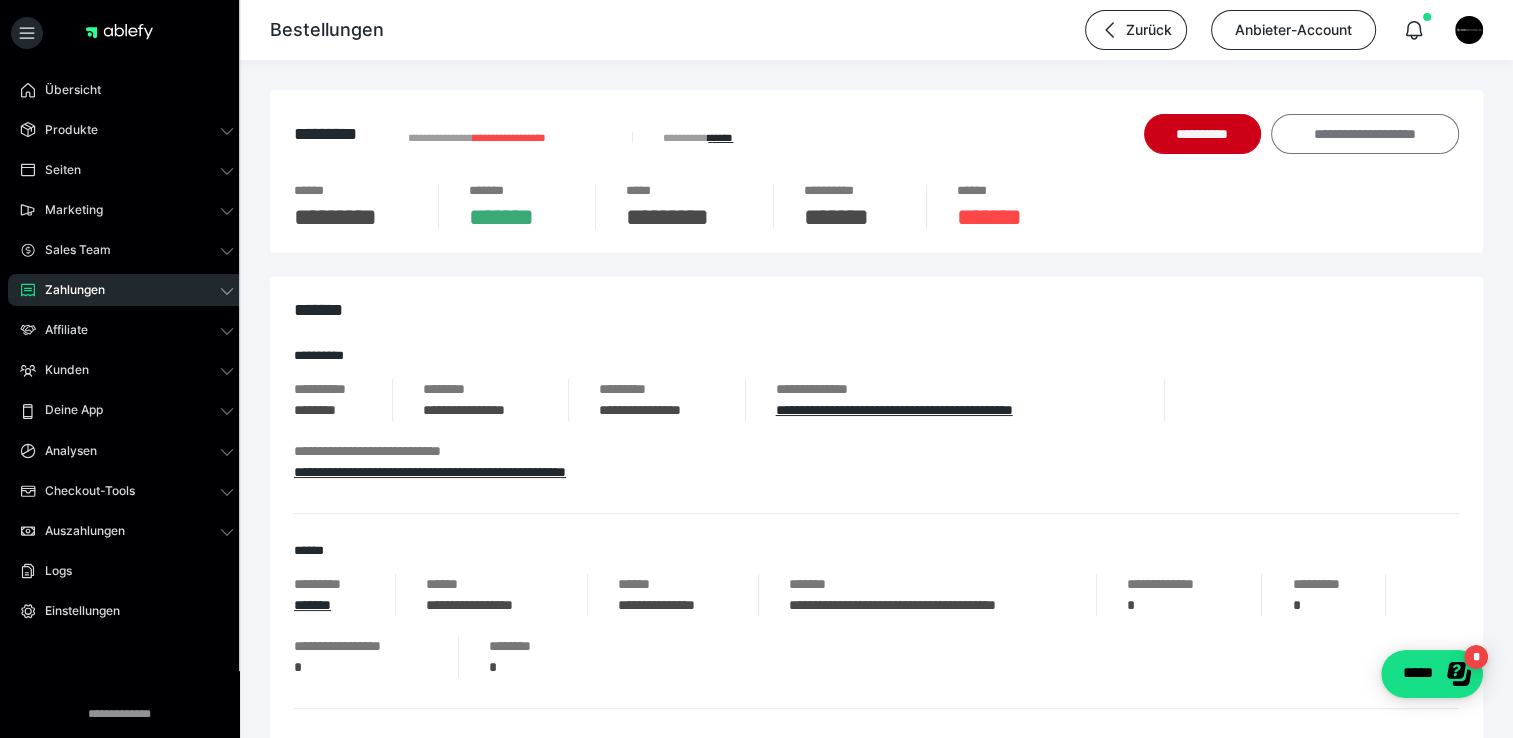 click on "**********" at bounding box center (1365, 134) 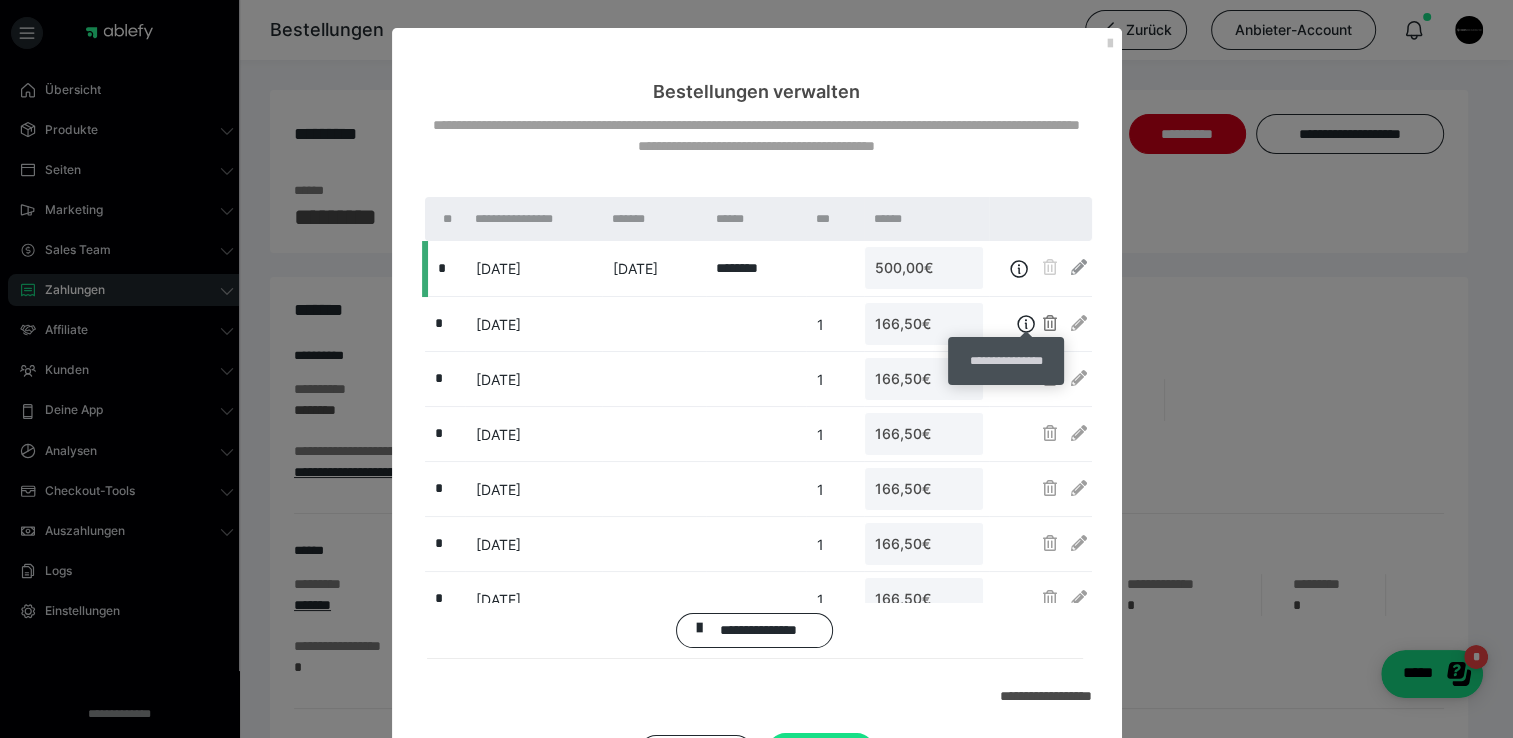 click at bounding box center (1050, 323) 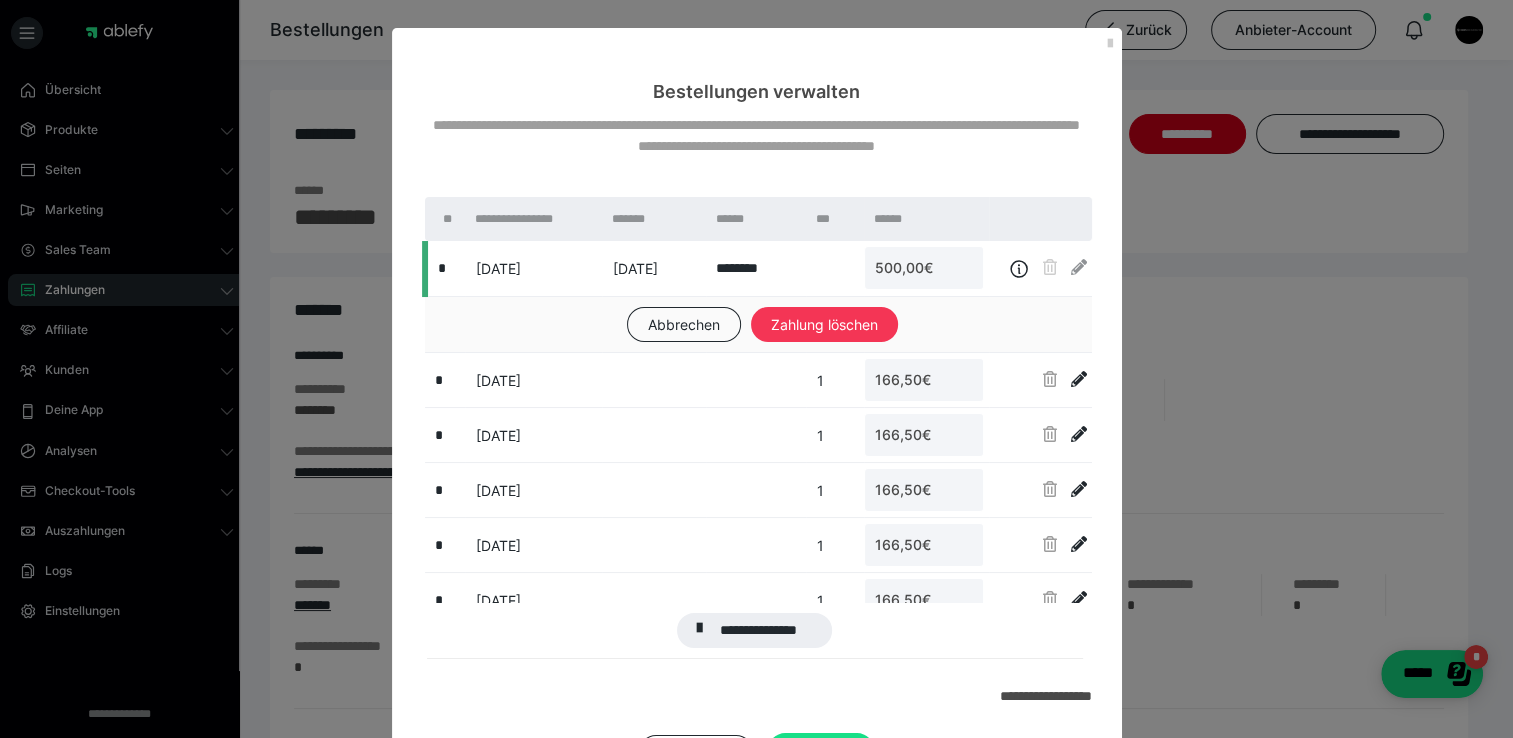 click on "Zahlung löschen" at bounding box center [824, 325] 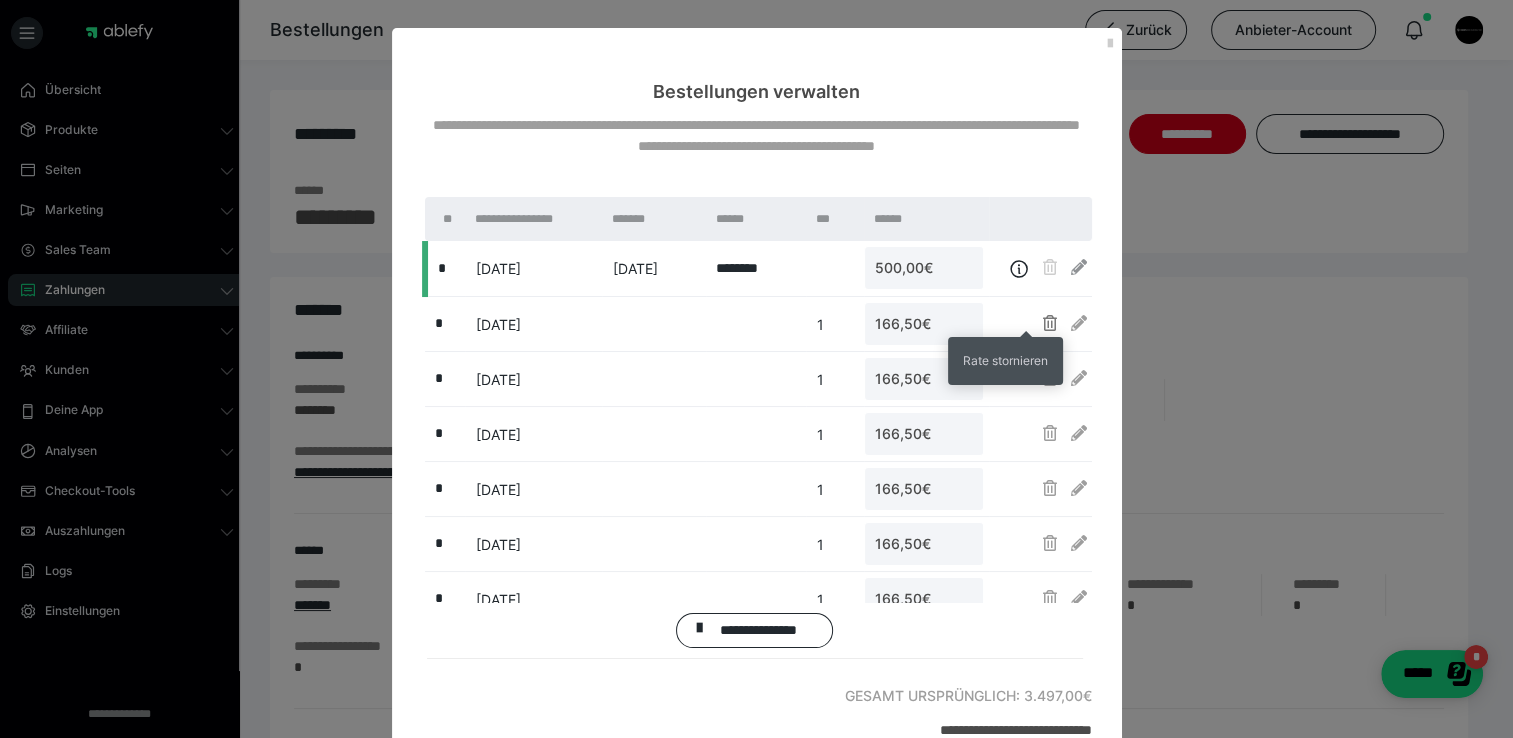 click at bounding box center [1050, 323] 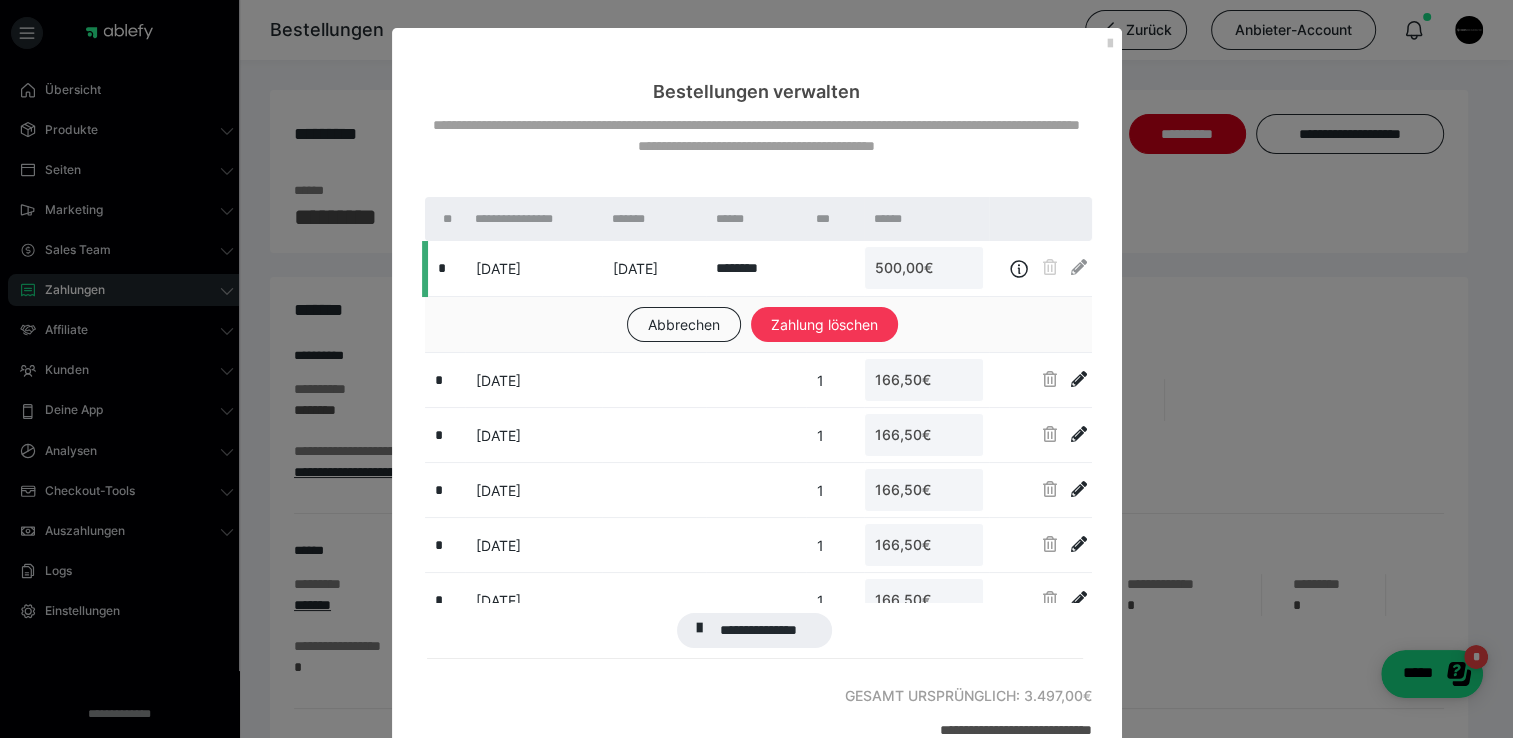 click on "Zahlung löschen" at bounding box center [824, 325] 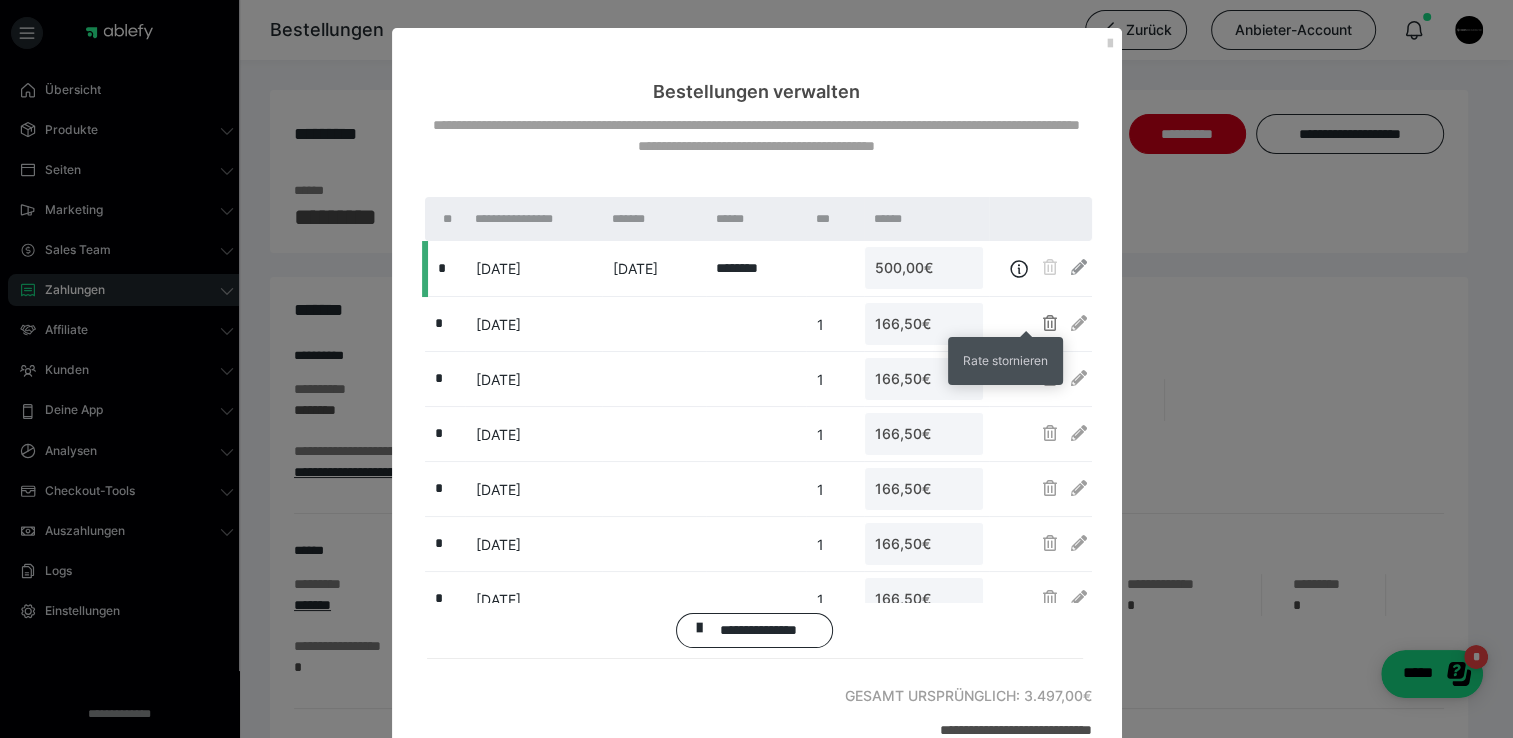click at bounding box center (1050, 323) 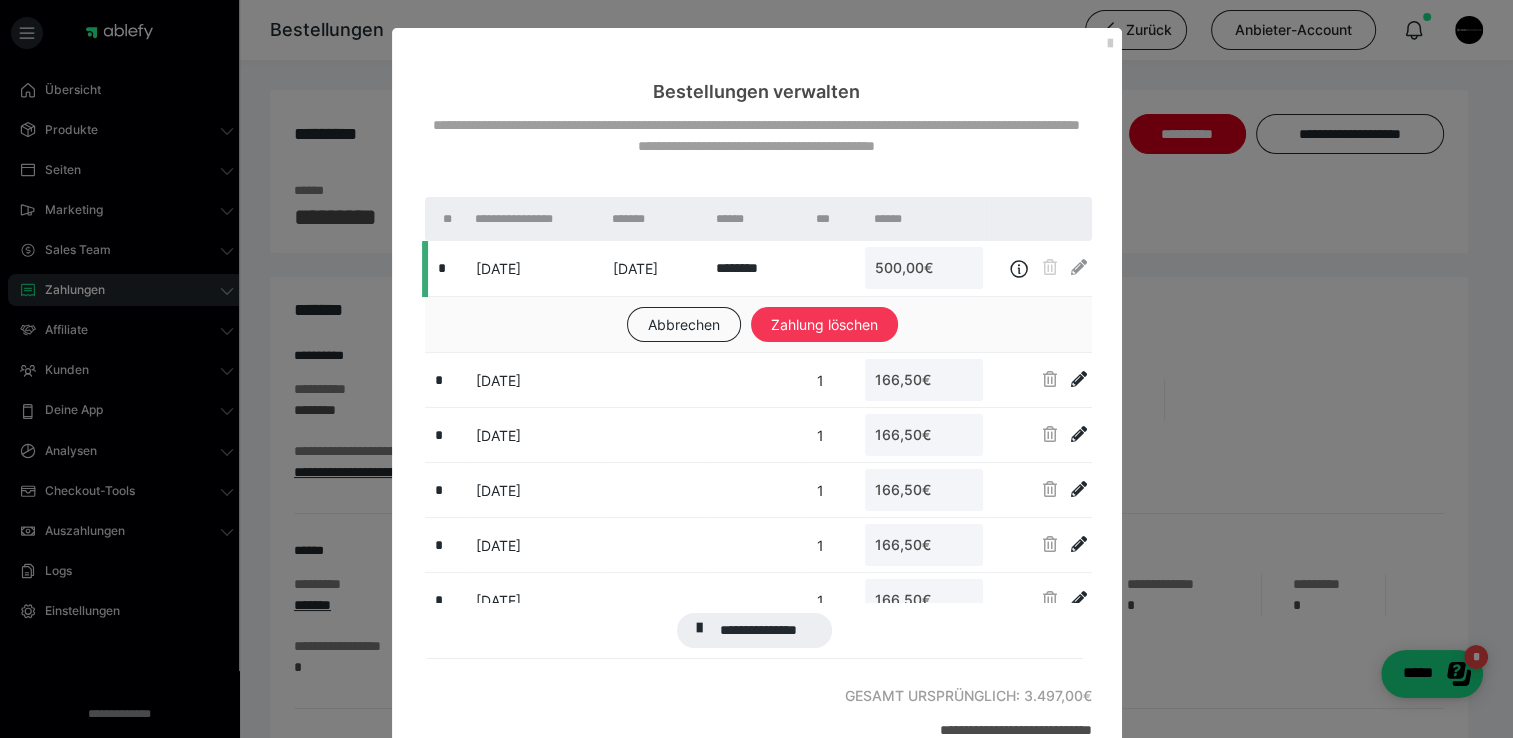 click on "Zahlung löschen" at bounding box center [824, 325] 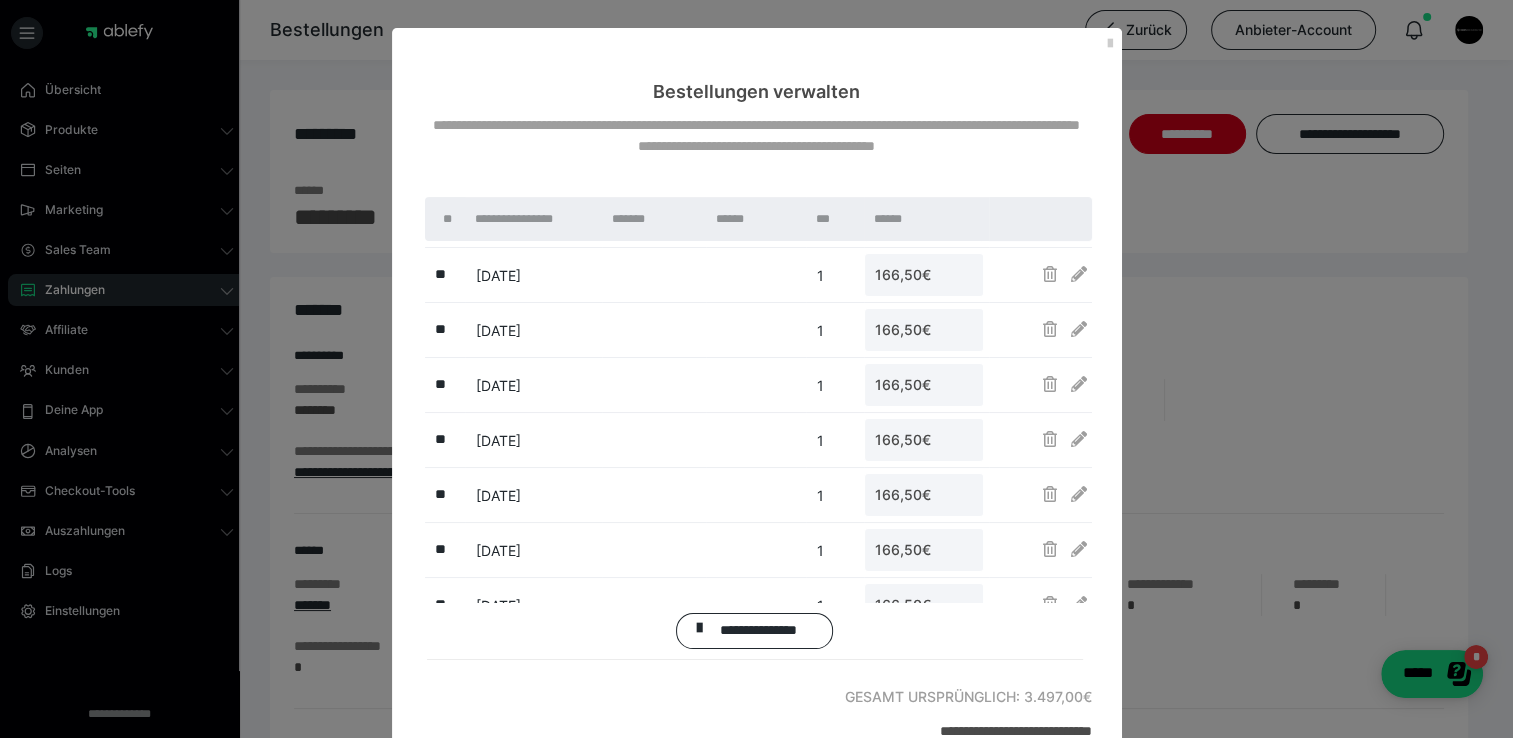scroll, scrollTop: 518, scrollLeft: 0, axis: vertical 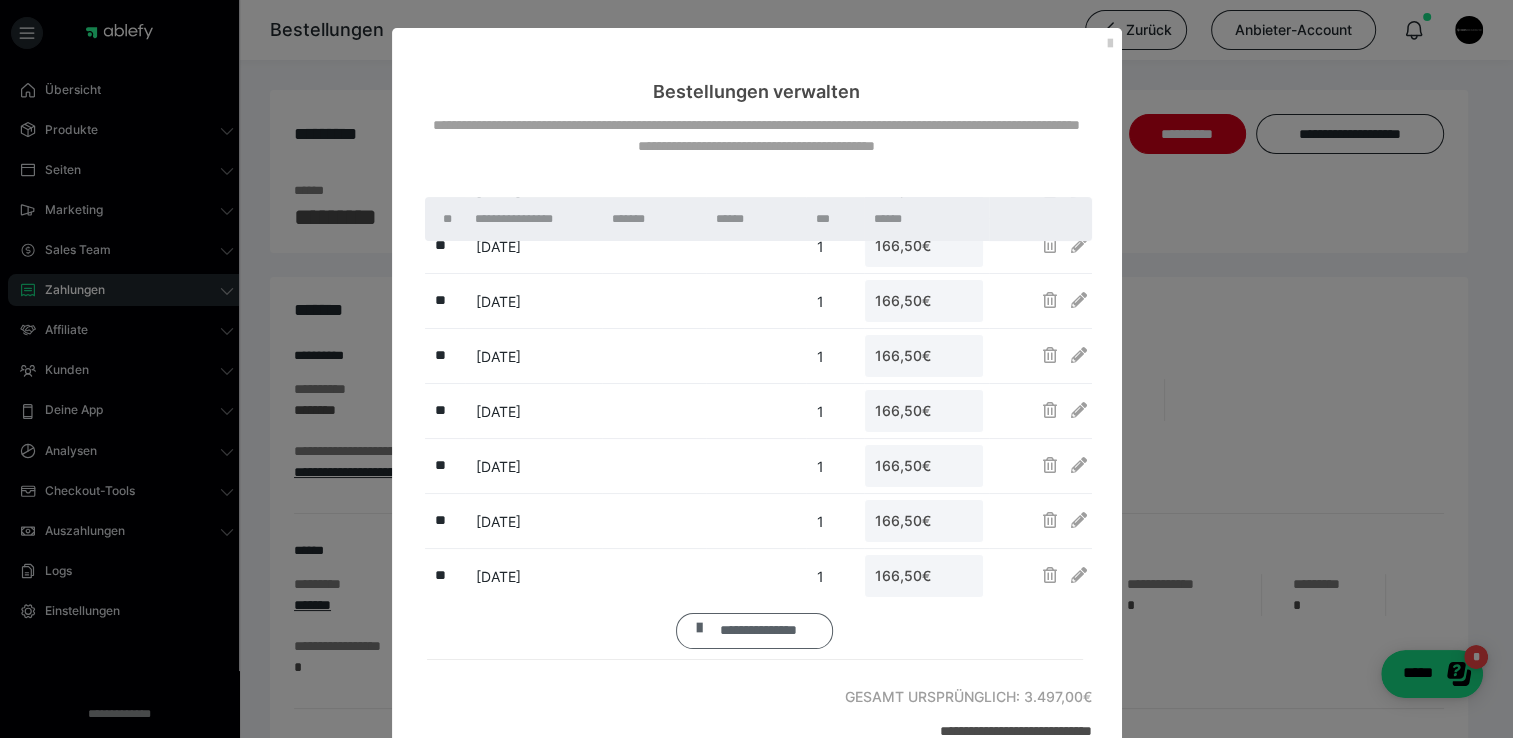 click on "**********" at bounding box center [759, 631] 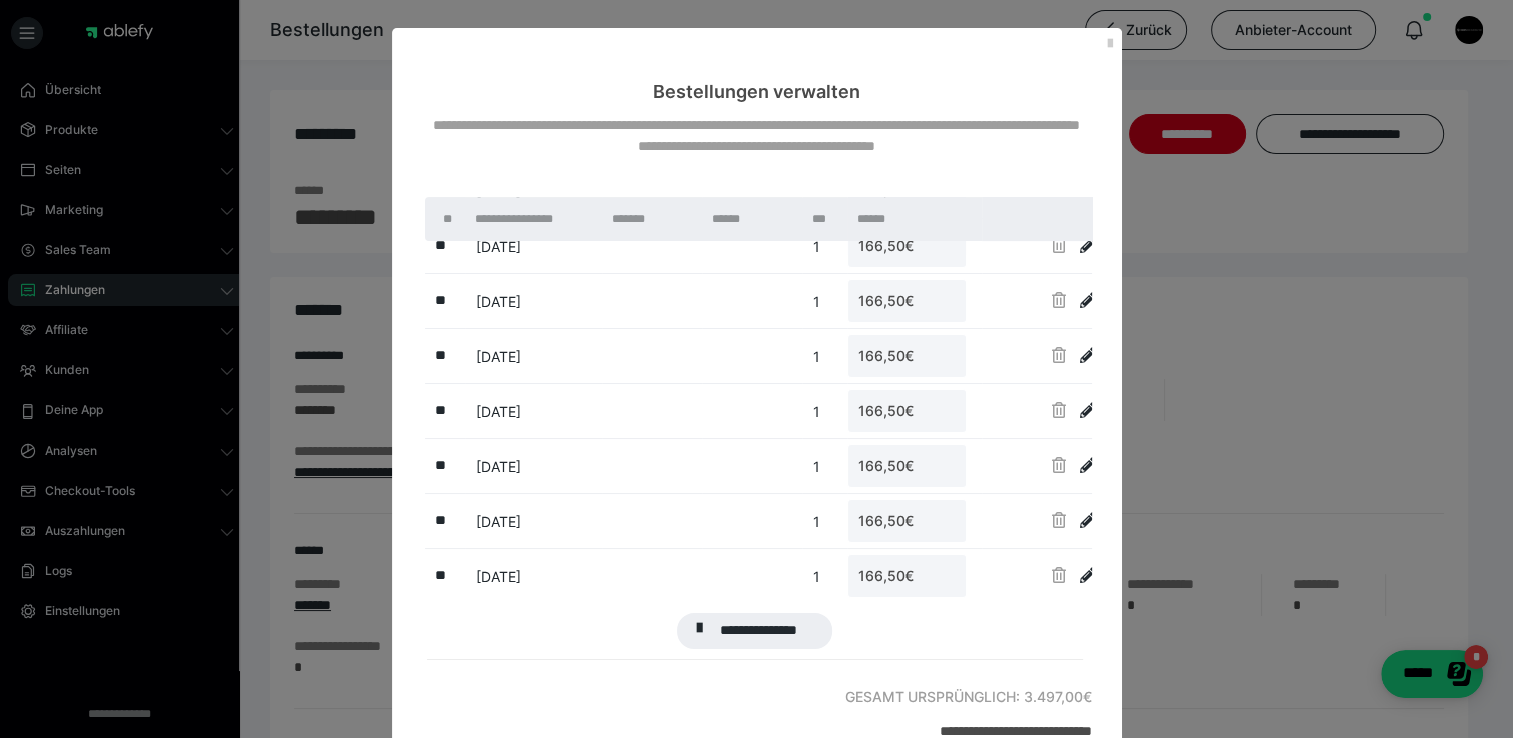 scroll, scrollTop: 597, scrollLeft: 0, axis: vertical 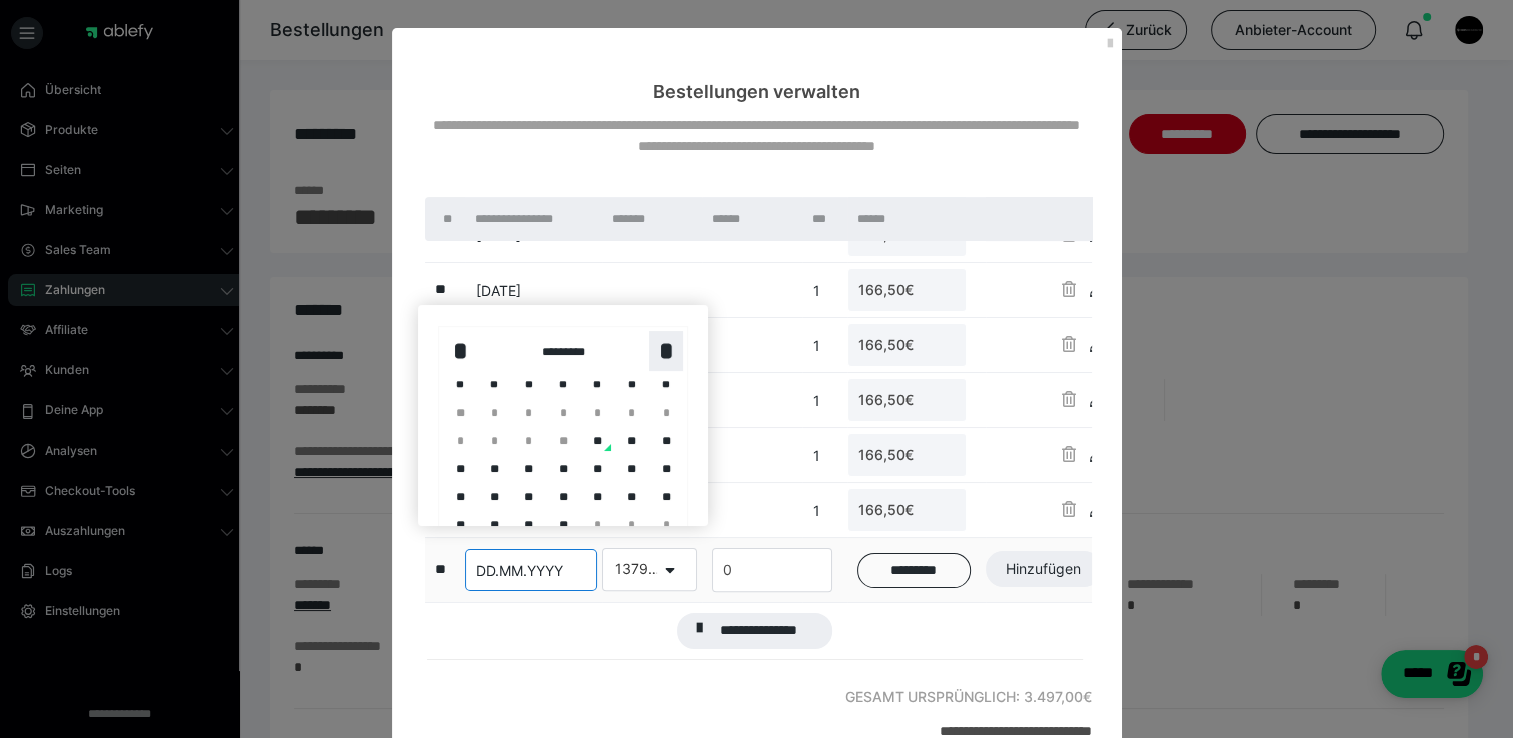 click on "*" at bounding box center (666, 351) 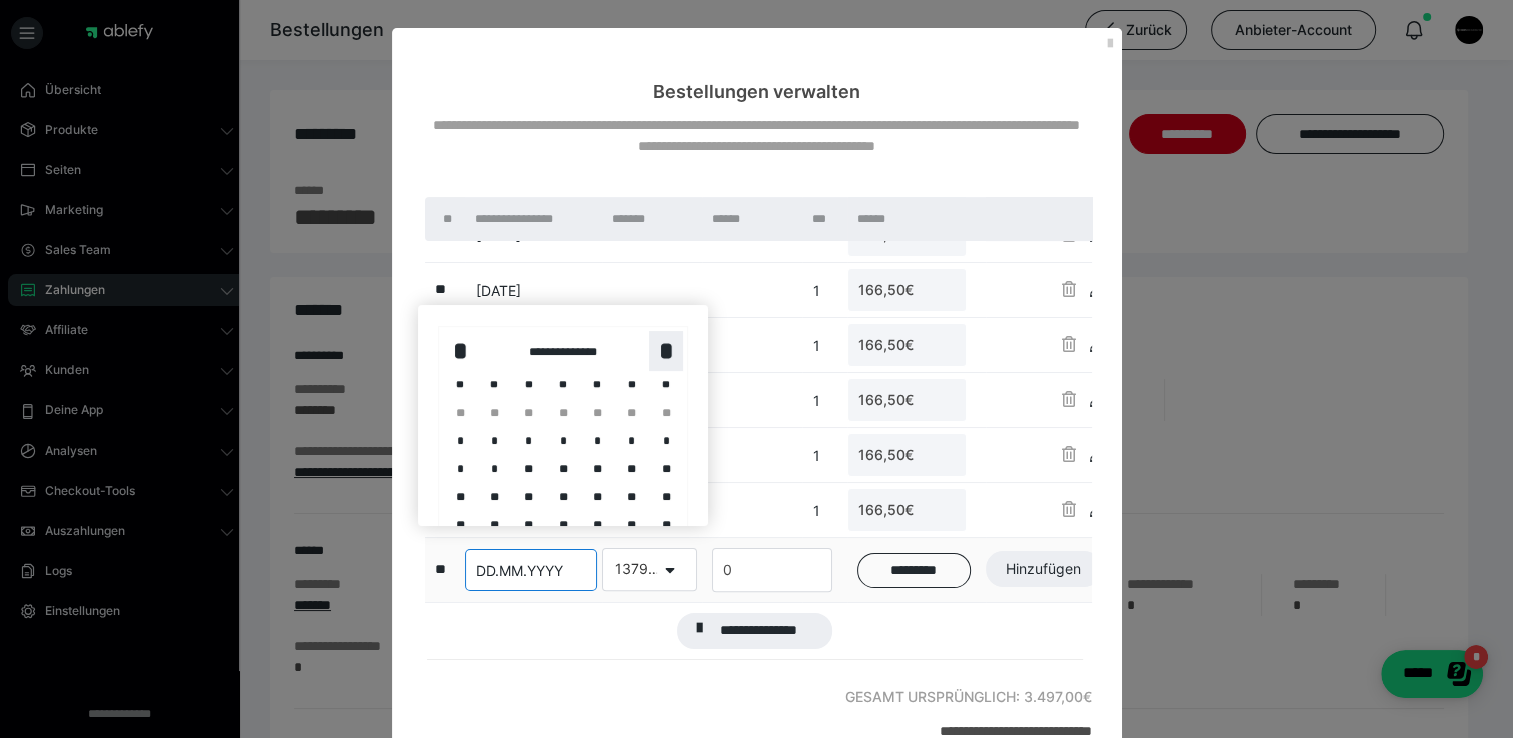 click on "*" at bounding box center (666, 351) 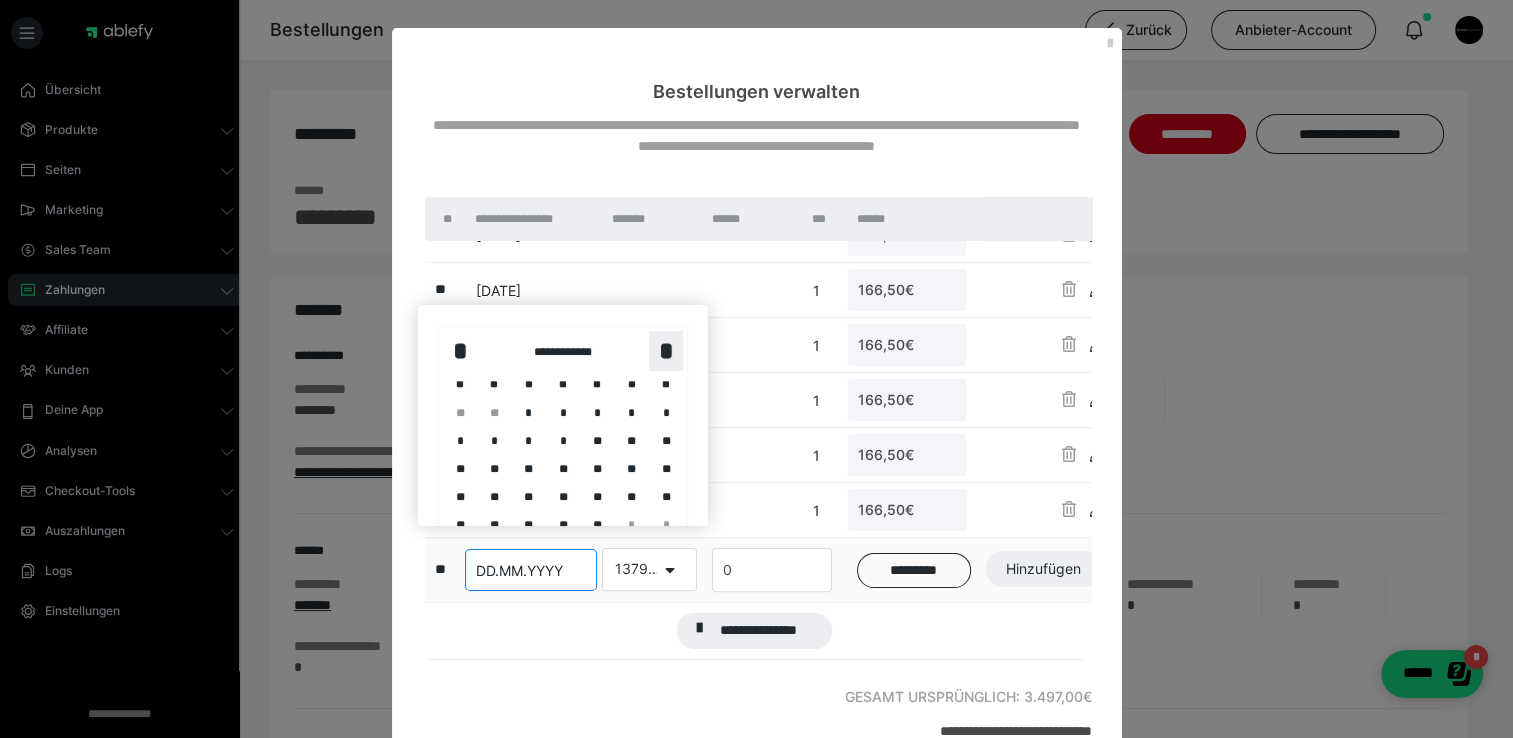 click on "*" at bounding box center (666, 351) 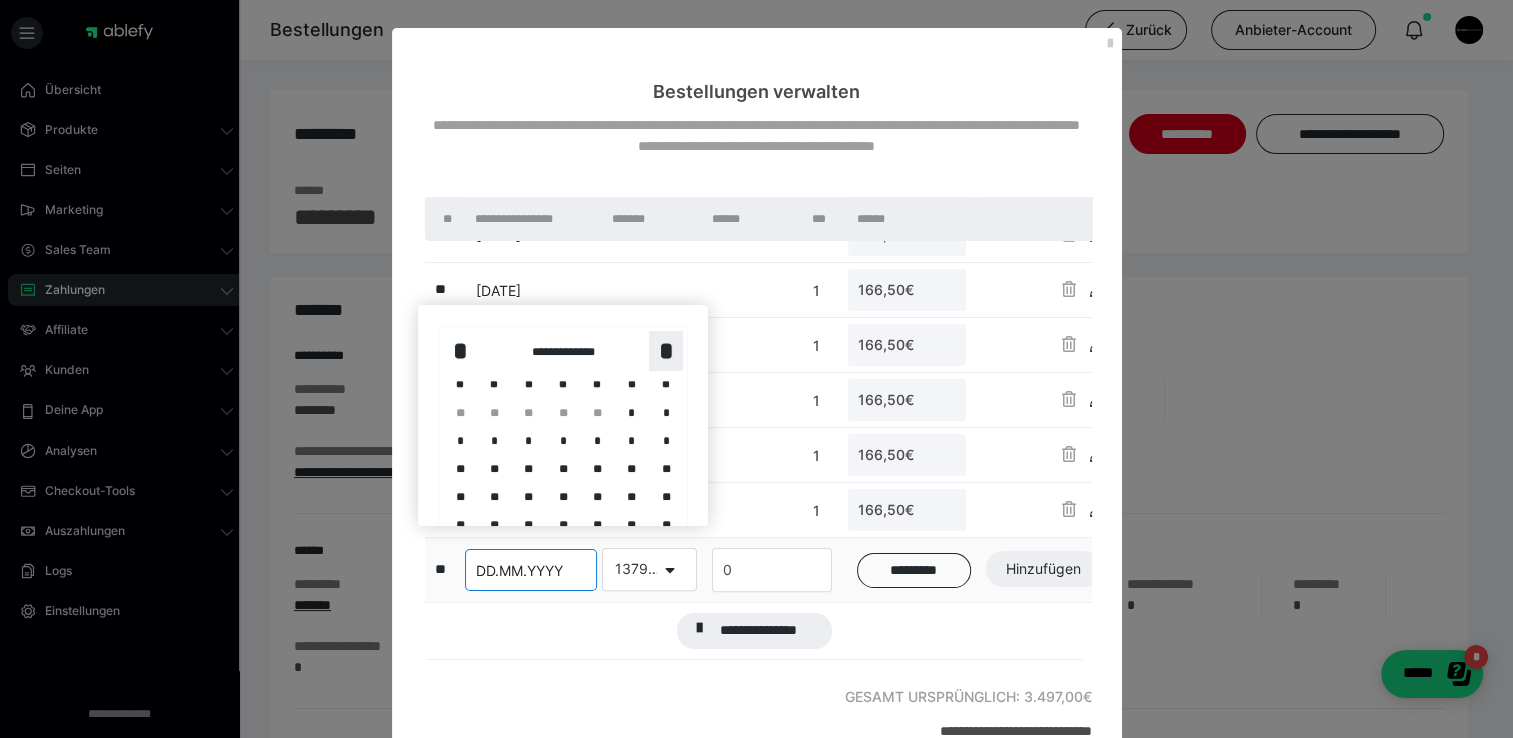 click on "*" at bounding box center (666, 351) 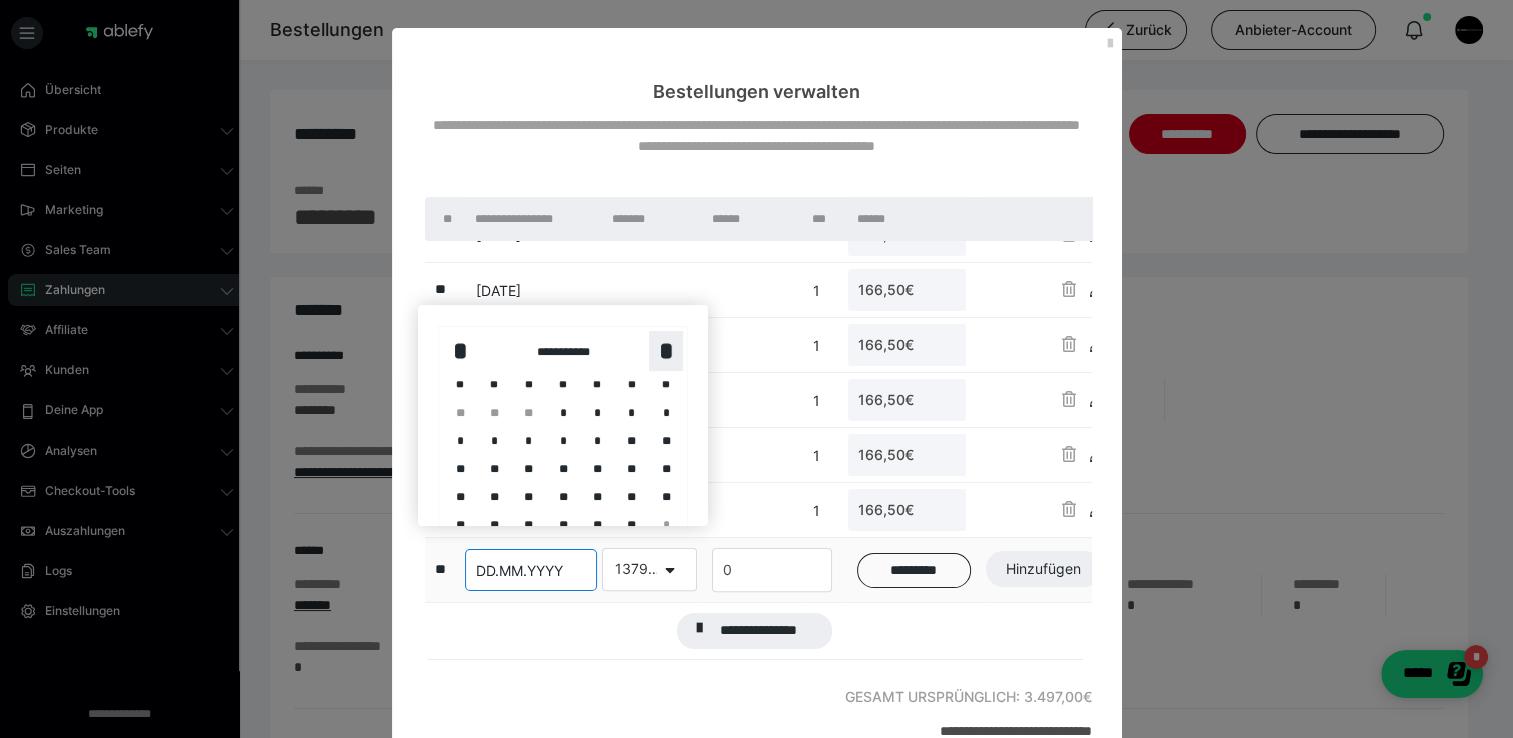 click on "*" at bounding box center (666, 351) 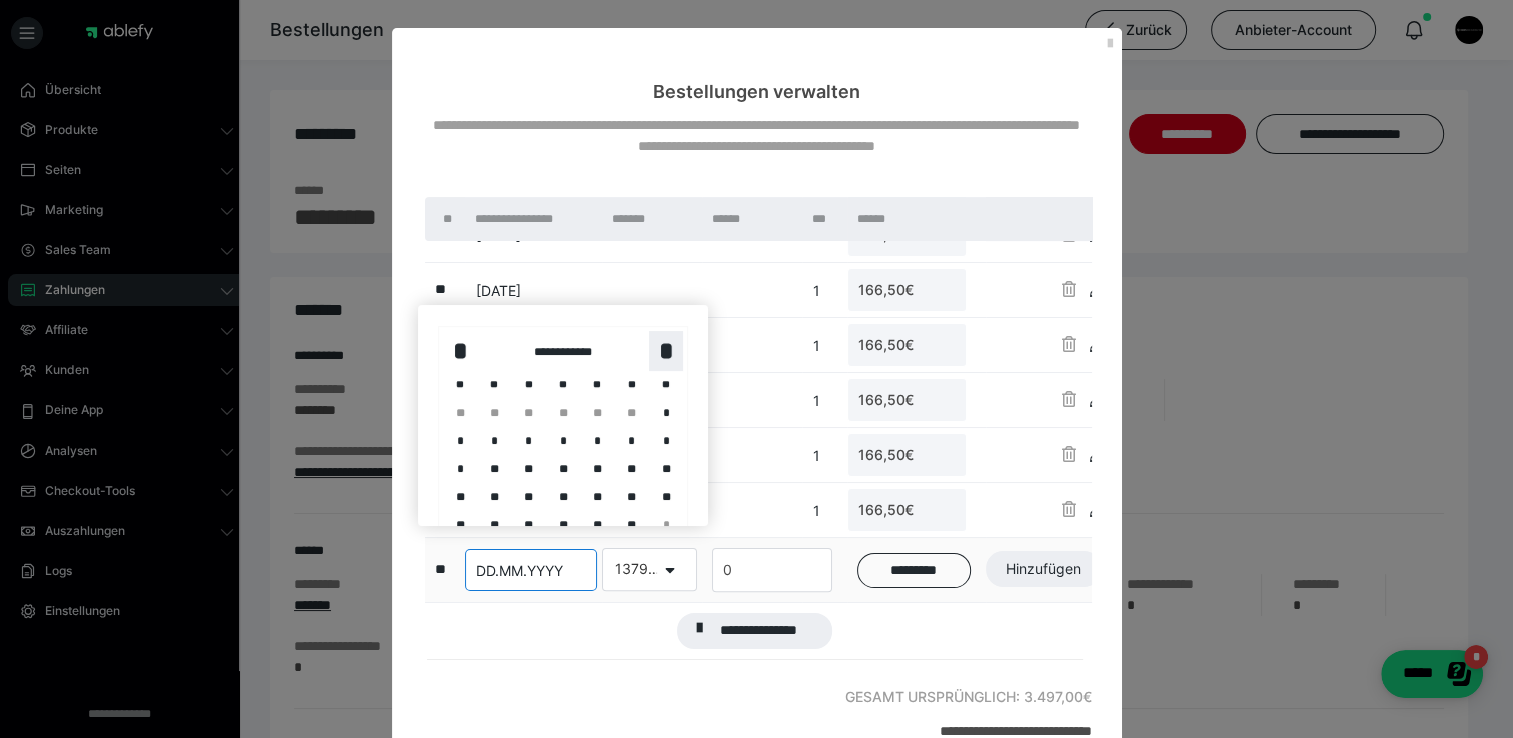 click on "*" at bounding box center (666, 351) 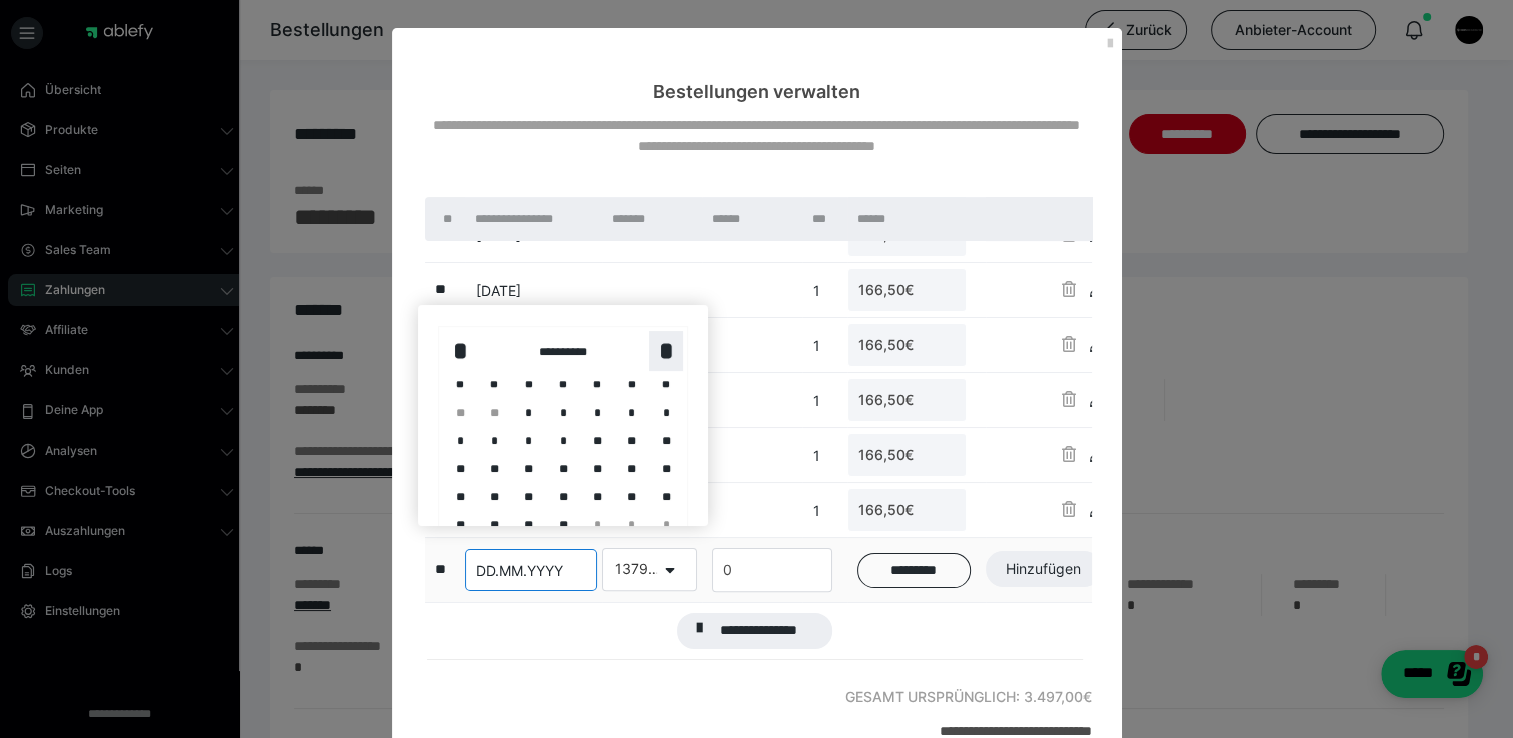 click on "*" at bounding box center (666, 351) 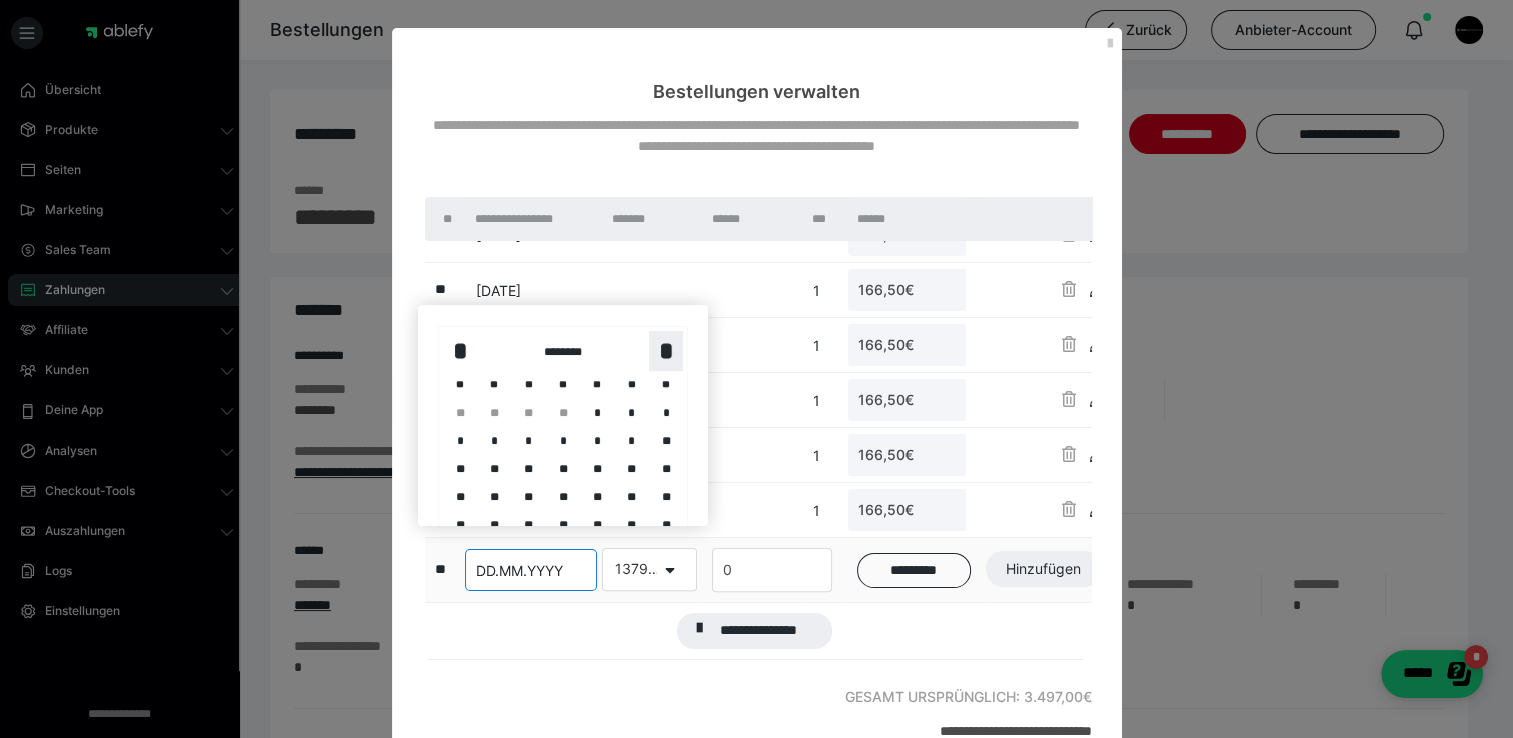 click on "*" at bounding box center (666, 351) 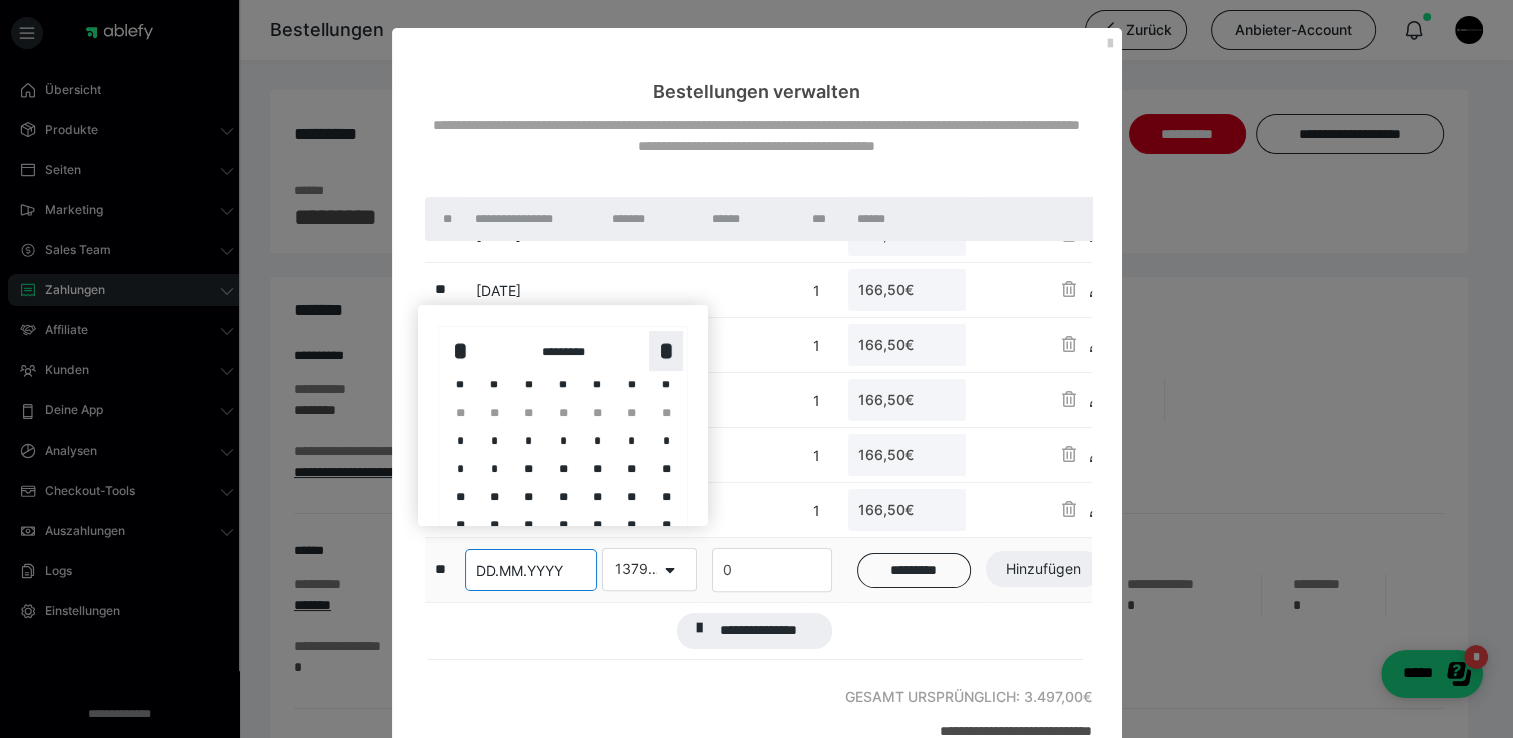click on "*" at bounding box center (666, 351) 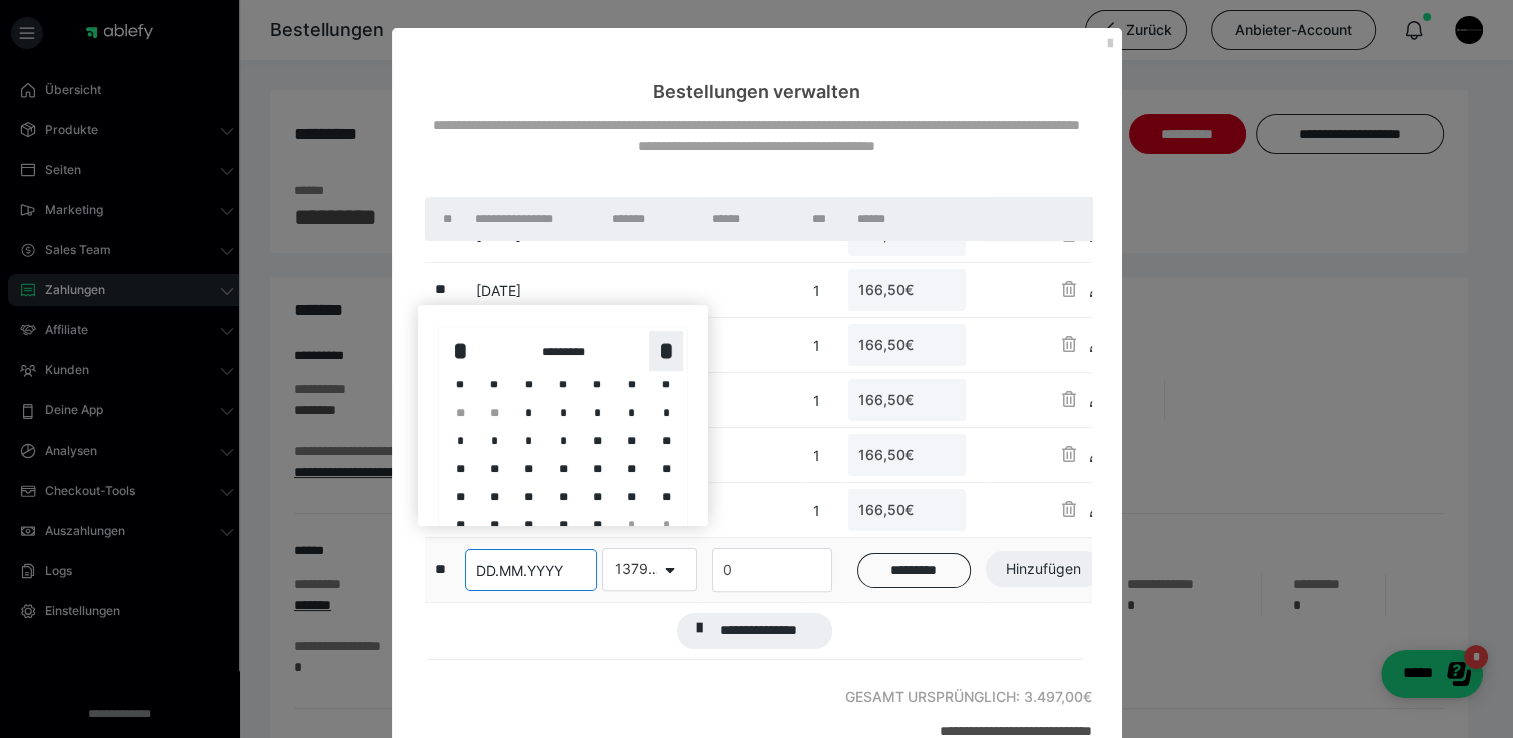 click on "*" at bounding box center [666, 351] 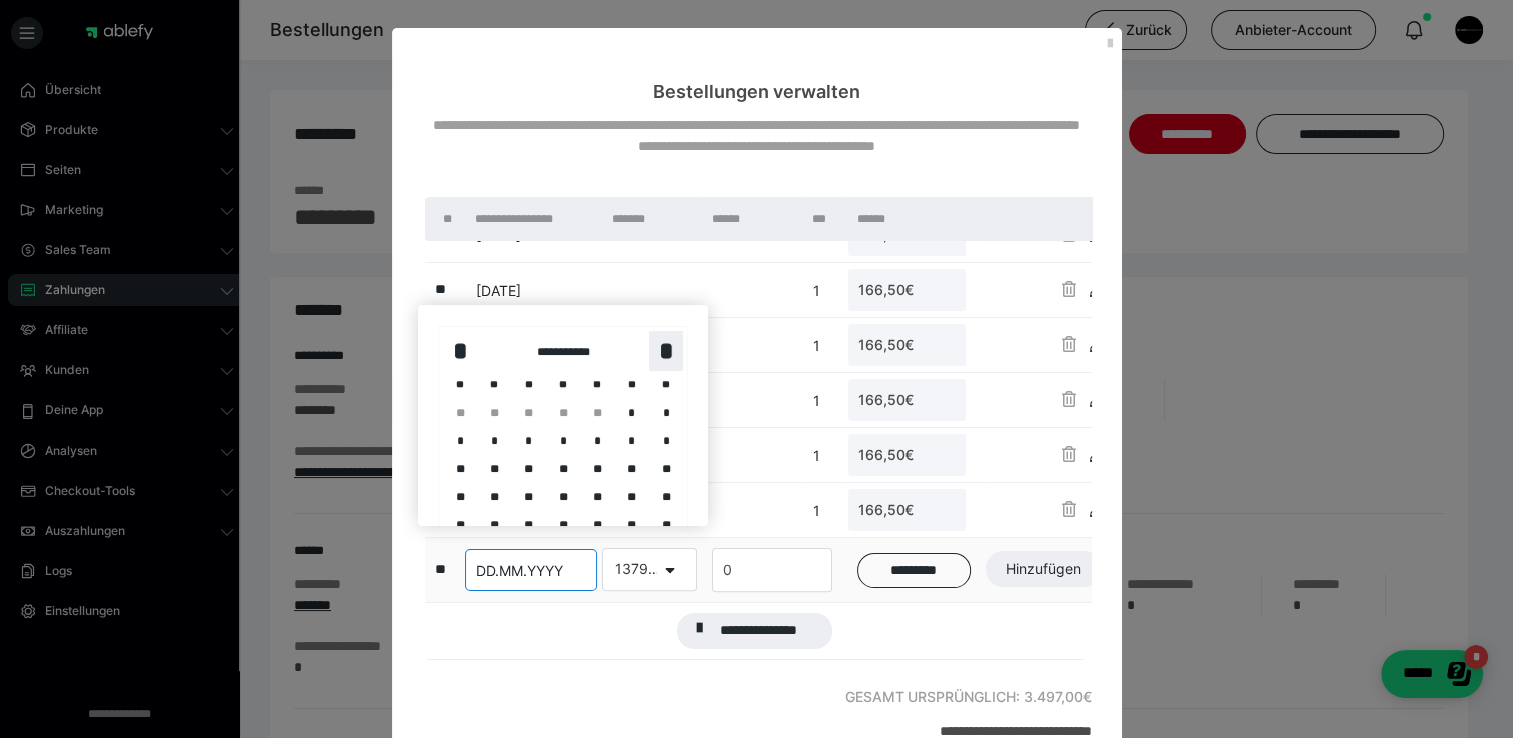 click on "*" at bounding box center (666, 351) 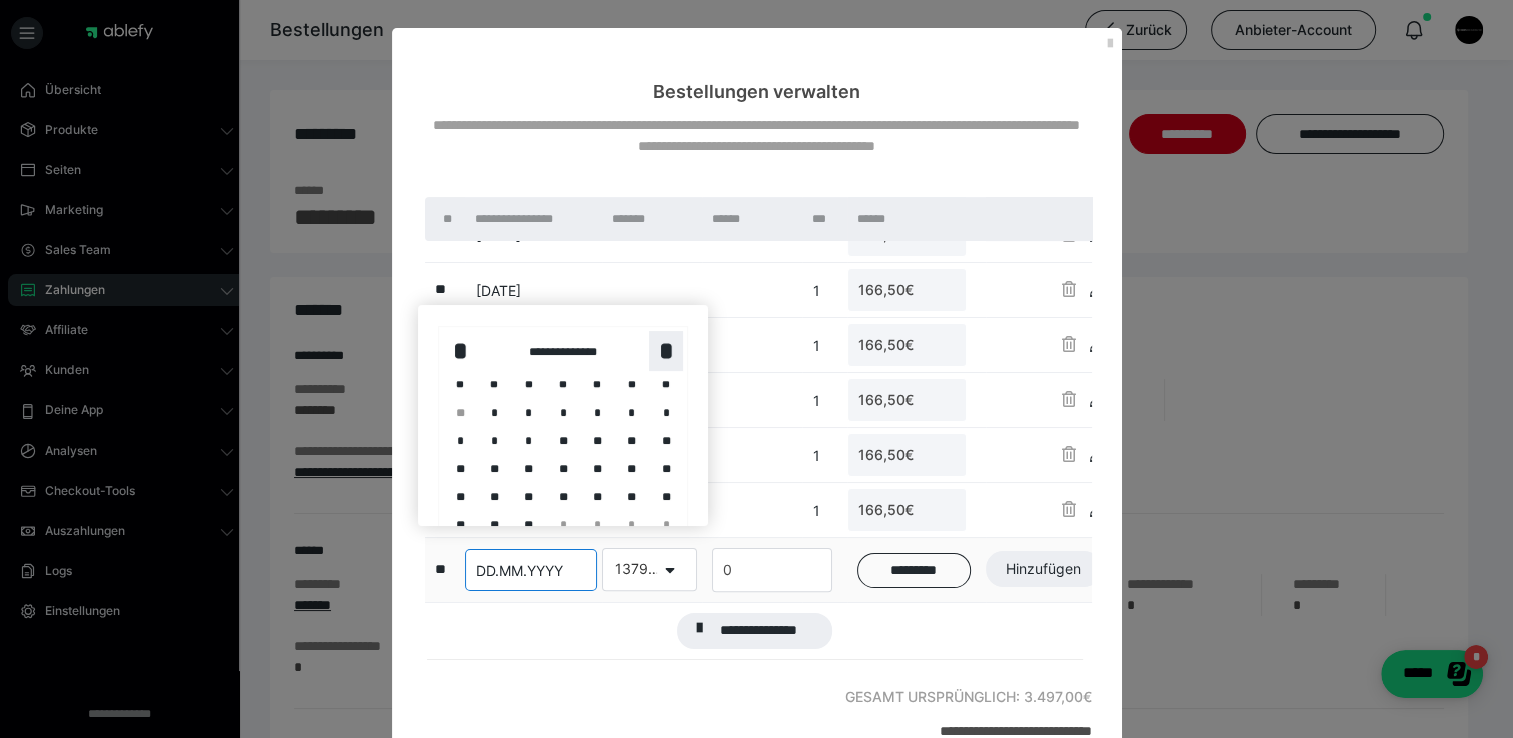 click on "*" at bounding box center (666, 351) 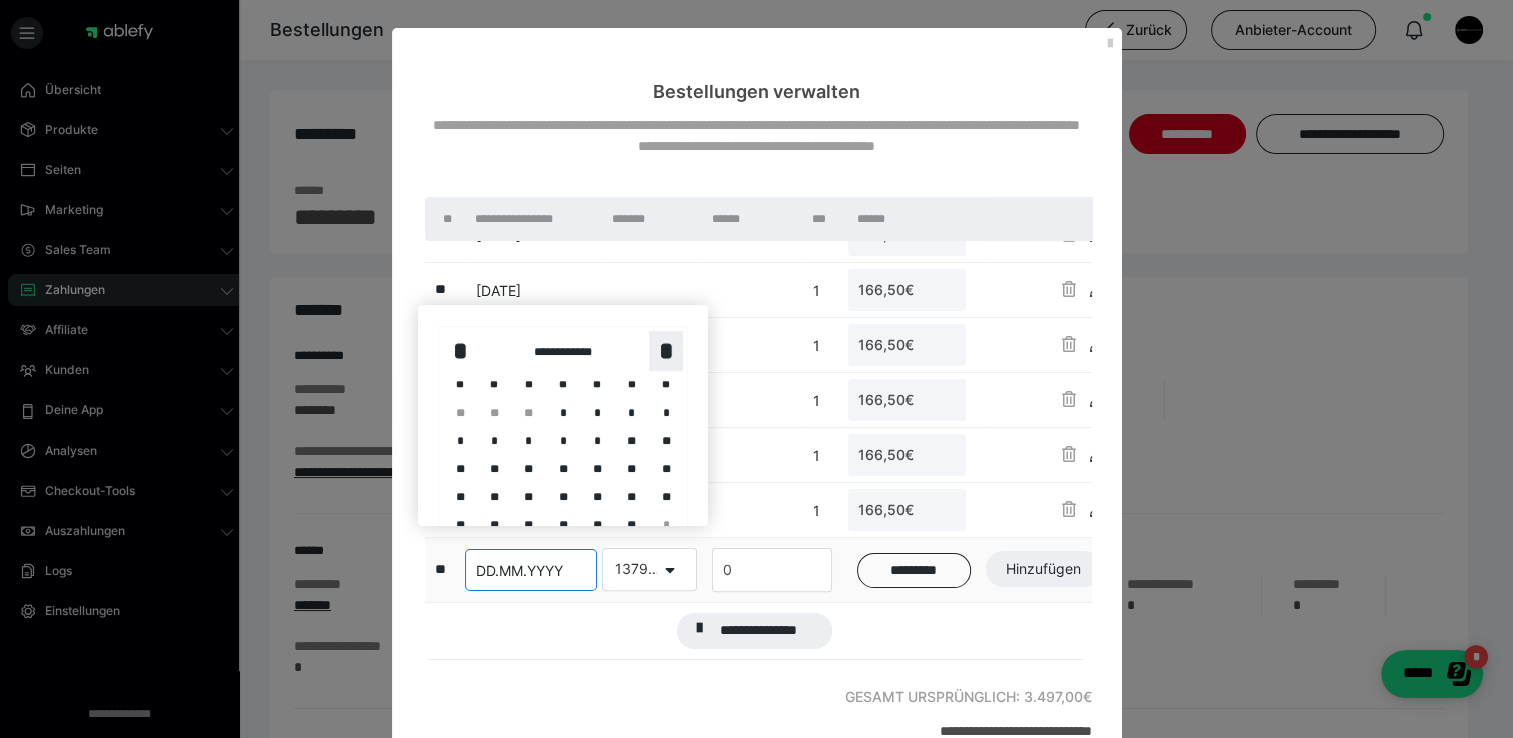 click on "*" at bounding box center [666, 351] 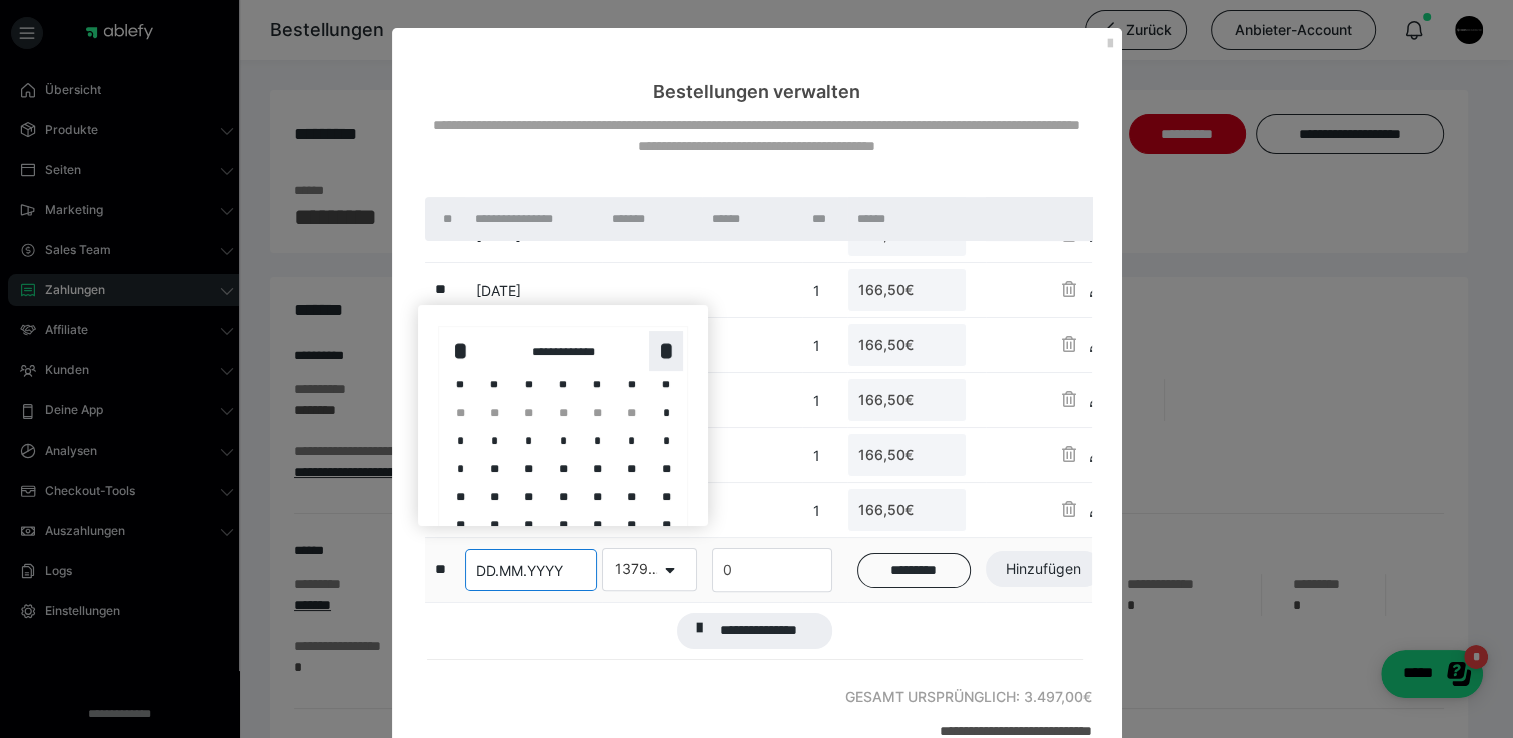 click on "*" at bounding box center (666, 351) 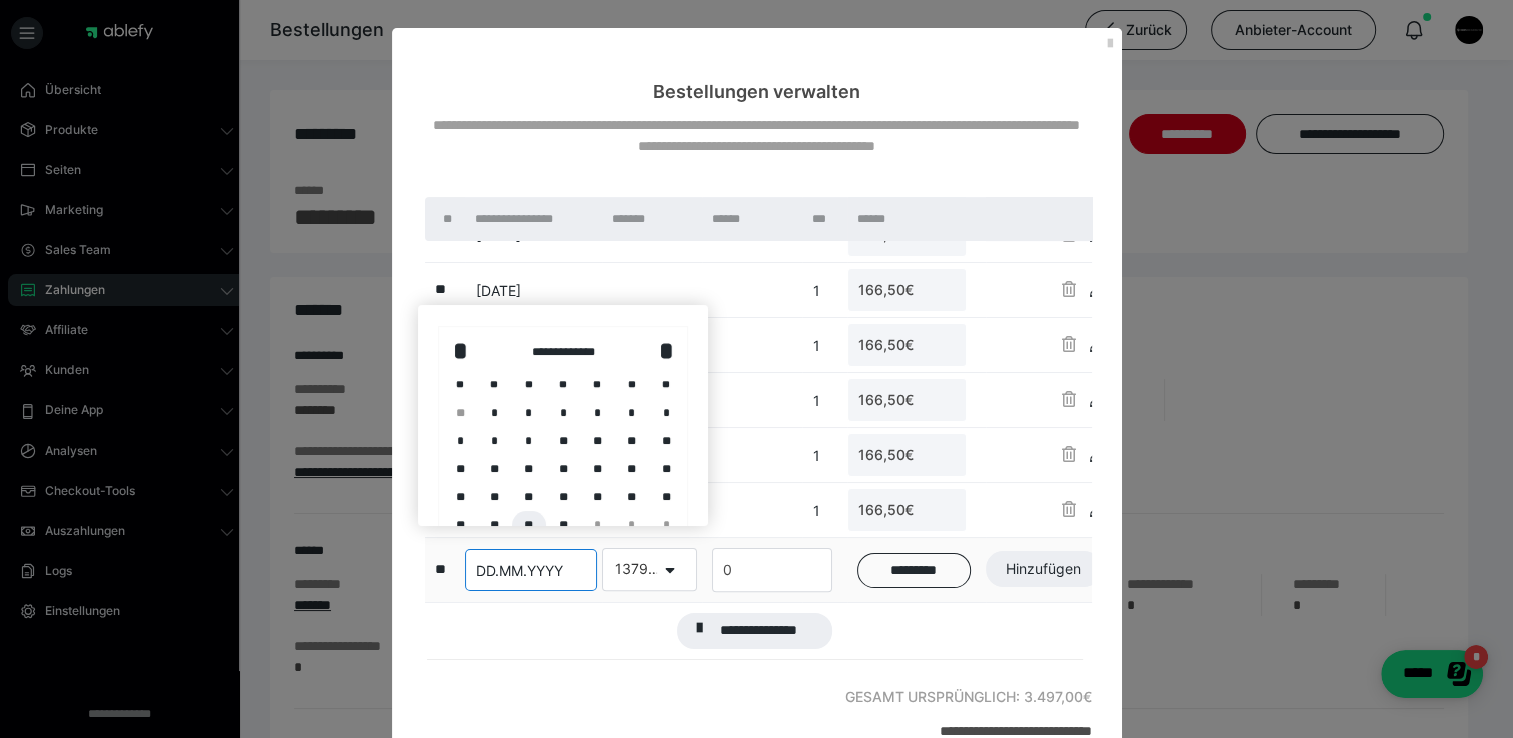 click on "**" at bounding box center [529, 525] 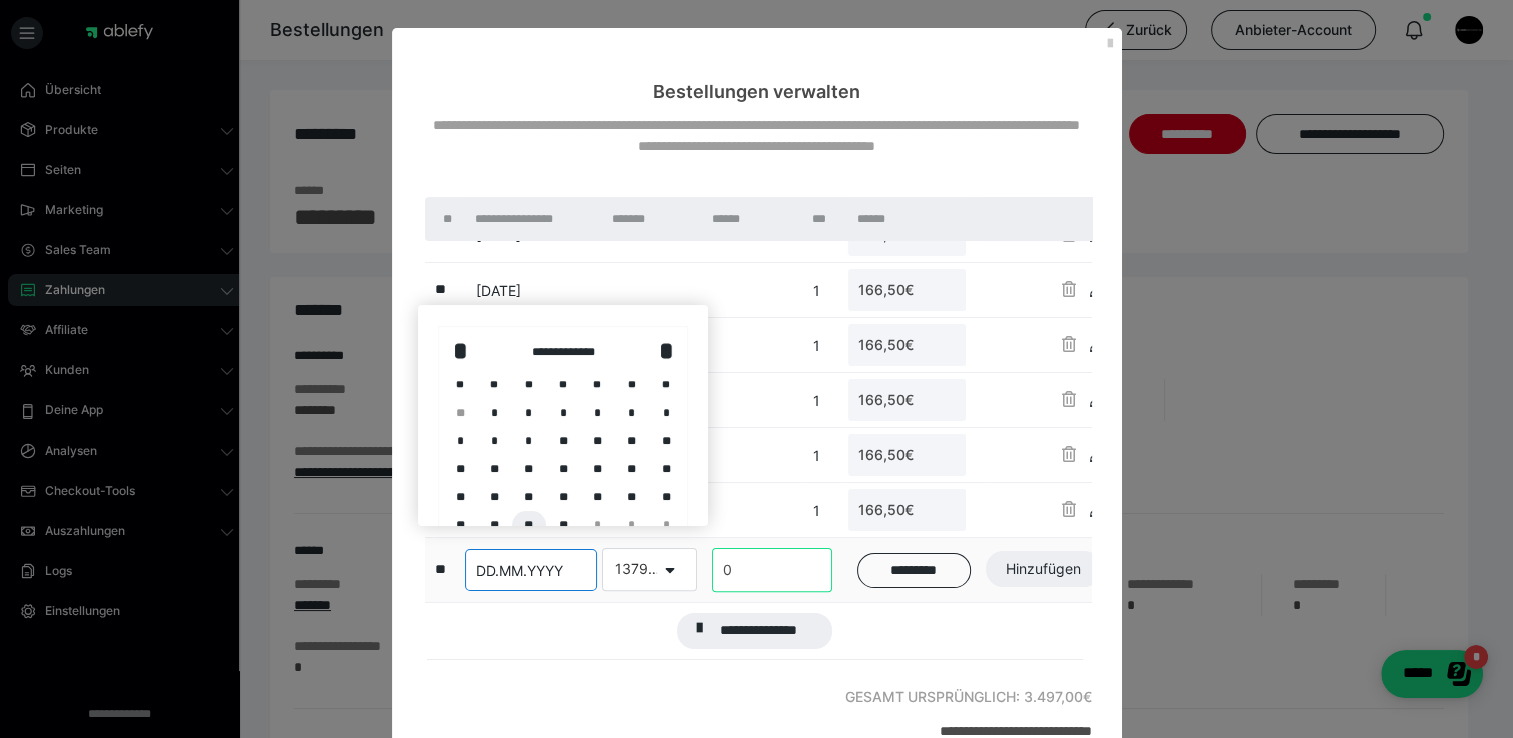 scroll, scrollTop: 588, scrollLeft: 0, axis: vertical 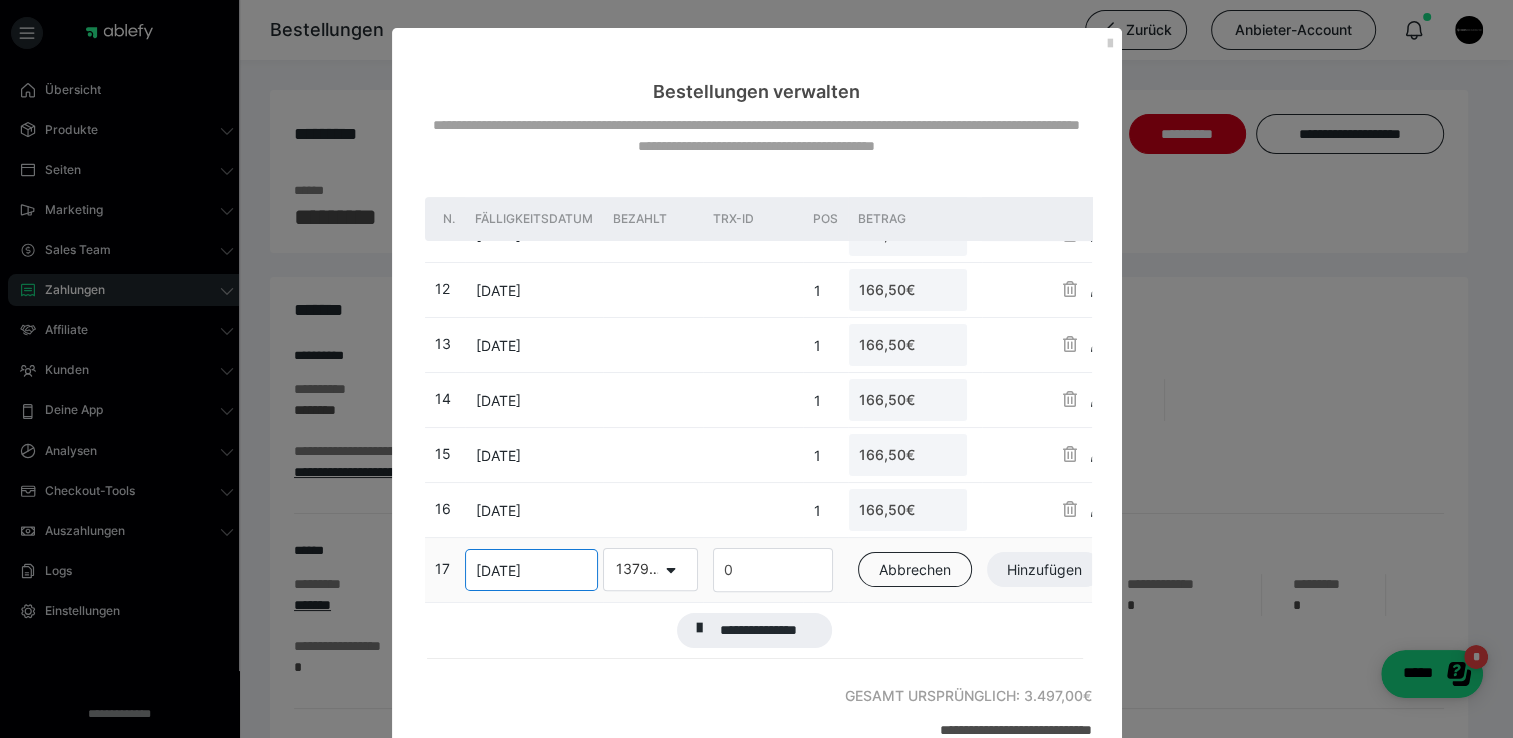 click on "0" at bounding box center (773, 570) 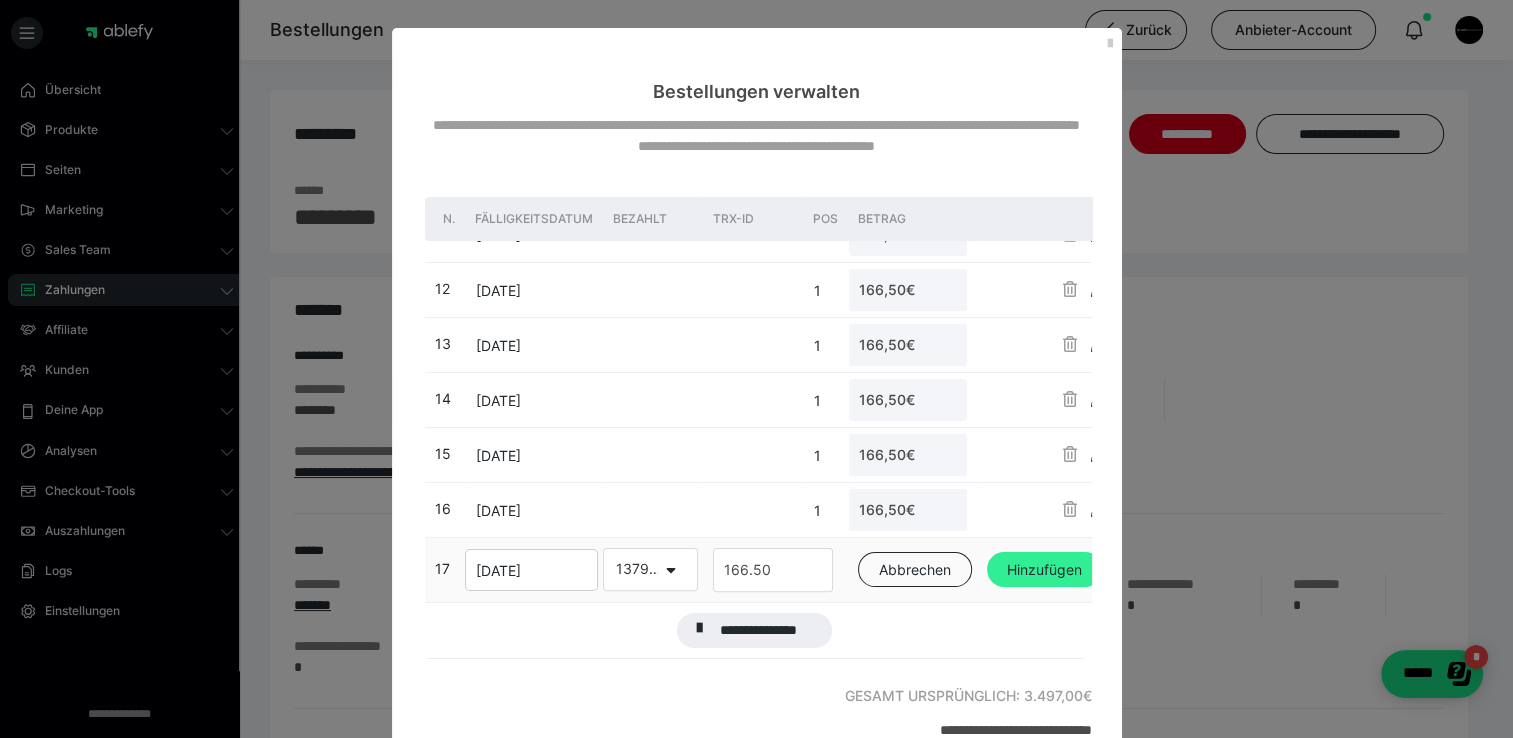type on "166.50" 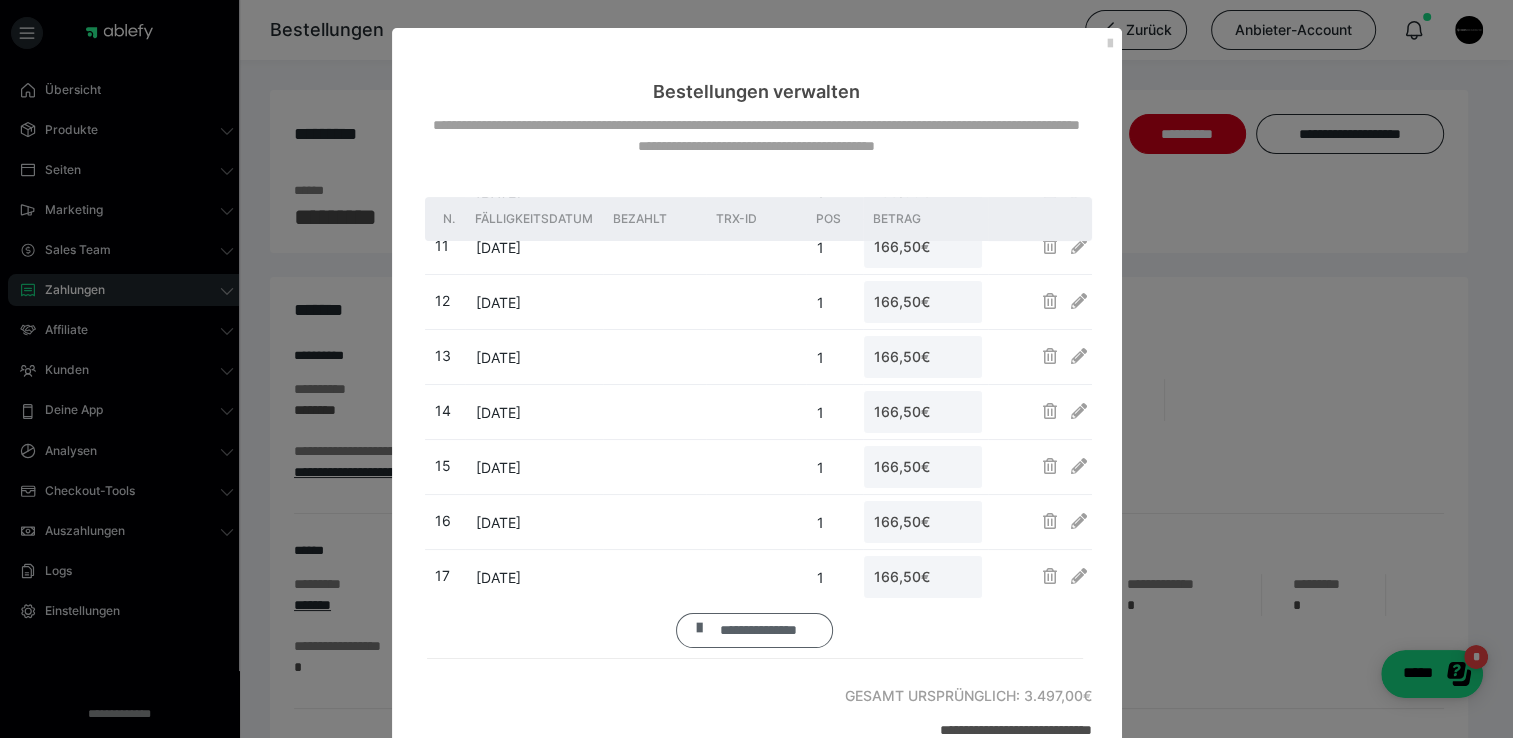 click on "**********" at bounding box center (759, 631) 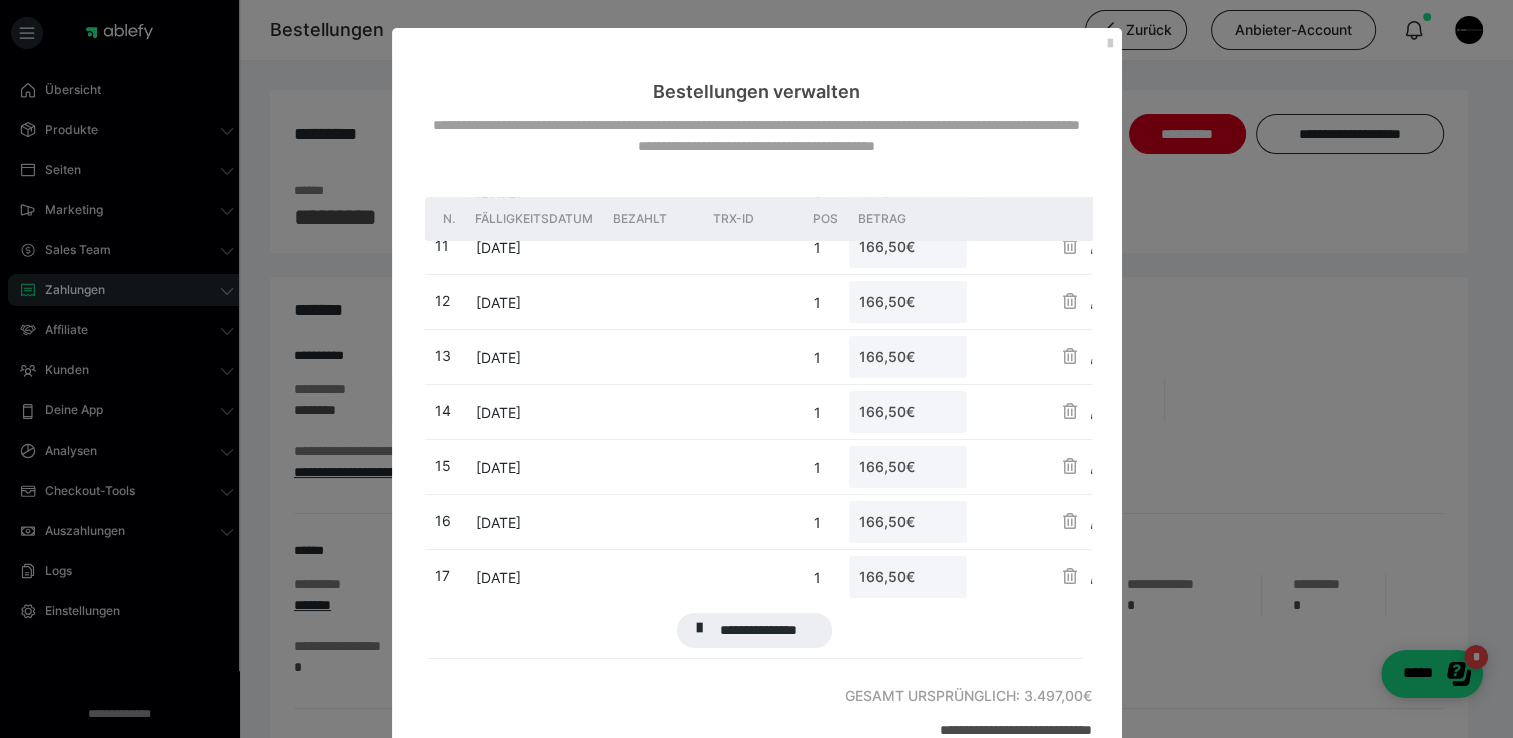 scroll, scrollTop: 652, scrollLeft: 0, axis: vertical 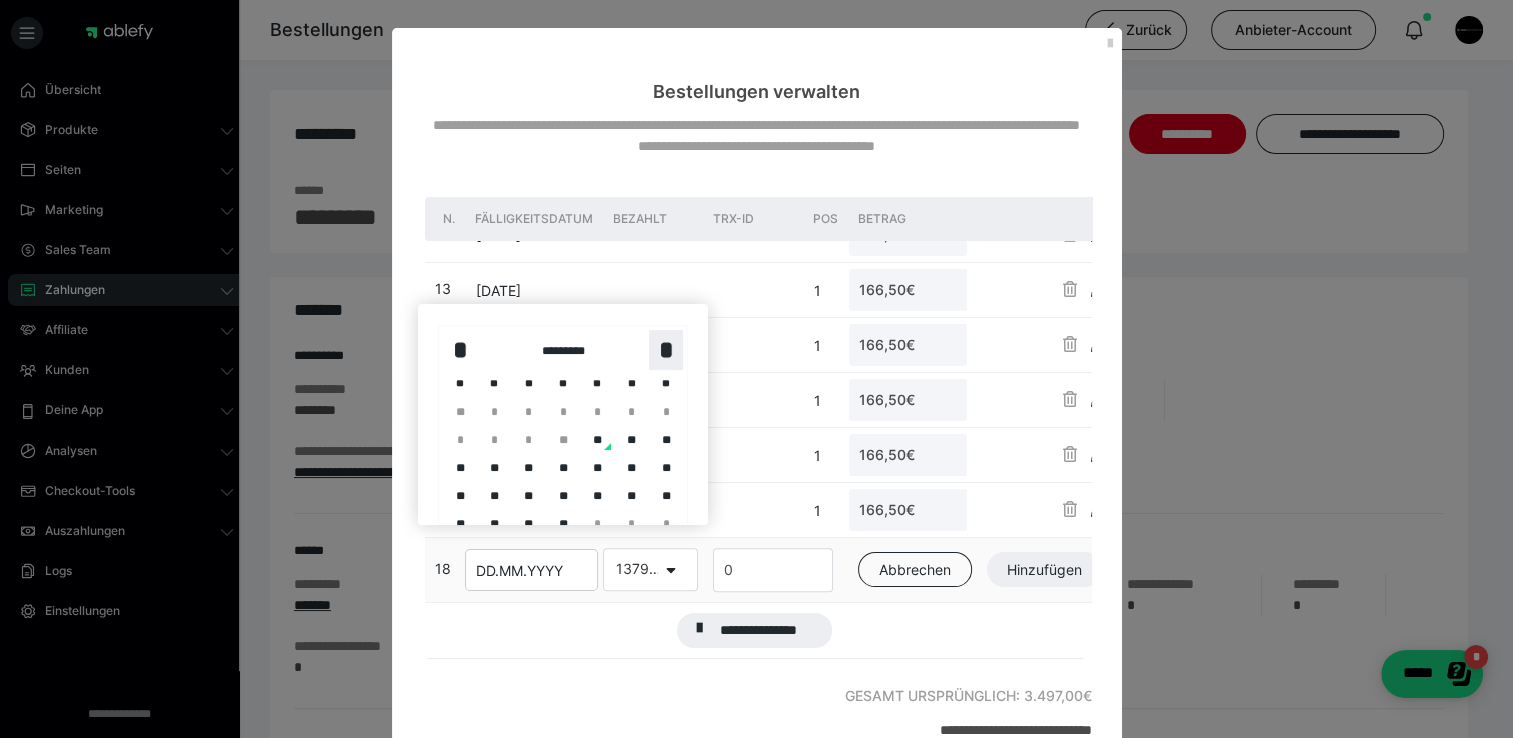 click on "*" at bounding box center (666, 350) 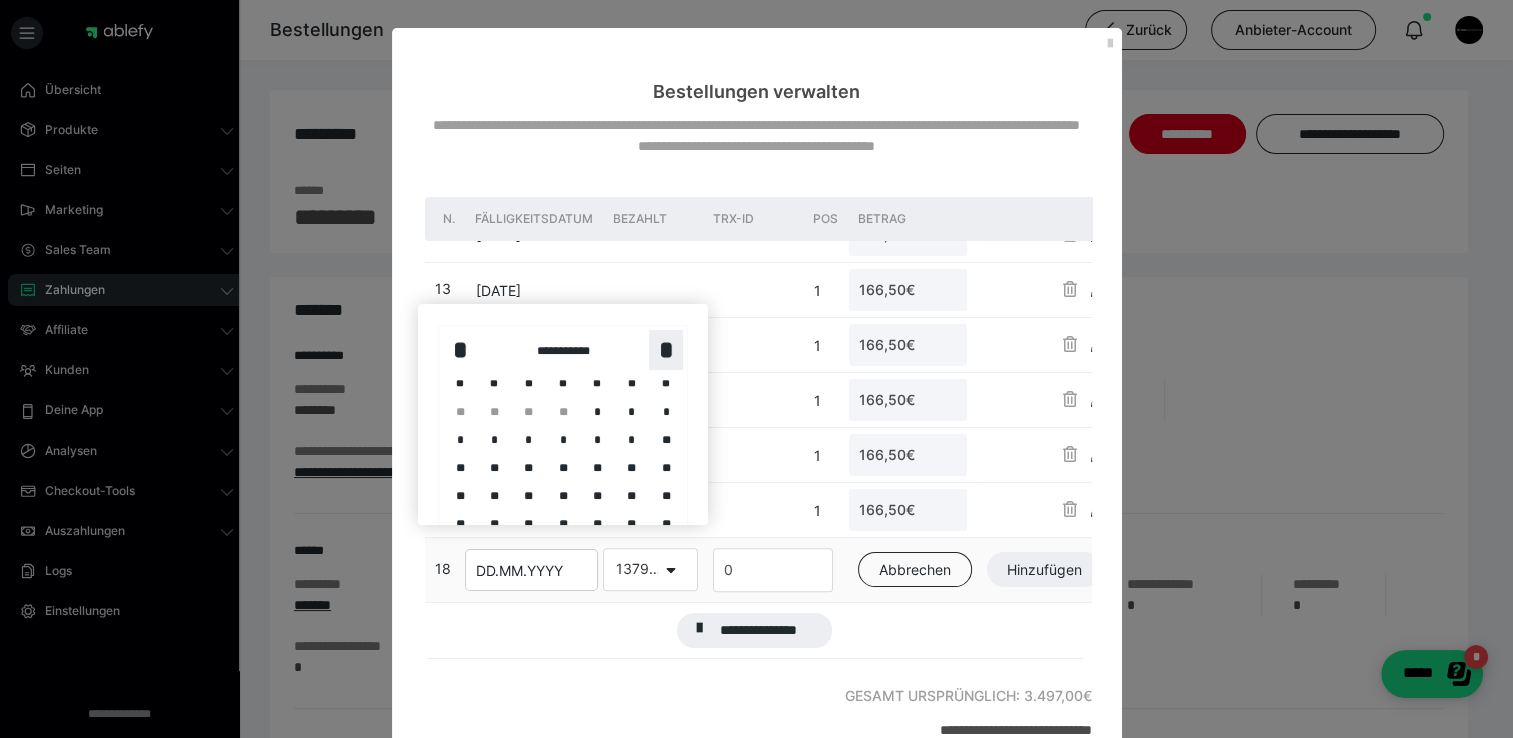 click on "*" at bounding box center (666, 350) 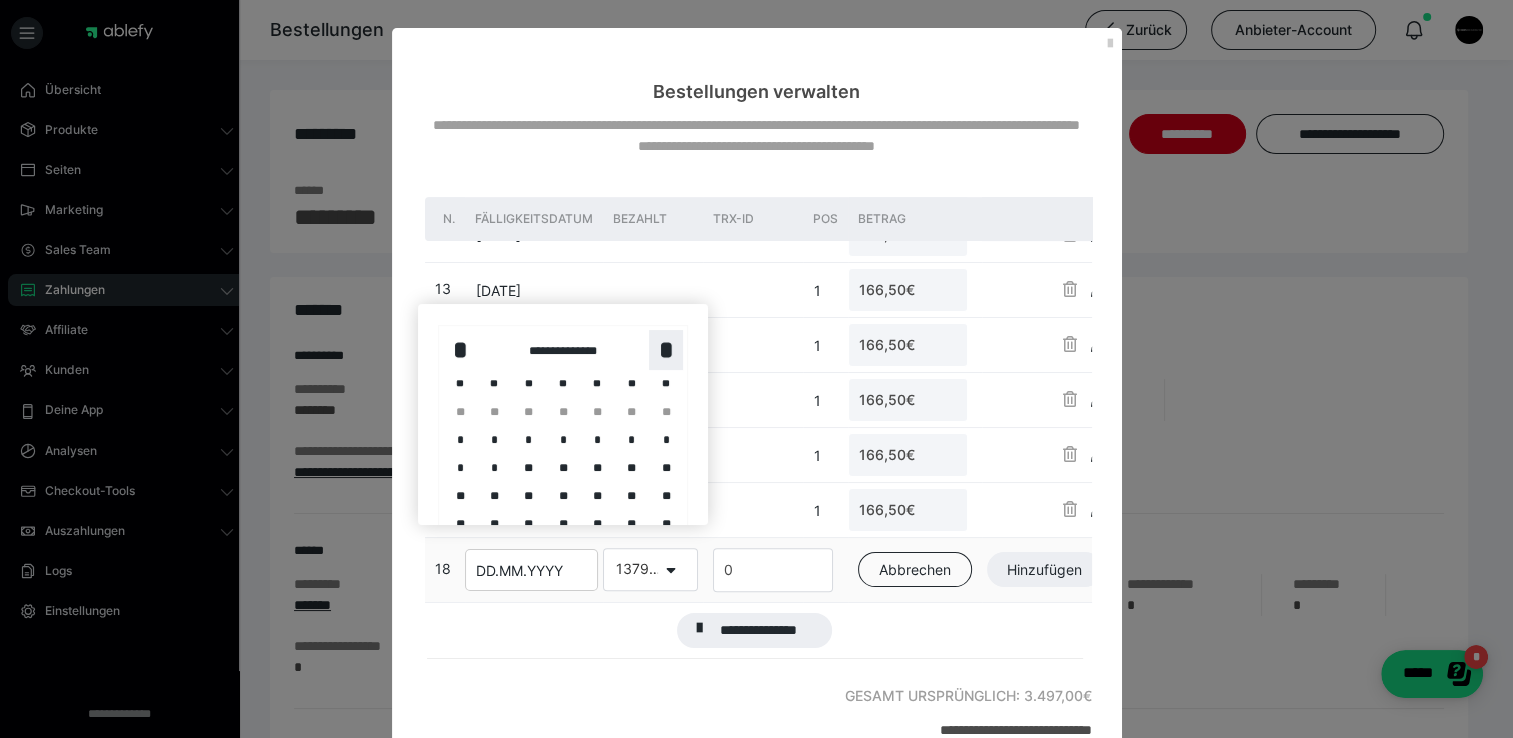 click on "*" at bounding box center [666, 350] 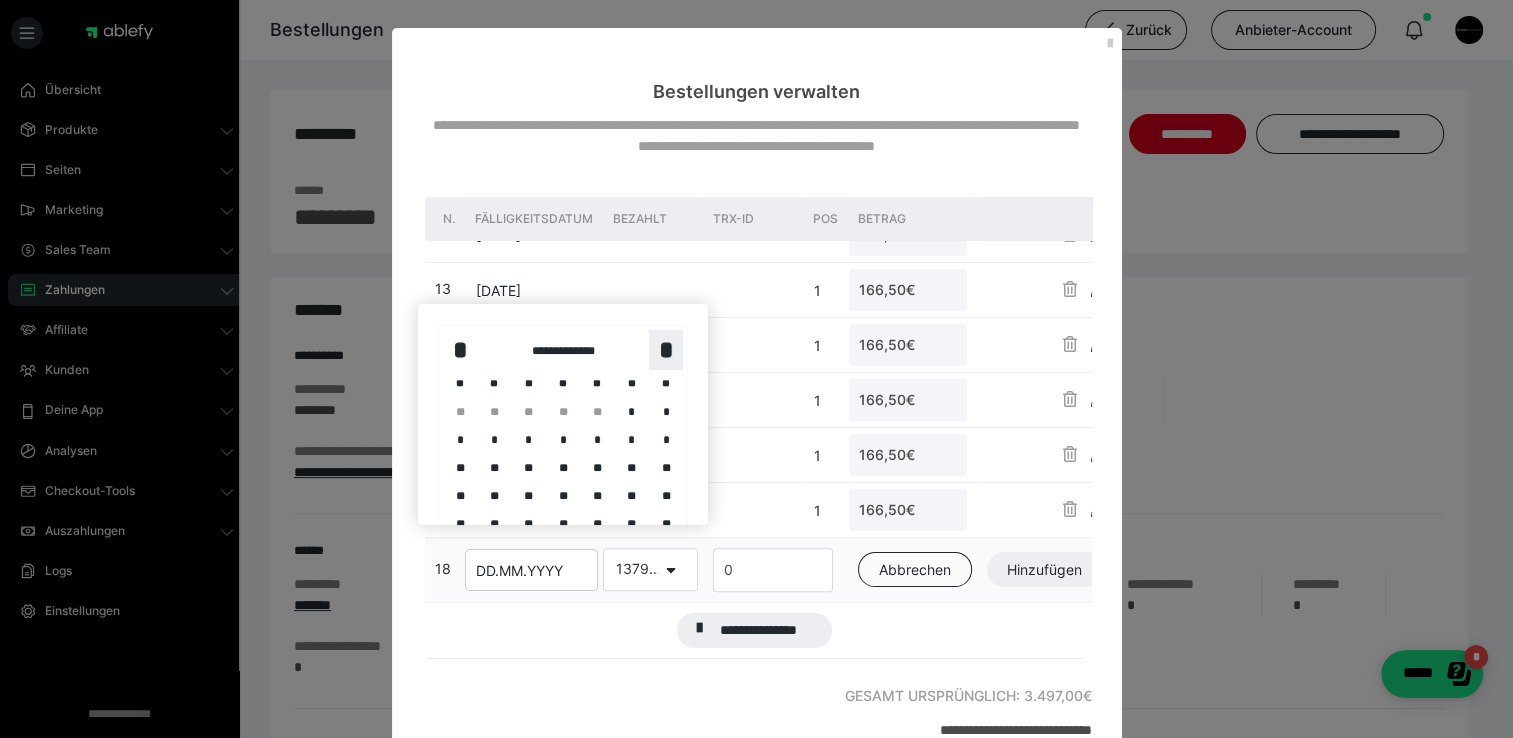 click on "*" at bounding box center (666, 350) 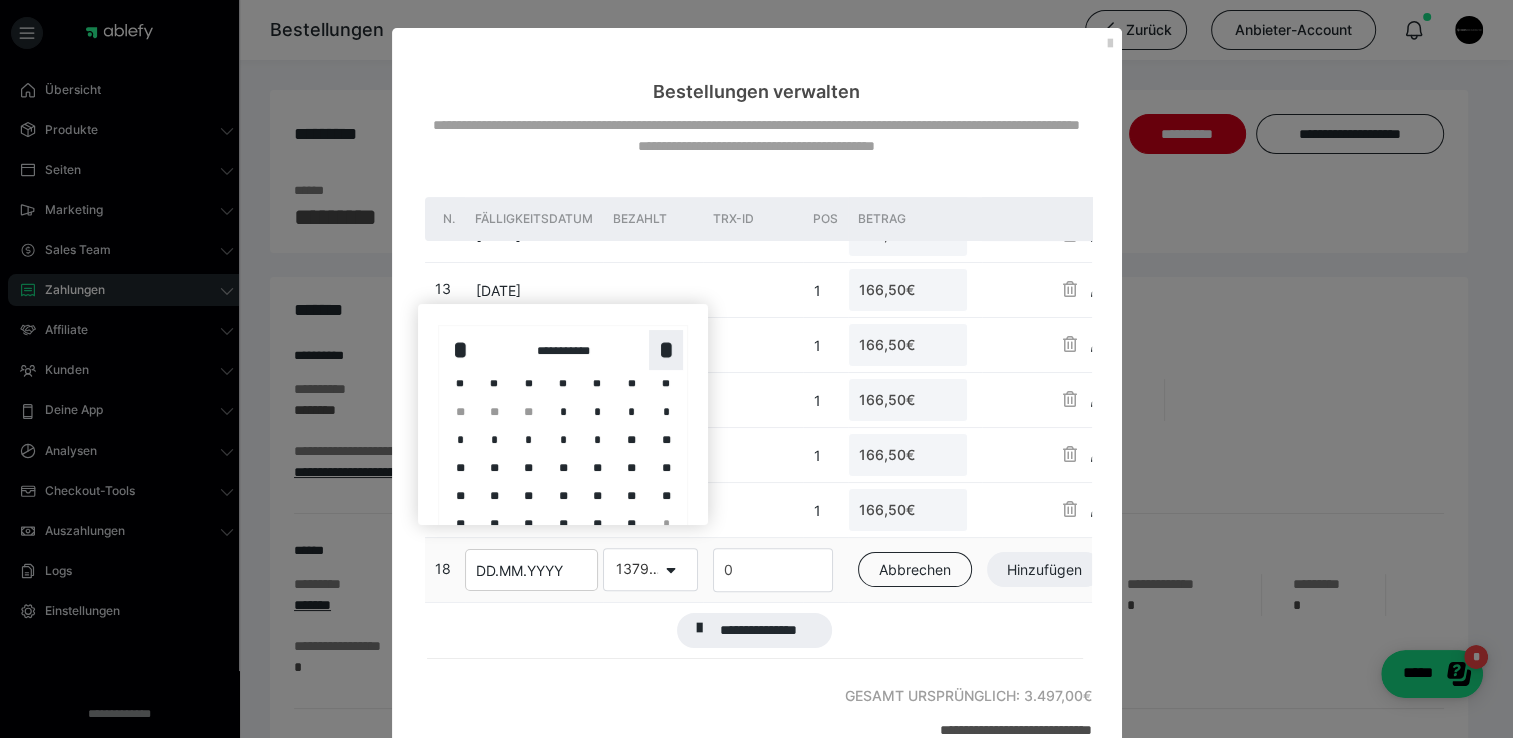 click on "*" at bounding box center [666, 350] 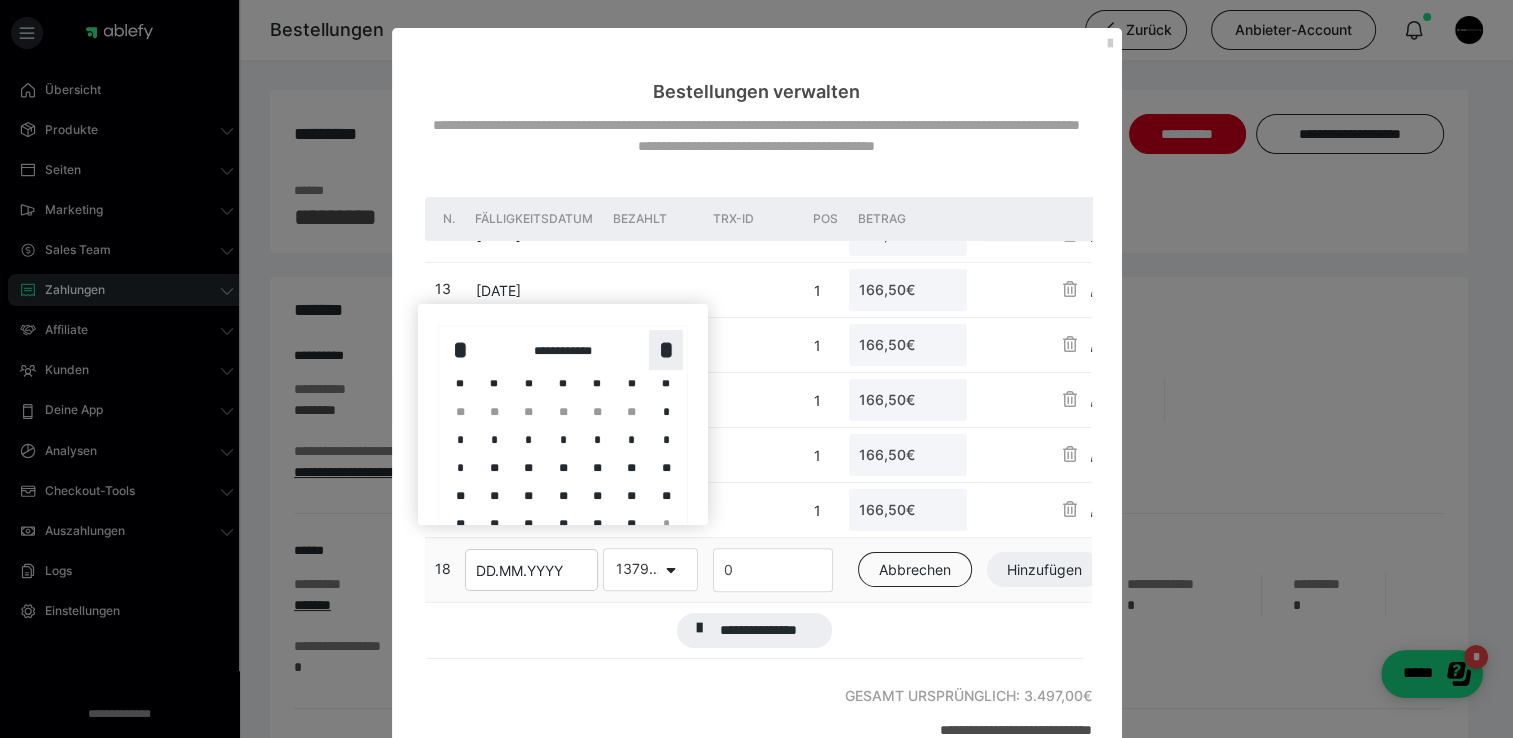 click on "*" at bounding box center (666, 350) 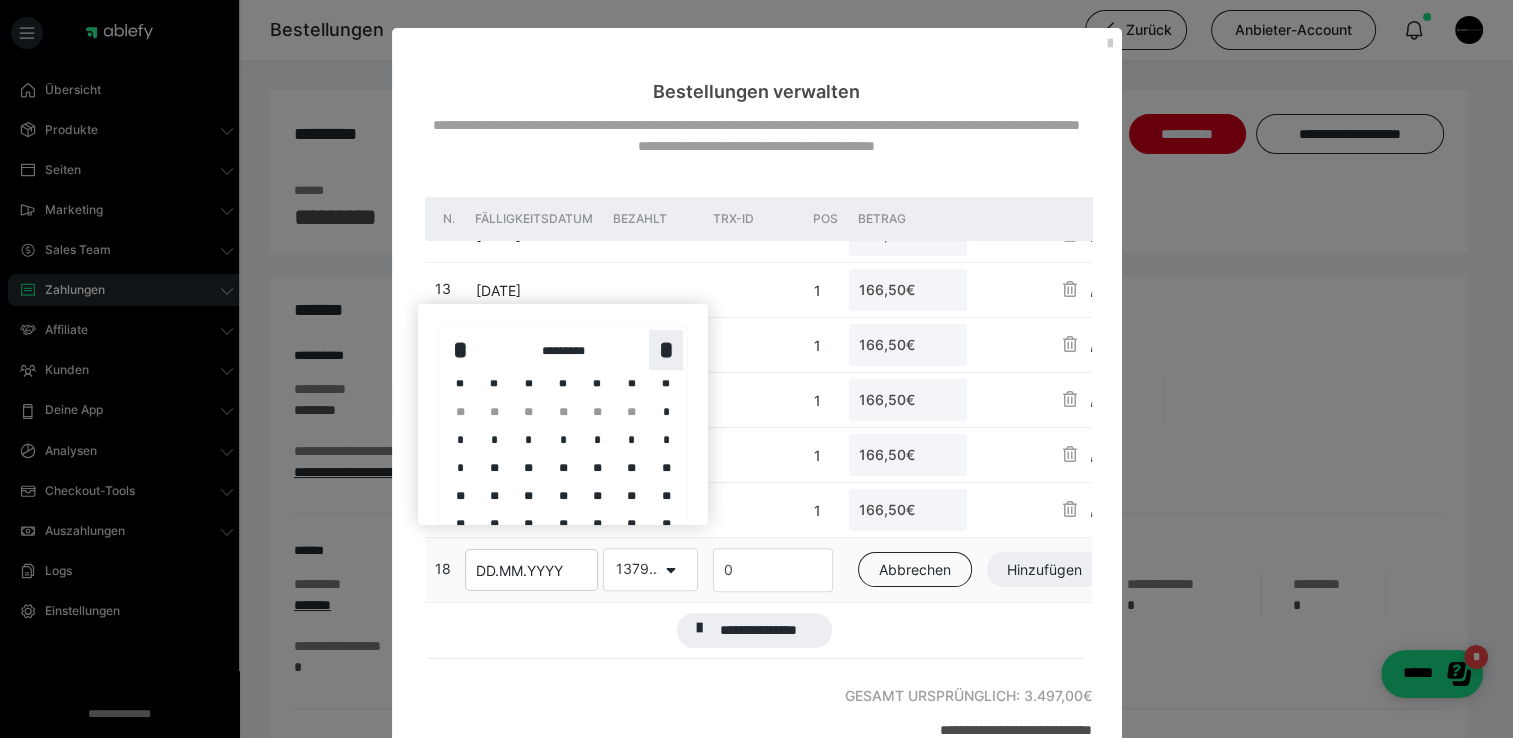 click on "*" at bounding box center (666, 350) 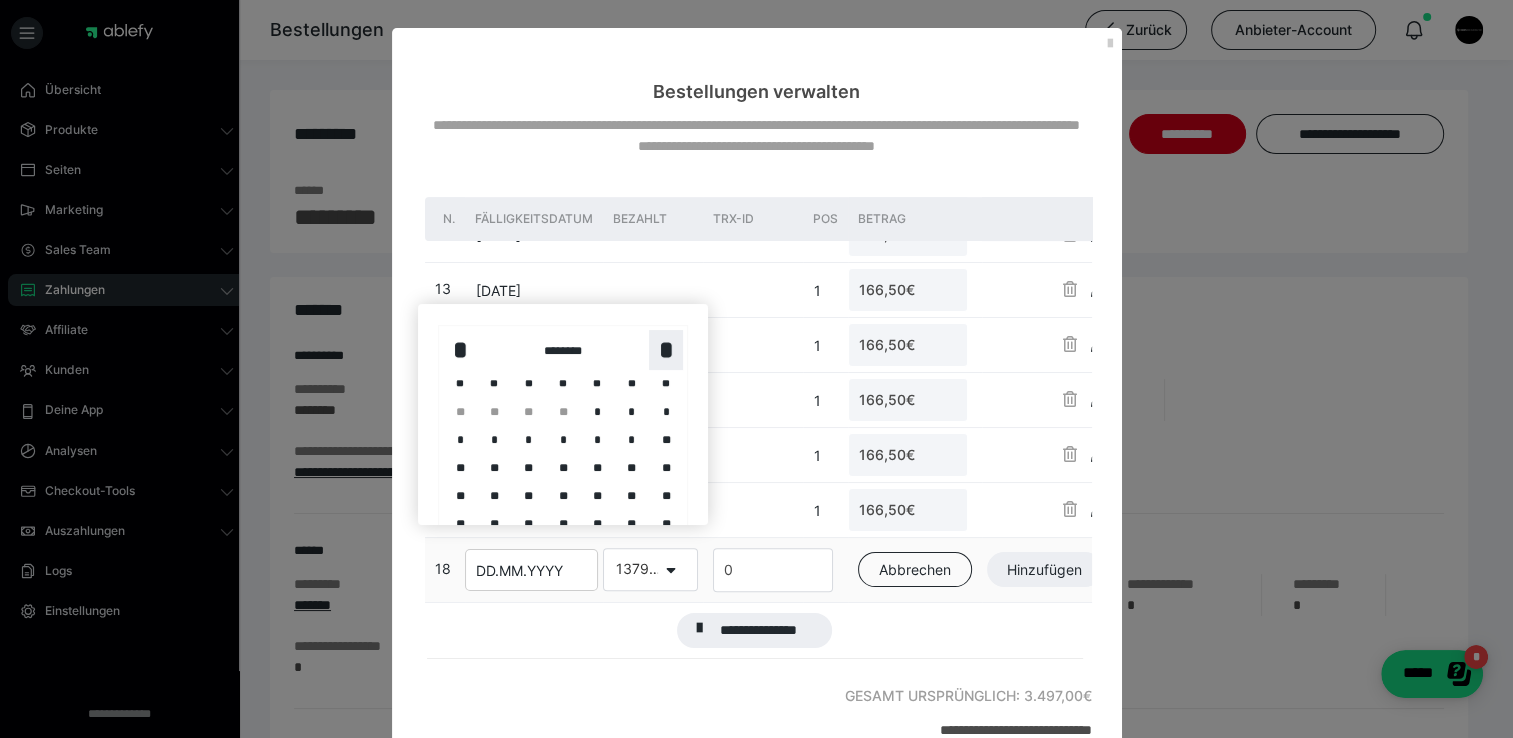 click on "*" at bounding box center (666, 350) 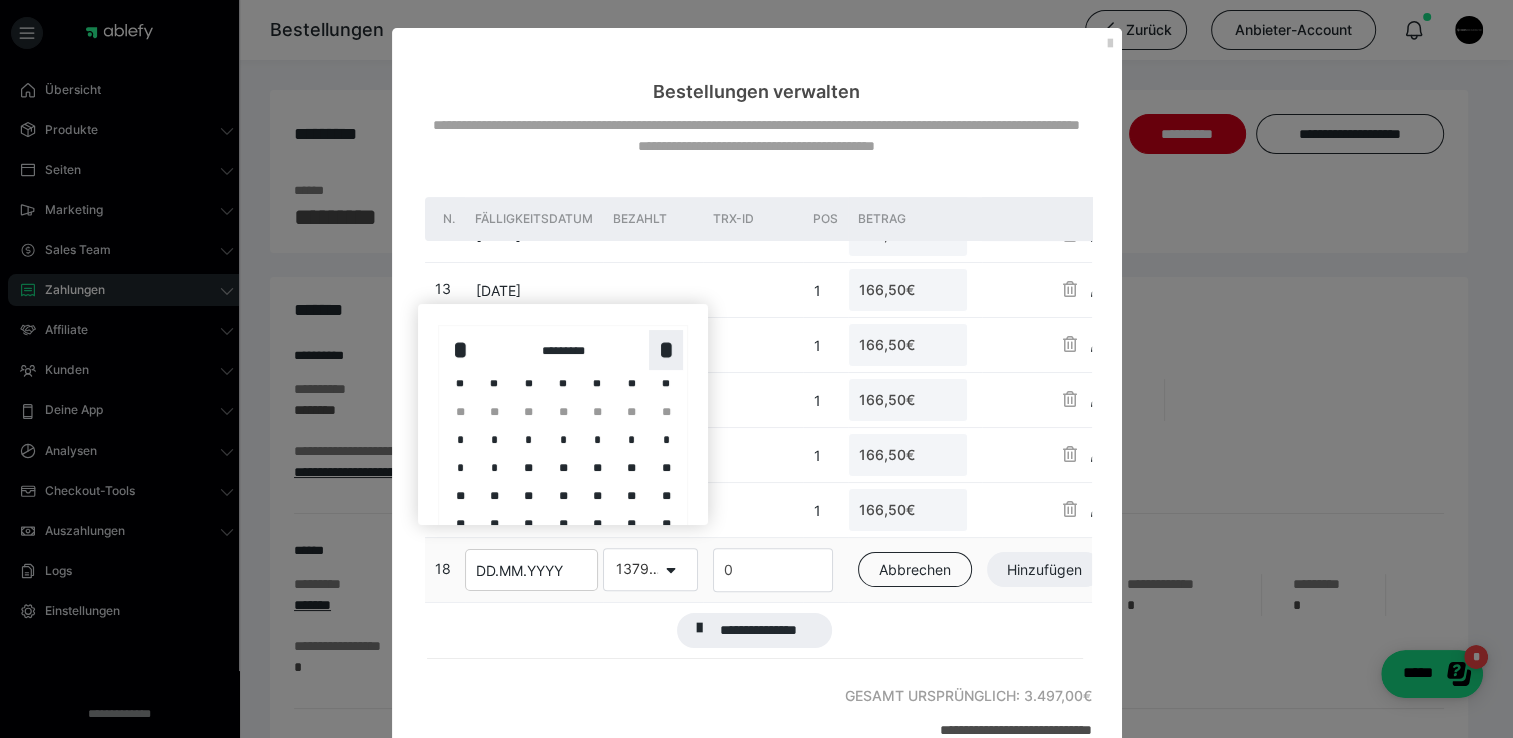 click on "*" at bounding box center [666, 350] 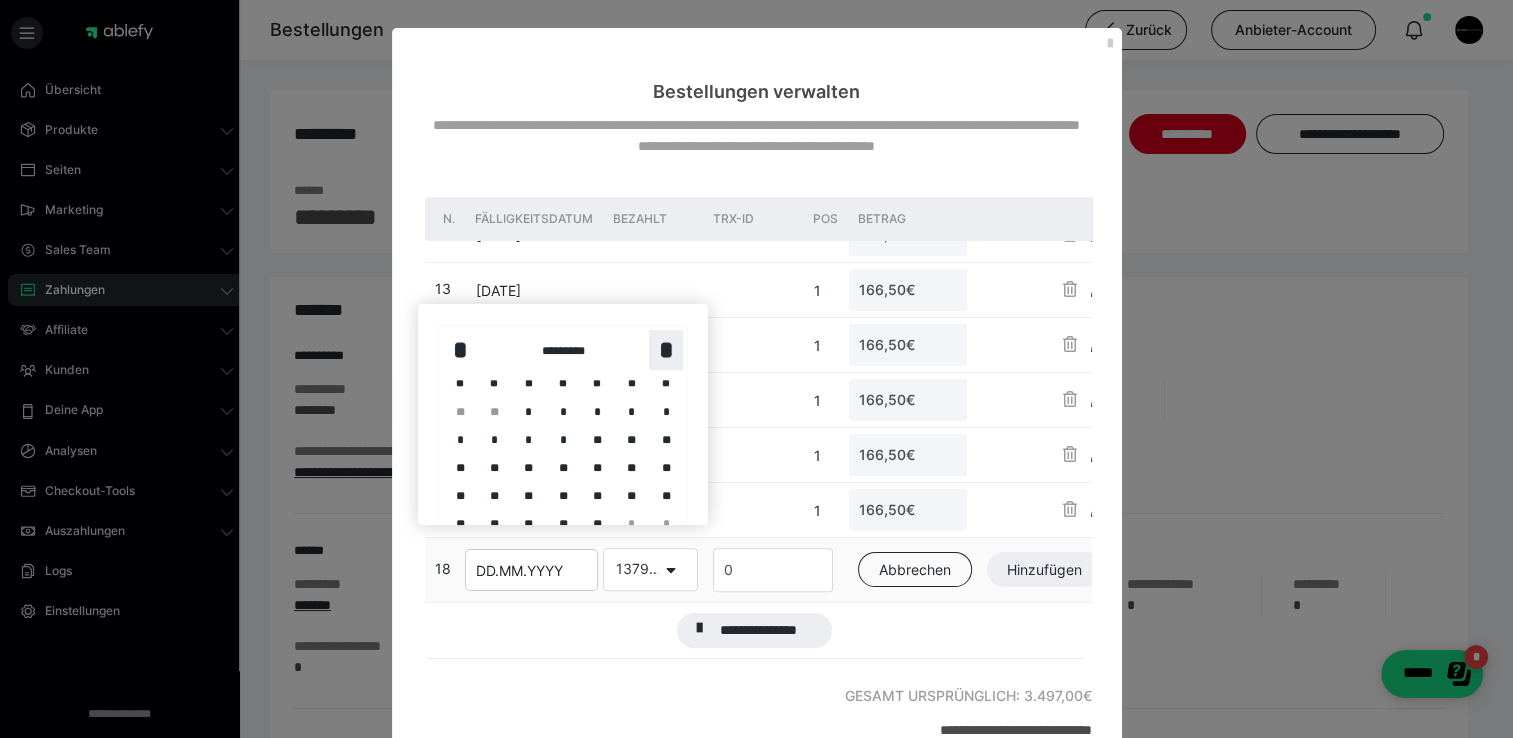 click on "*" at bounding box center [666, 350] 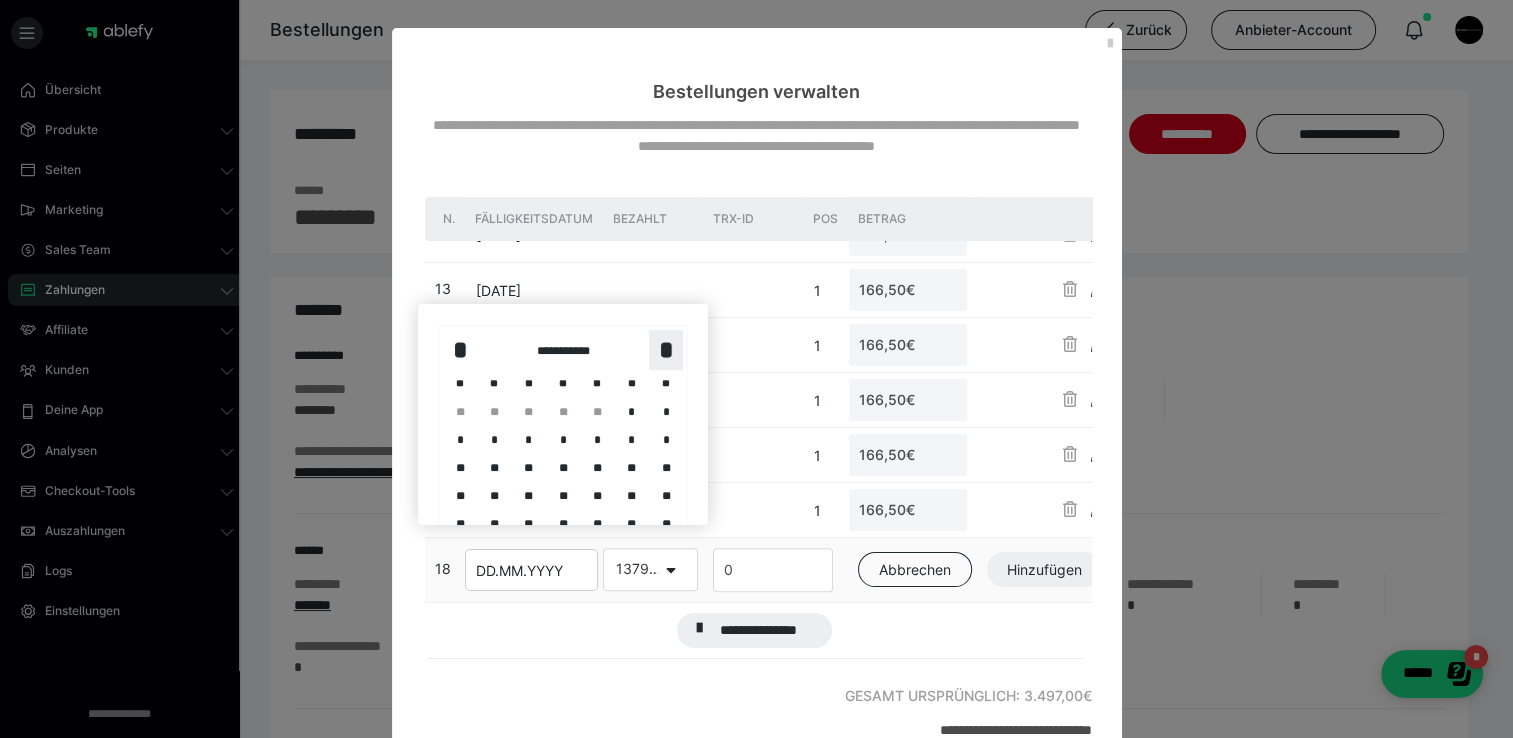 click on "*" at bounding box center (666, 350) 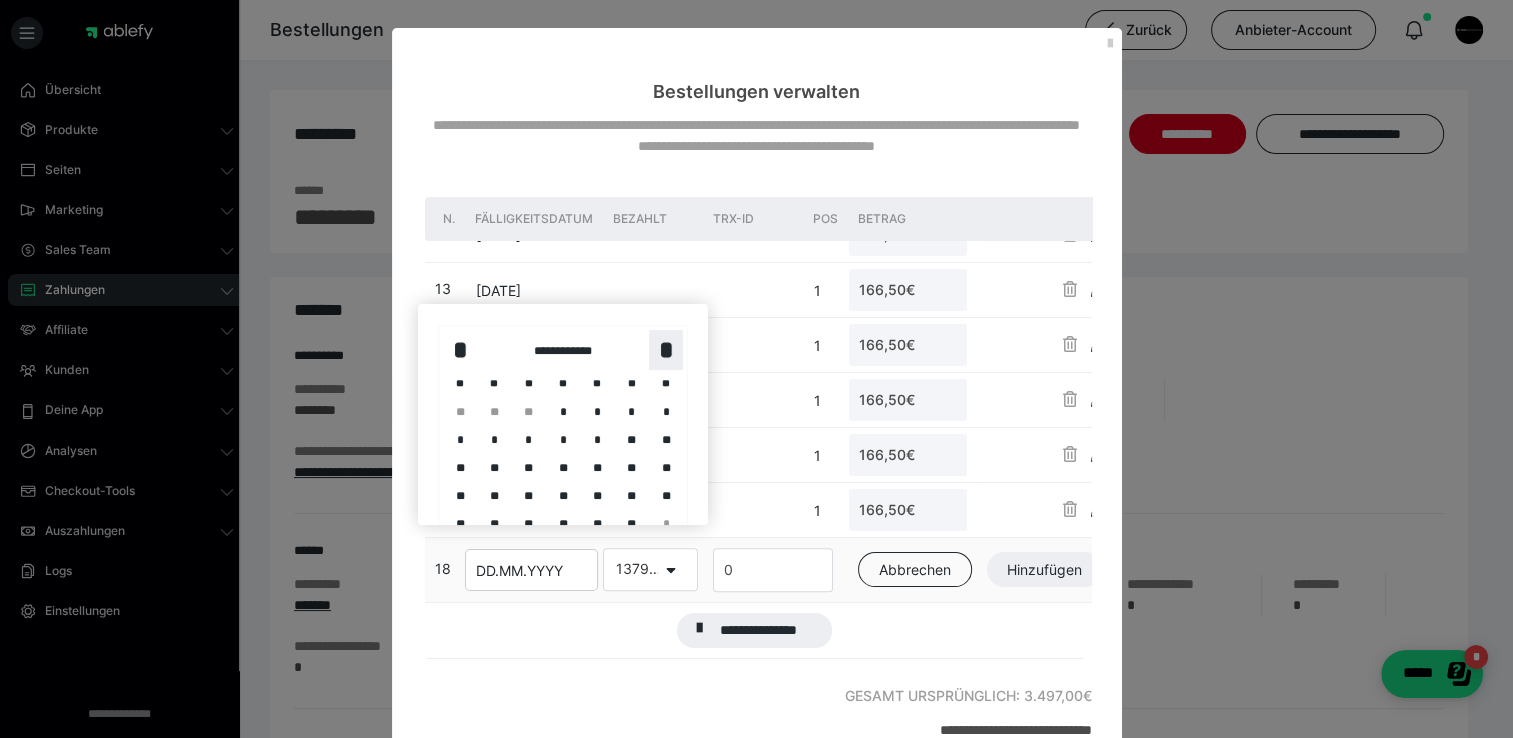 click on "*" at bounding box center (666, 350) 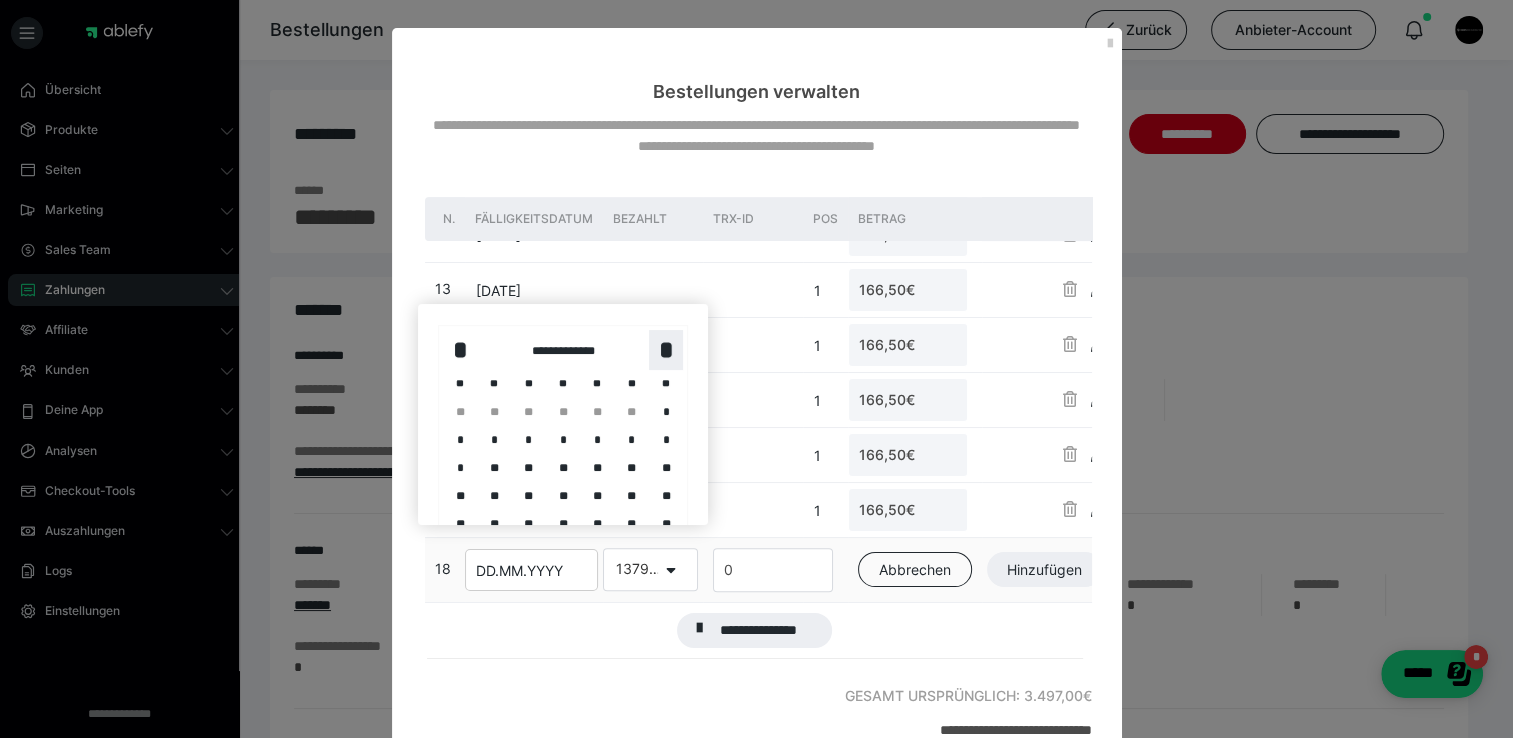 click on "*" at bounding box center (666, 350) 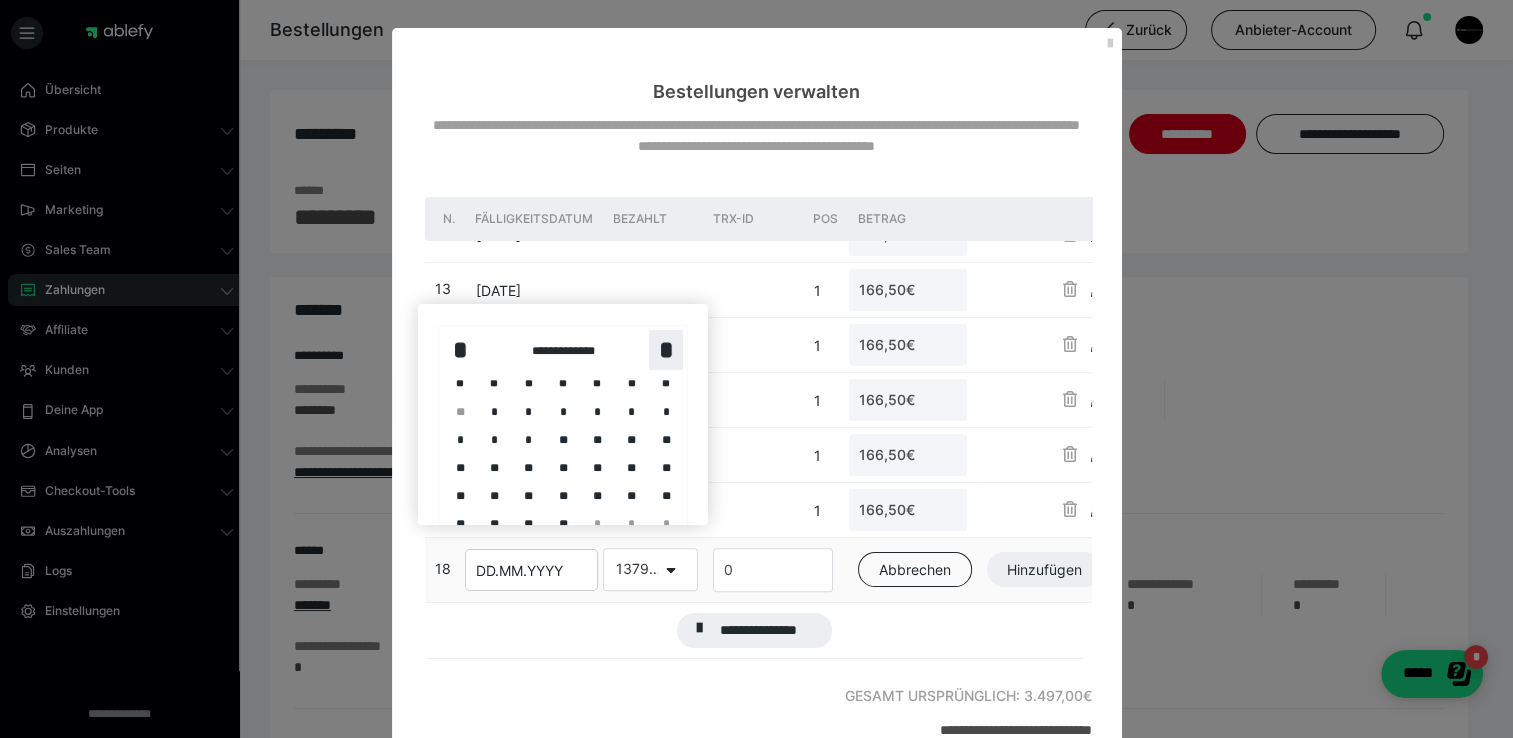 click on "*" at bounding box center [666, 350] 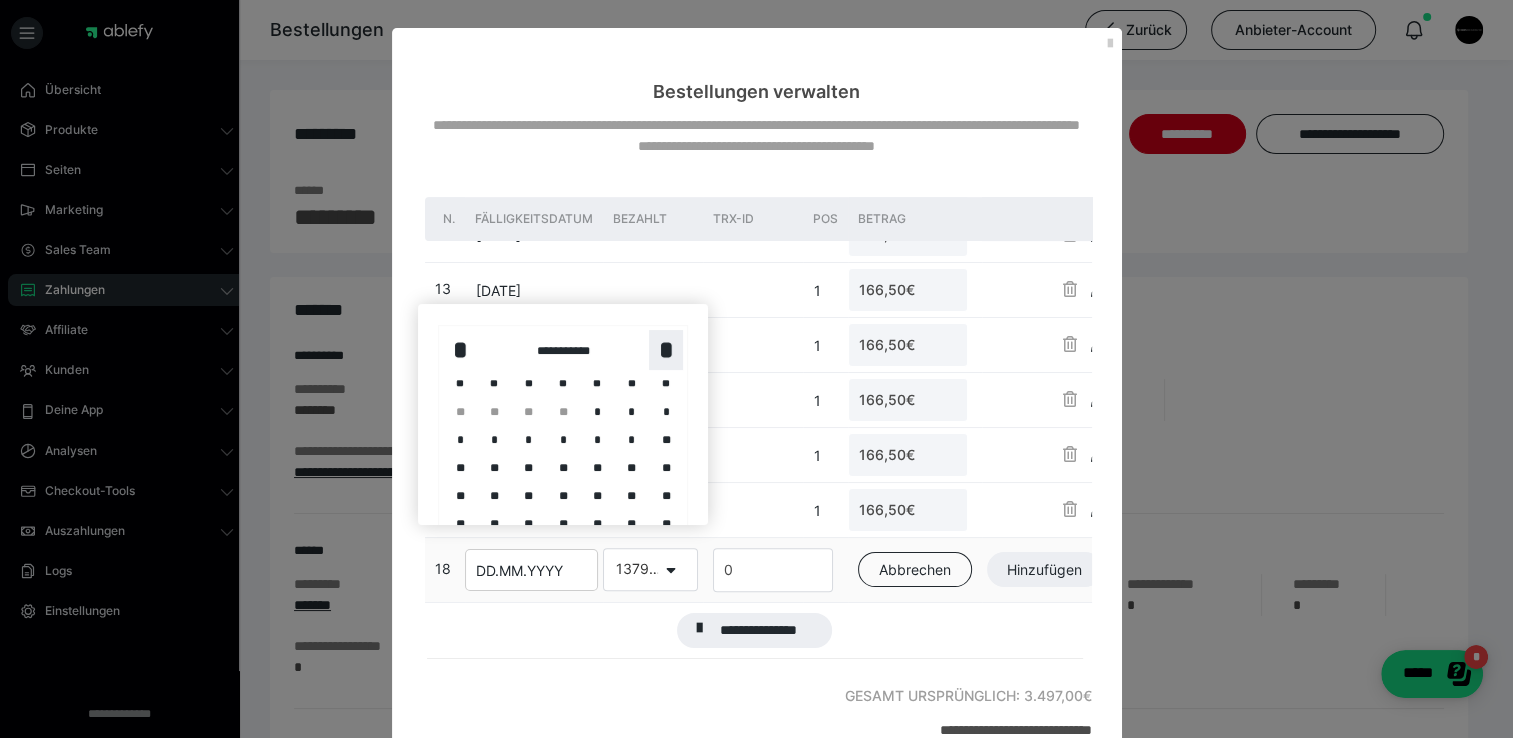 click on "*" at bounding box center [666, 350] 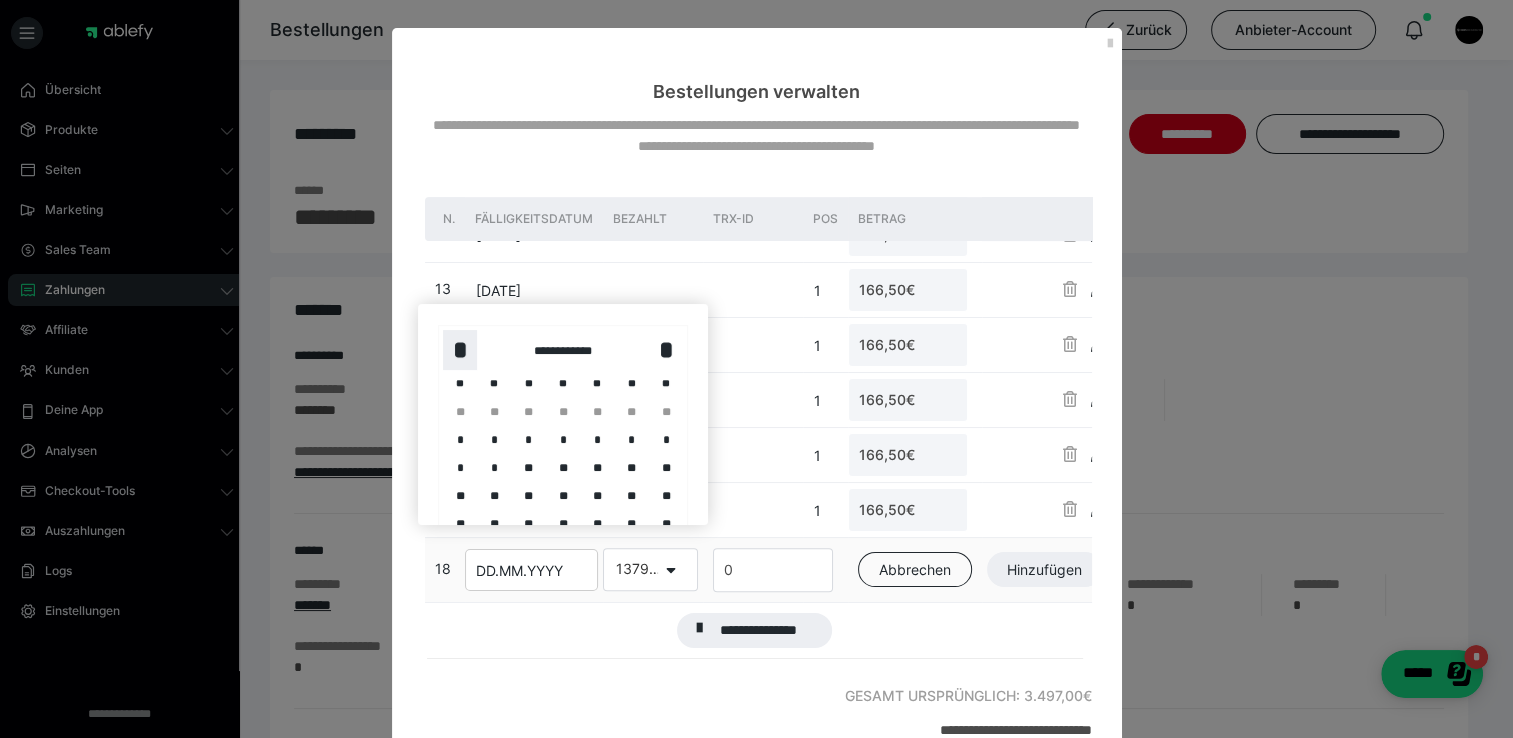 click on "*" at bounding box center (460, 350) 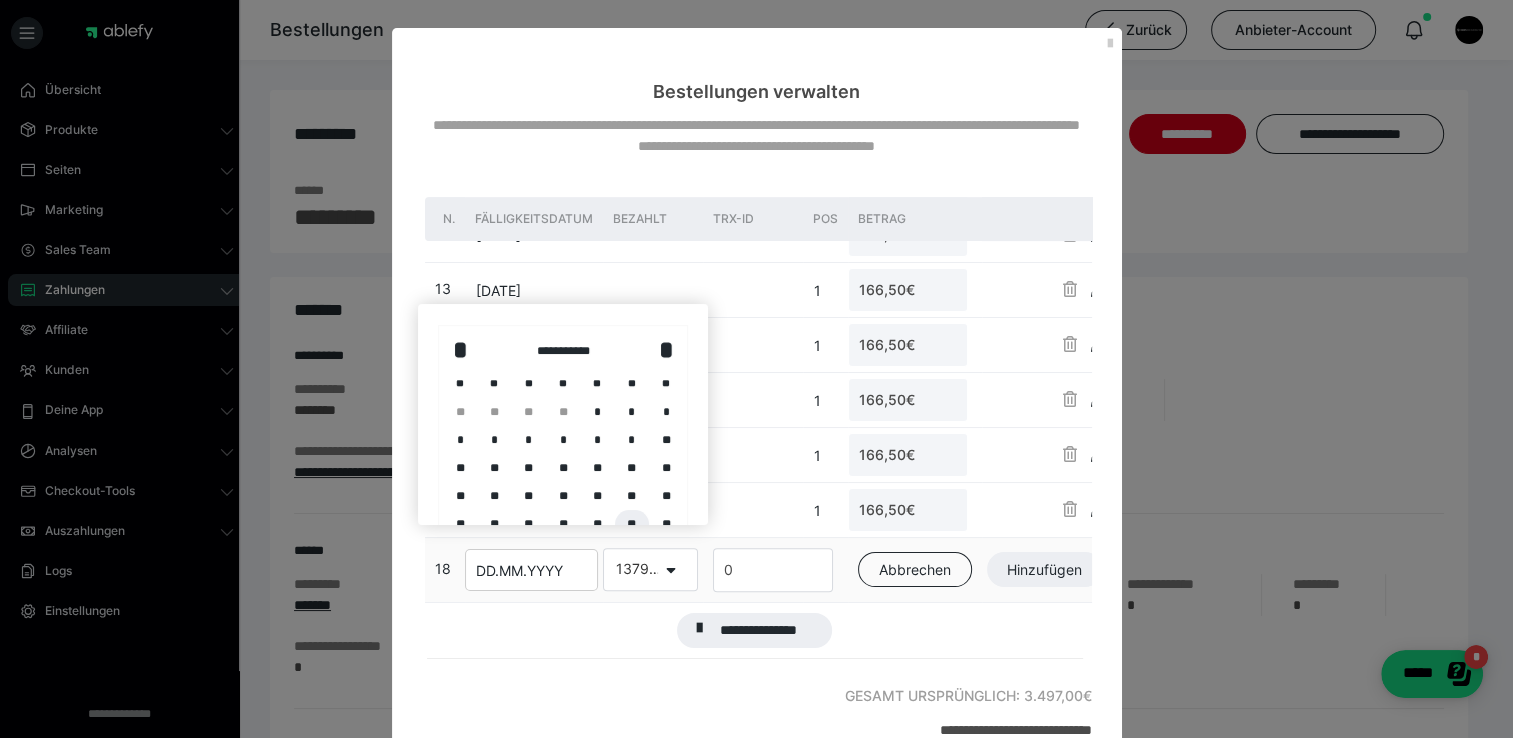 click on "**" at bounding box center [632, 524] 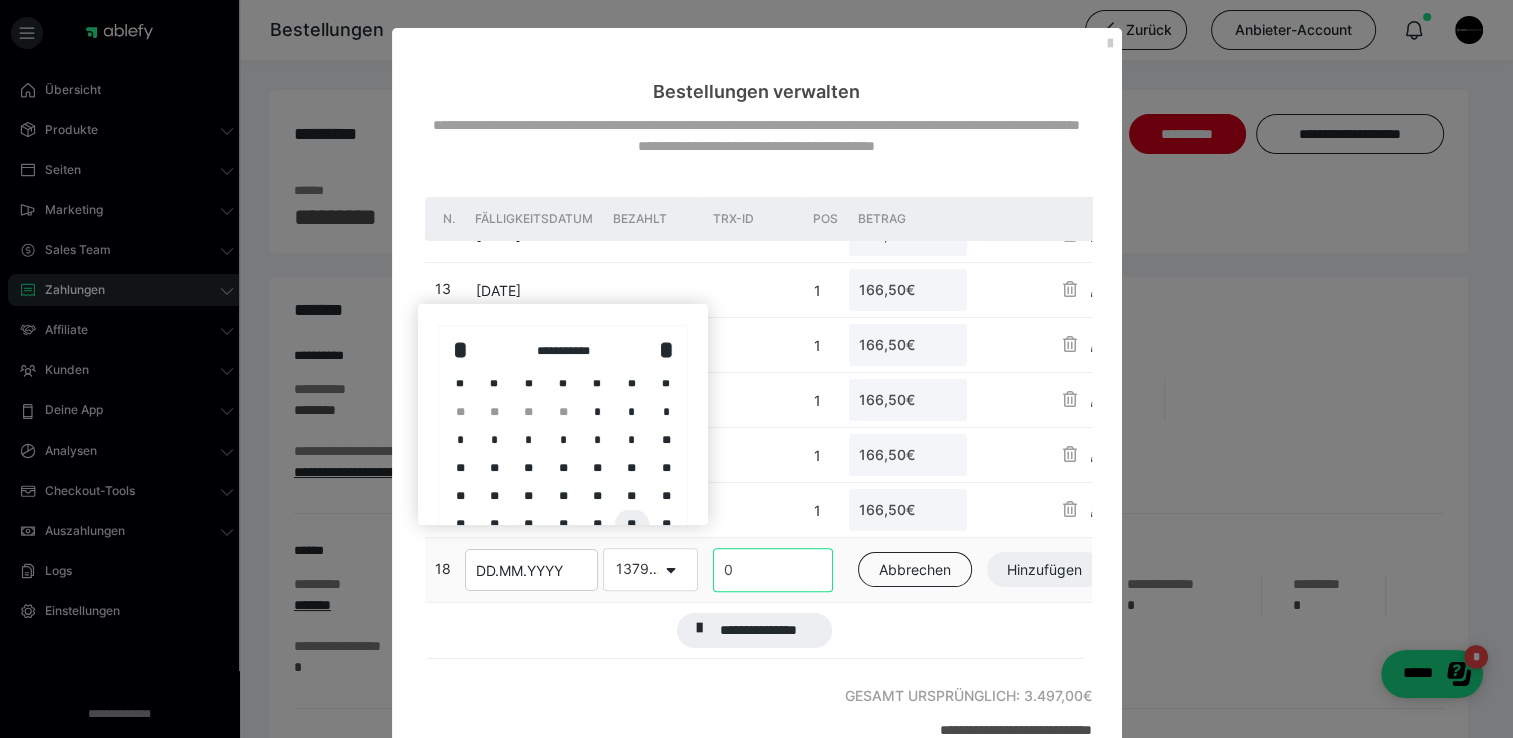 scroll, scrollTop: 644, scrollLeft: 0, axis: vertical 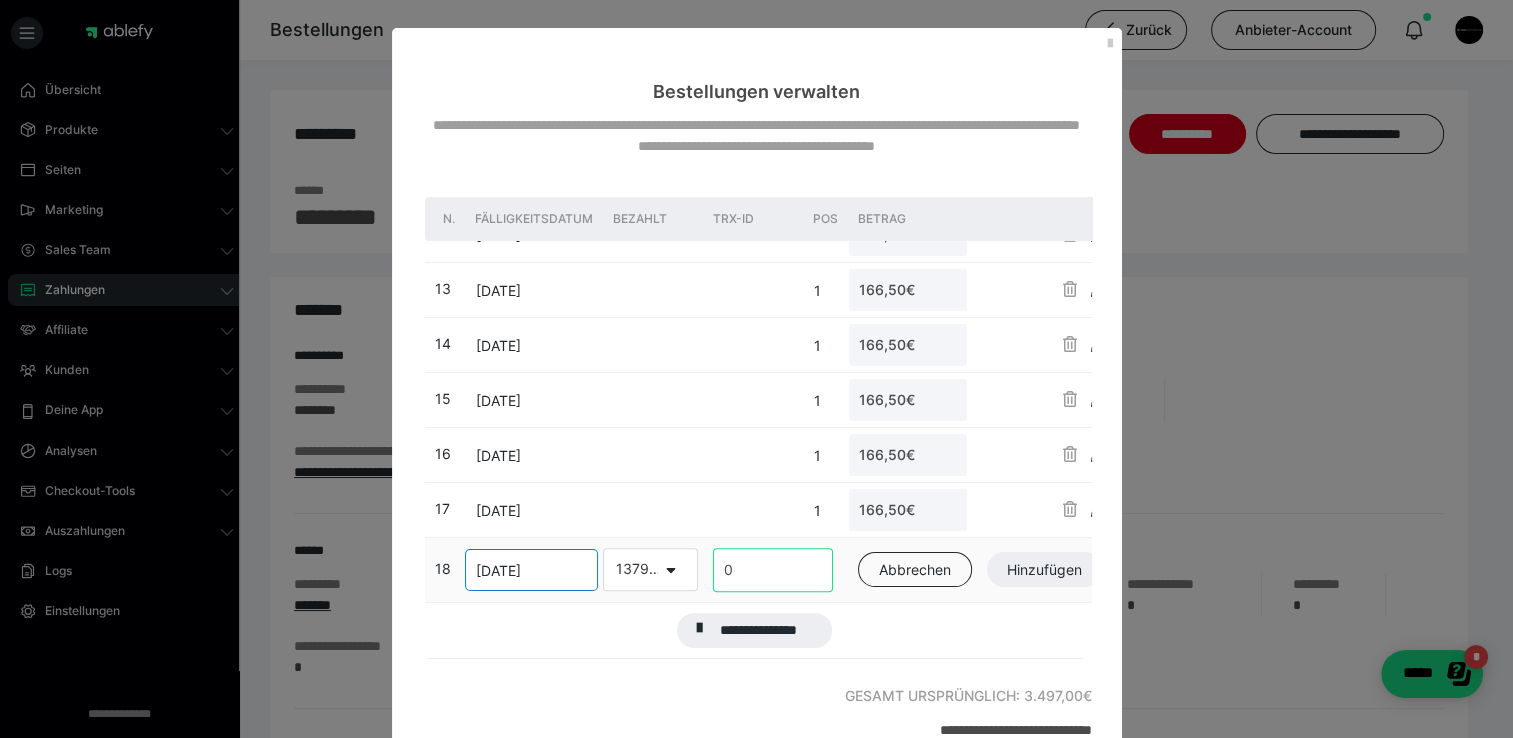 click on "0" at bounding box center [773, 570] 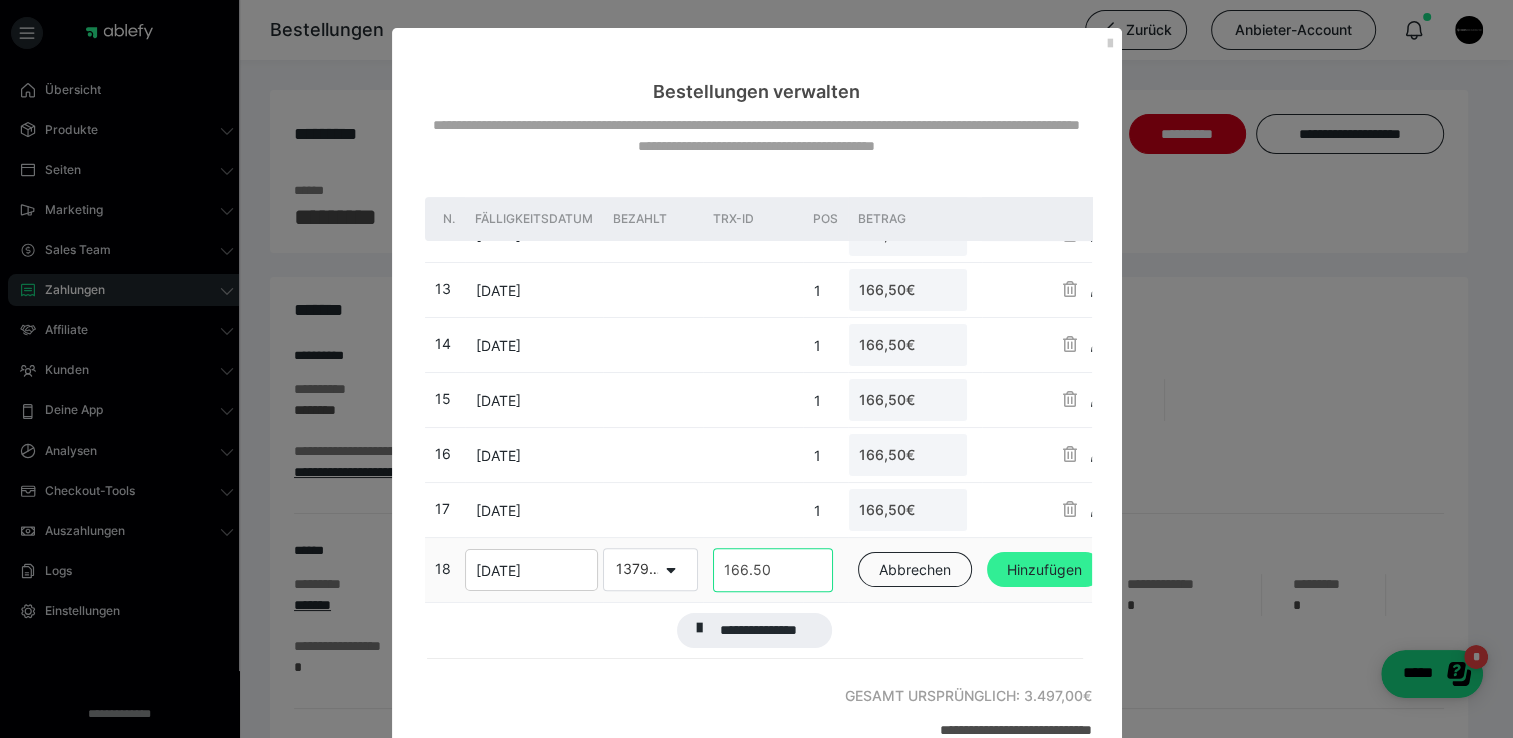 type on "166.50" 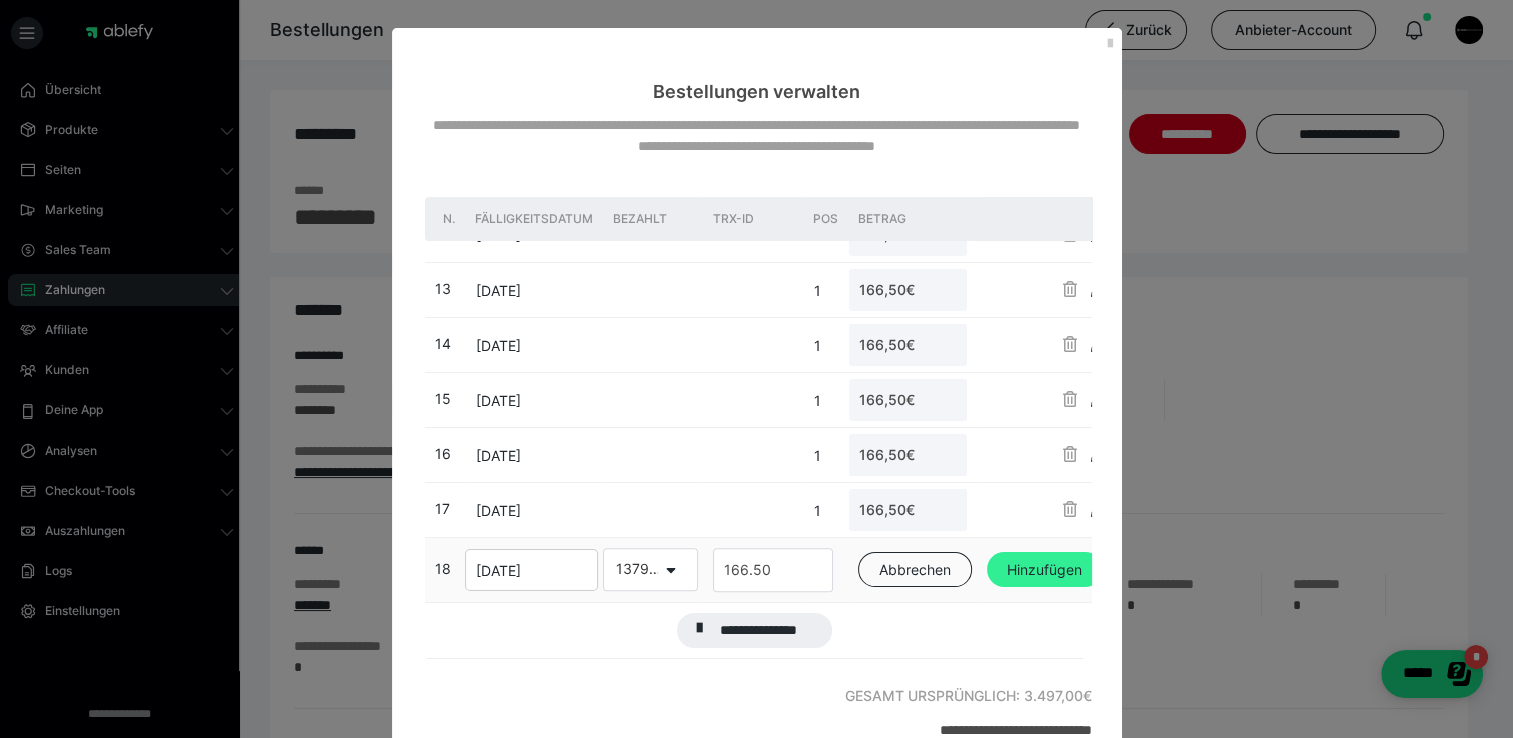 click on "Hinzufügen" at bounding box center [1044, 570] 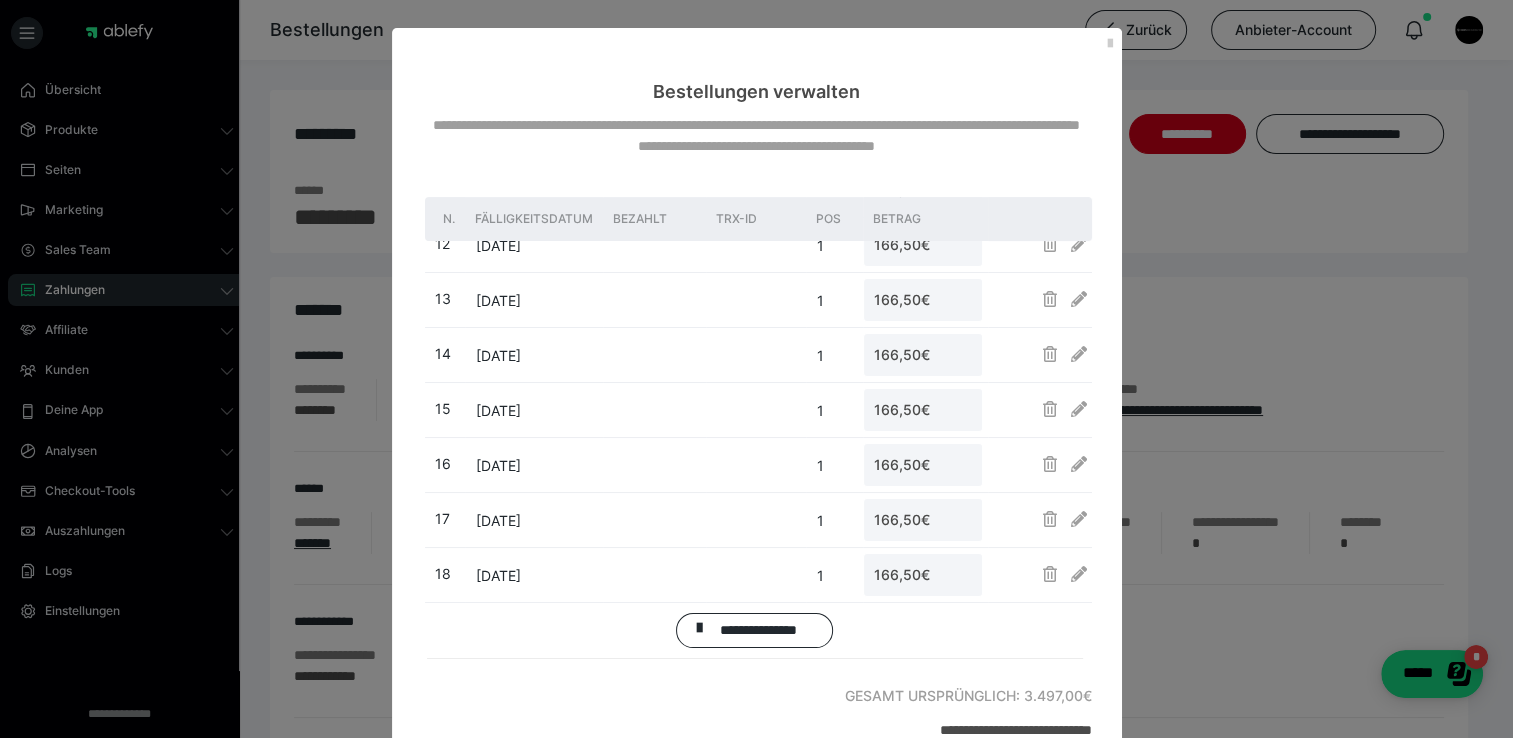 scroll, scrollTop: 628, scrollLeft: 0, axis: vertical 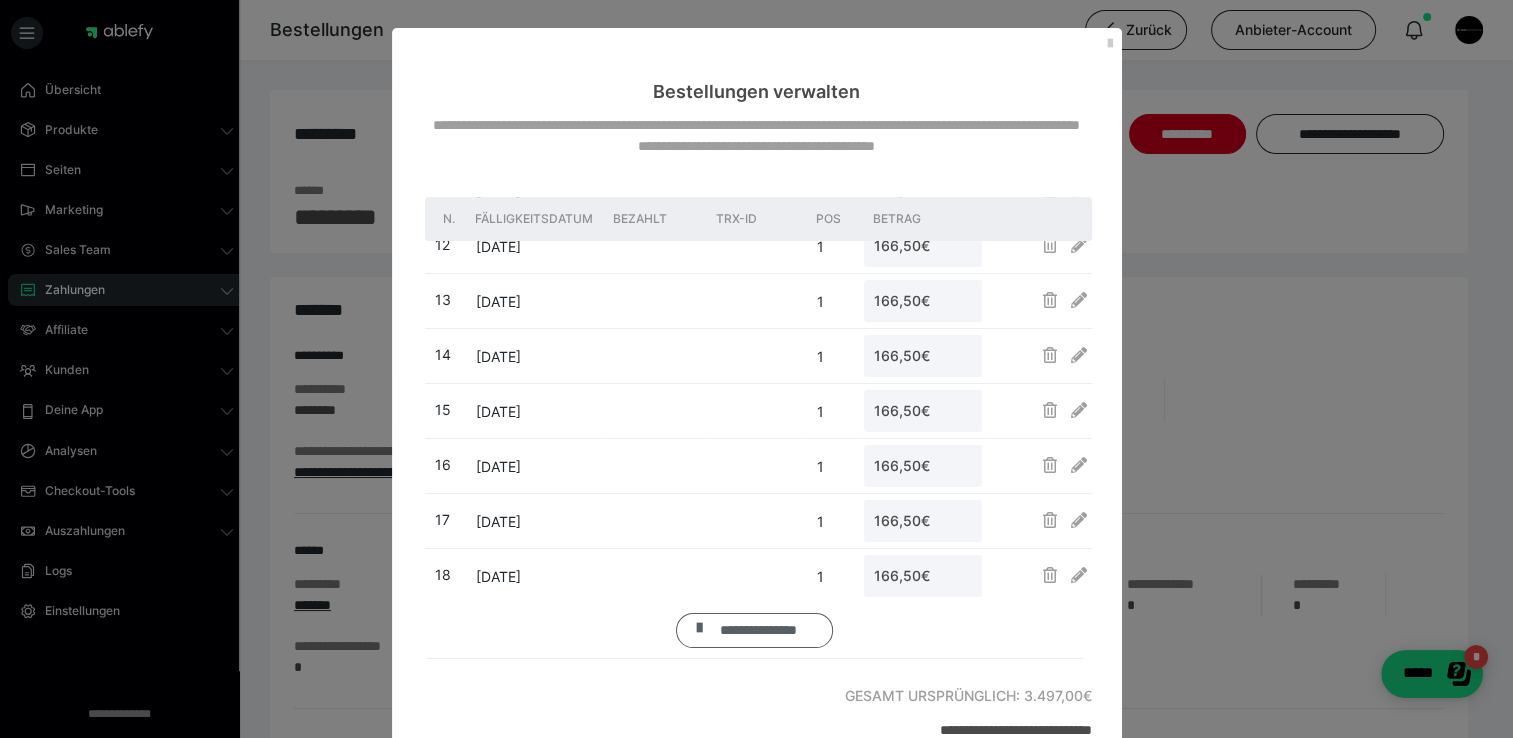 click on "**********" at bounding box center [759, 631] 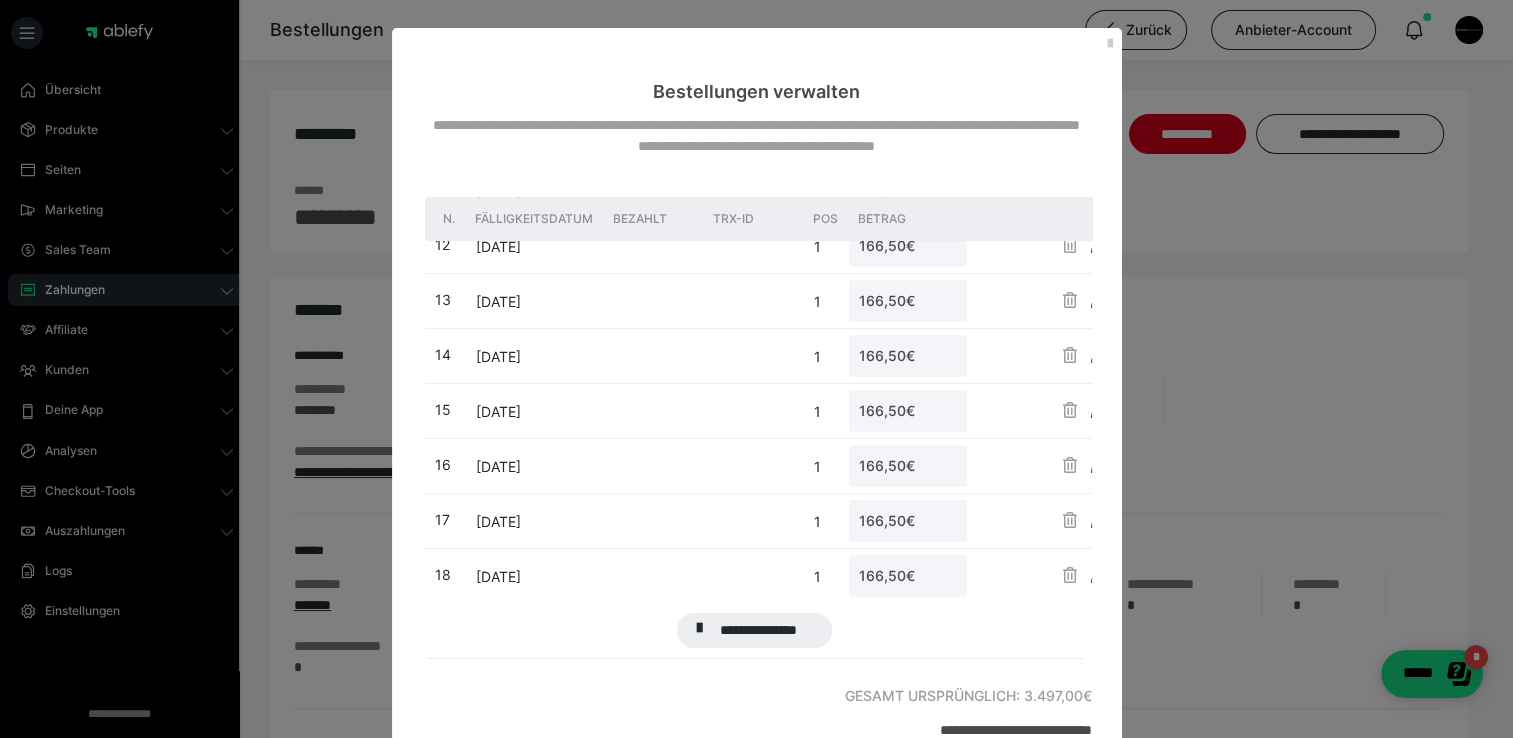 scroll, scrollTop: 708, scrollLeft: 0, axis: vertical 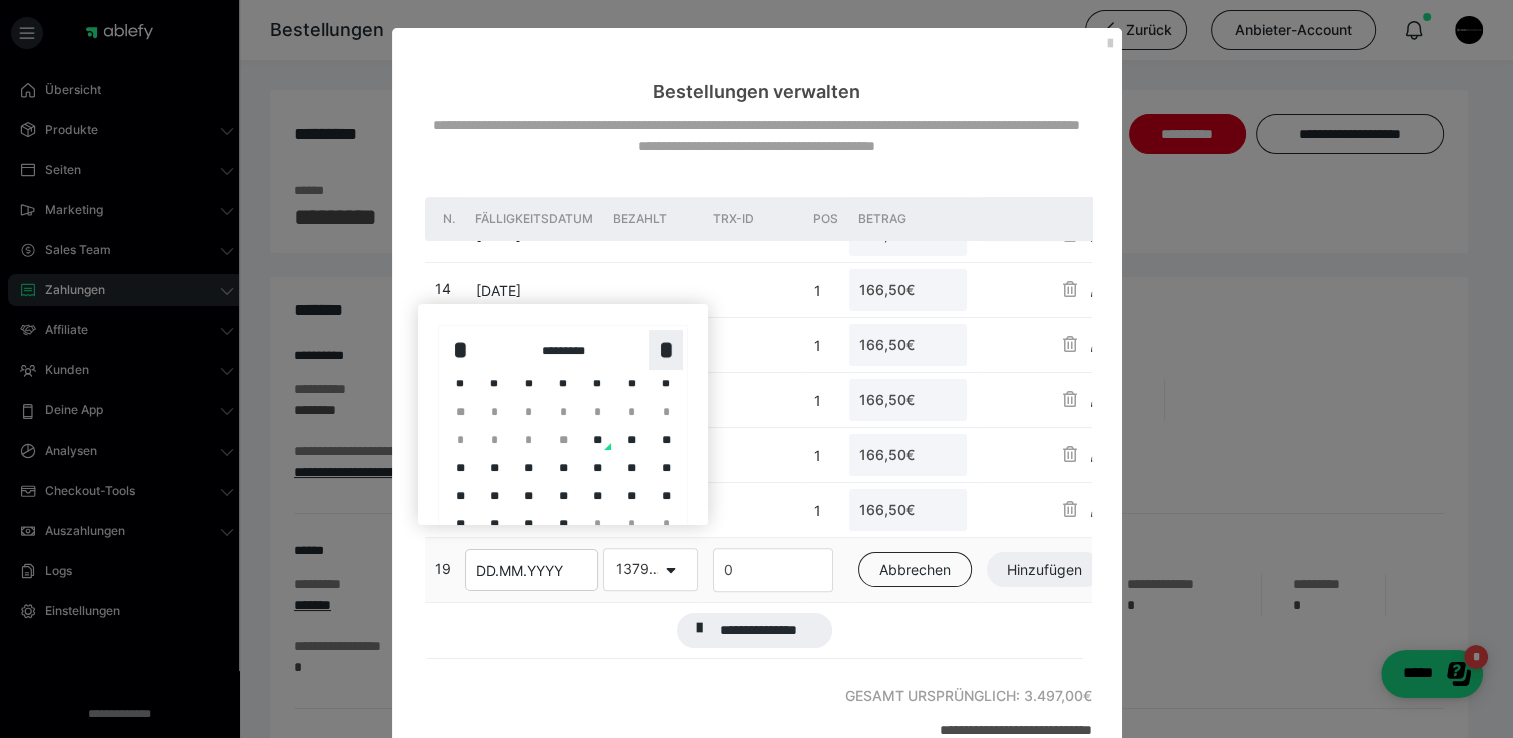 click on "*" at bounding box center [666, 350] 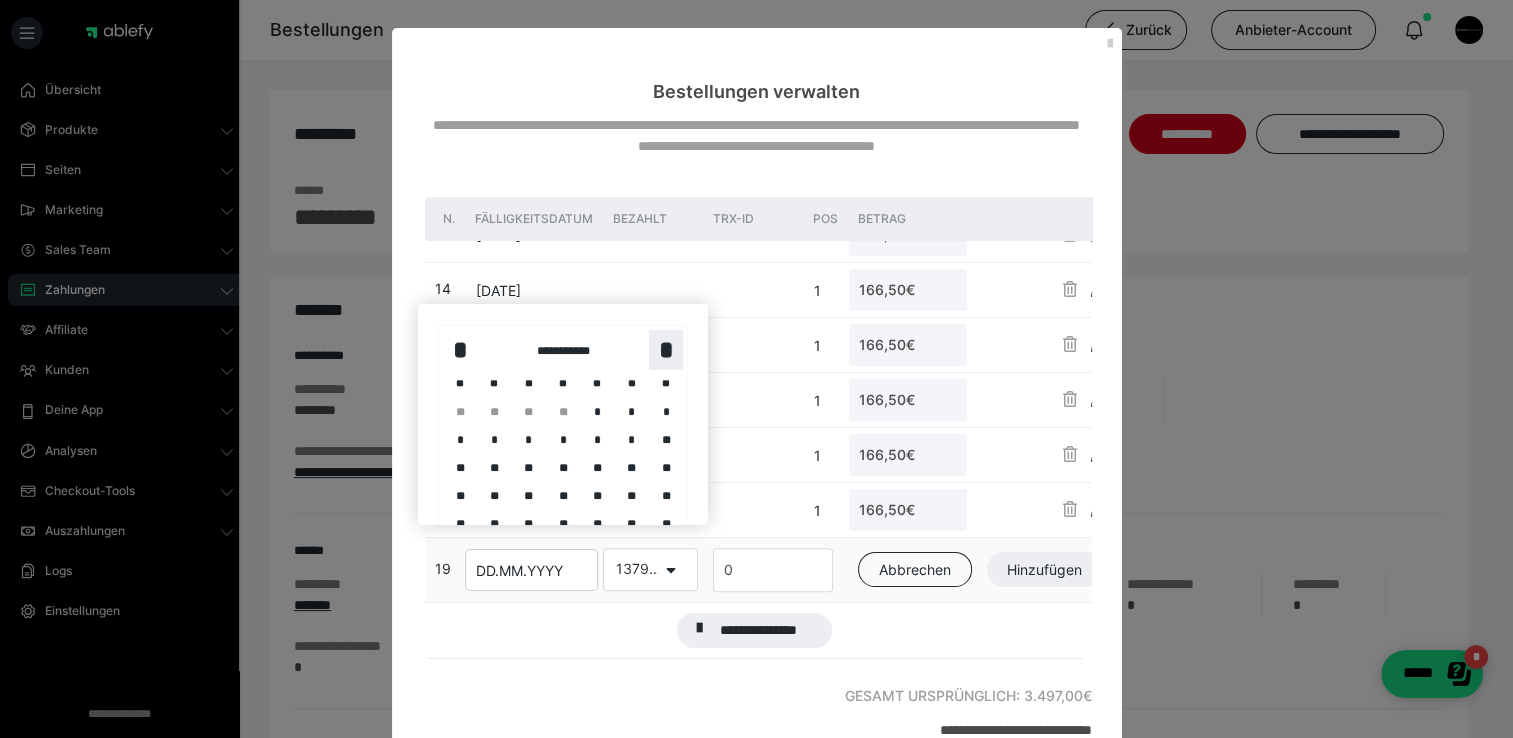 click on "*" at bounding box center [666, 350] 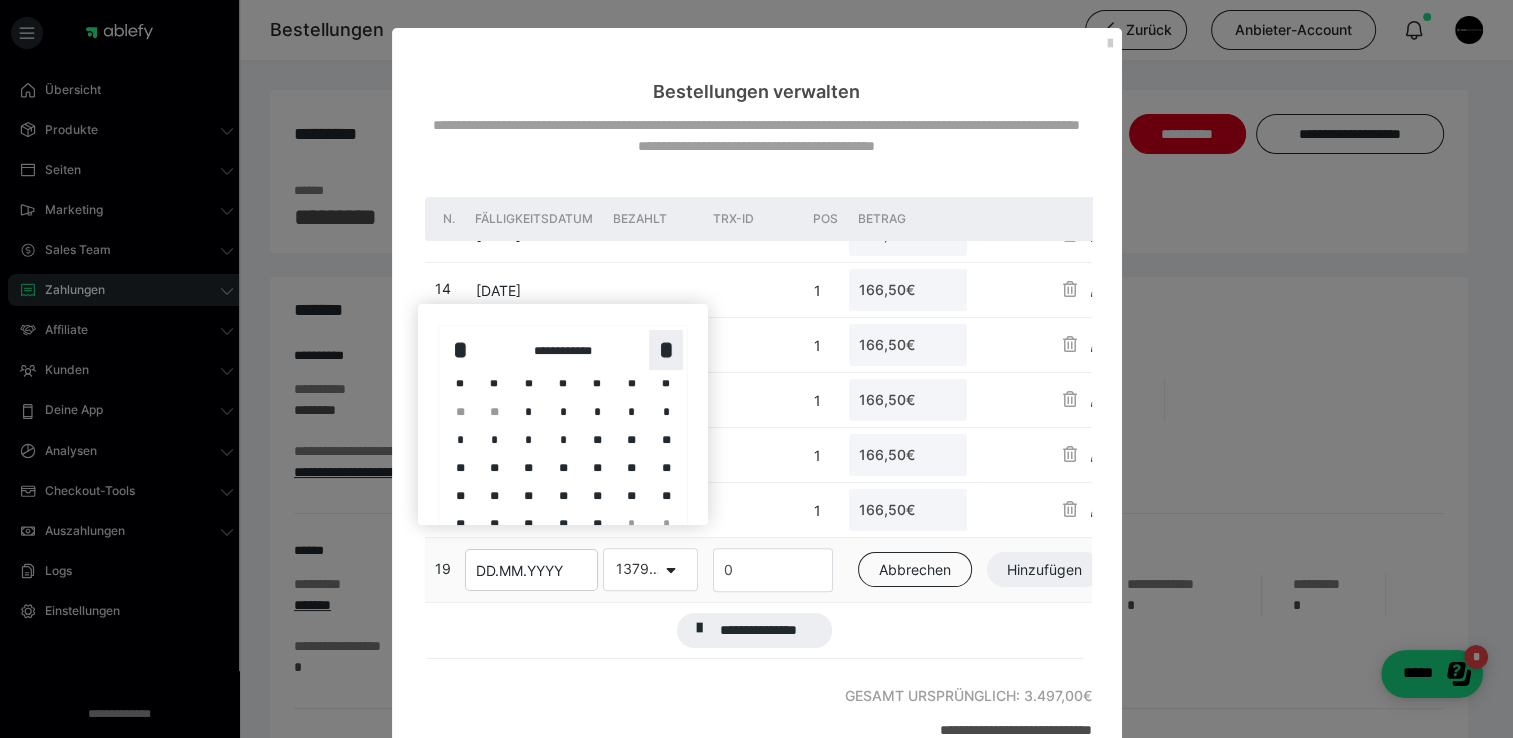 click on "*" at bounding box center (666, 350) 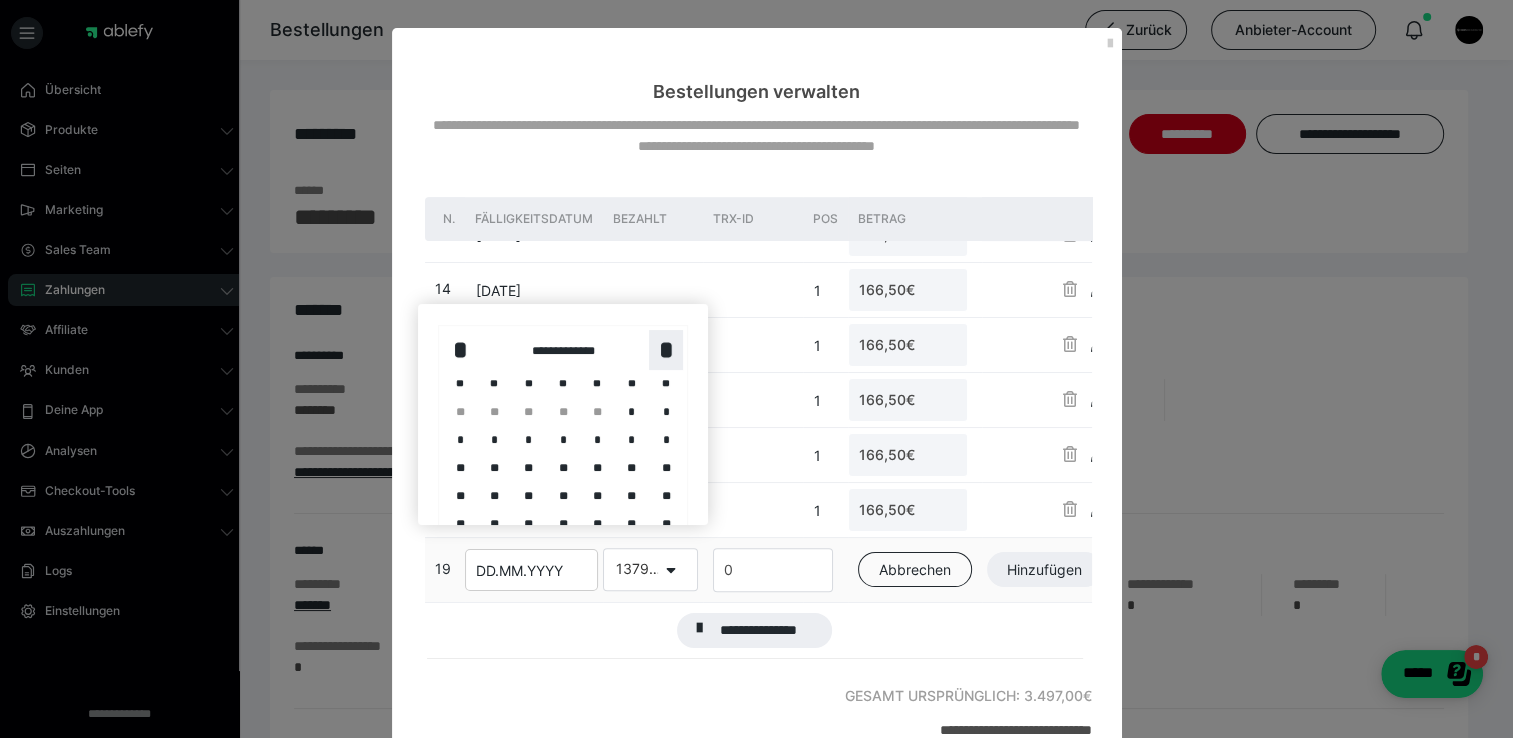 click on "*" at bounding box center [666, 350] 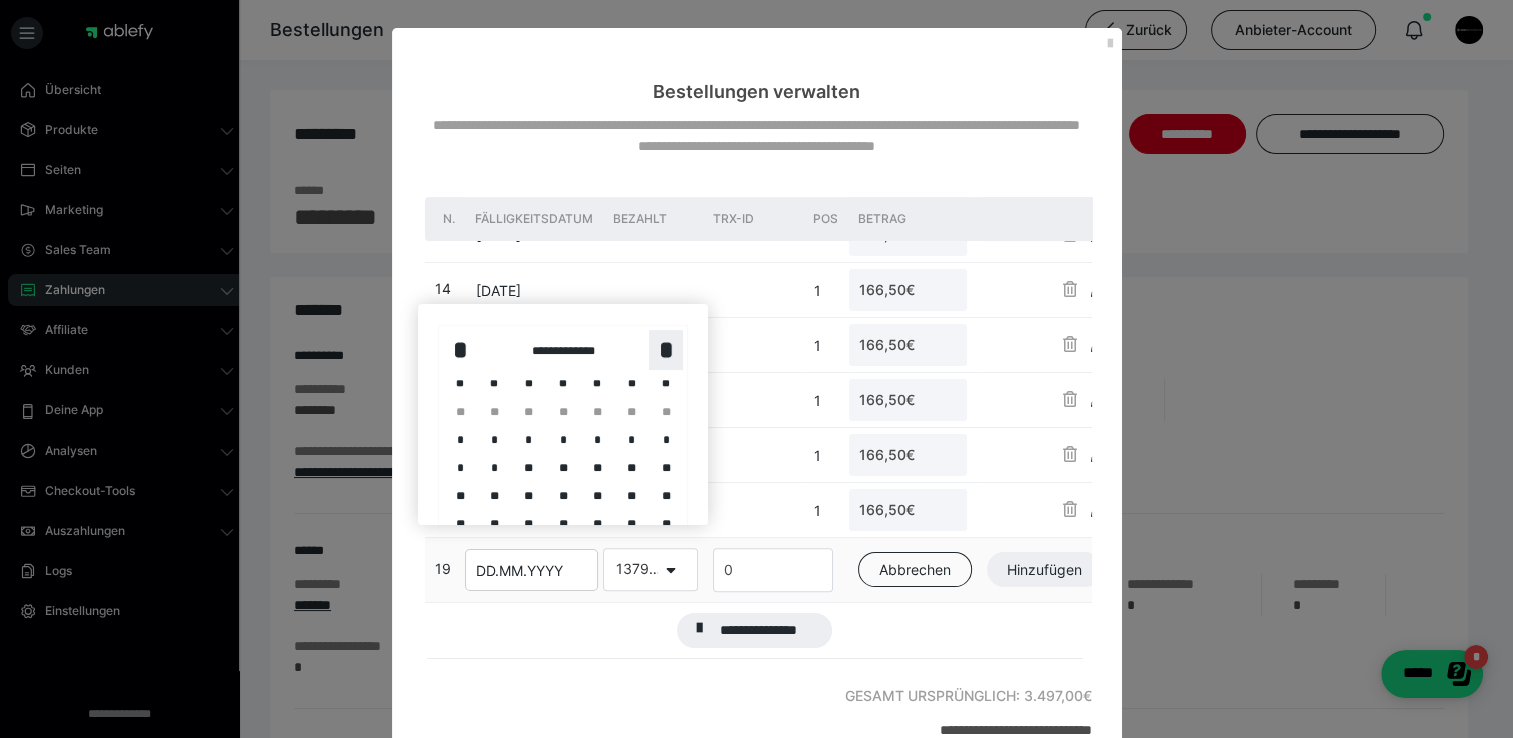 click on "*" at bounding box center (666, 350) 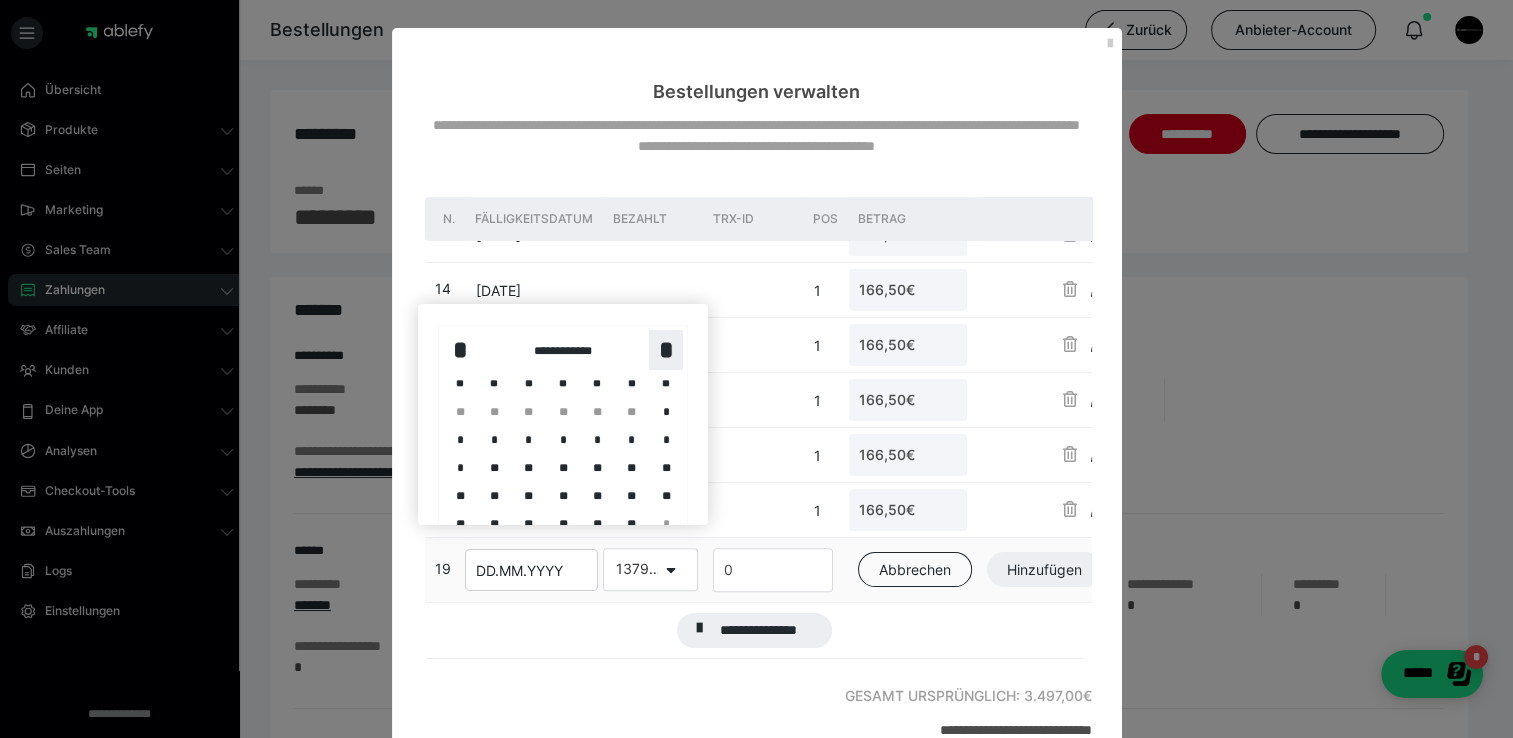 click on "*" at bounding box center [666, 350] 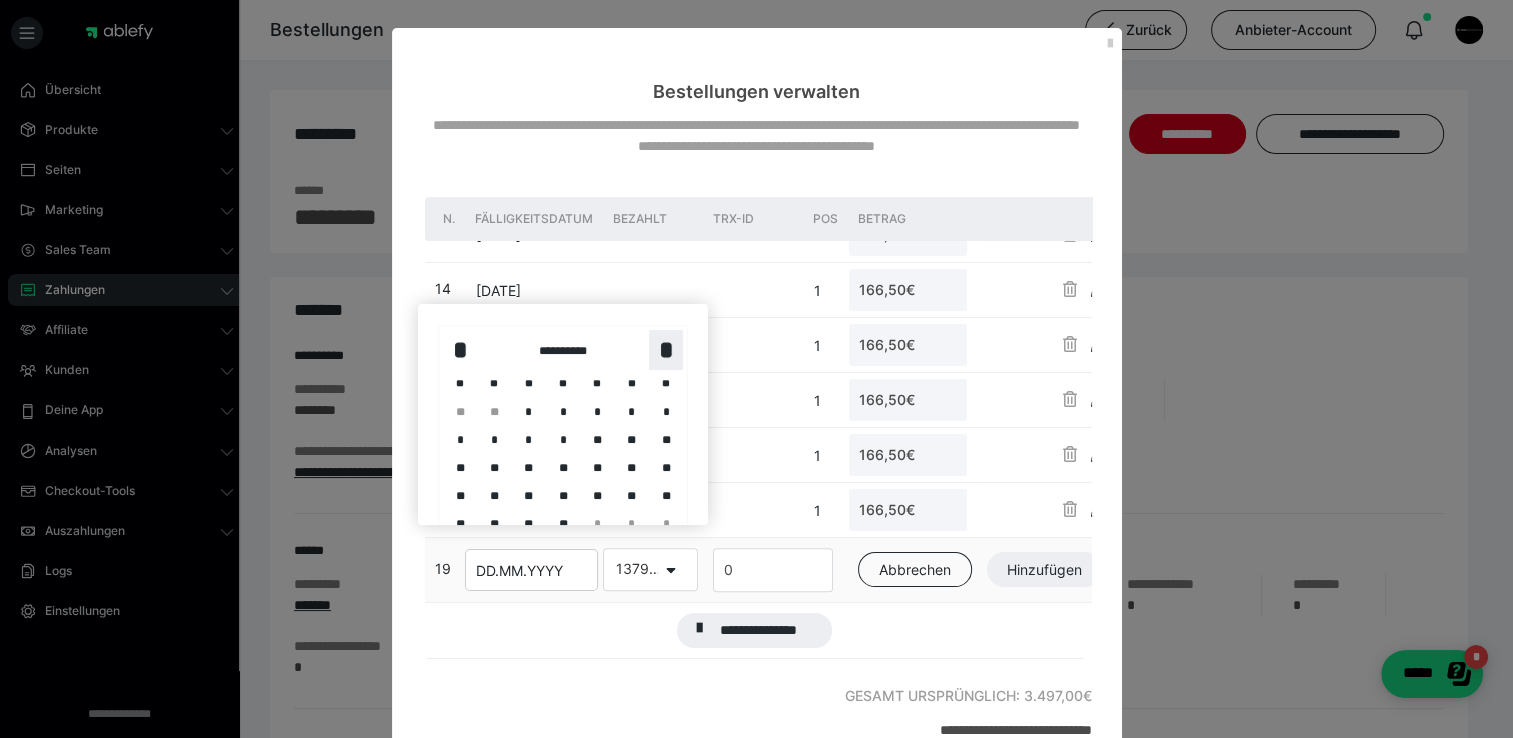click on "*" at bounding box center (666, 350) 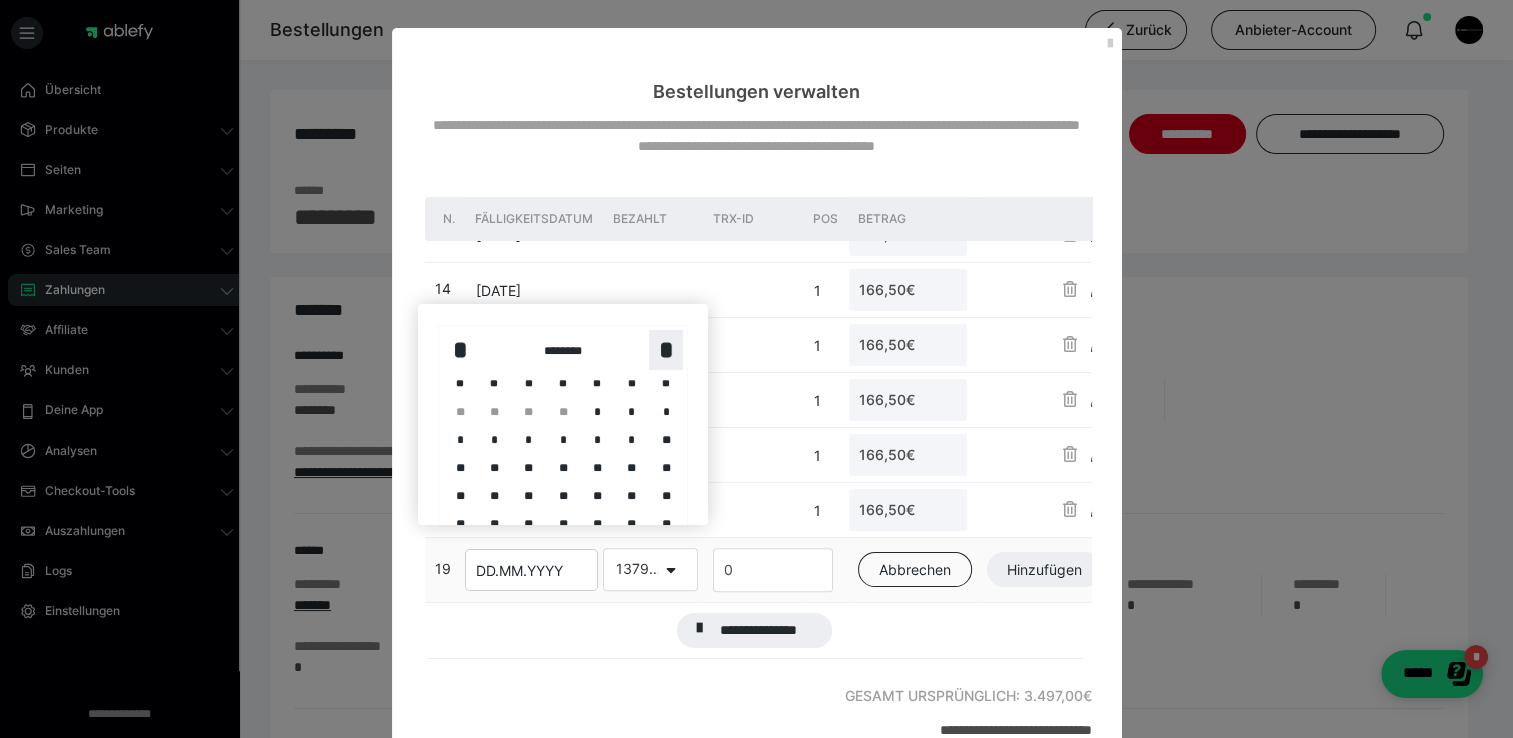 click on "*" at bounding box center (666, 350) 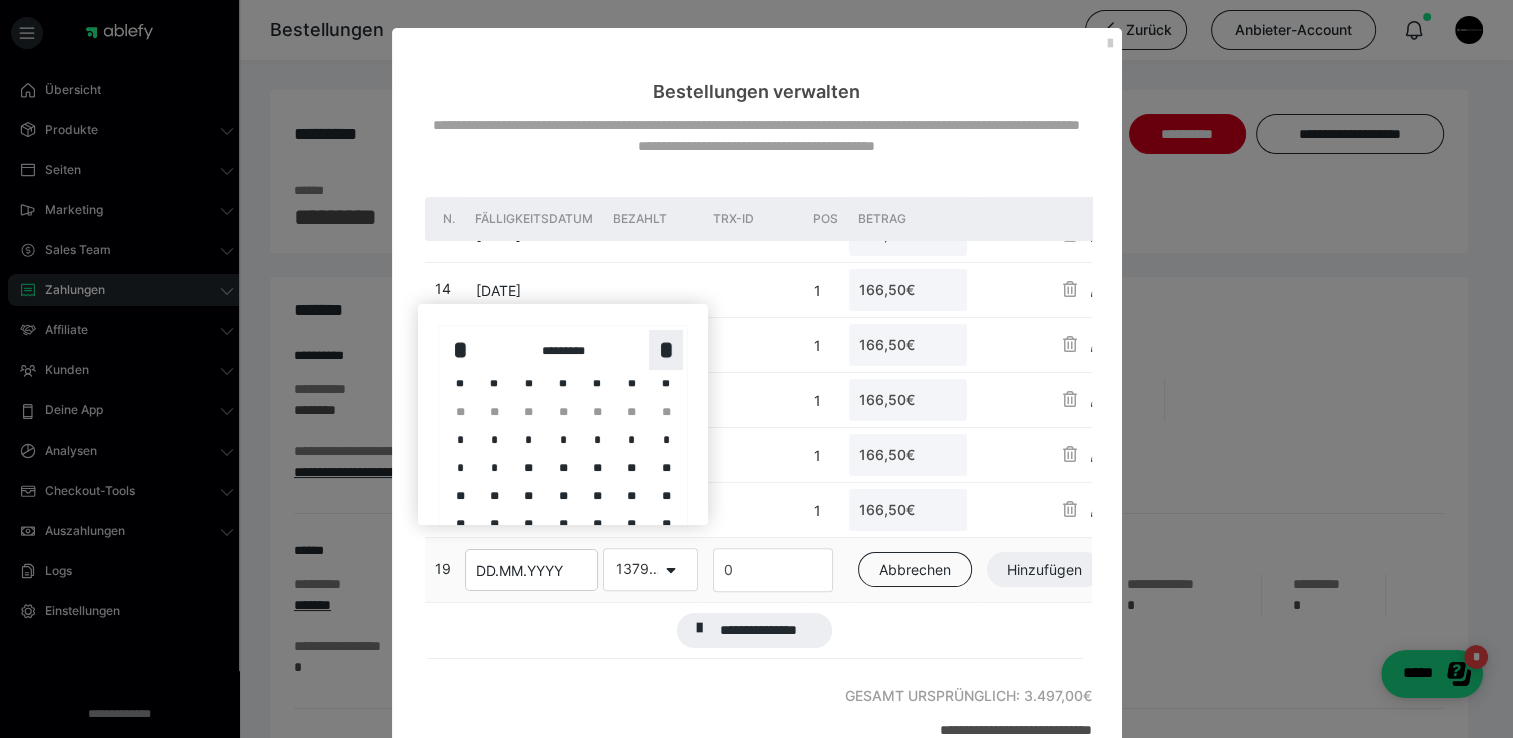 click on "*" at bounding box center (666, 350) 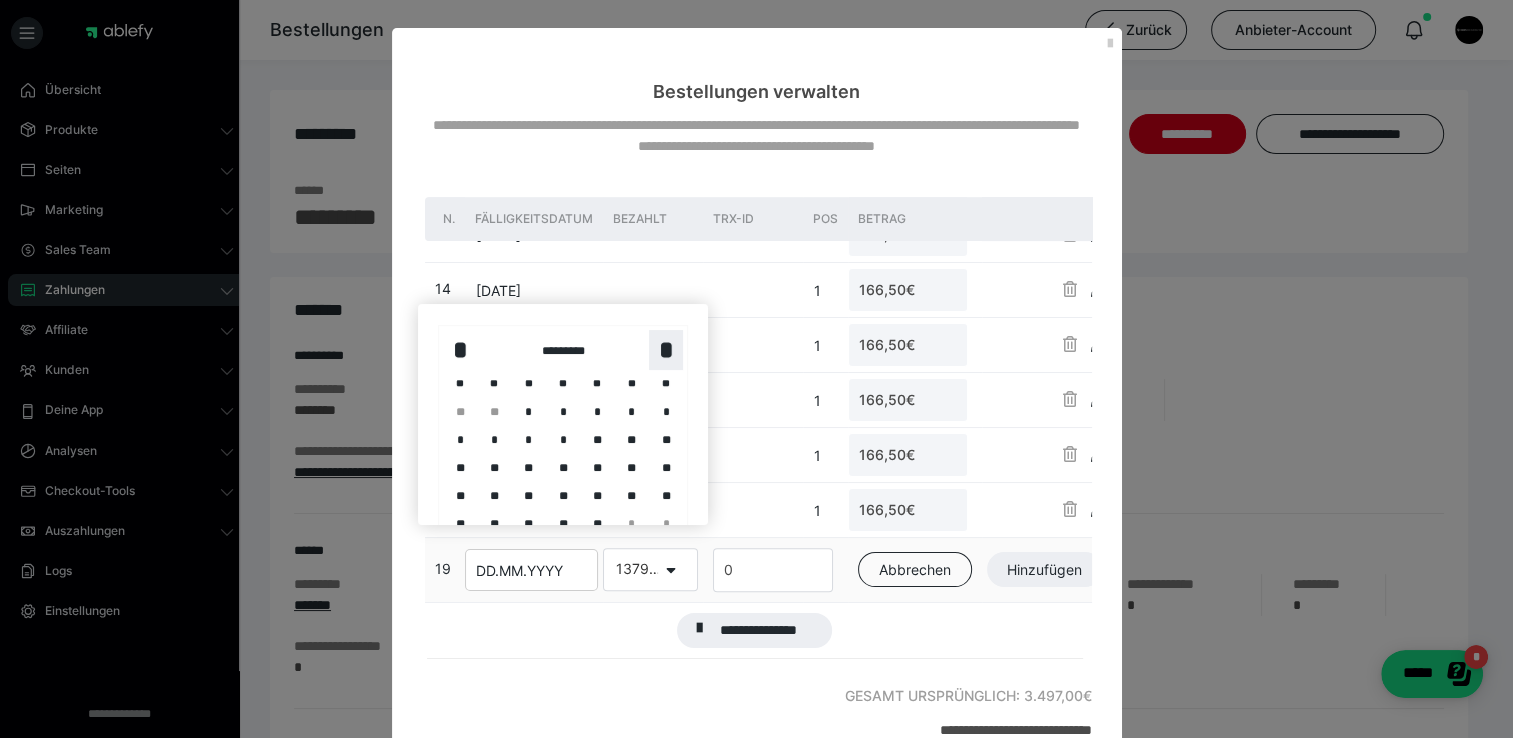 click on "*" at bounding box center [666, 350] 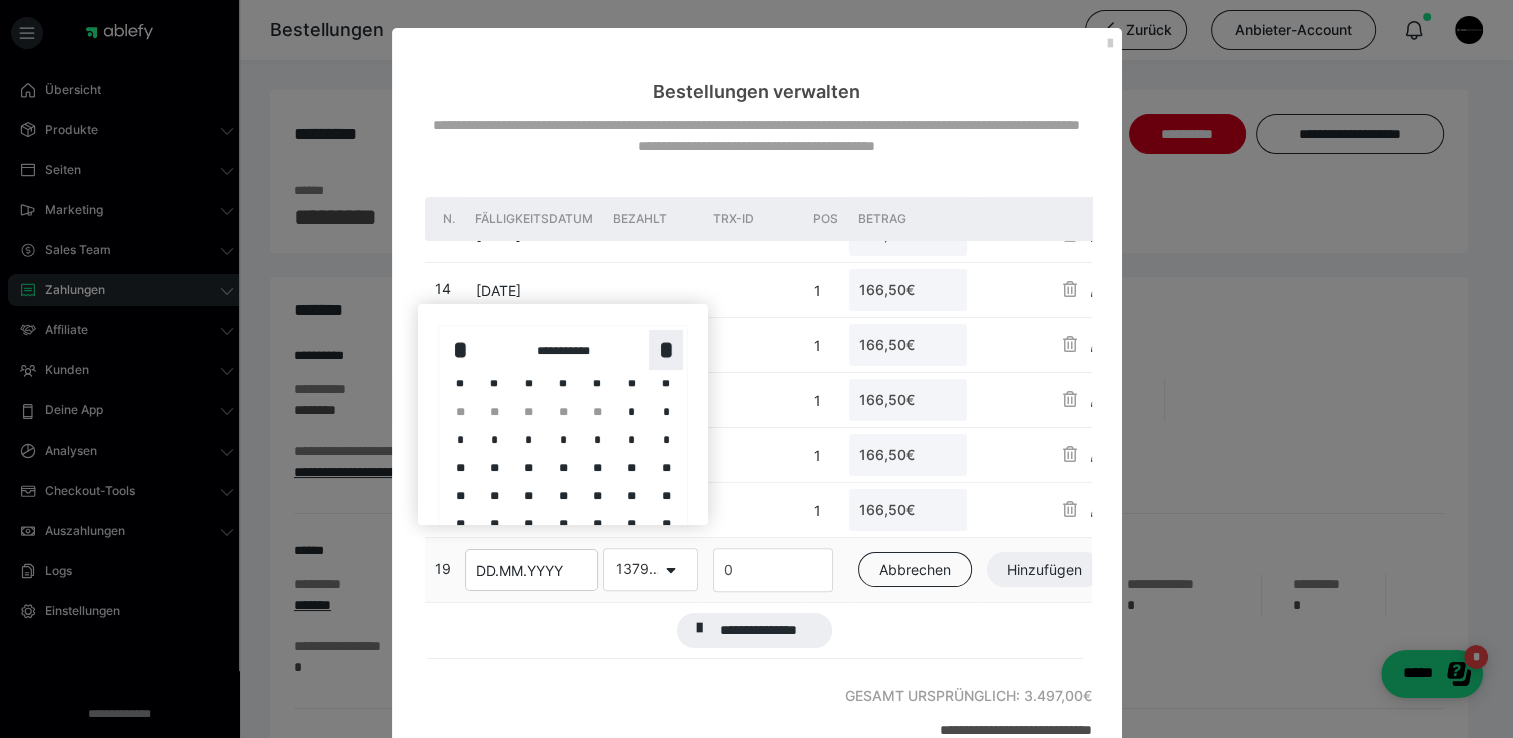 click on "*" at bounding box center (666, 350) 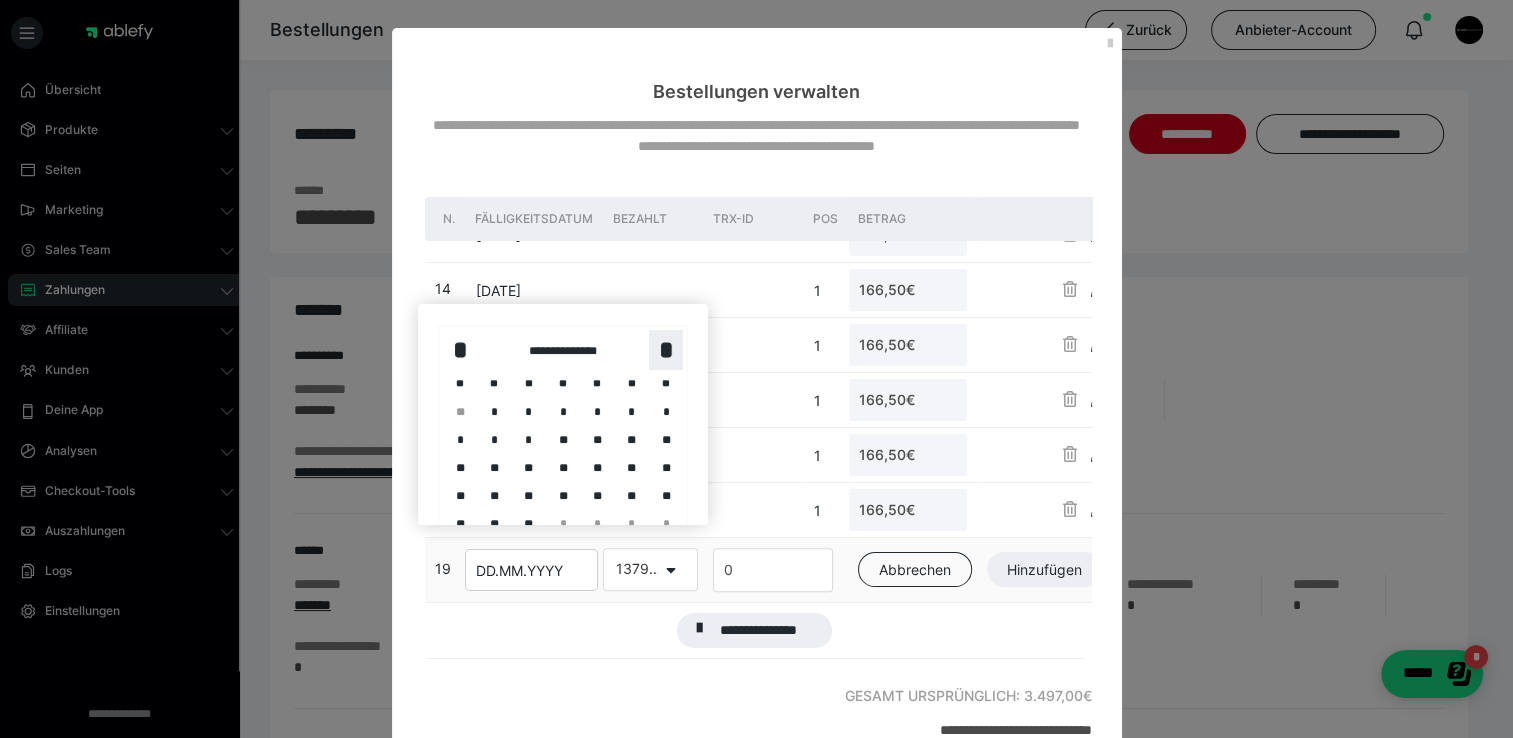 click on "*" at bounding box center (666, 350) 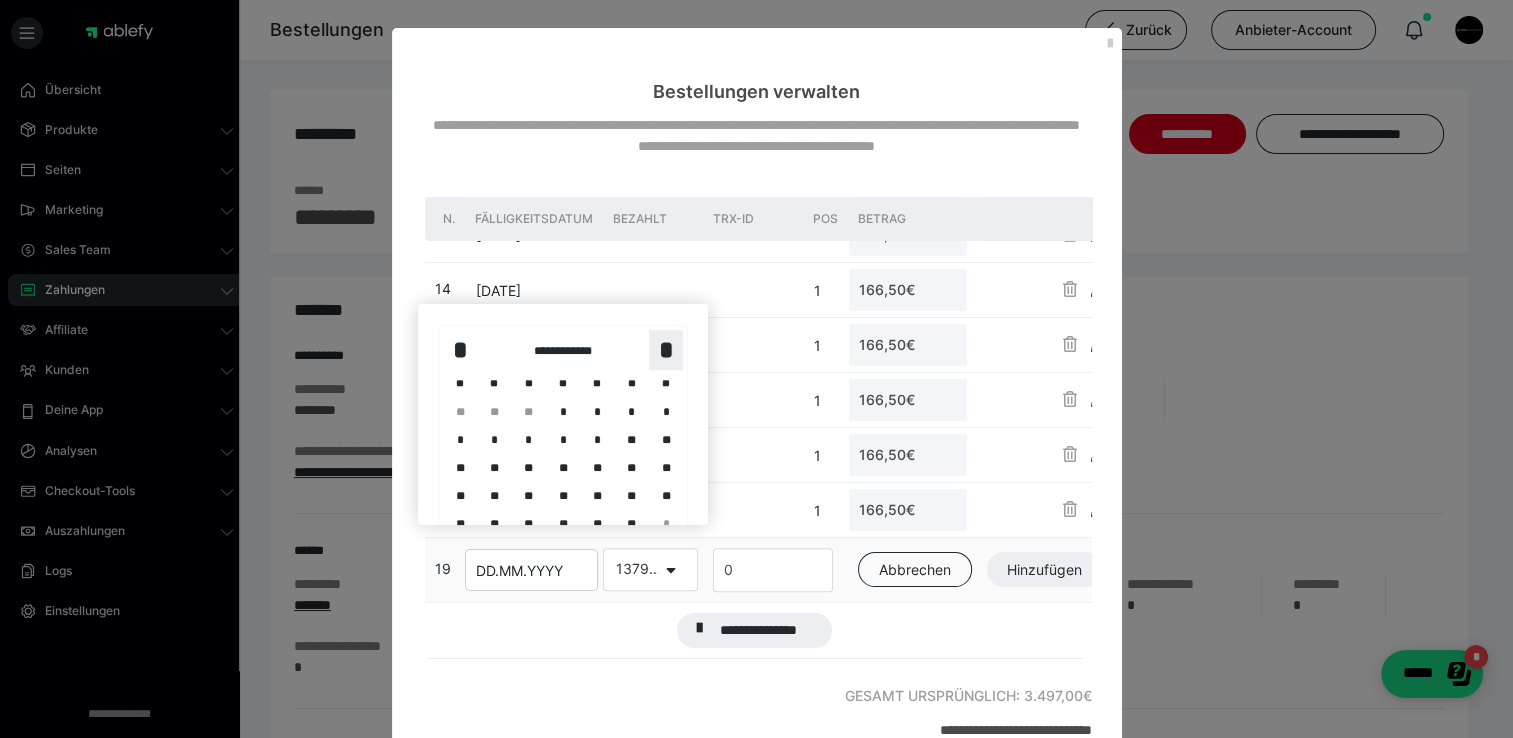 click on "*" at bounding box center (666, 350) 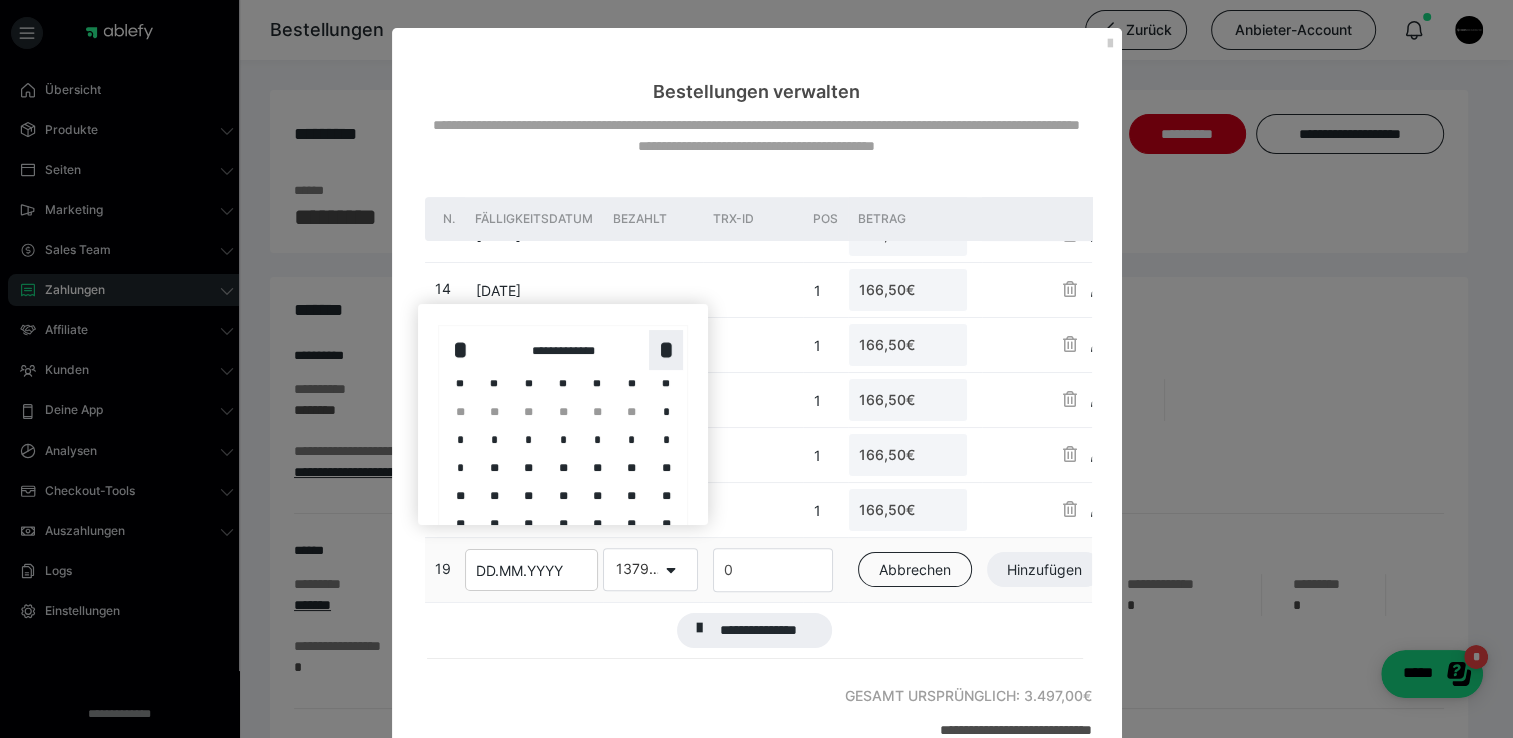 click on "*" at bounding box center (666, 350) 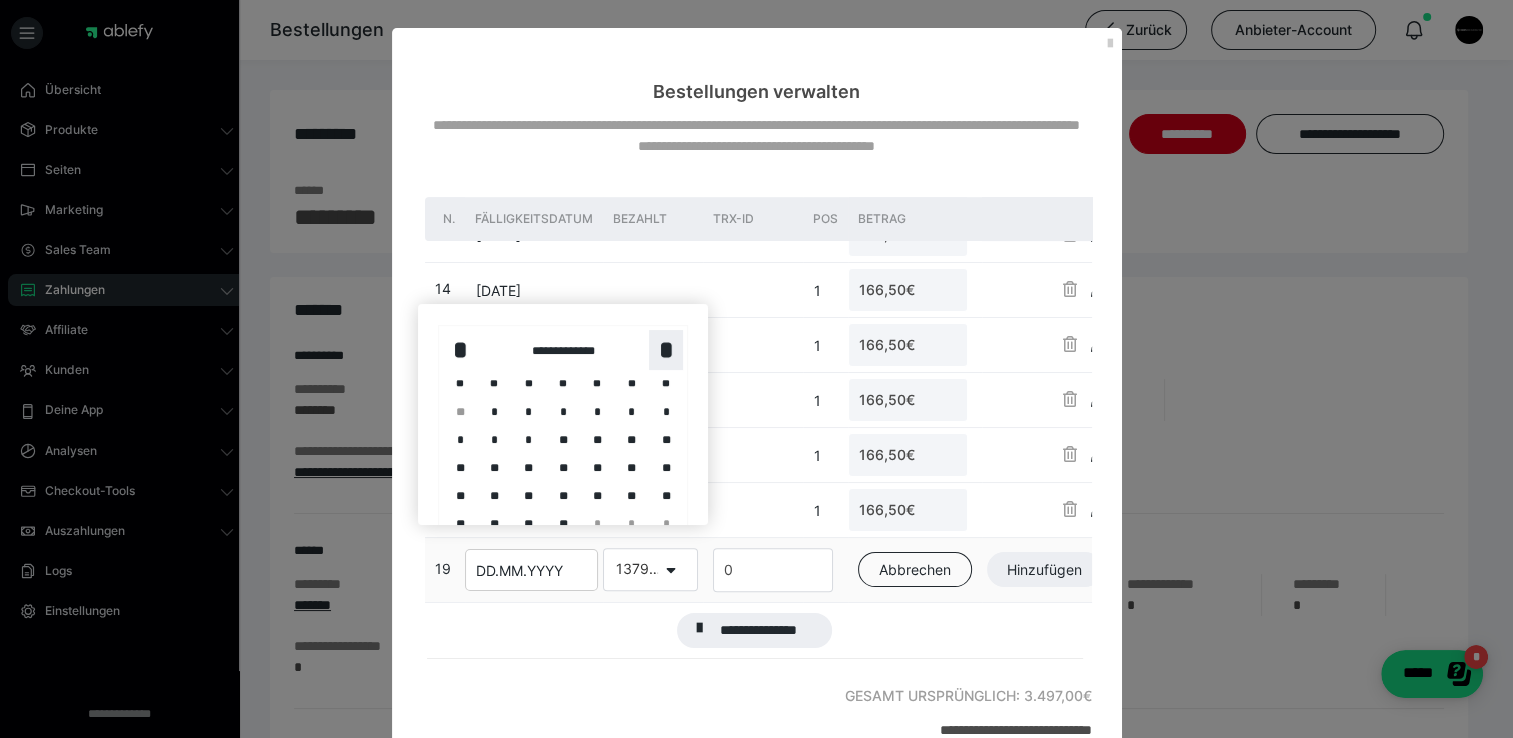 click on "*" at bounding box center (666, 350) 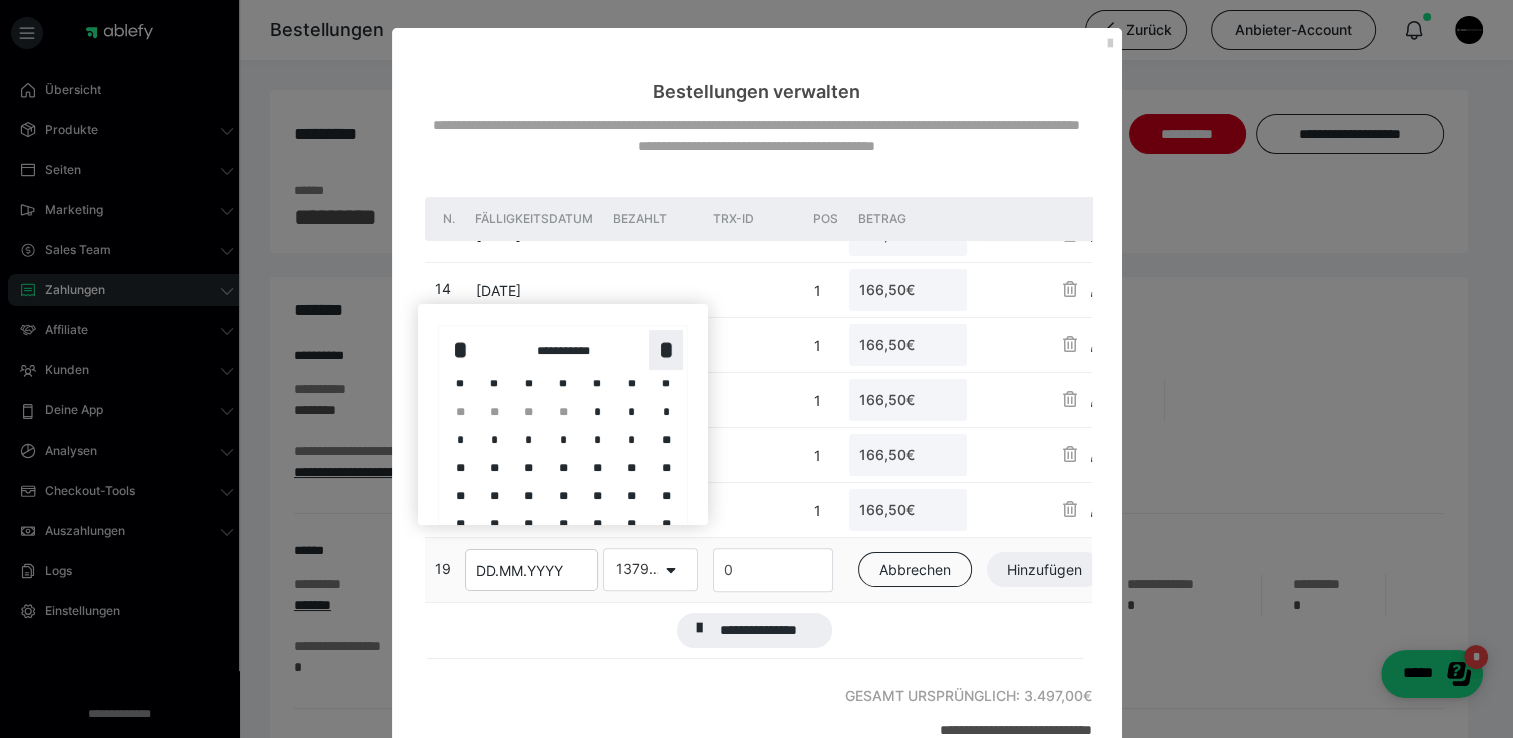 click on "*" at bounding box center (666, 350) 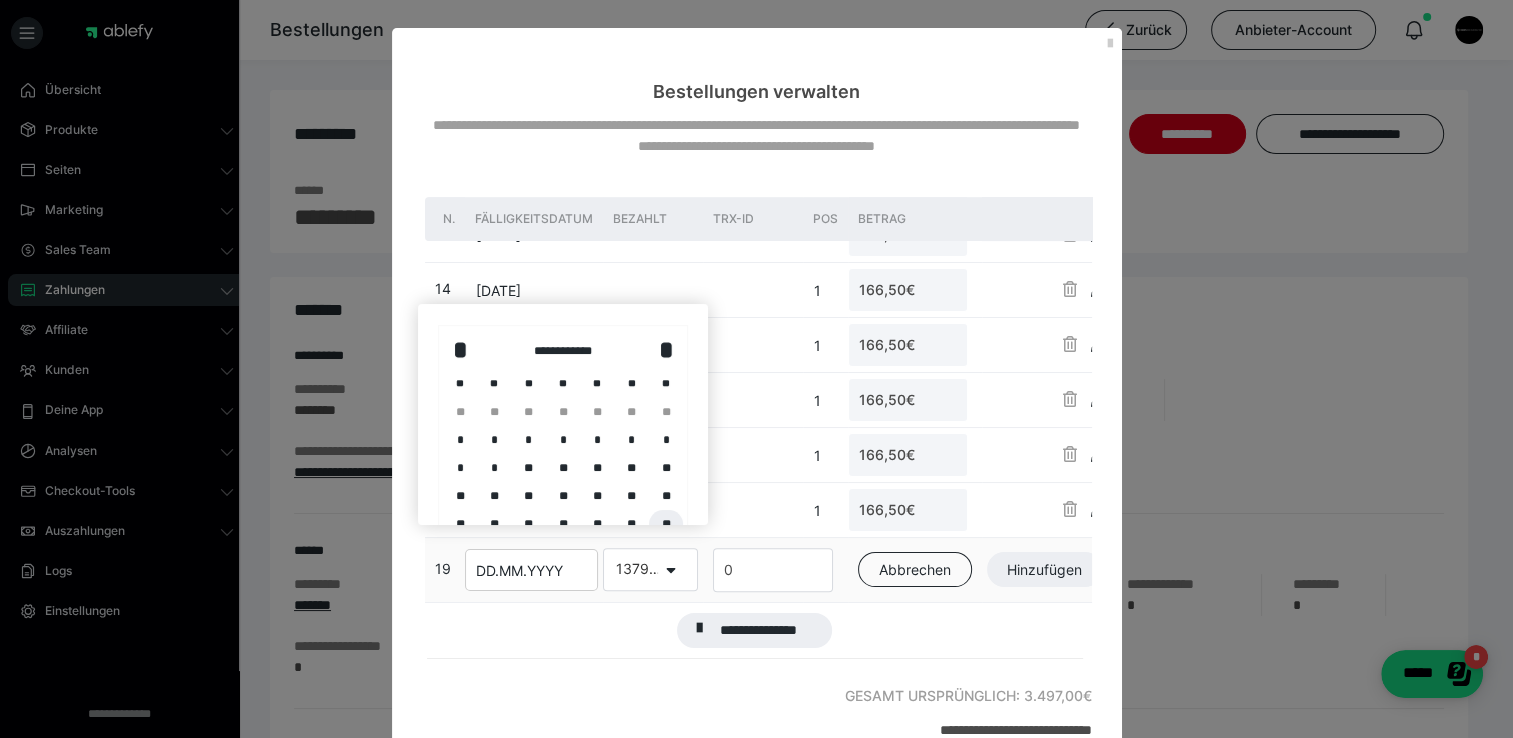 click on "**" at bounding box center (666, 524) 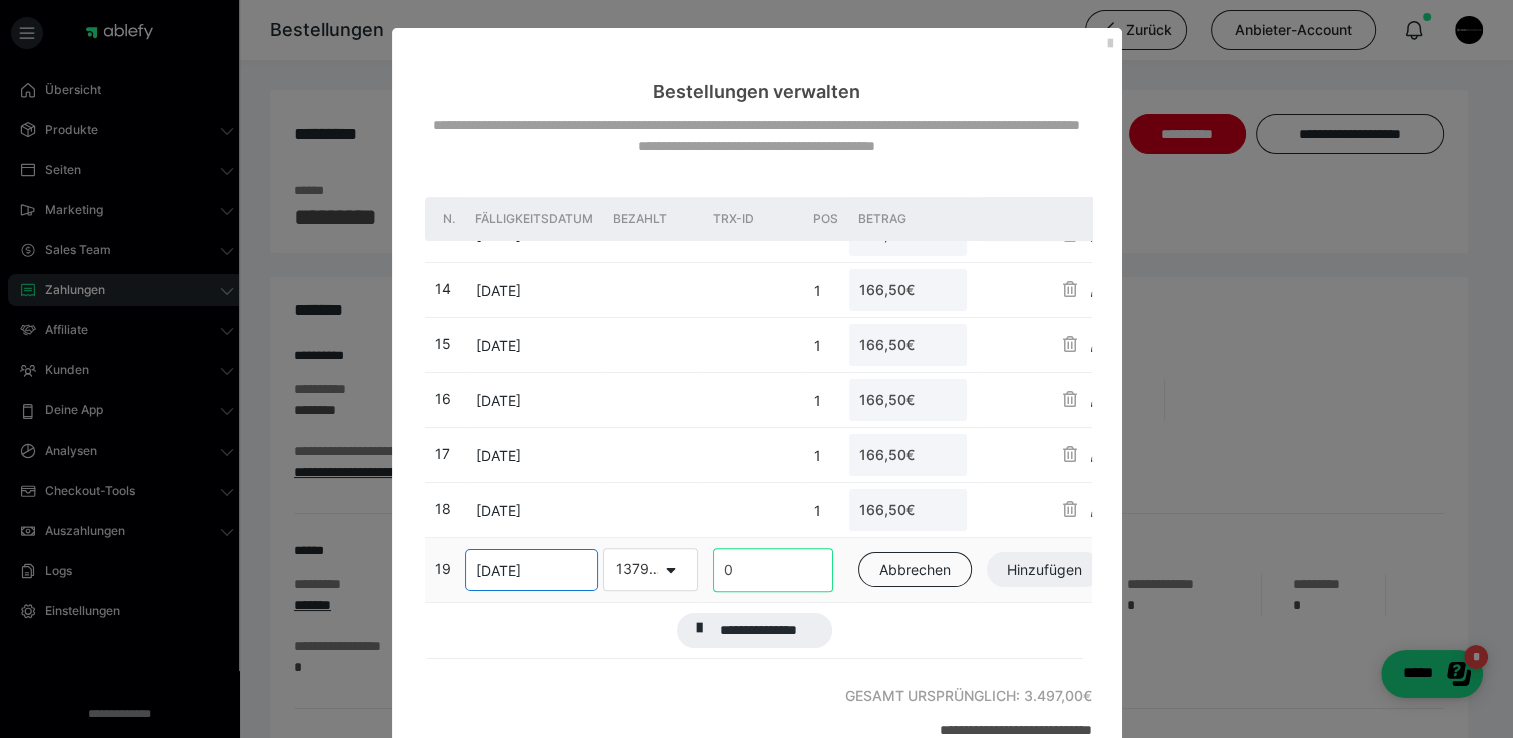scroll, scrollTop: 699, scrollLeft: 0, axis: vertical 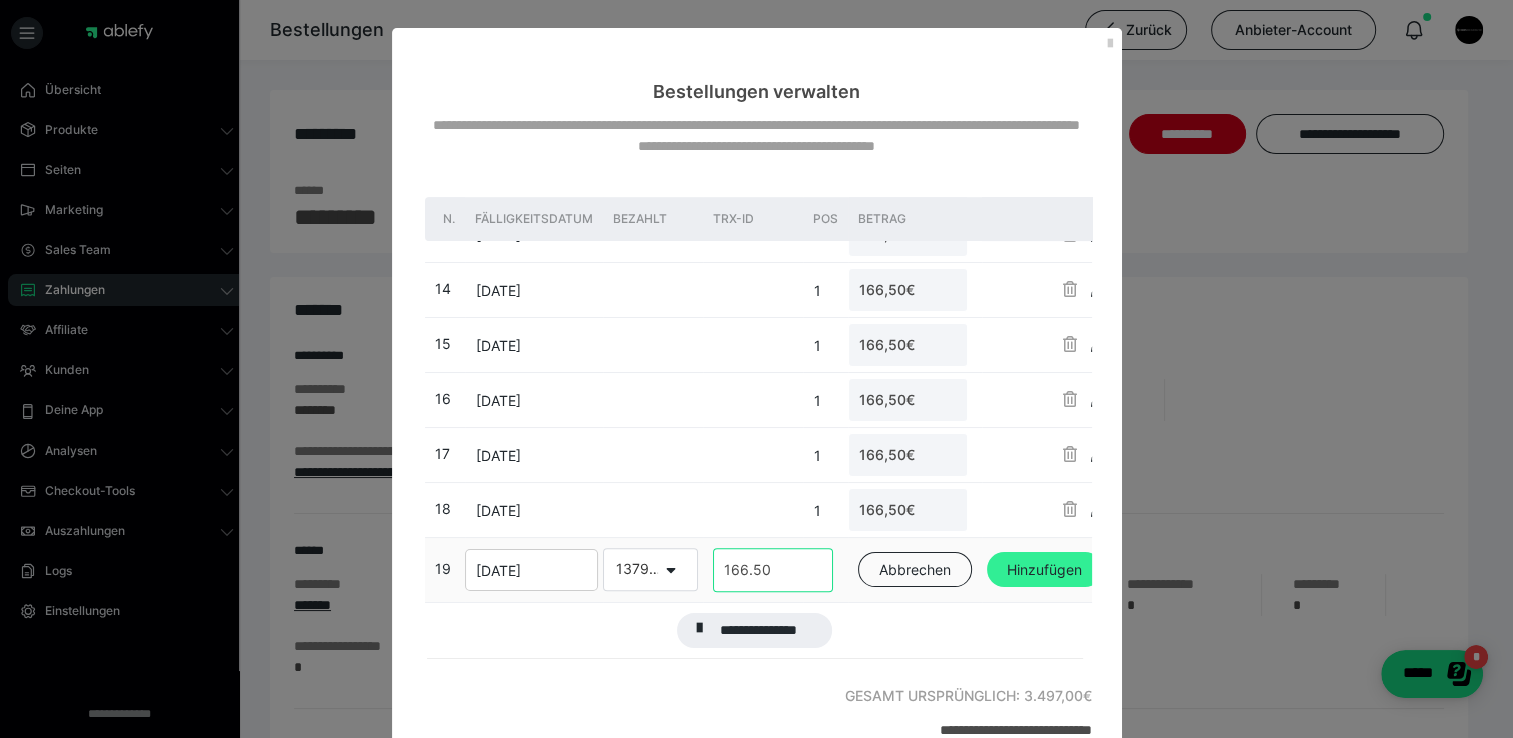 type on "166.50" 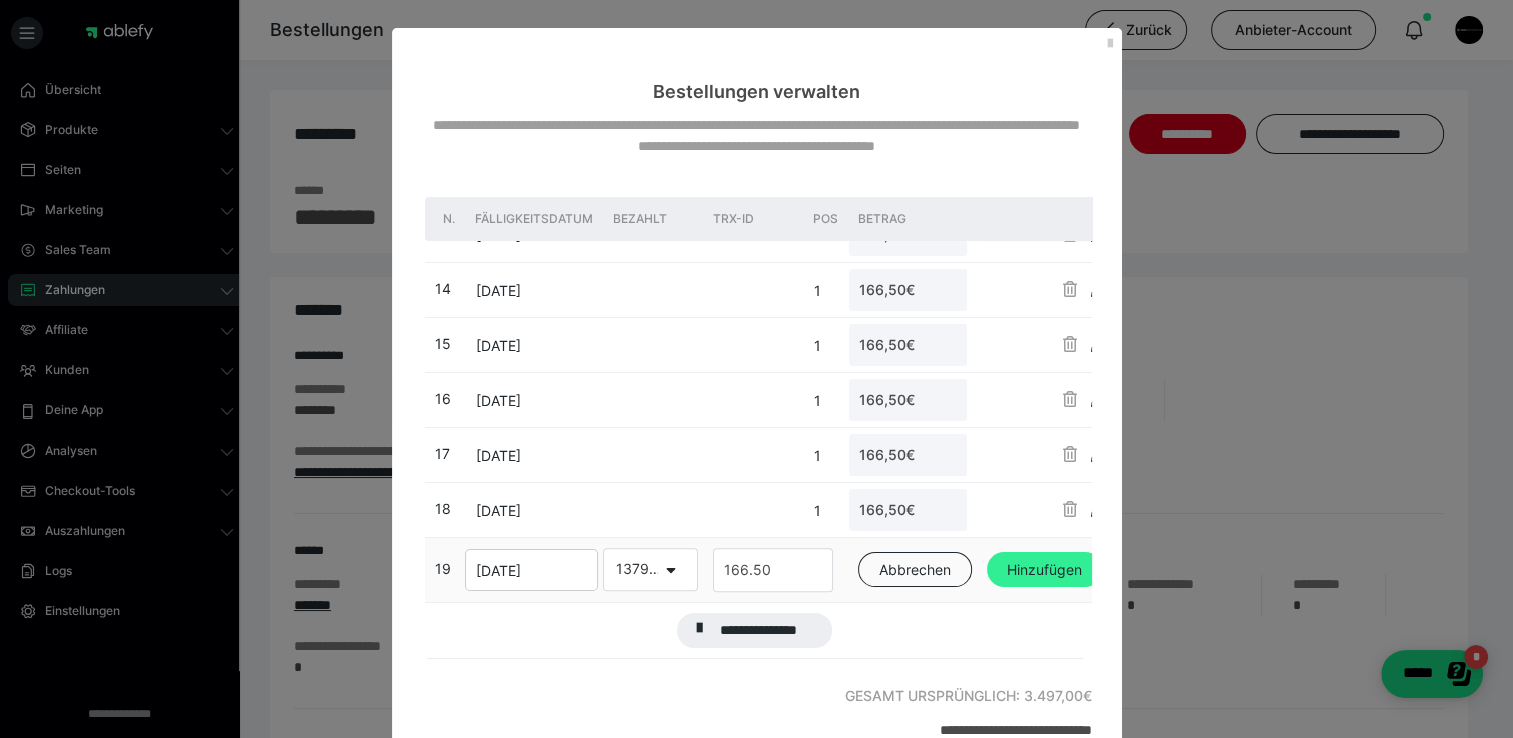 click on "Hinzufügen" at bounding box center (1044, 570) 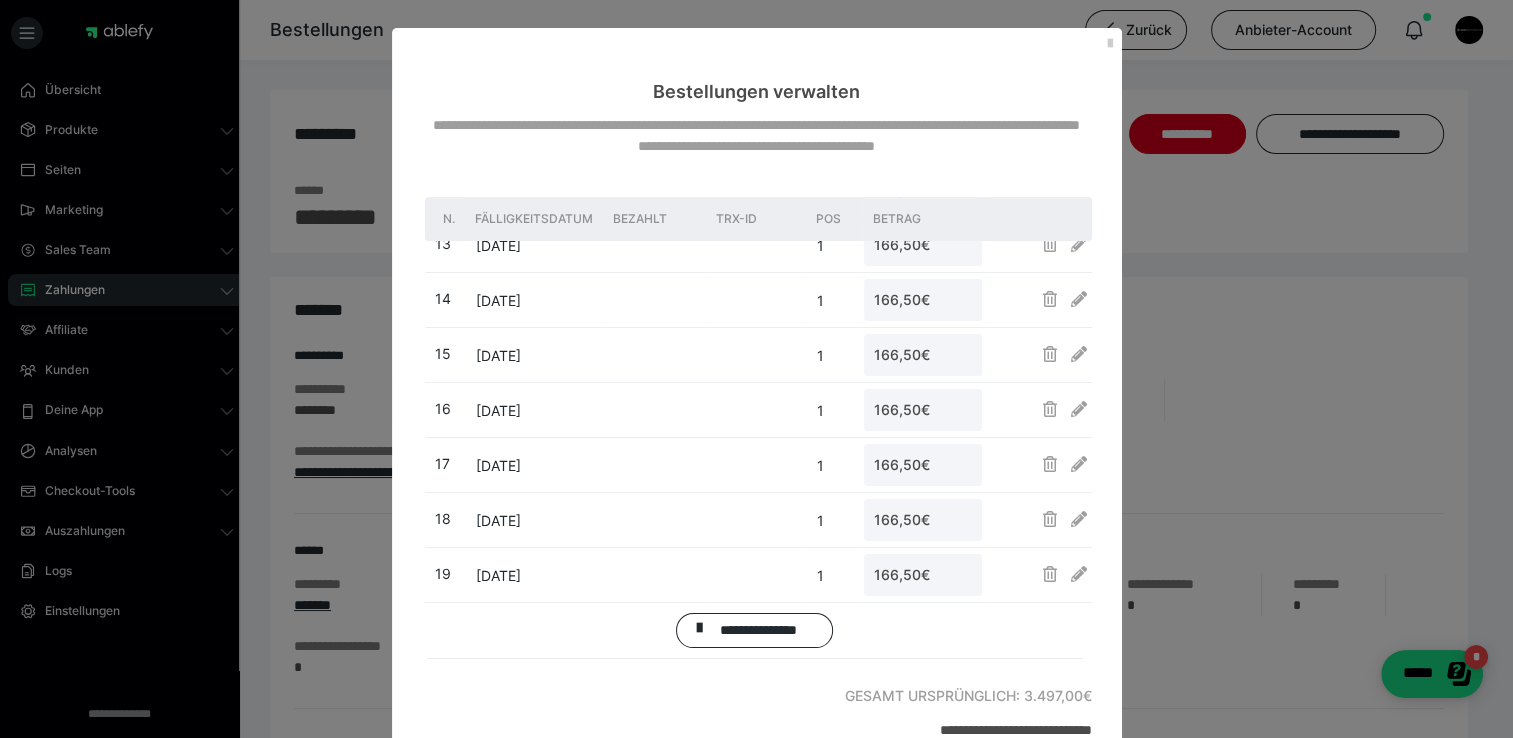 scroll, scrollTop: 683, scrollLeft: 0, axis: vertical 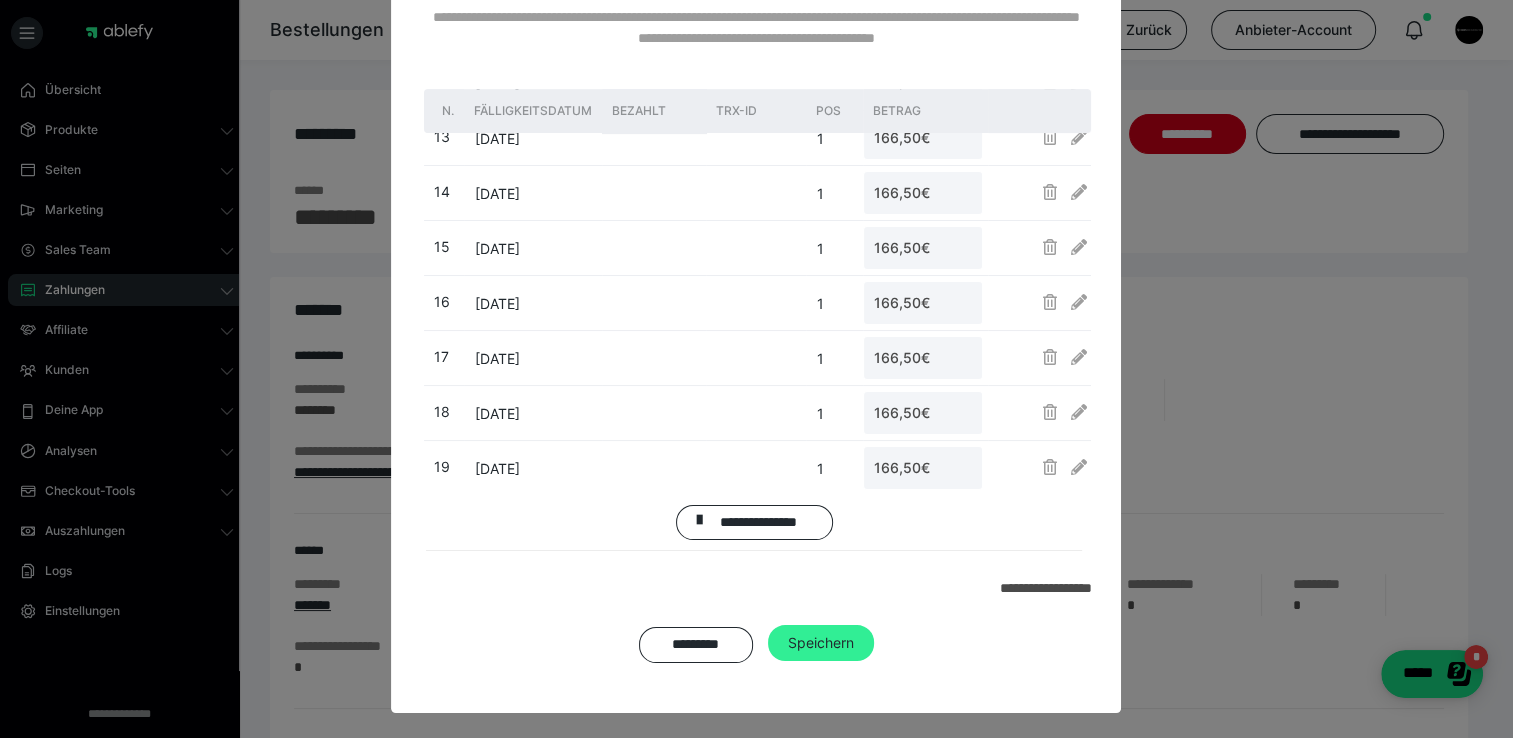click on "Speichern" at bounding box center (821, 642) 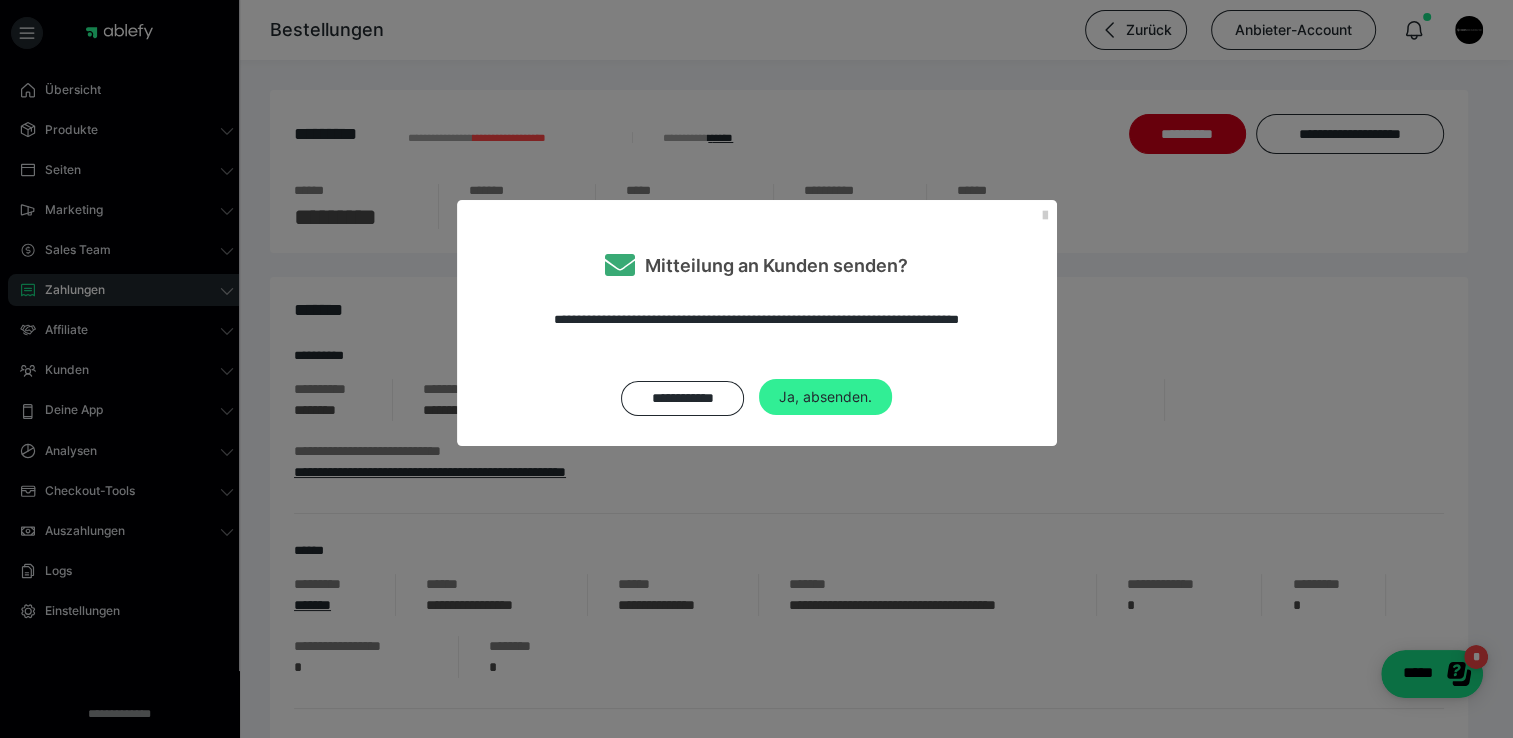 click on "Ja, absenden." at bounding box center (825, 397) 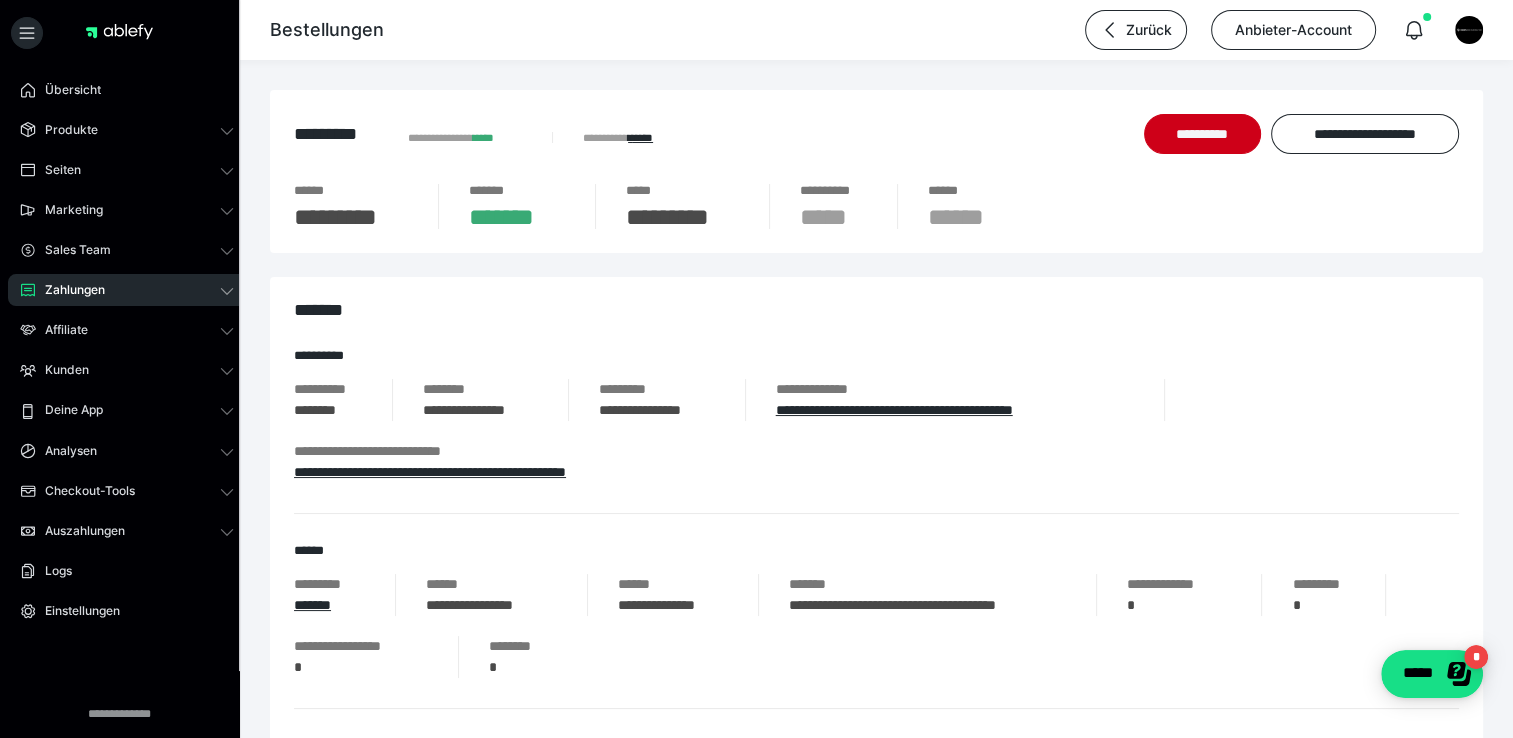 click on "Zahlungen" at bounding box center (68, 290) 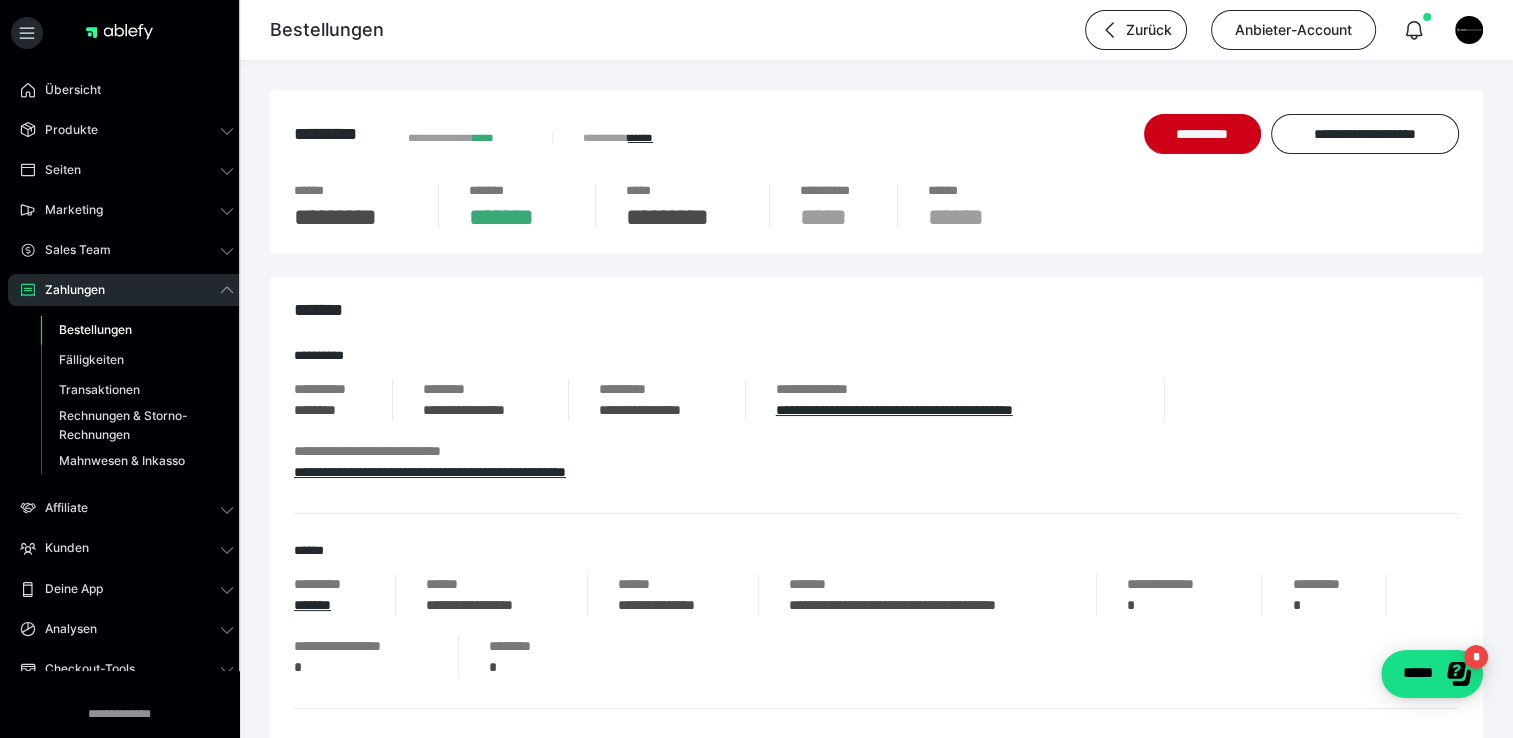 click on "Bestellungen" at bounding box center [95, 329] 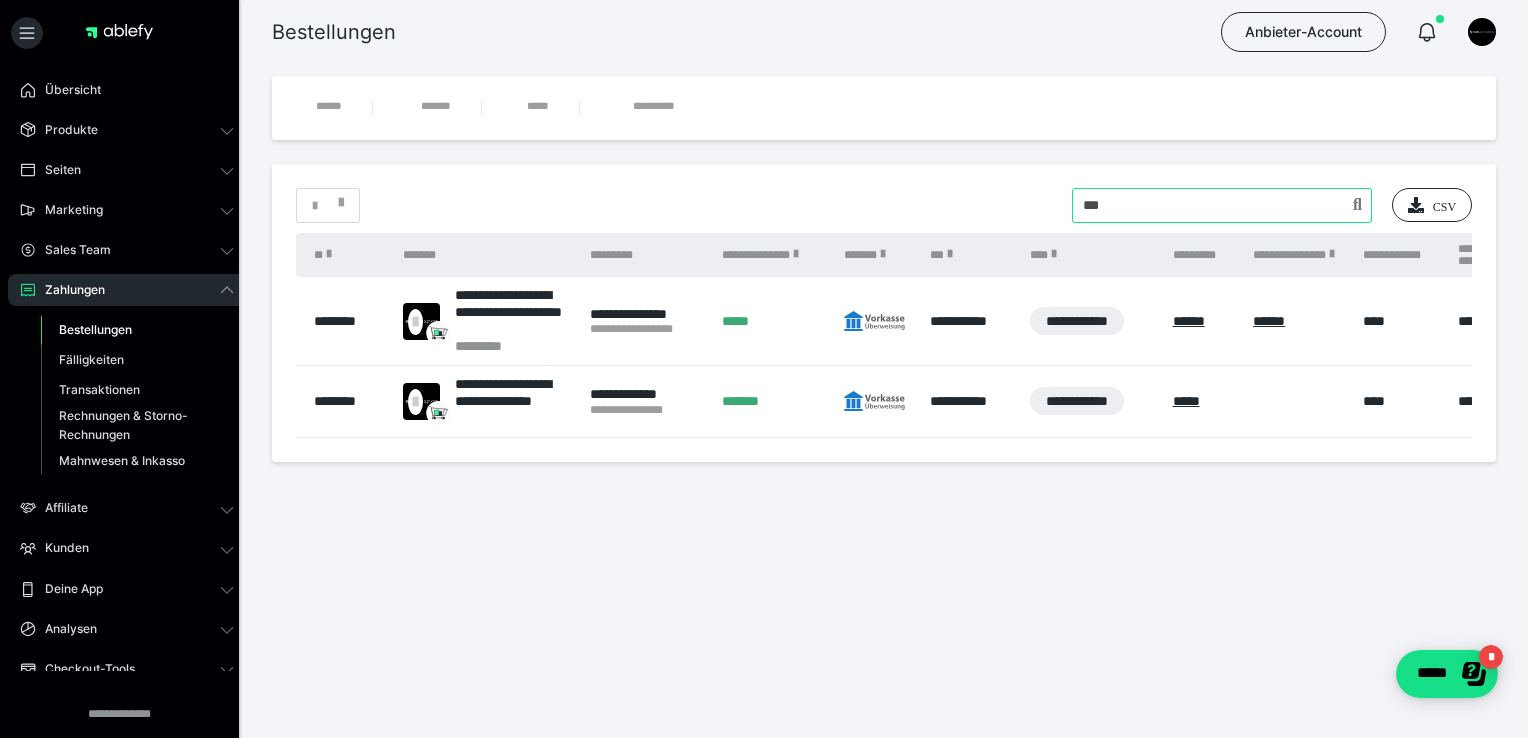 drag, startPoint x: 1155, startPoint y: 217, endPoint x: 1099, endPoint y: 206, distance: 57.070133 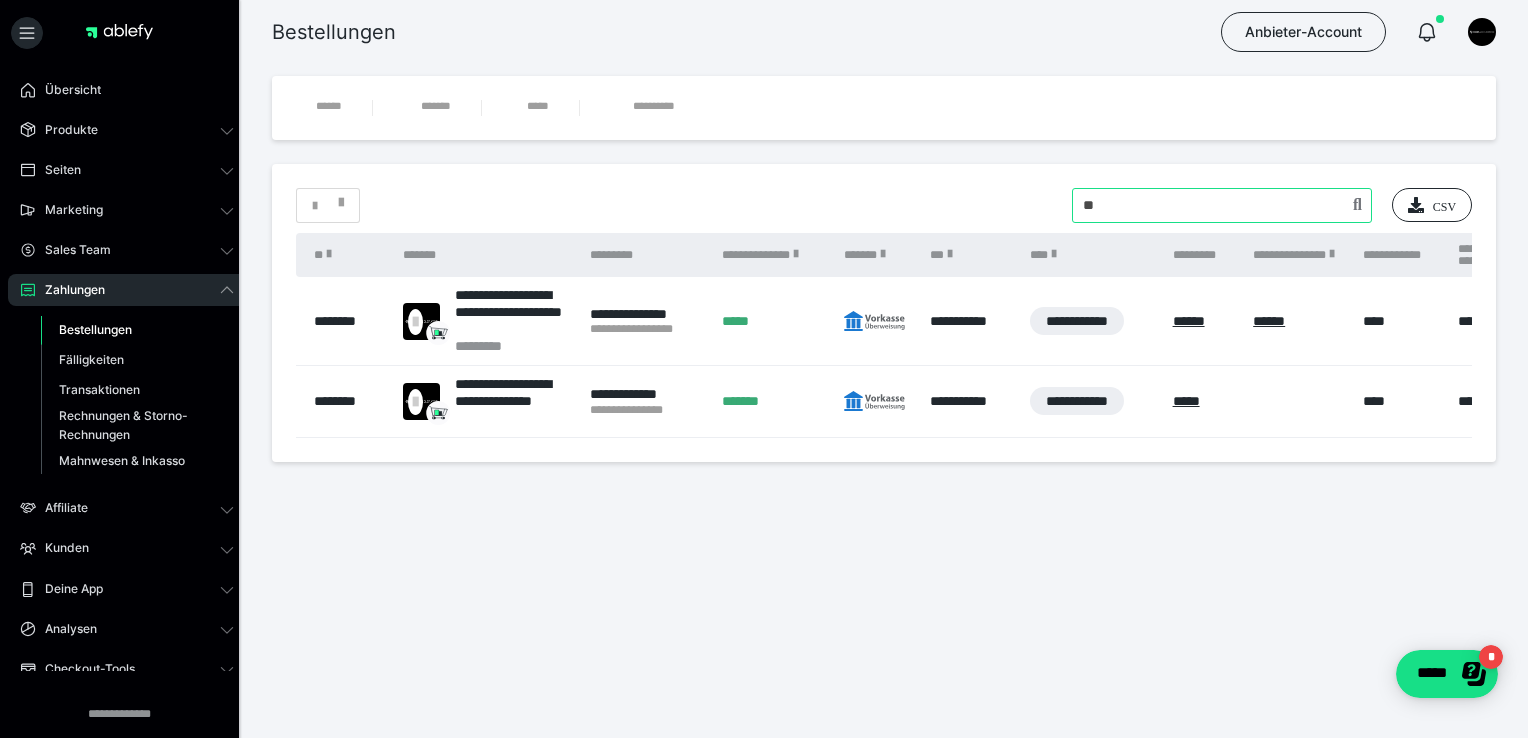 type on "*" 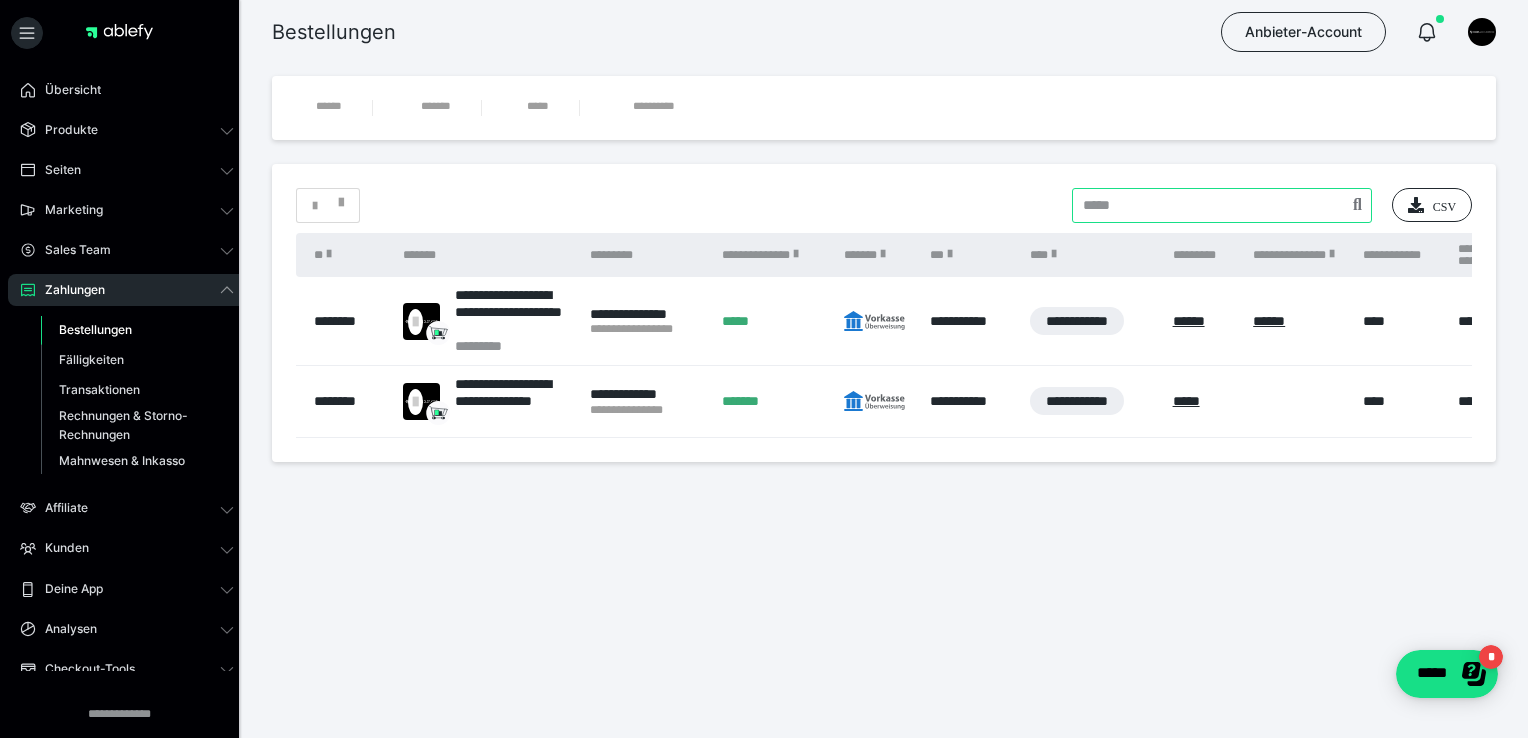 paste on "**********" 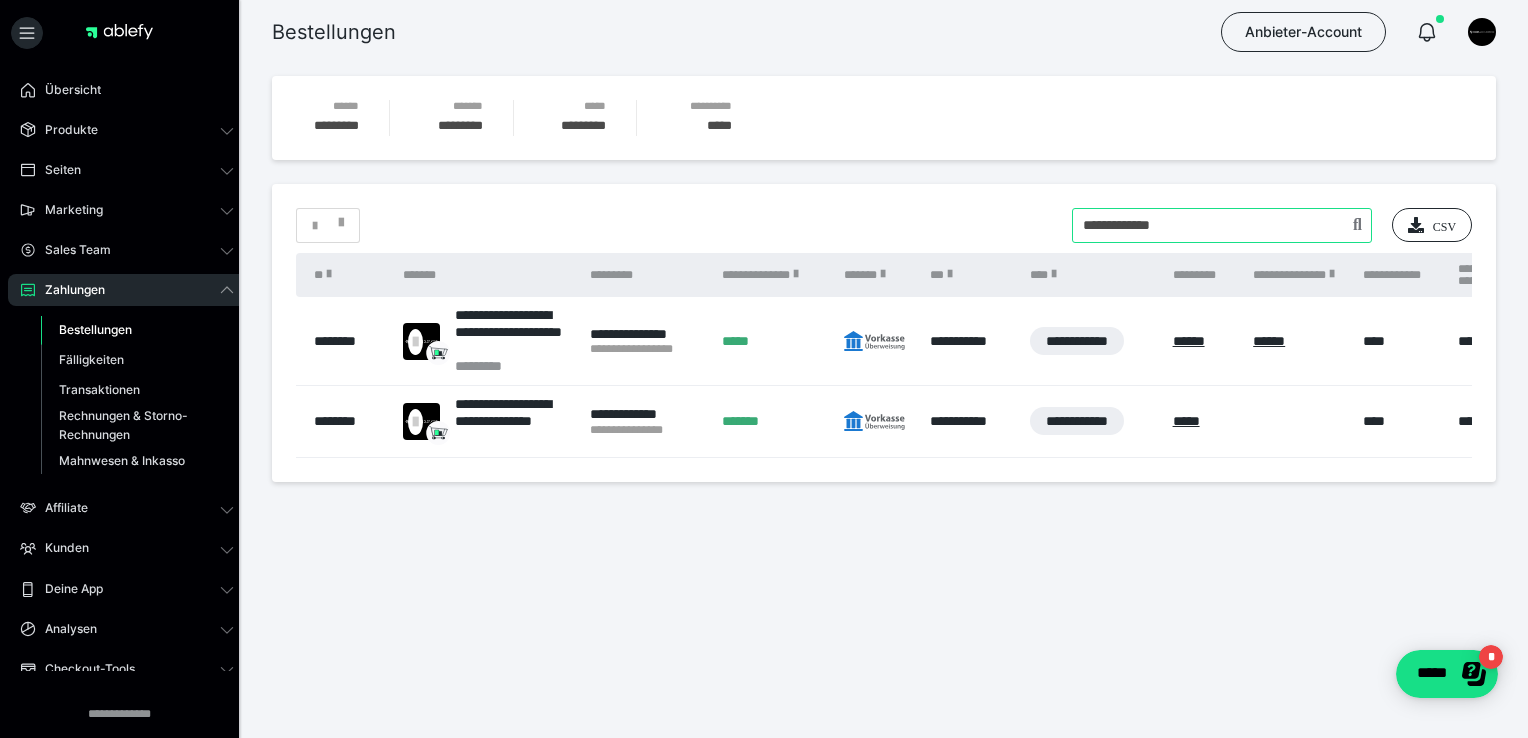 type on "**********" 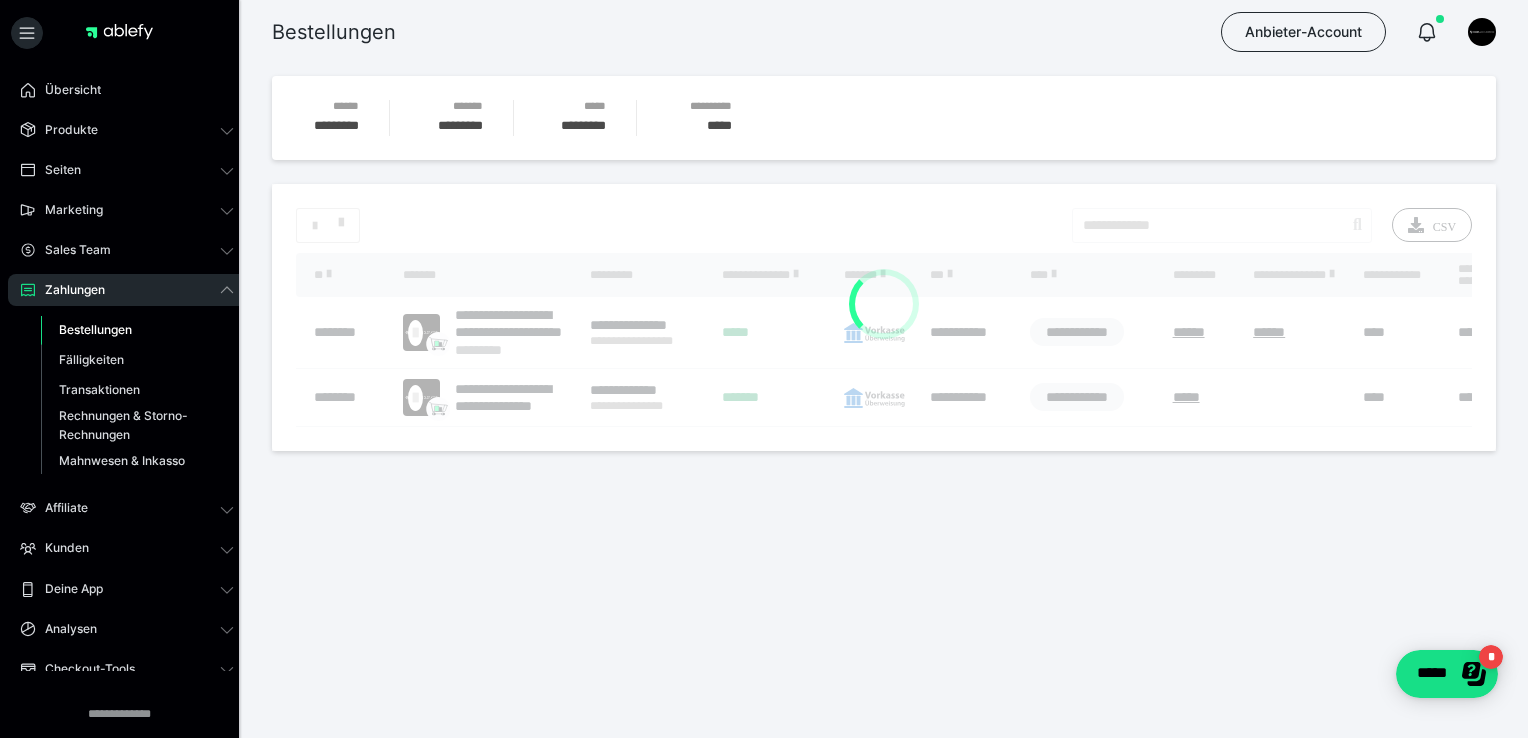 click on "**********" at bounding box center [884, 317] 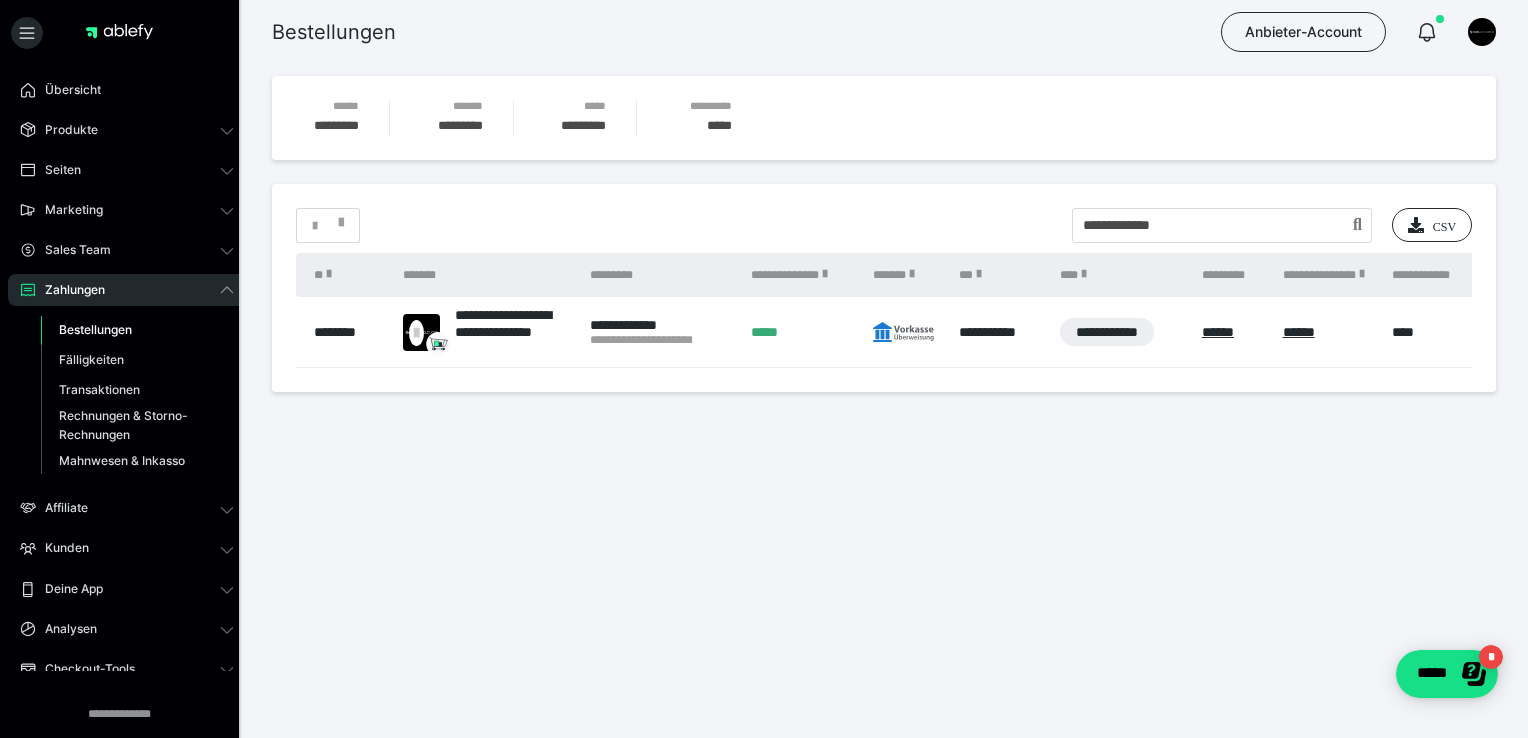 drag, startPoint x: 957, startPoint y: 248, endPoint x: 353, endPoint y: 326, distance: 609.0156 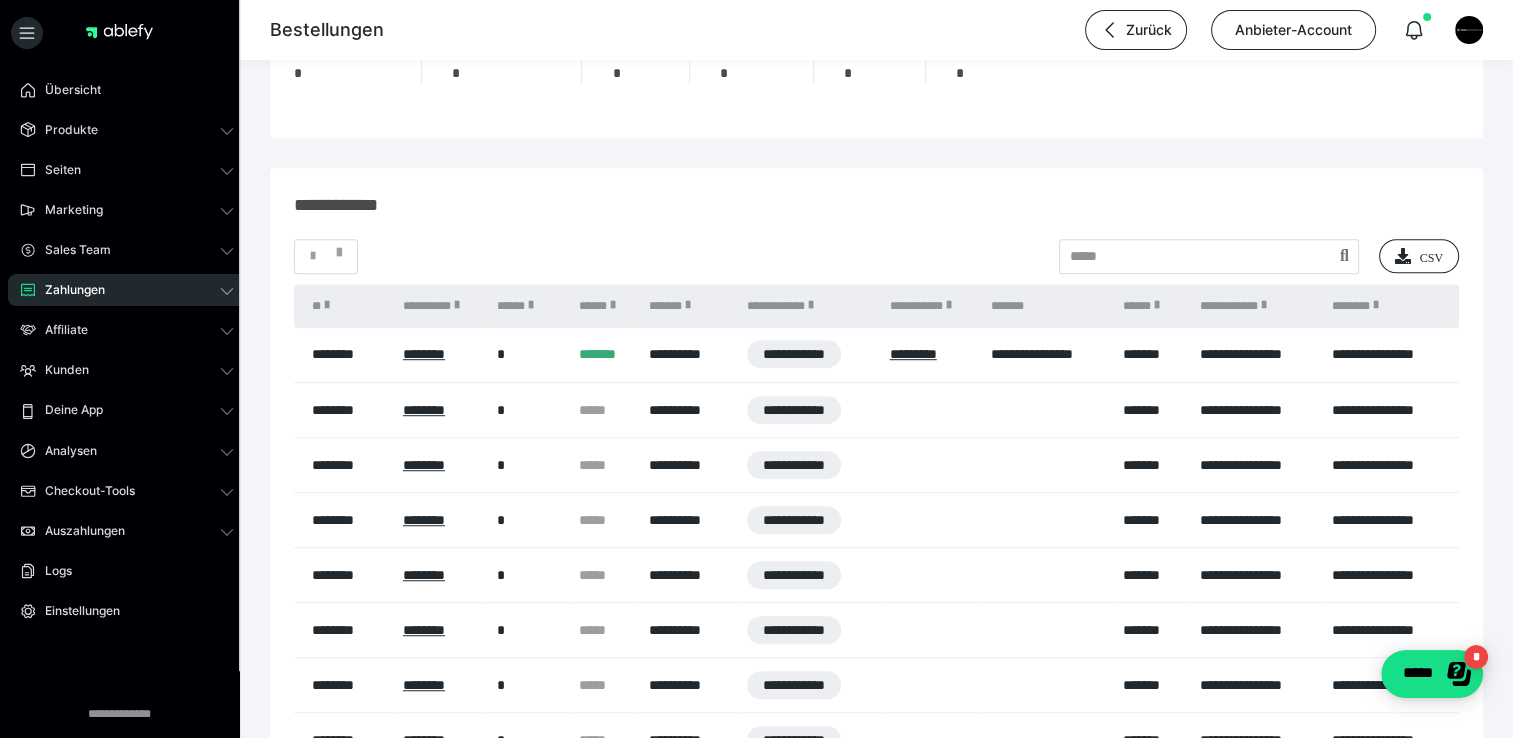 scroll, scrollTop: 1195, scrollLeft: 0, axis: vertical 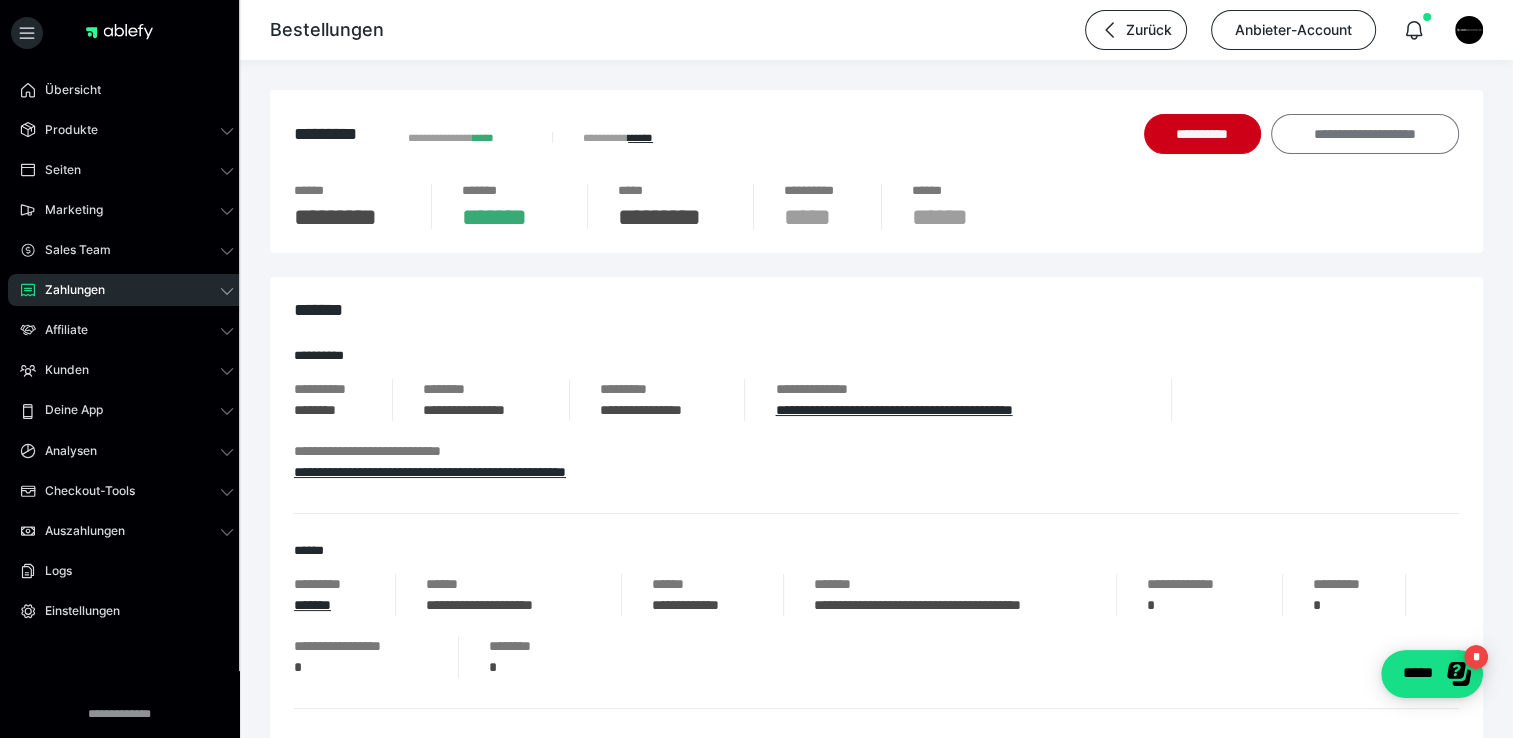 click on "**********" at bounding box center (1365, 134) 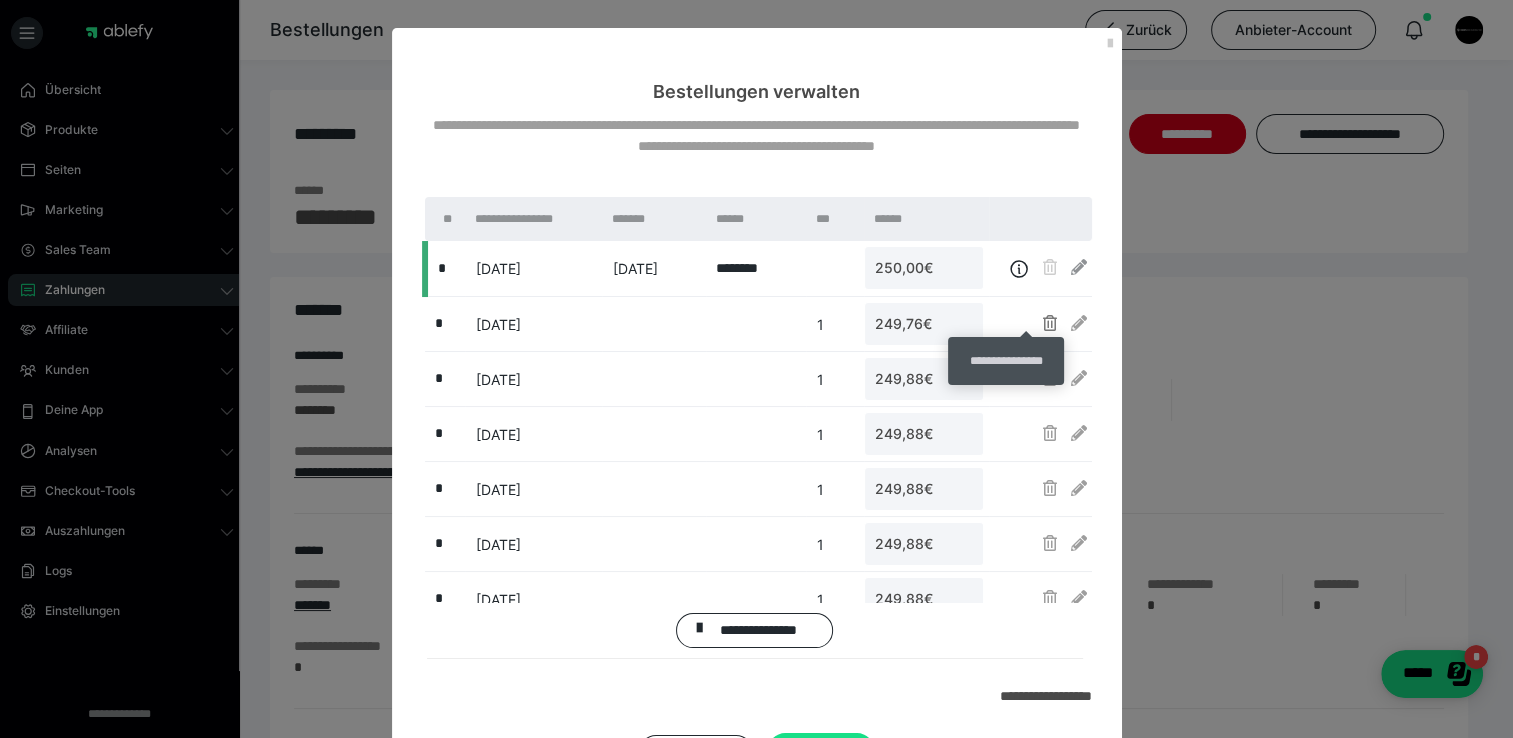 click at bounding box center (1050, 323) 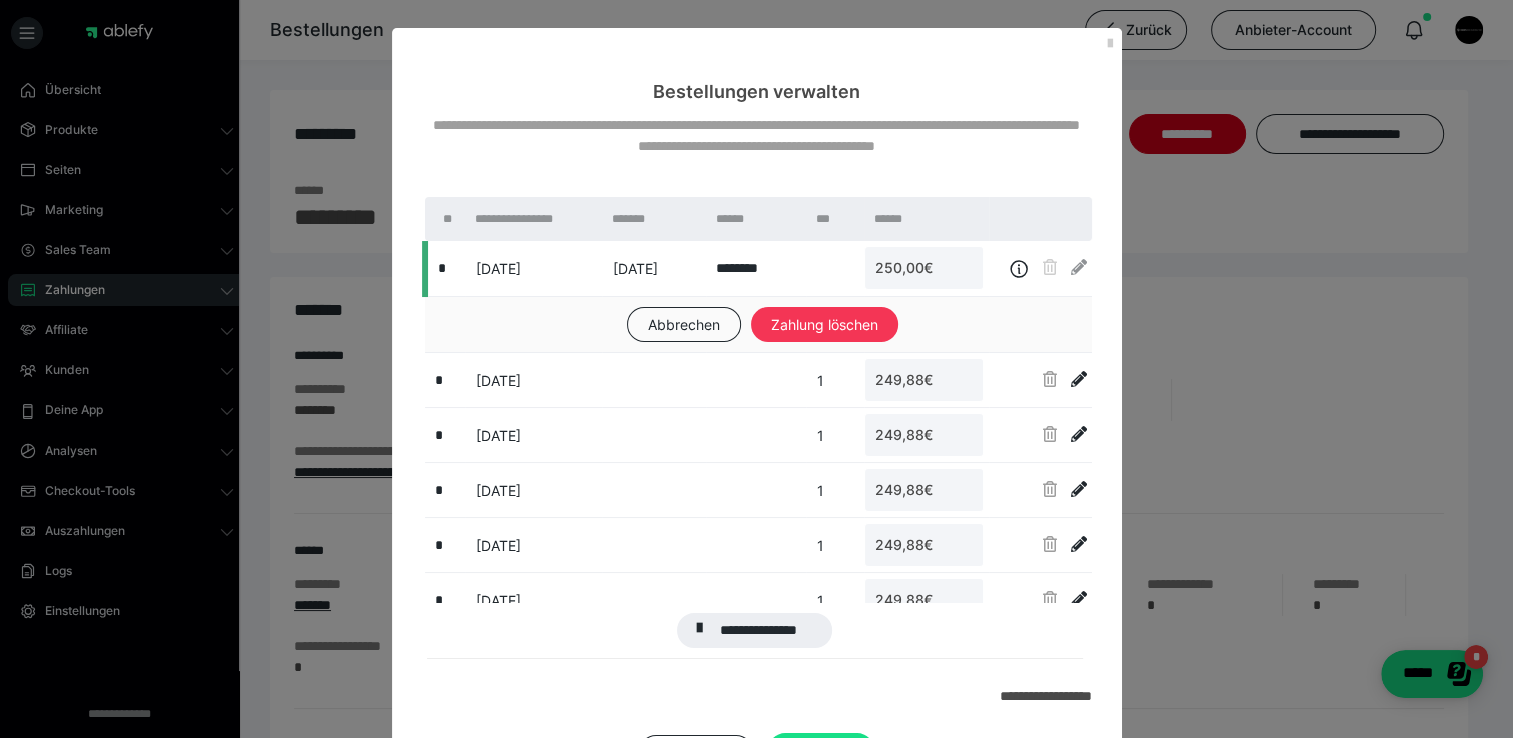 click on "Zahlung löschen" at bounding box center (824, 325) 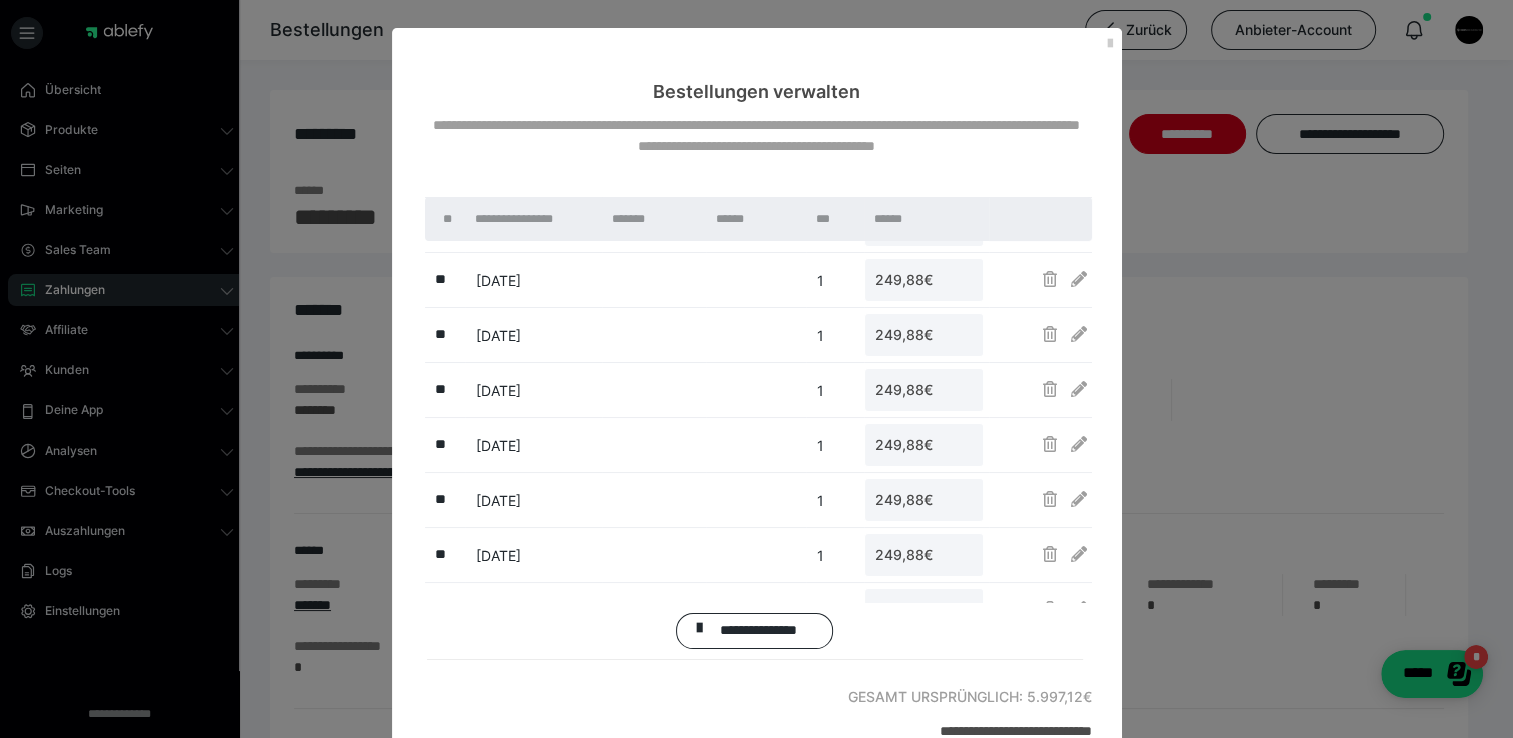 scroll, scrollTop: 903, scrollLeft: 0, axis: vertical 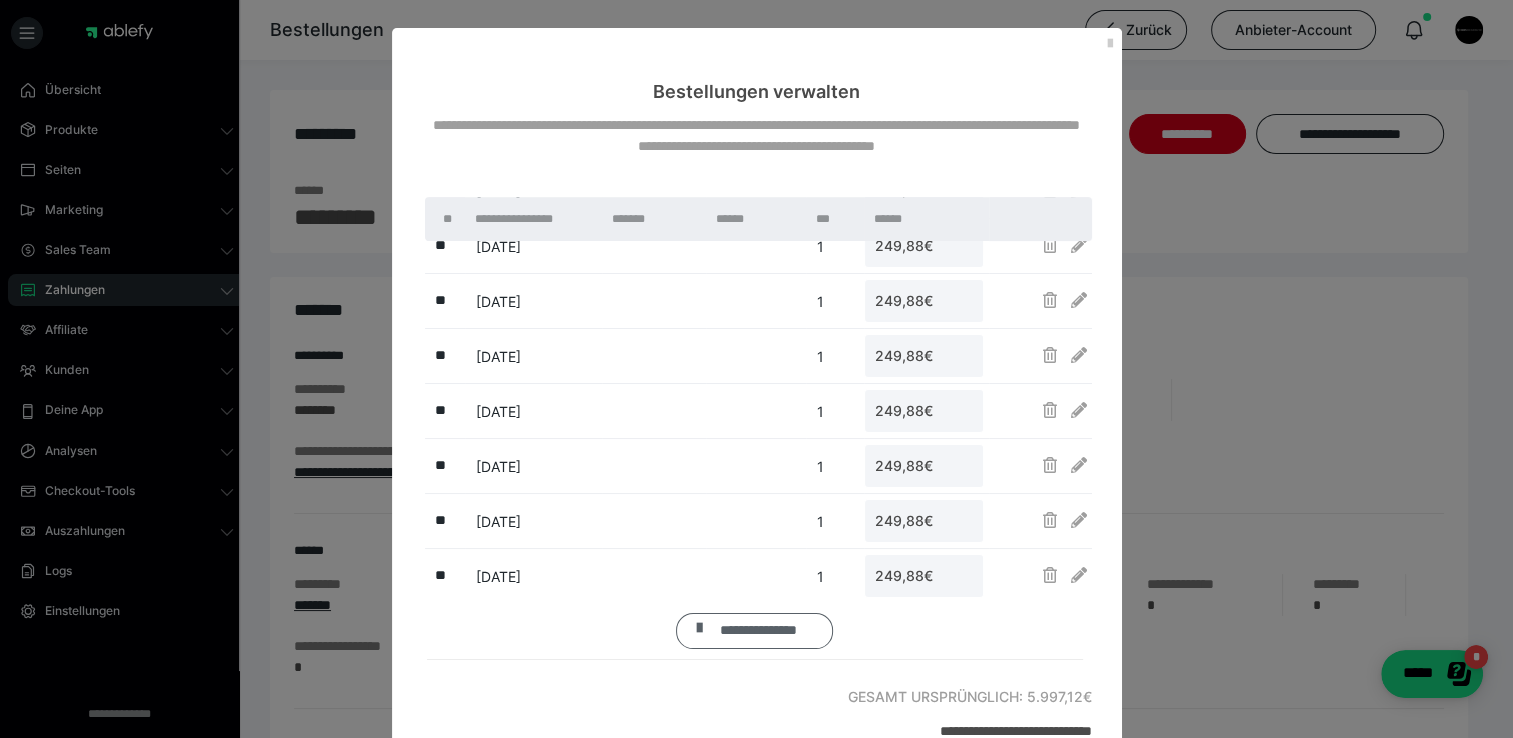 click on "**********" at bounding box center [759, 631] 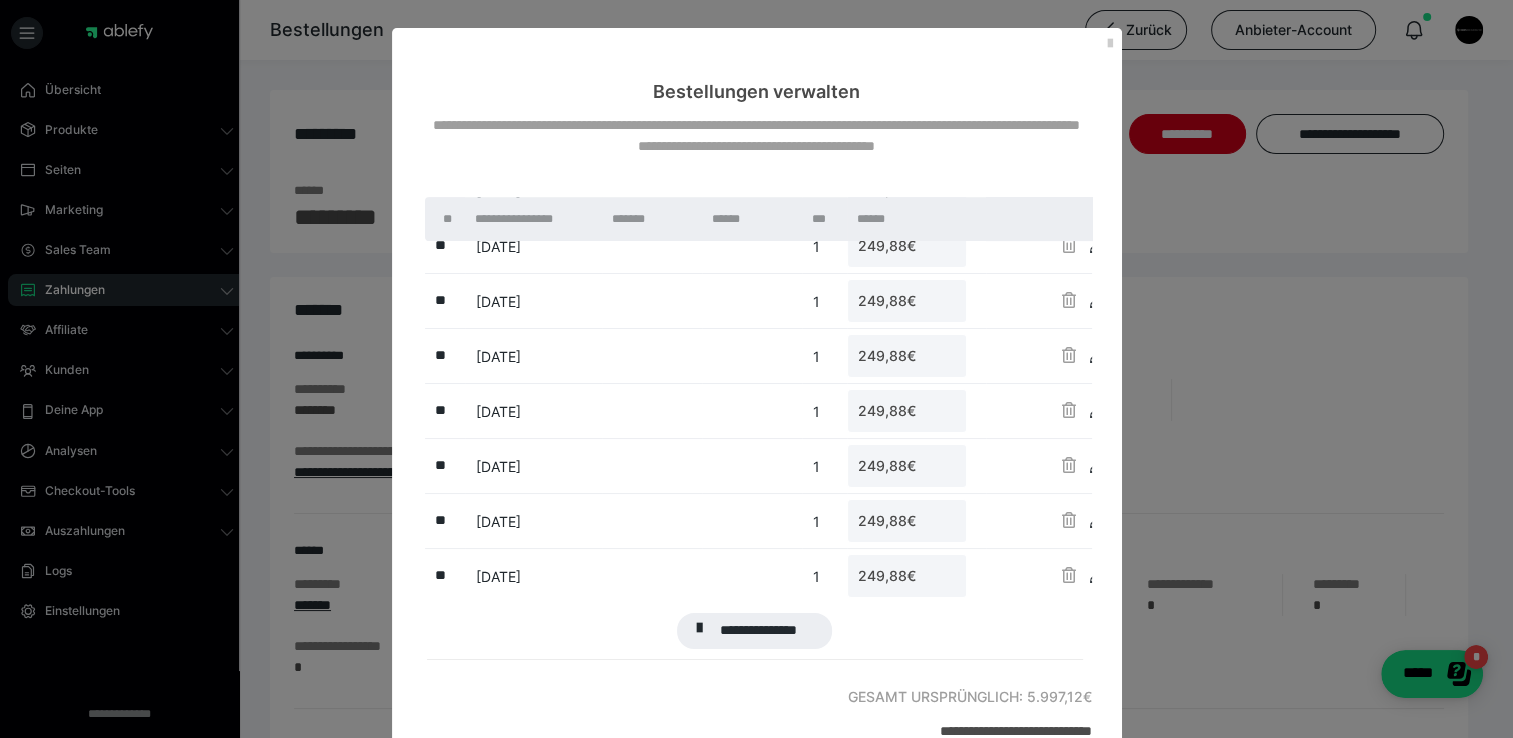 scroll, scrollTop: 982, scrollLeft: 0, axis: vertical 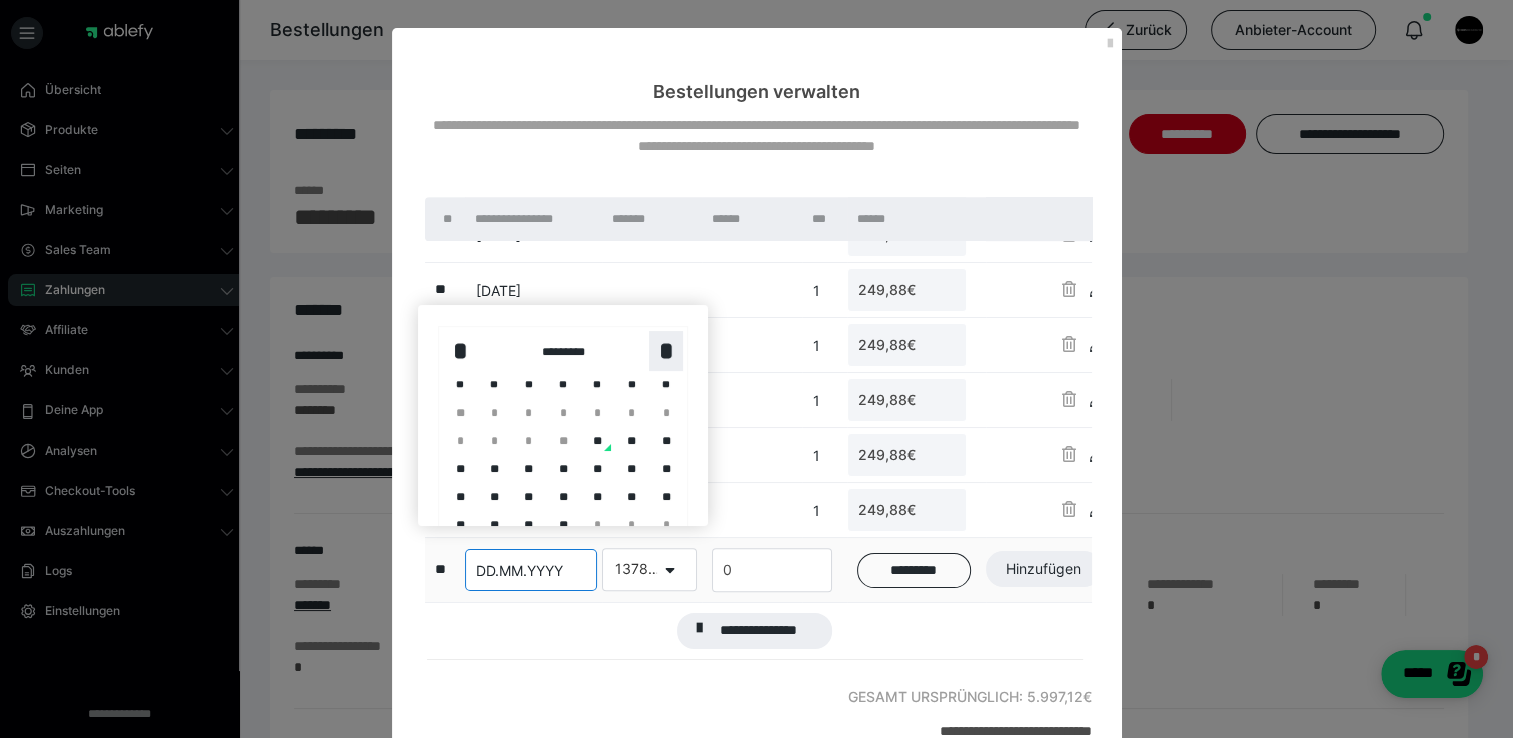 click on "*" at bounding box center [666, 351] 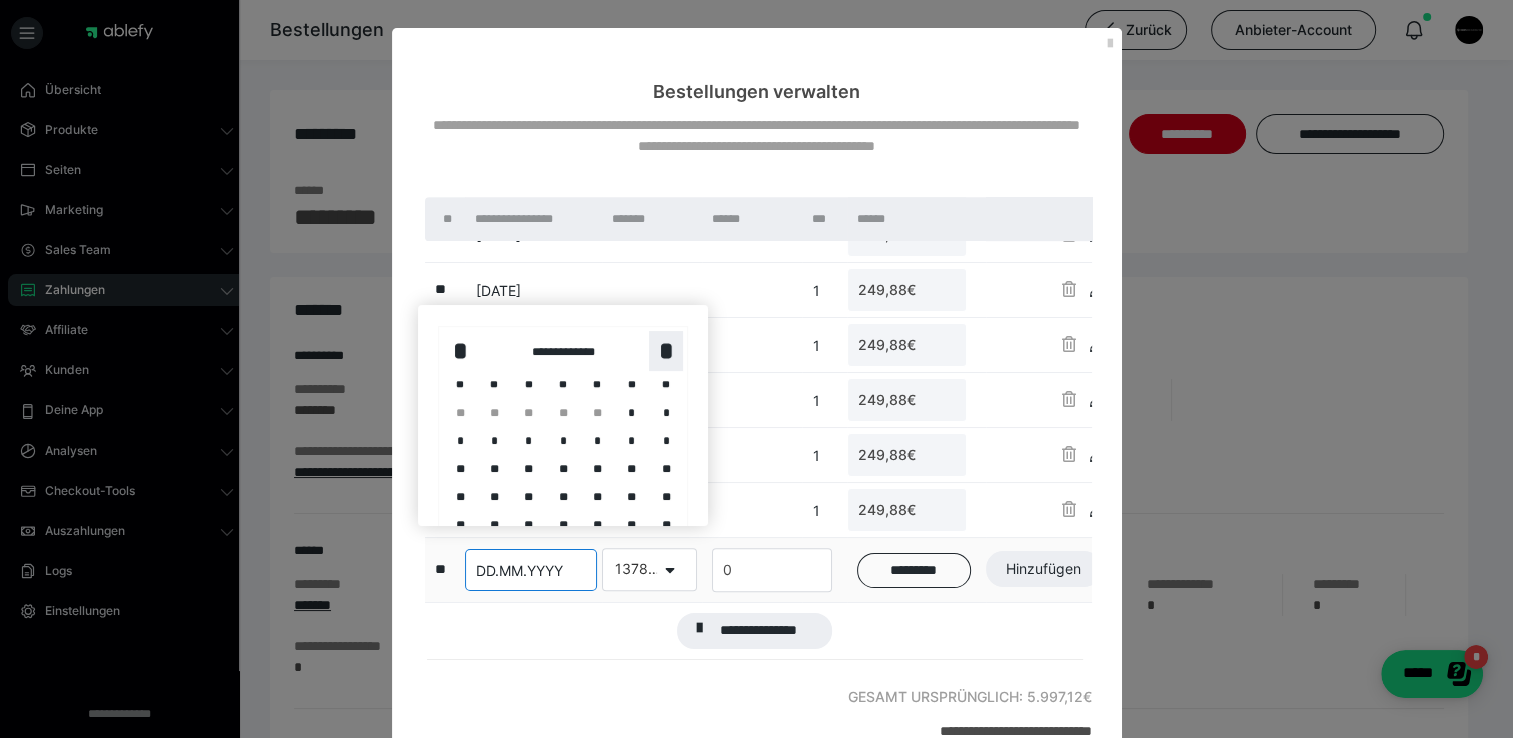 click on "*" at bounding box center [666, 351] 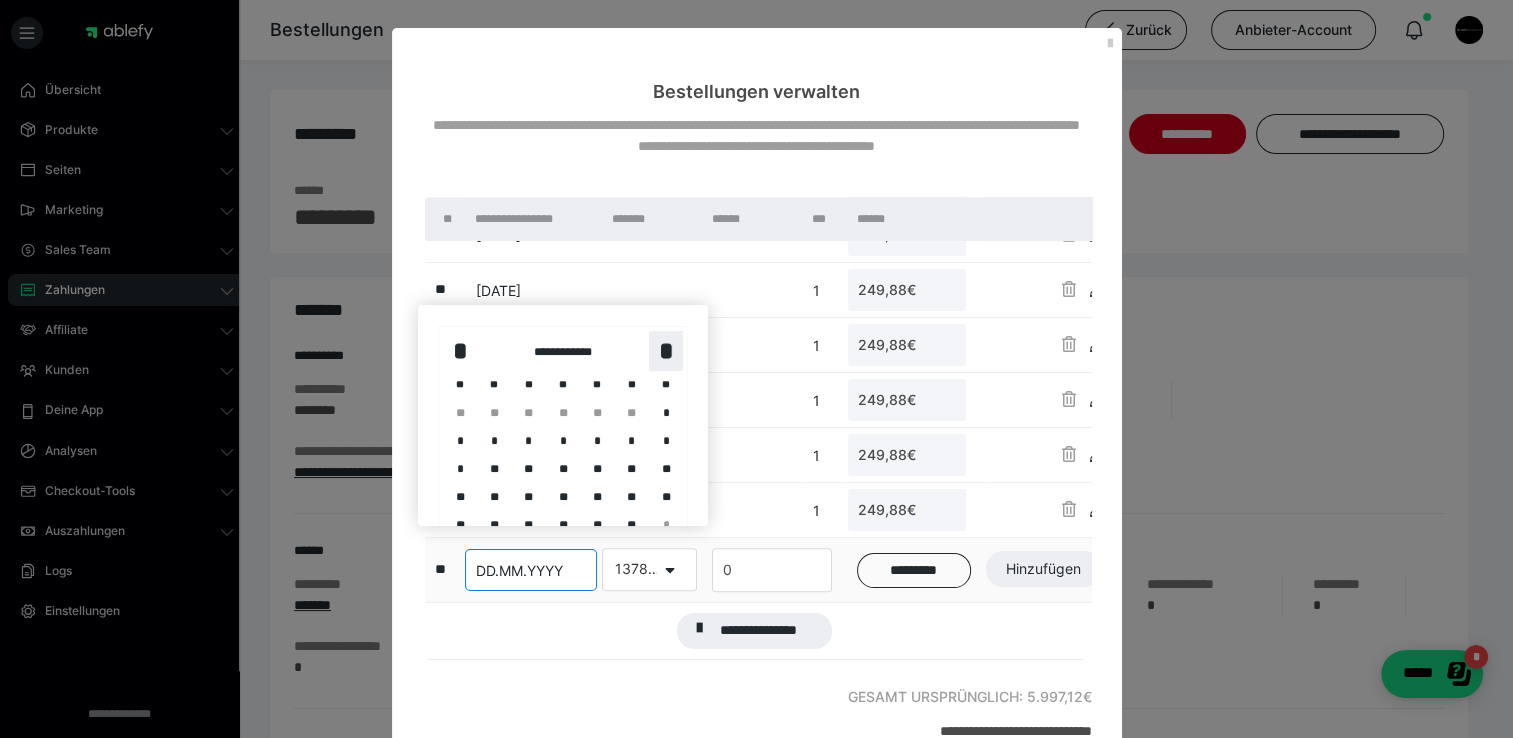 click on "*" at bounding box center [666, 351] 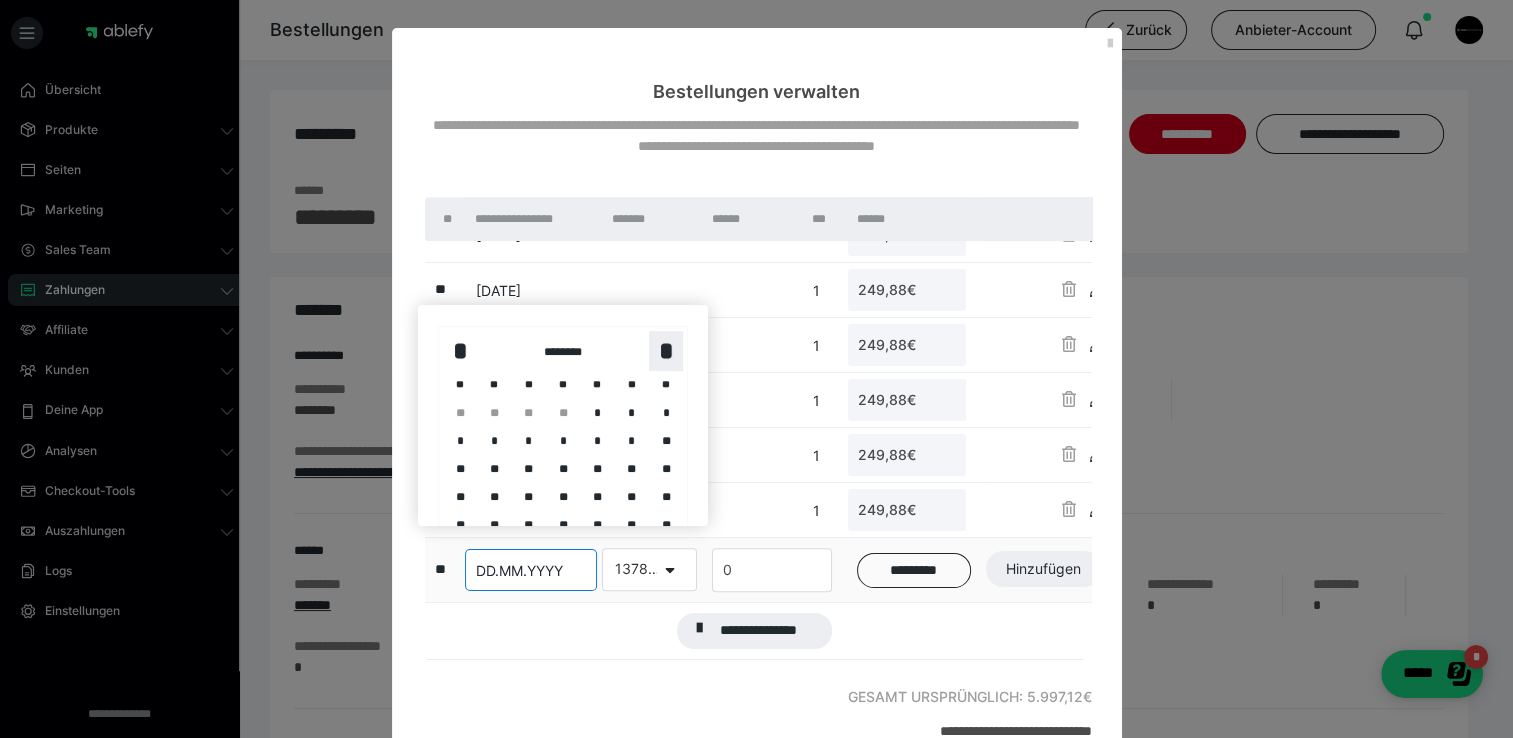 click on "*" at bounding box center [666, 351] 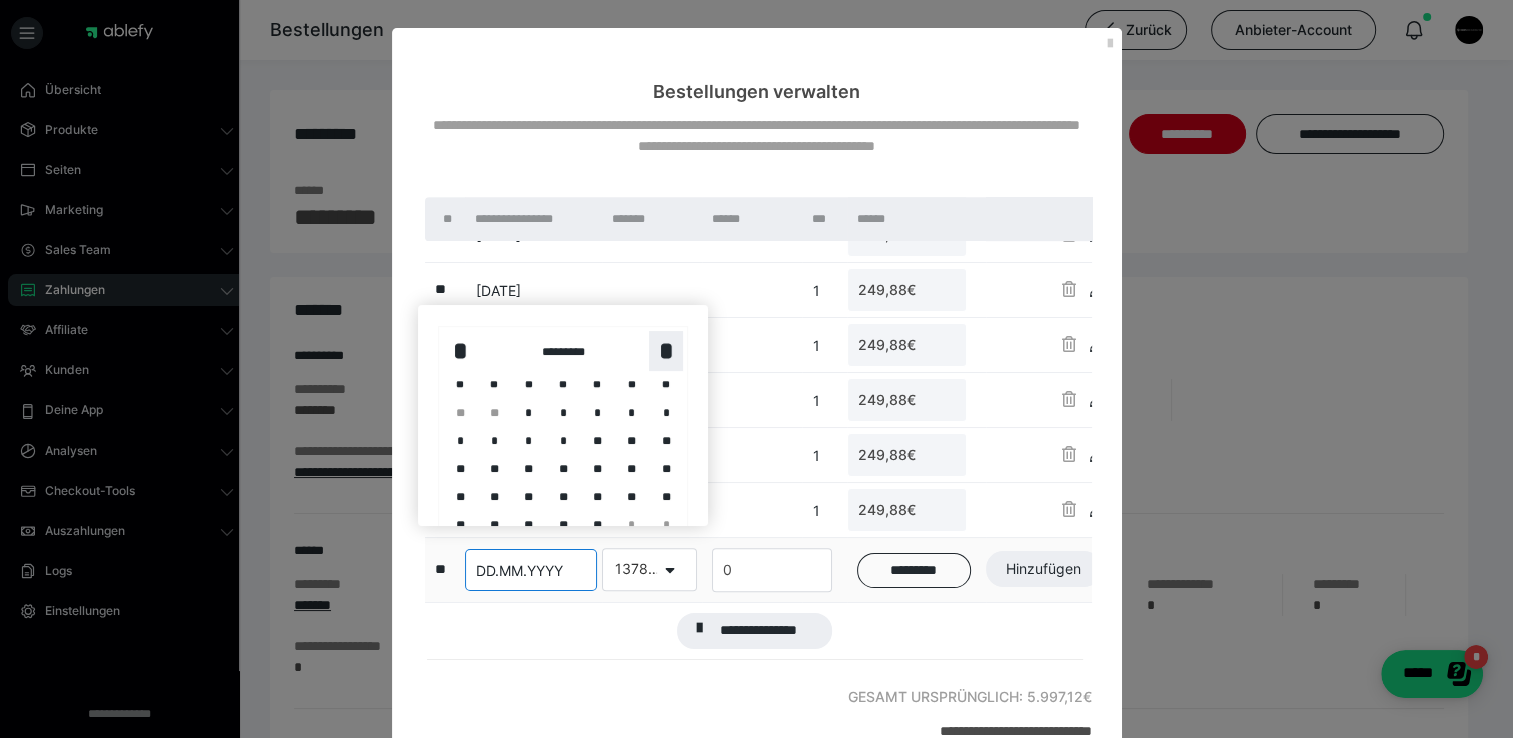 click on "*" at bounding box center (666, 351) 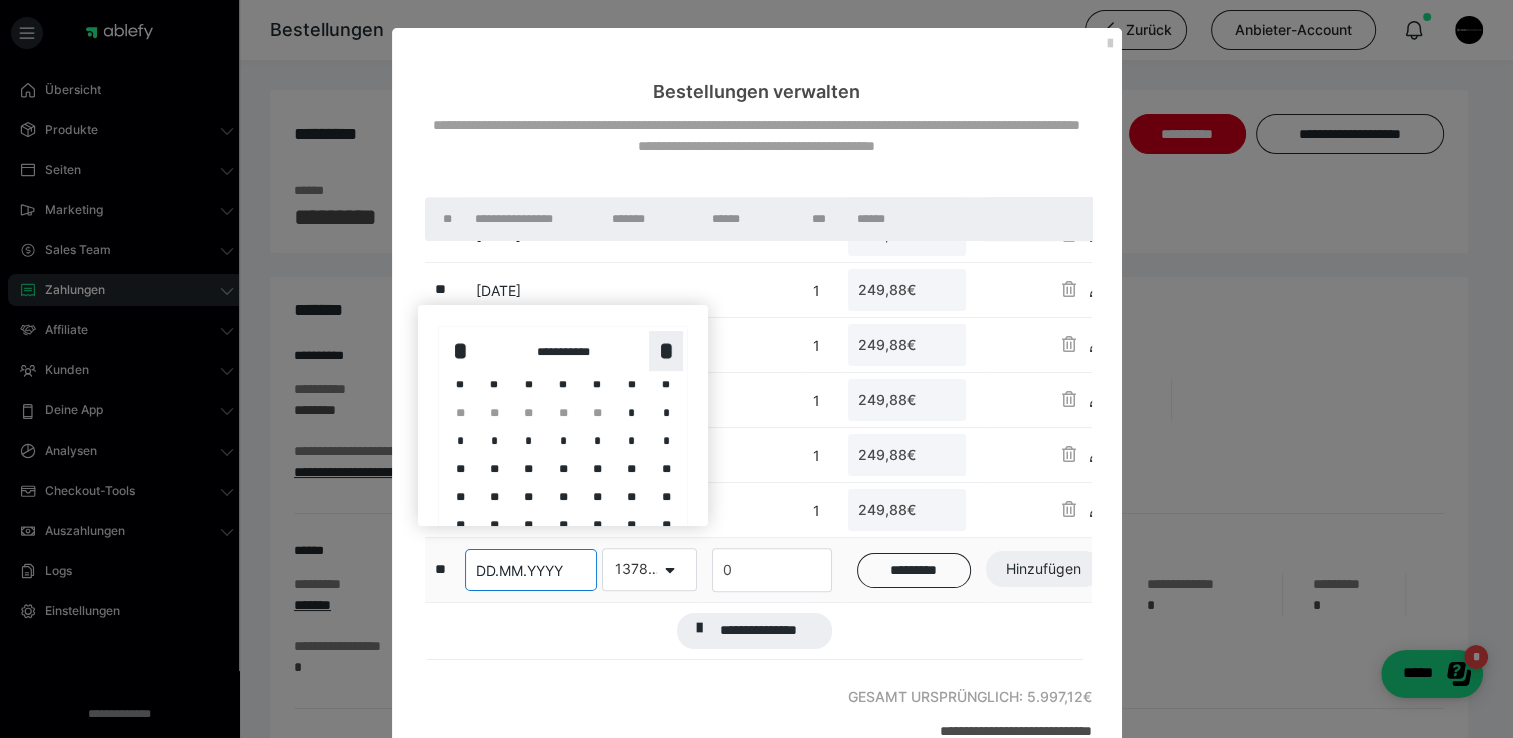 click on "*" at bounding box center (666, 351) 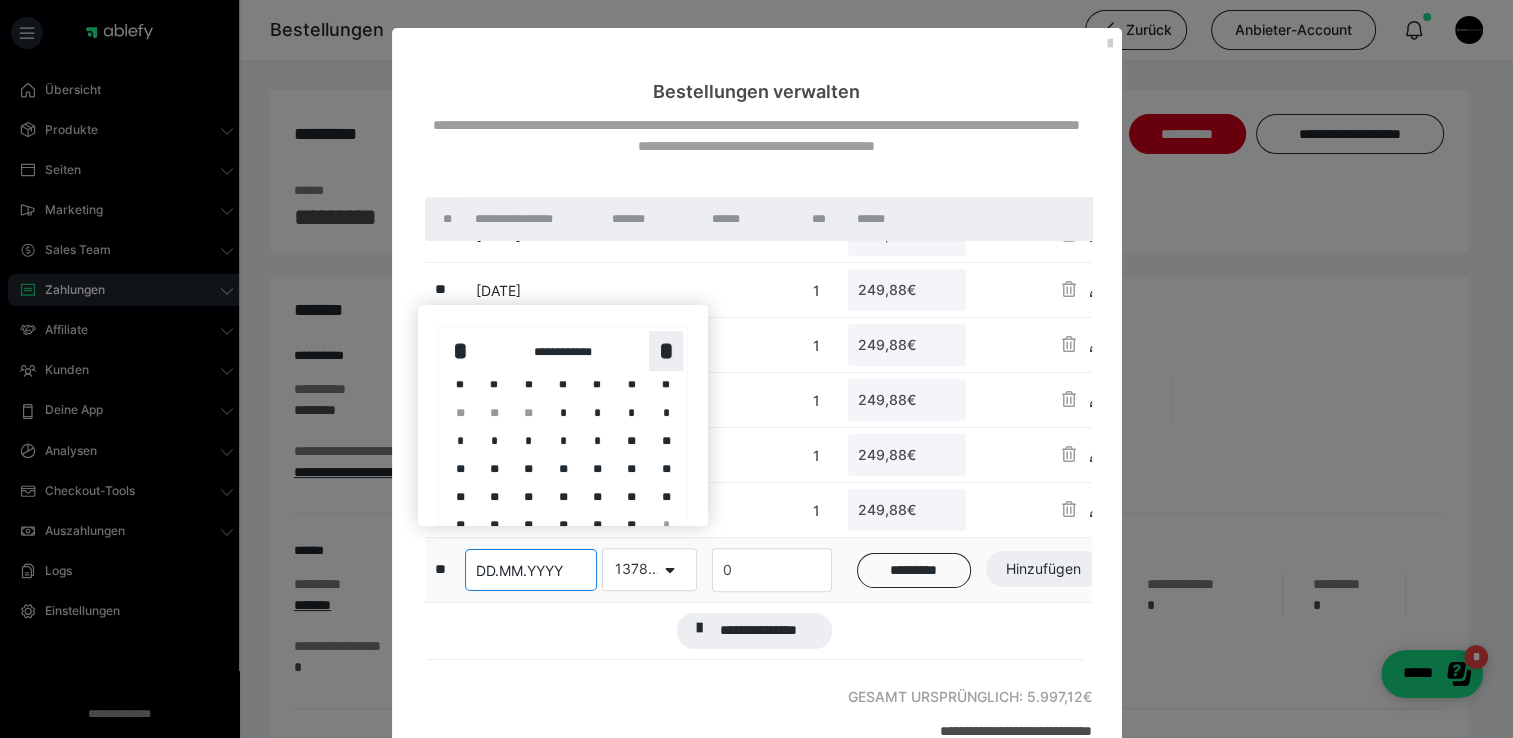 click on "*" at bounding box center [666, 351] 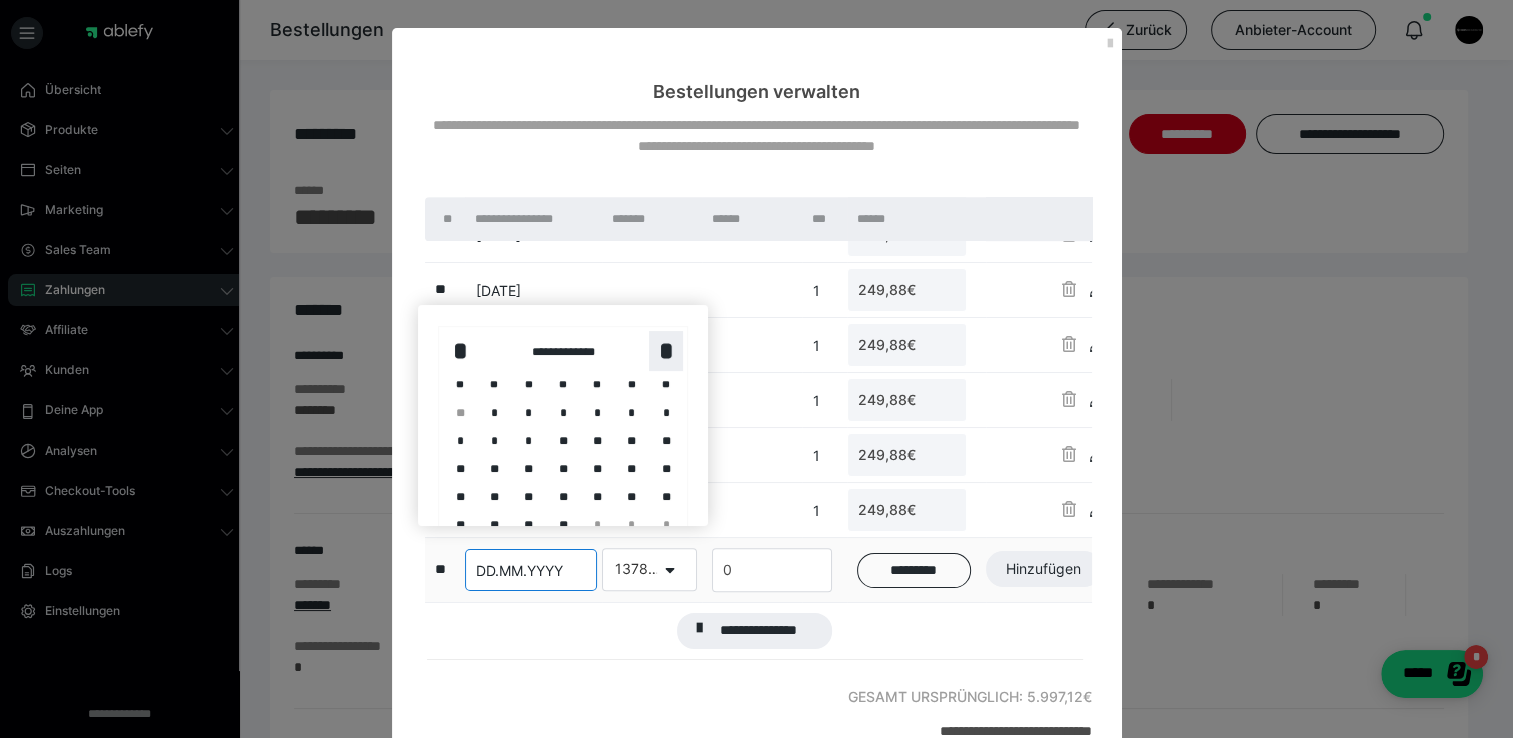 click on "*" at bounding box center (666, 351) 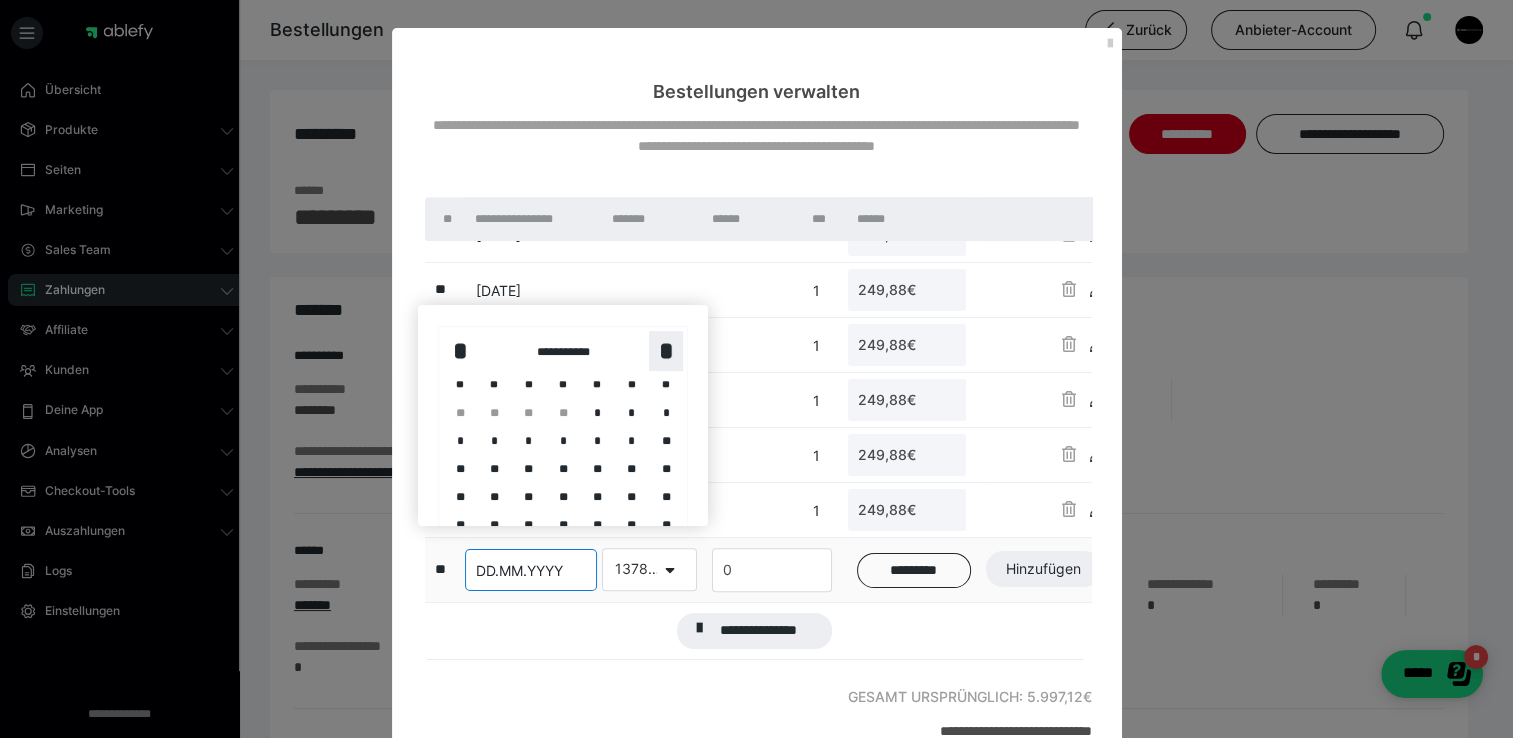 click on "*" at bounding box center (666, 351) 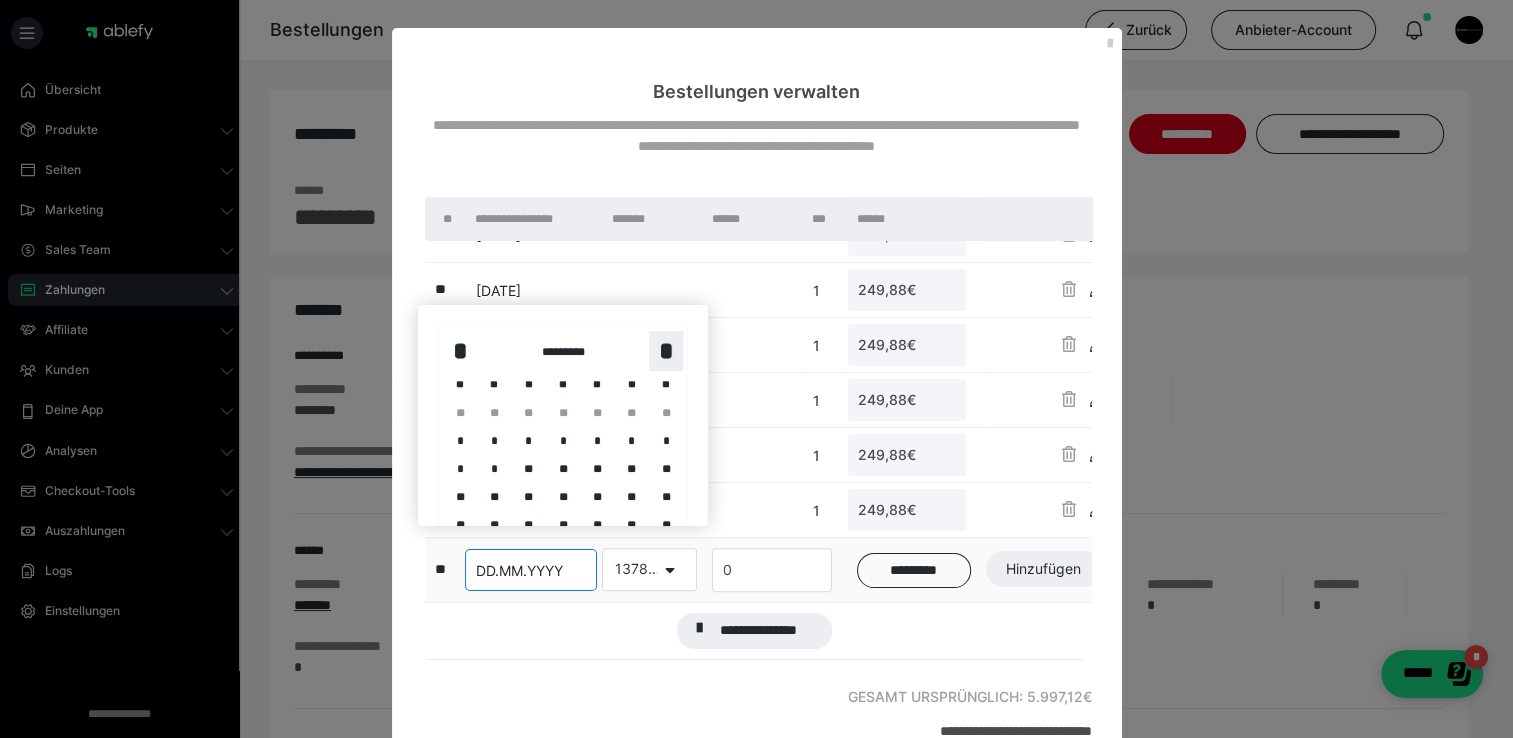 click on "*" at bounding box center (666, 351) 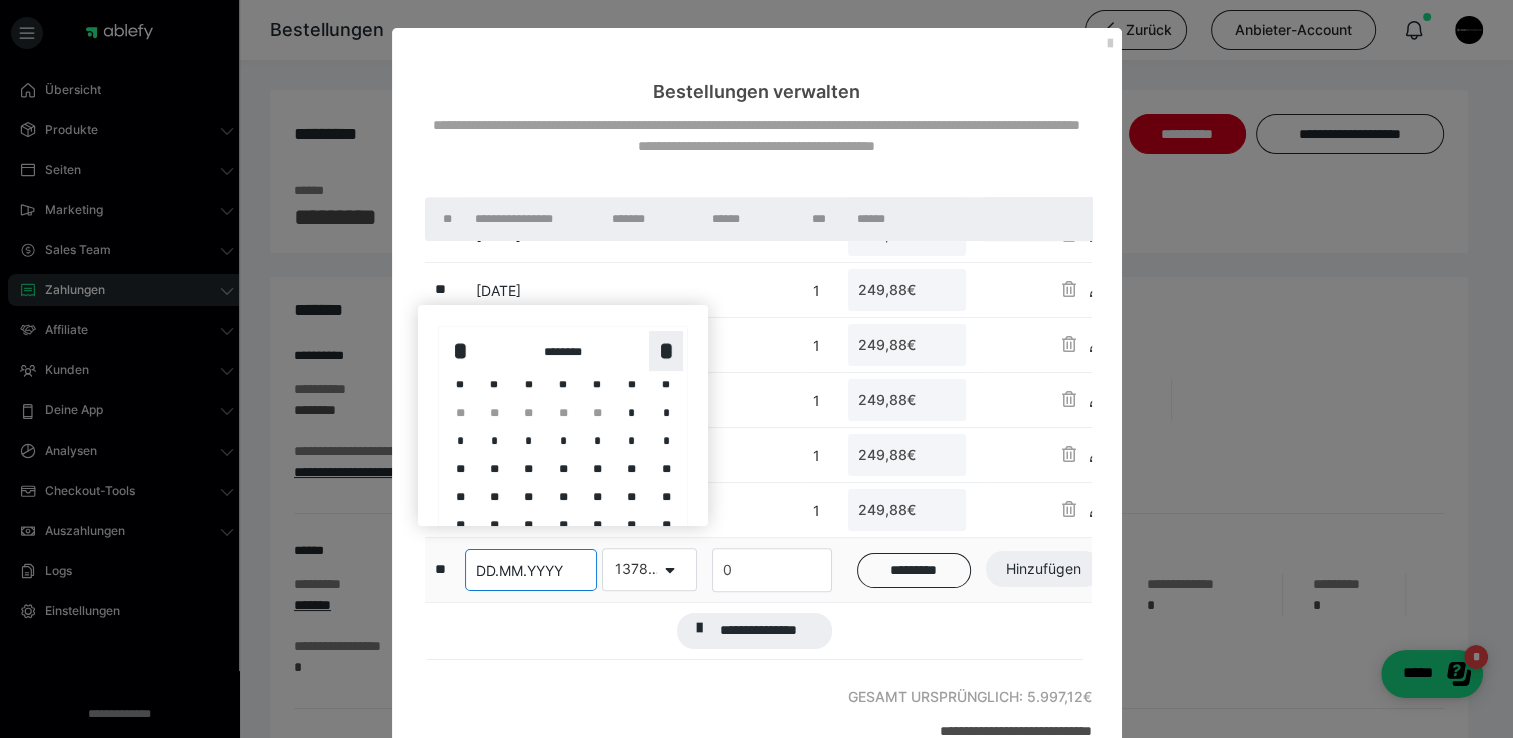 click on "*" at bounding box center (666, 351) 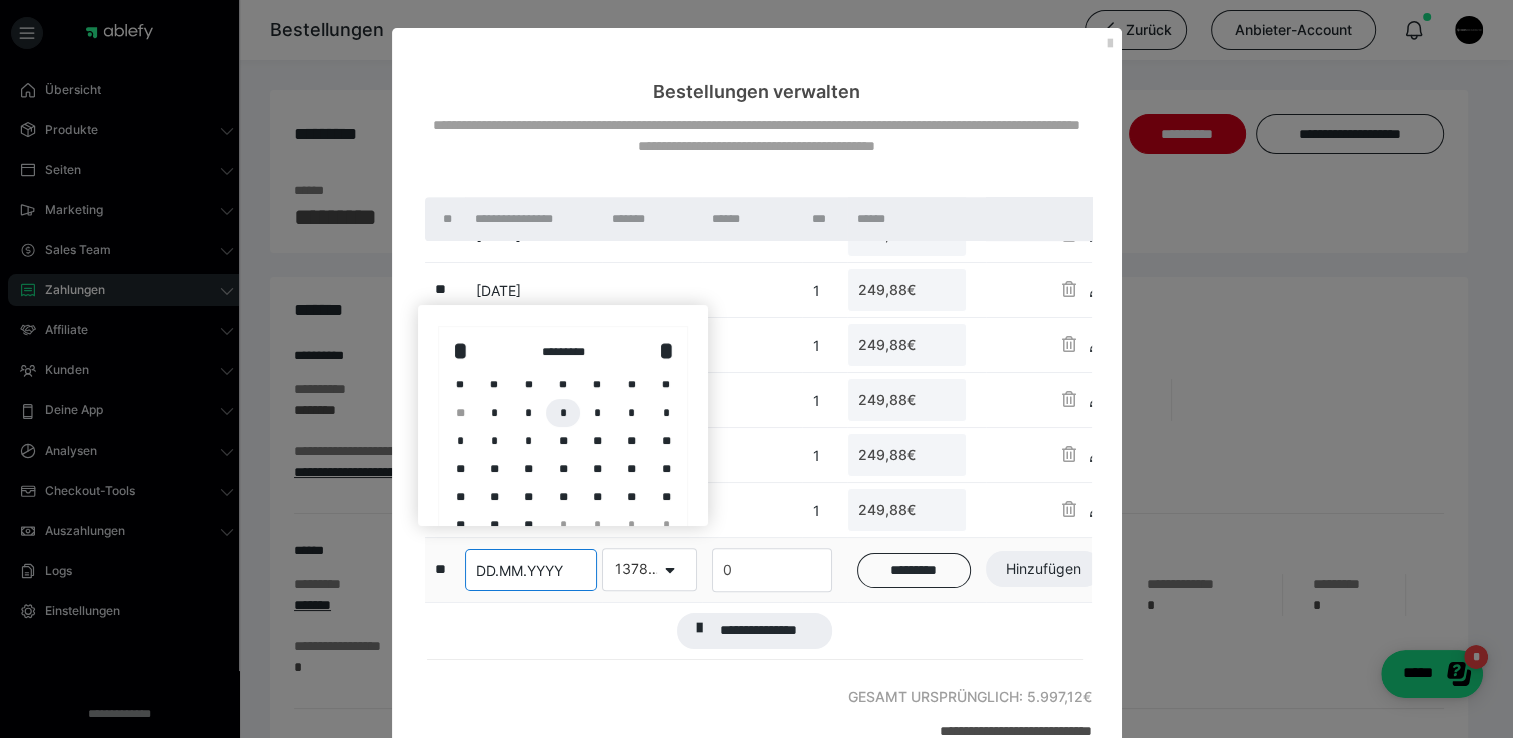 click on "*" at bounding box center (563, 413) 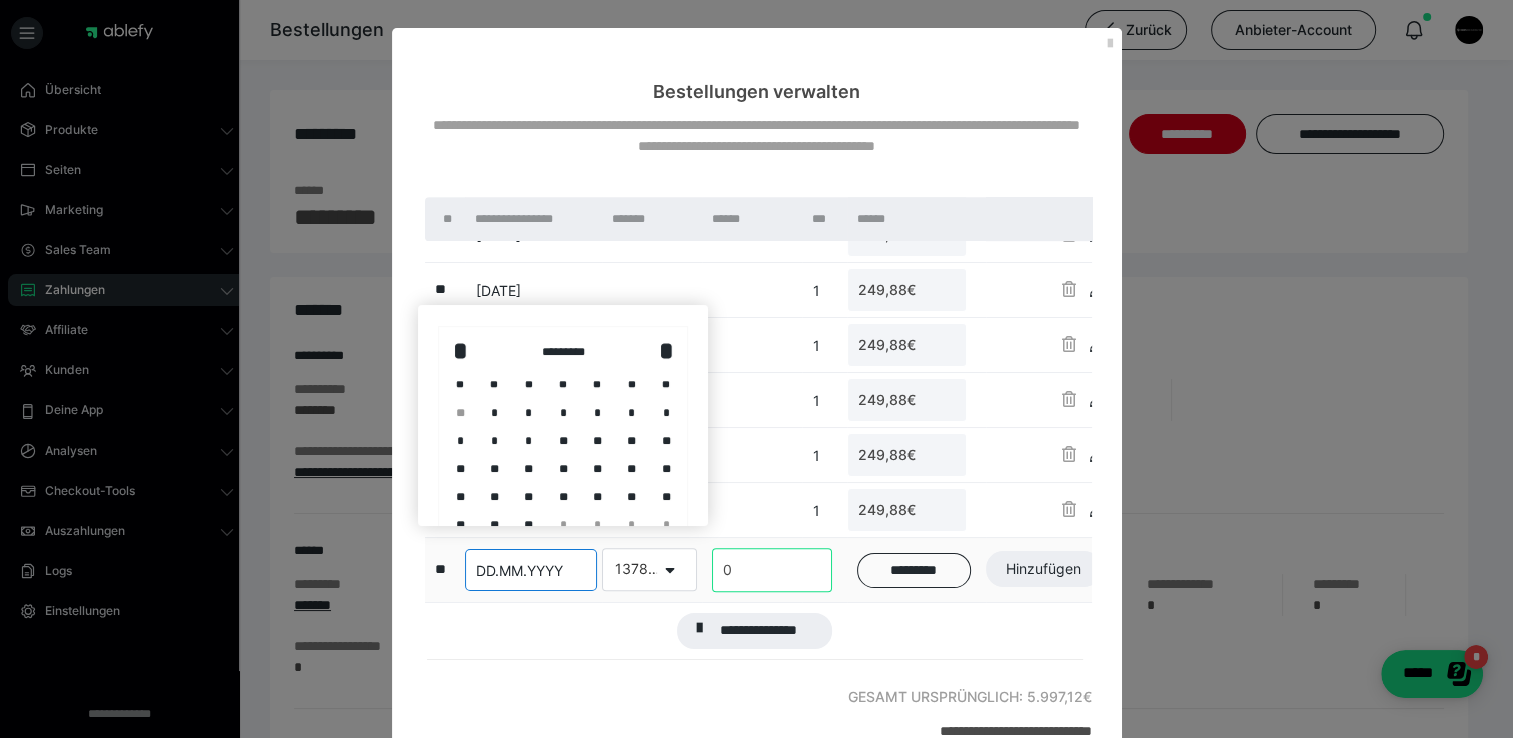 scroll, scrollTop: 973, scrollLeft: 0, axis: vertical 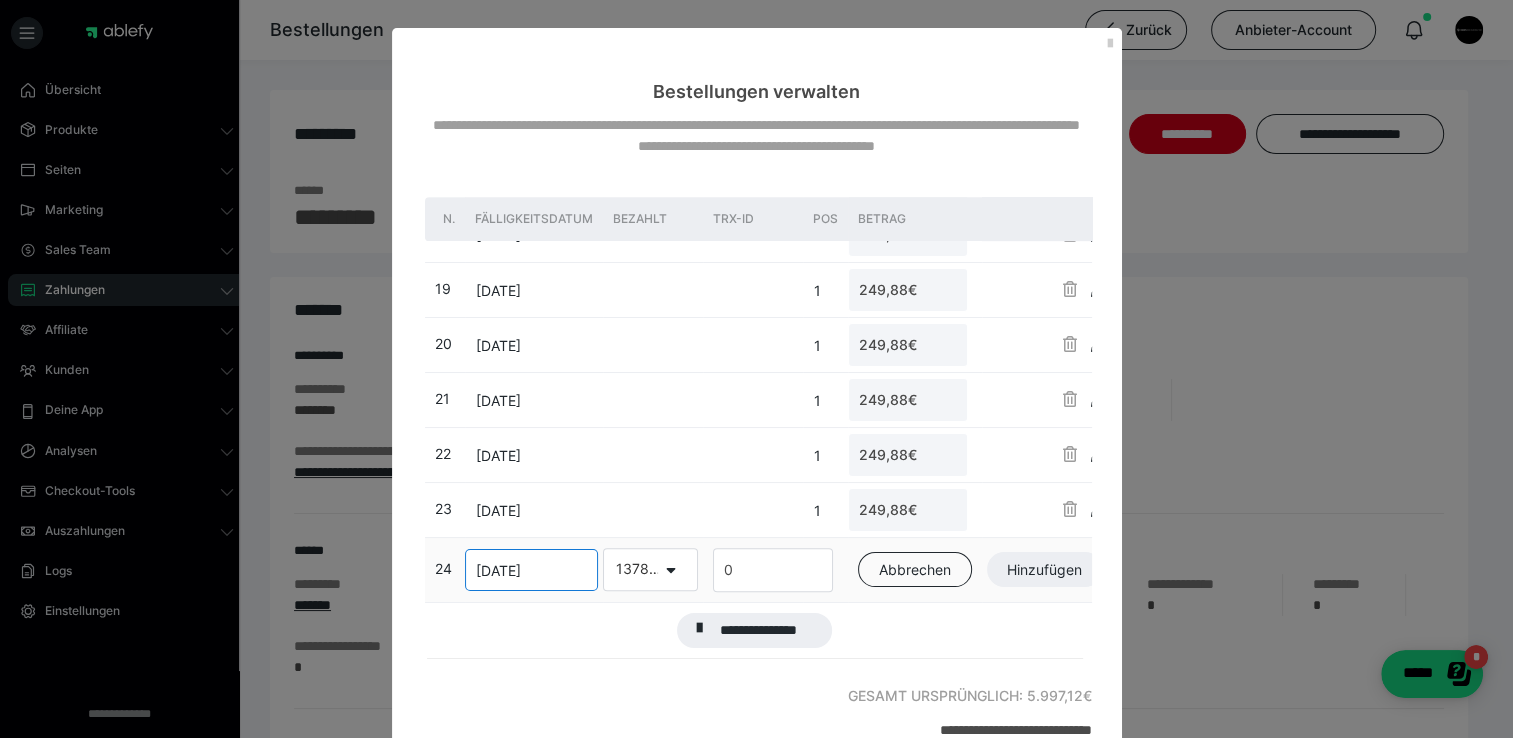 drag, startPoint x: 672, startPoint y: 486, endPoint x: 764, endPoint y: 562, distance: 119.331474 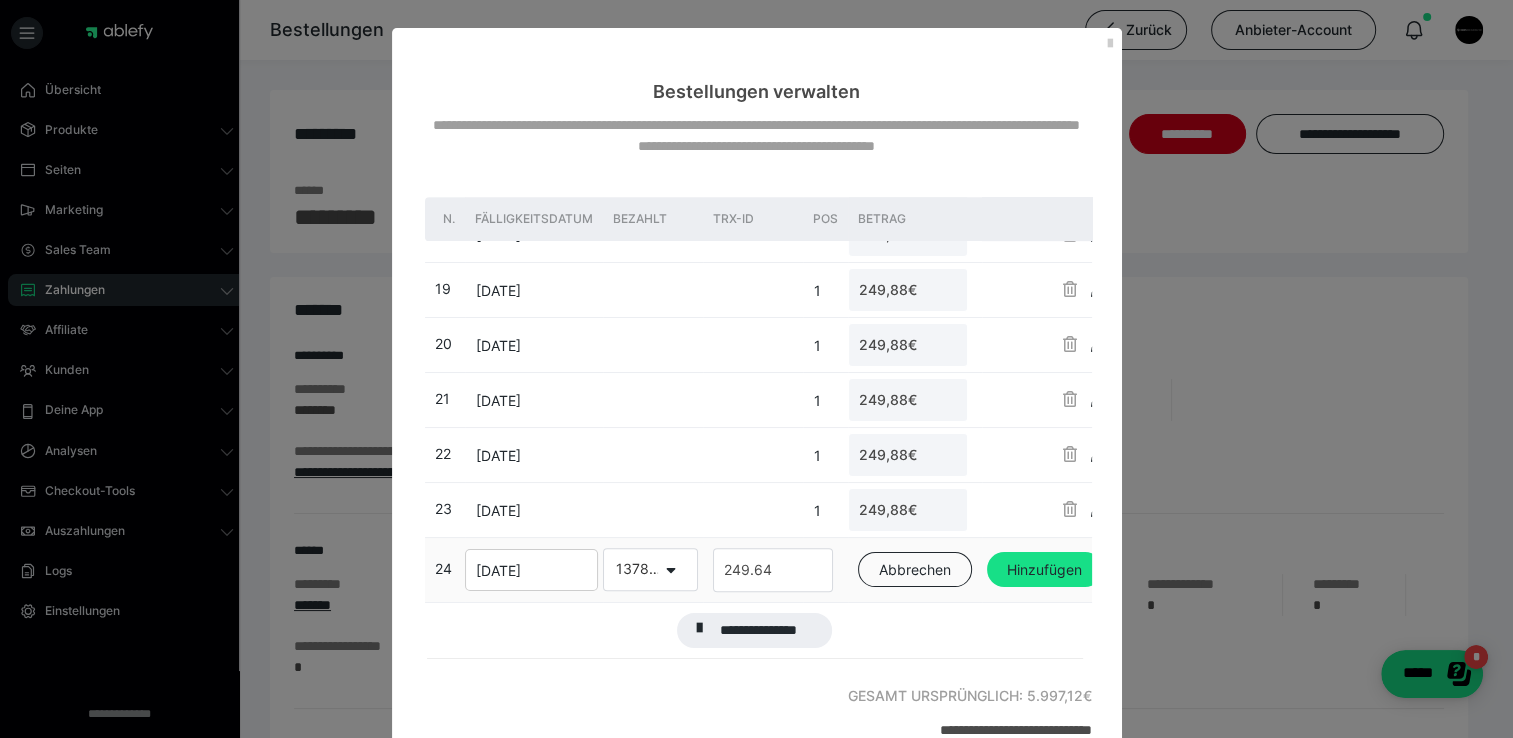 type on "249.64" 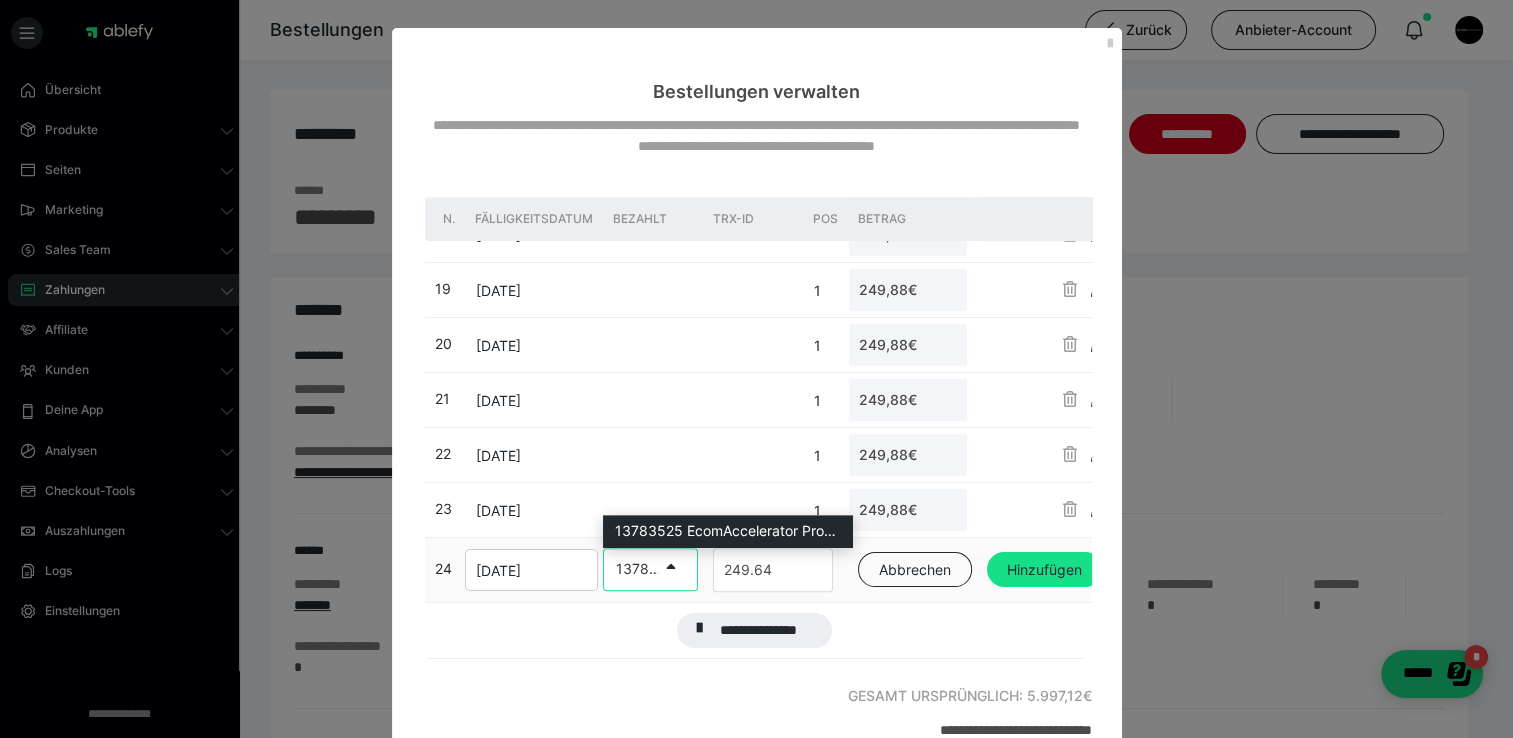 drag, startPoint x: 764, startPoint y: 562, endPoint x: 689, endPoint y: 579, distance: 76.902534 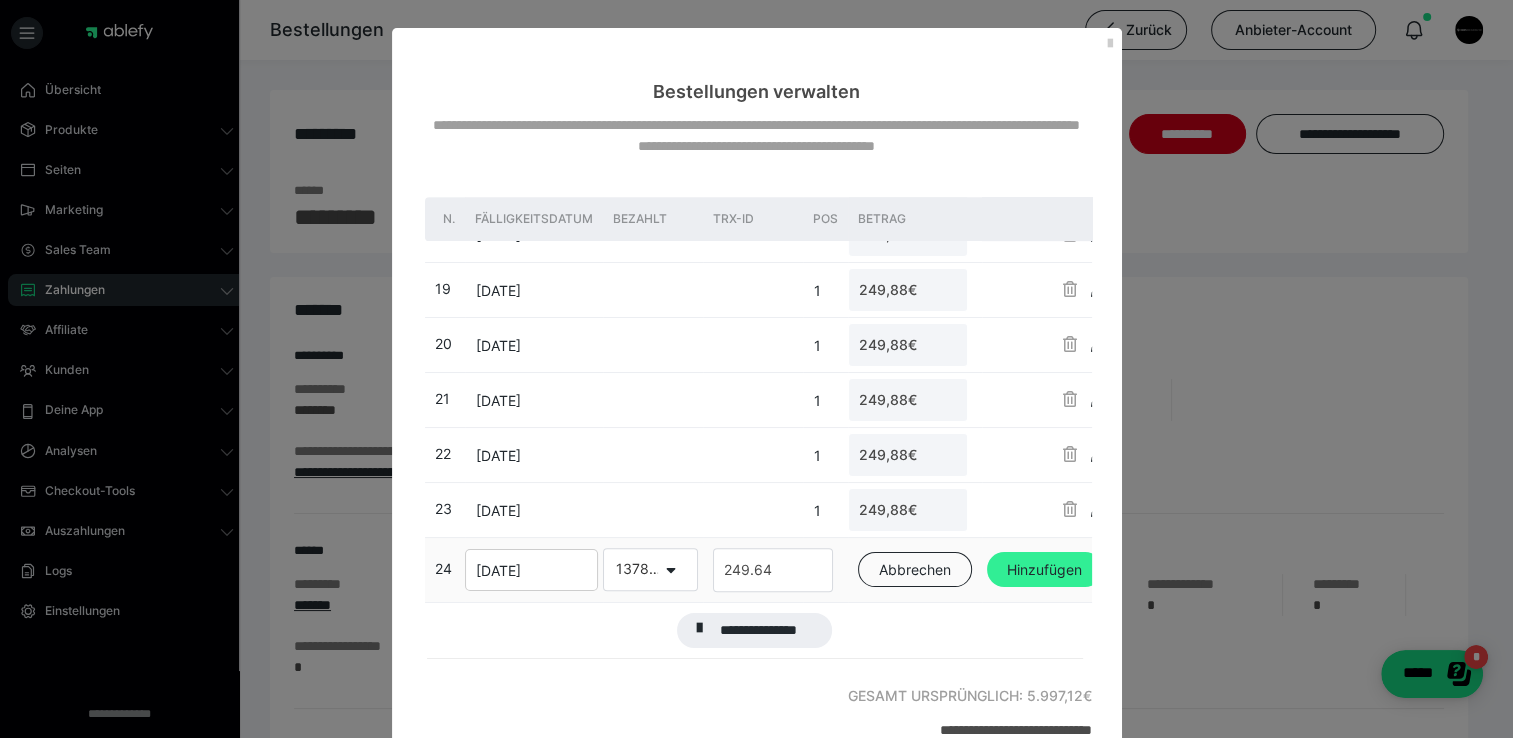 click on "Hinzufügen" at bounding box center [1044, 570] 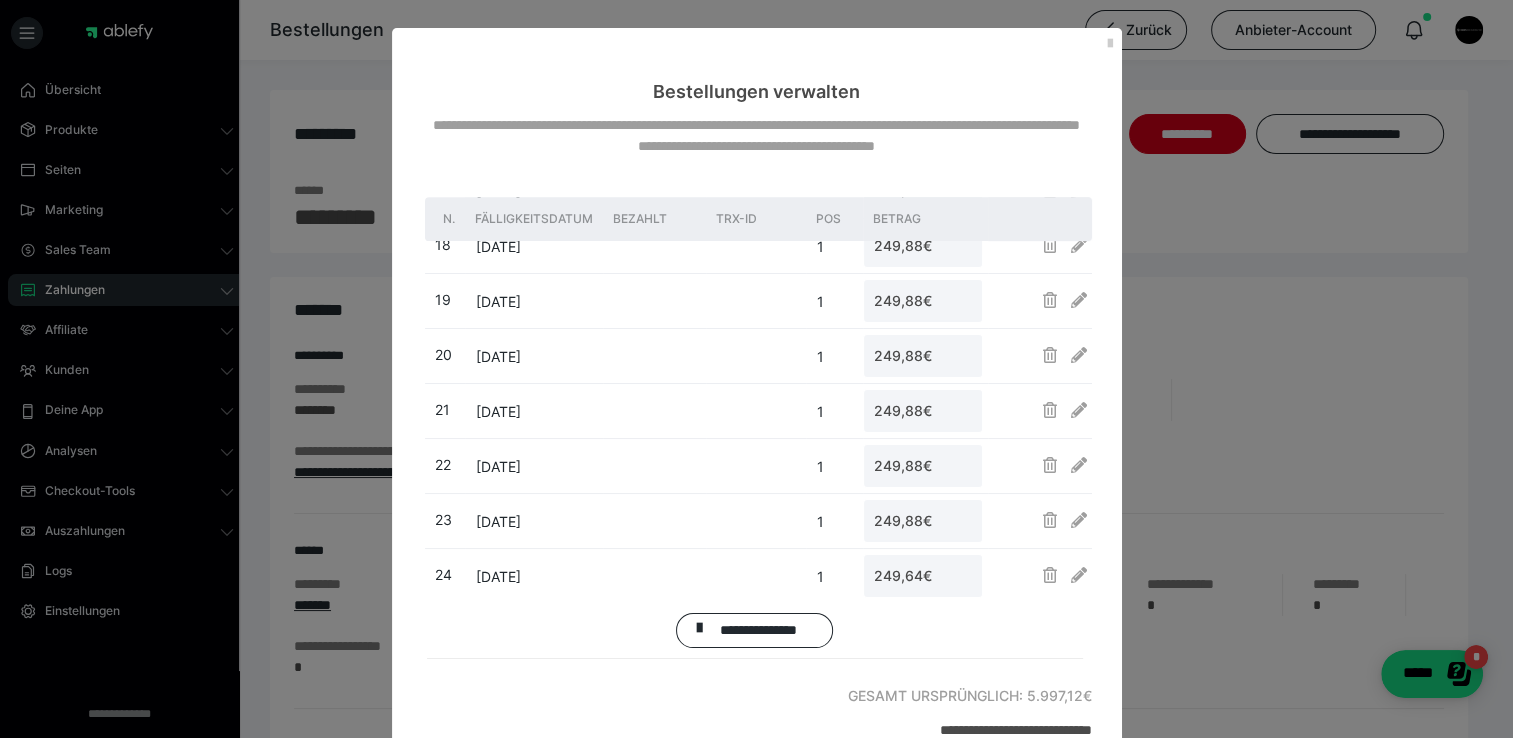 scroll, scrollTop: 33, scrollLeft: 0, axis: vertical 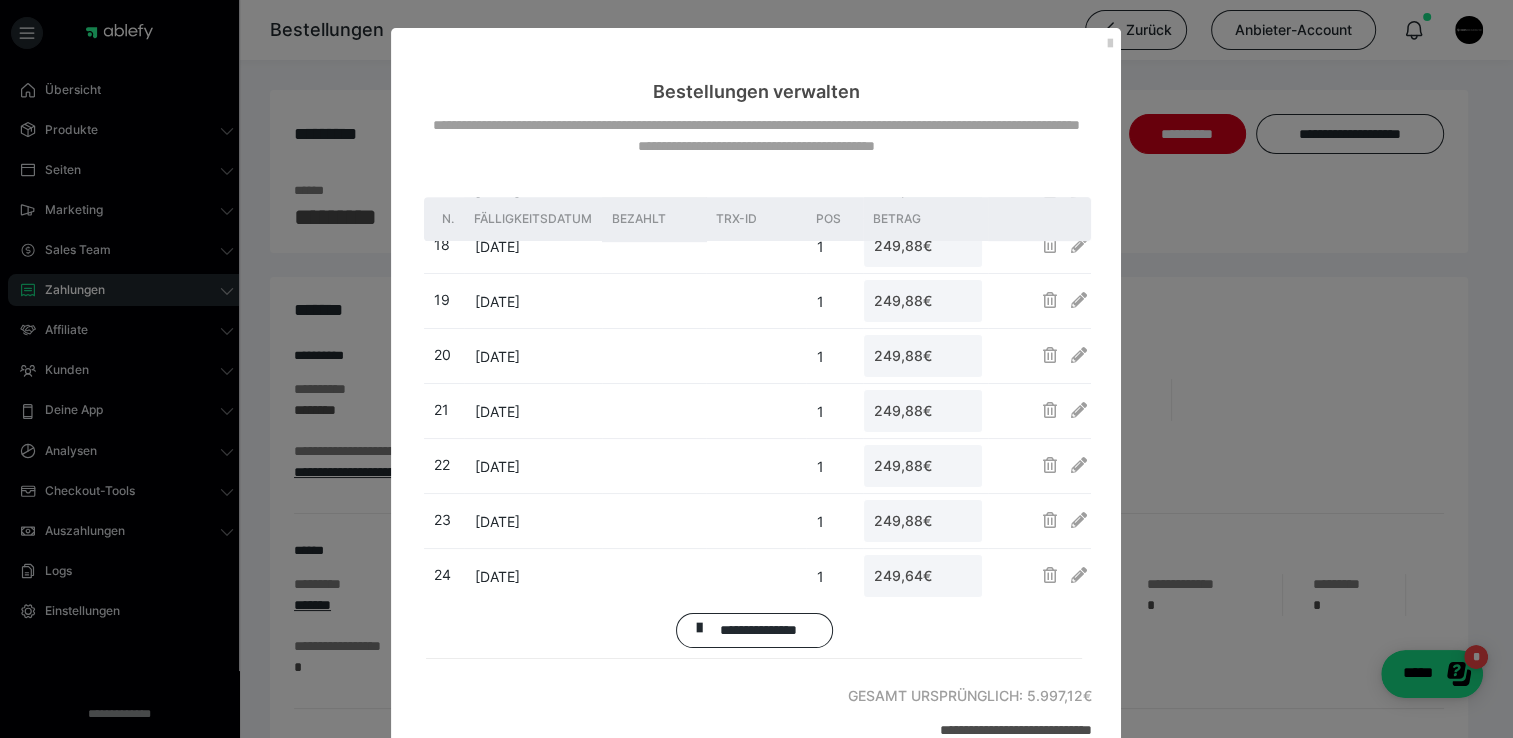 drag, startPoint x: 1500, startPoint y: 502, endPoint x: 892, endPoint y: 626, distance: 620.5159 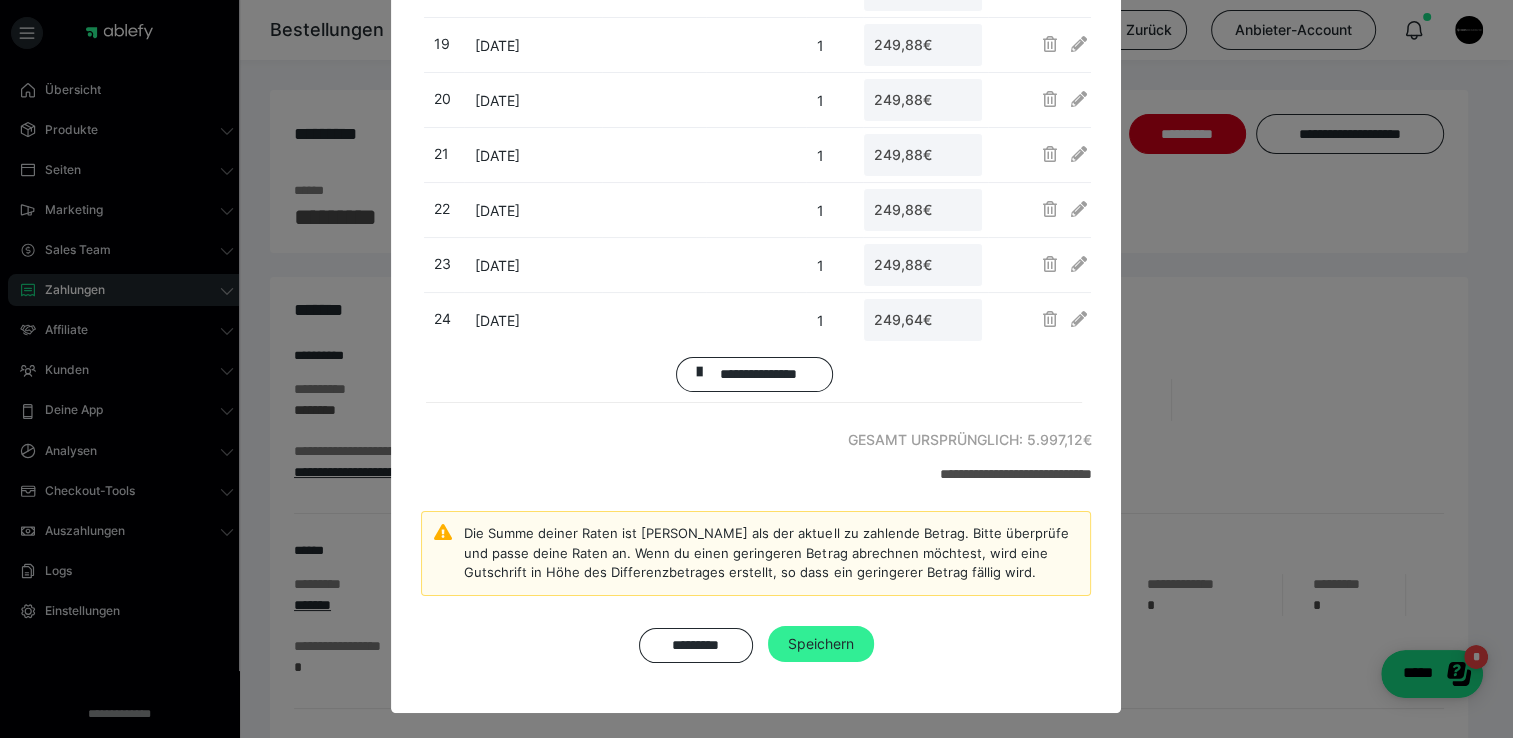 click on "Speichern" at bounding box center (821, 644) 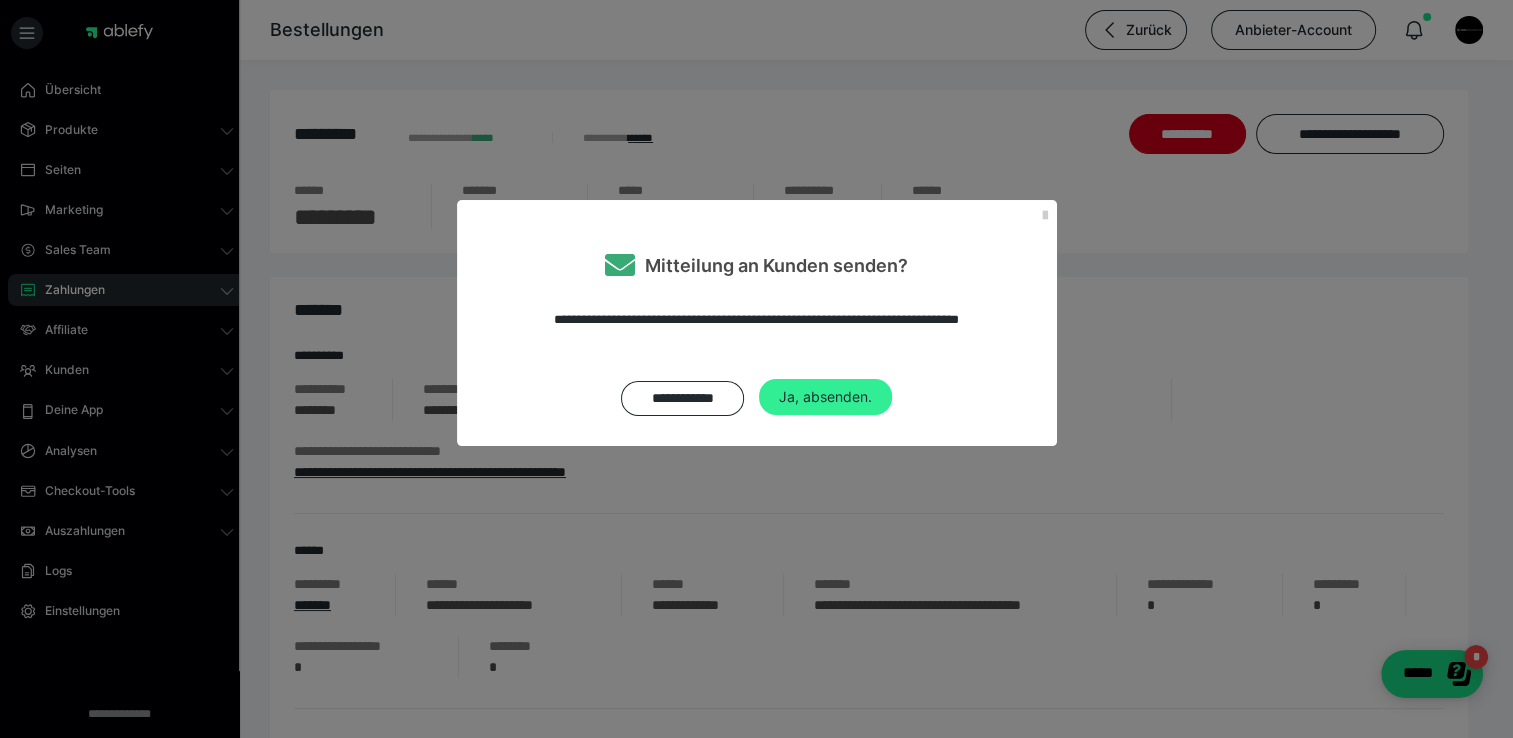 click on "Ja, absenden." at bounding box center [825, 397] 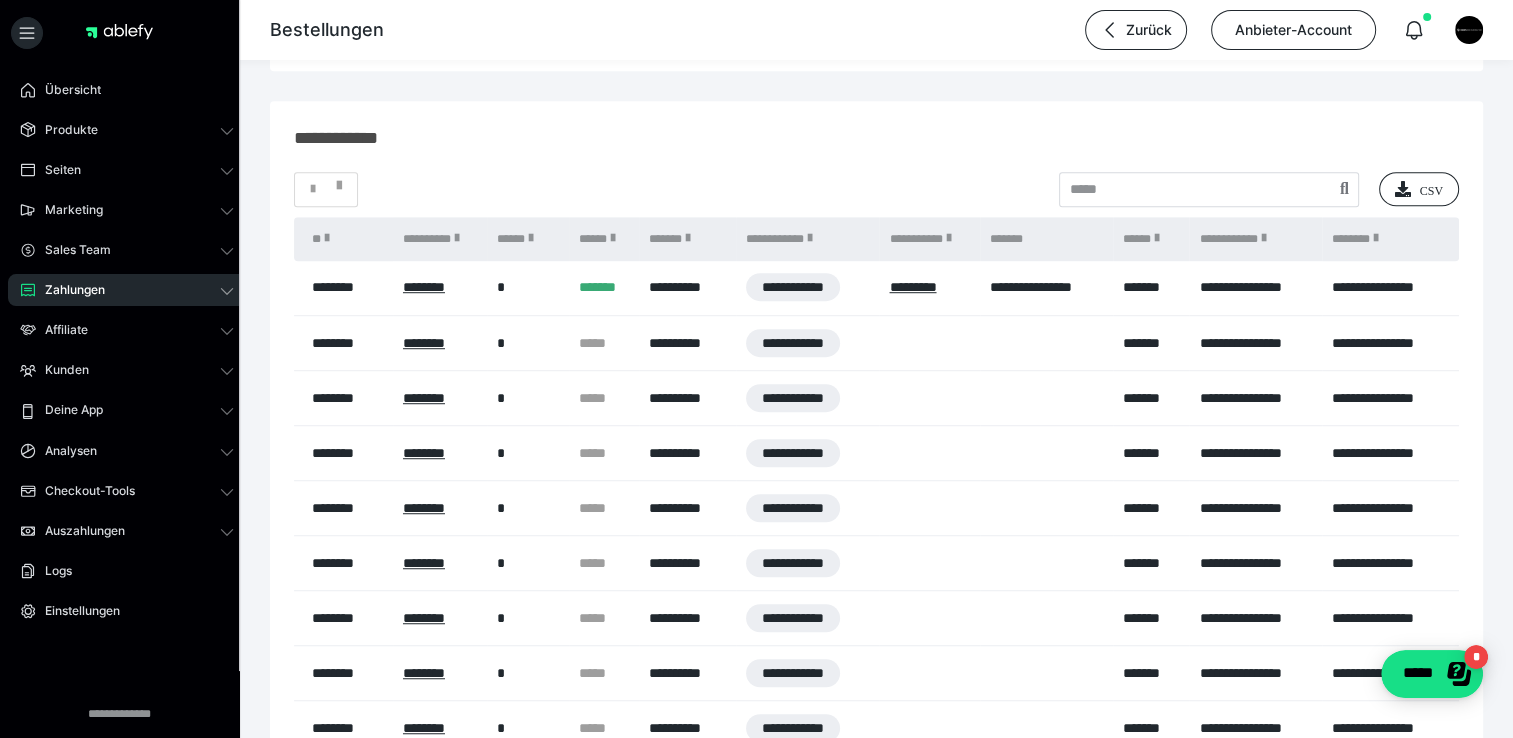 scroll, scrollTop: 1261, scrollLeft: 0, axis: vertical 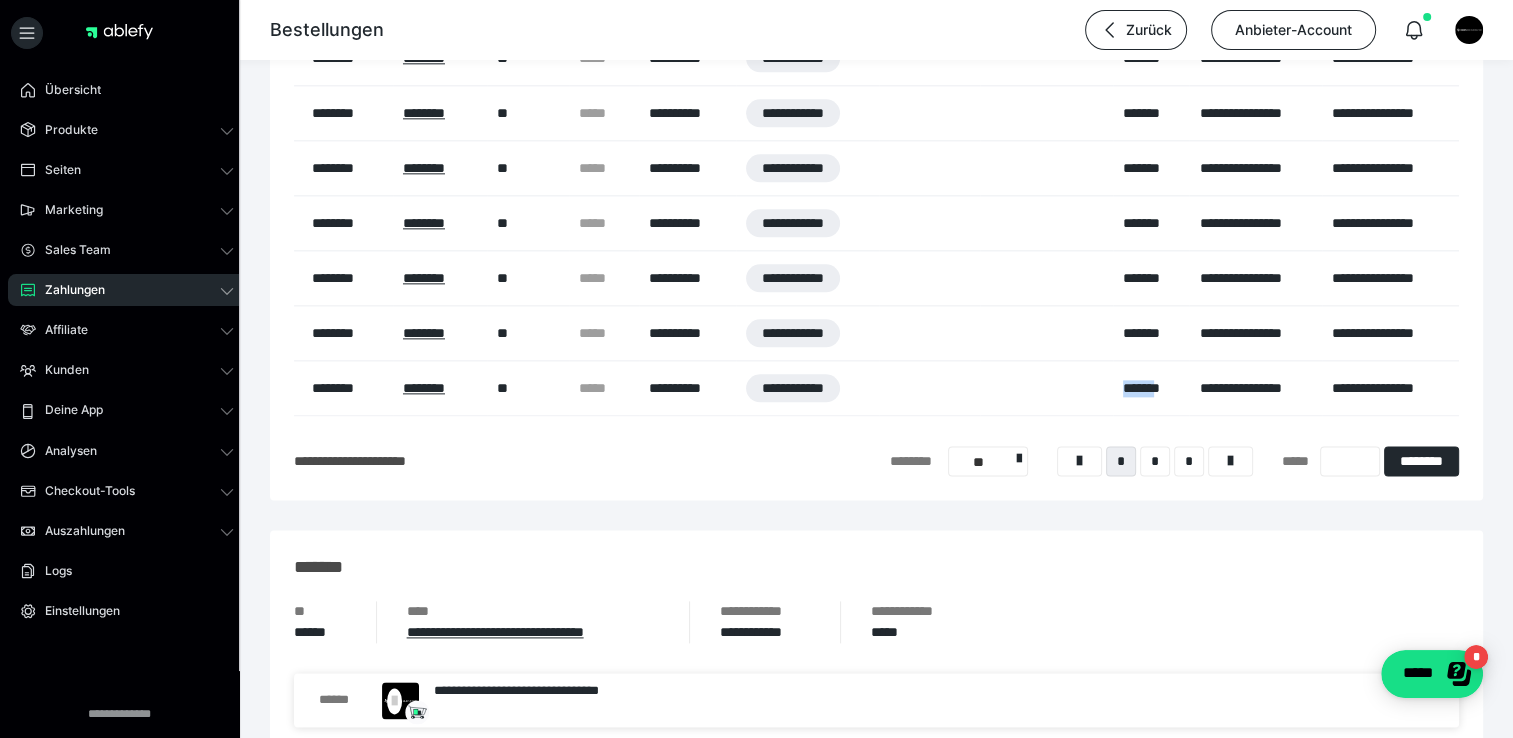 drag, startPoint x: 1123, startPoint y: 386, endPoint x: 1173, endPoint y: 398, distance: 51.41984 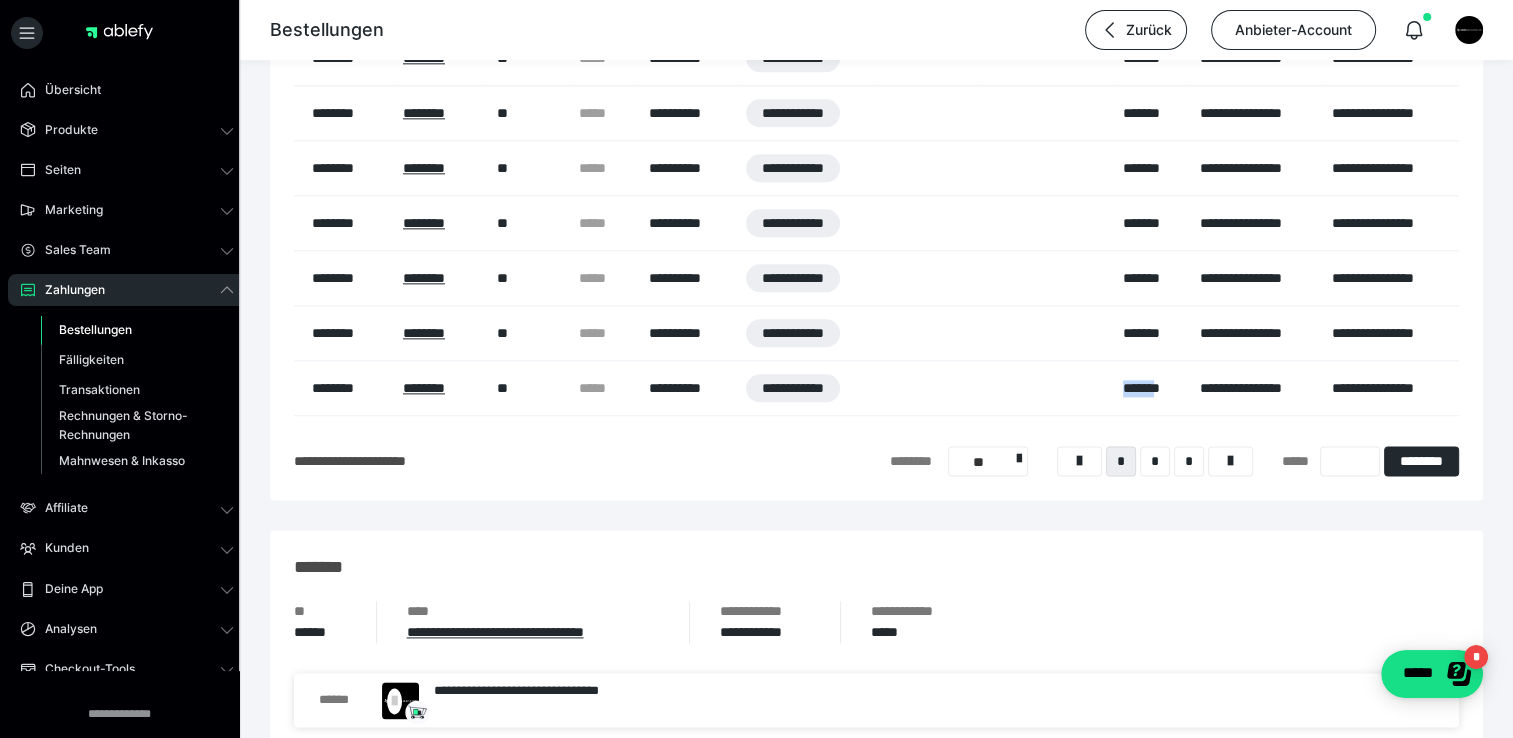 click on "Bestellungen" at bounding box center [95, 329] 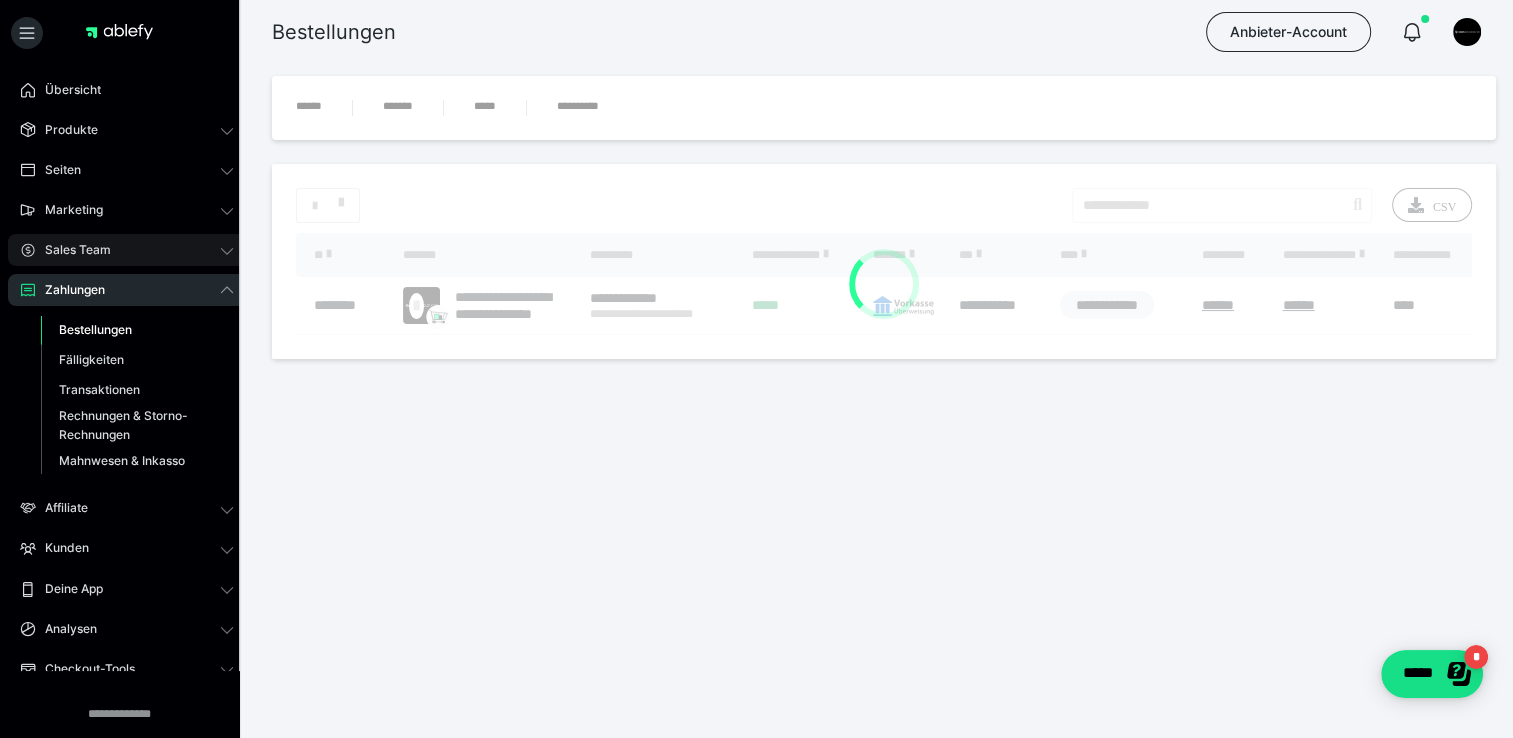 scroll, scrollTop: 0, scrollLeft: 0, axis: both 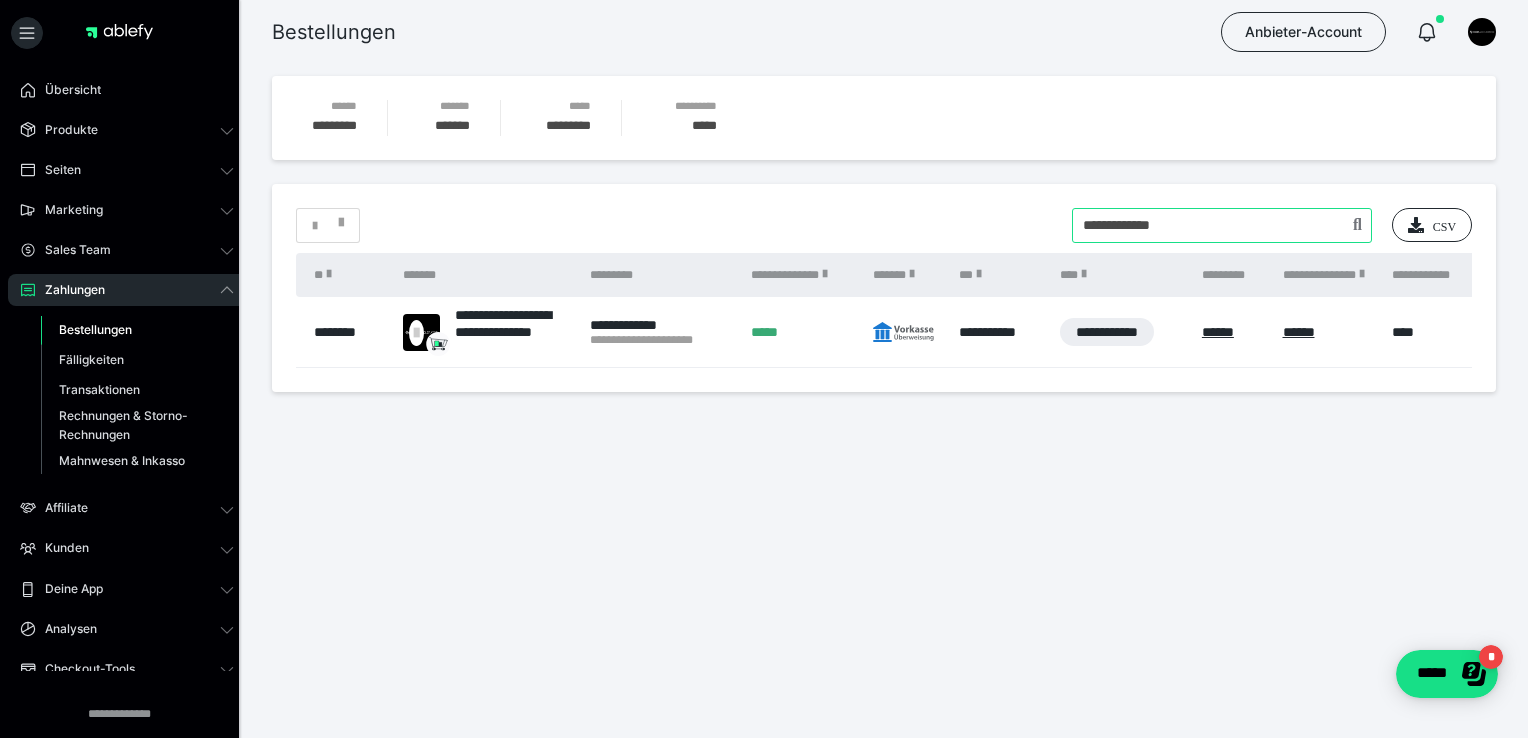 click at bounding box center (1222, 225) 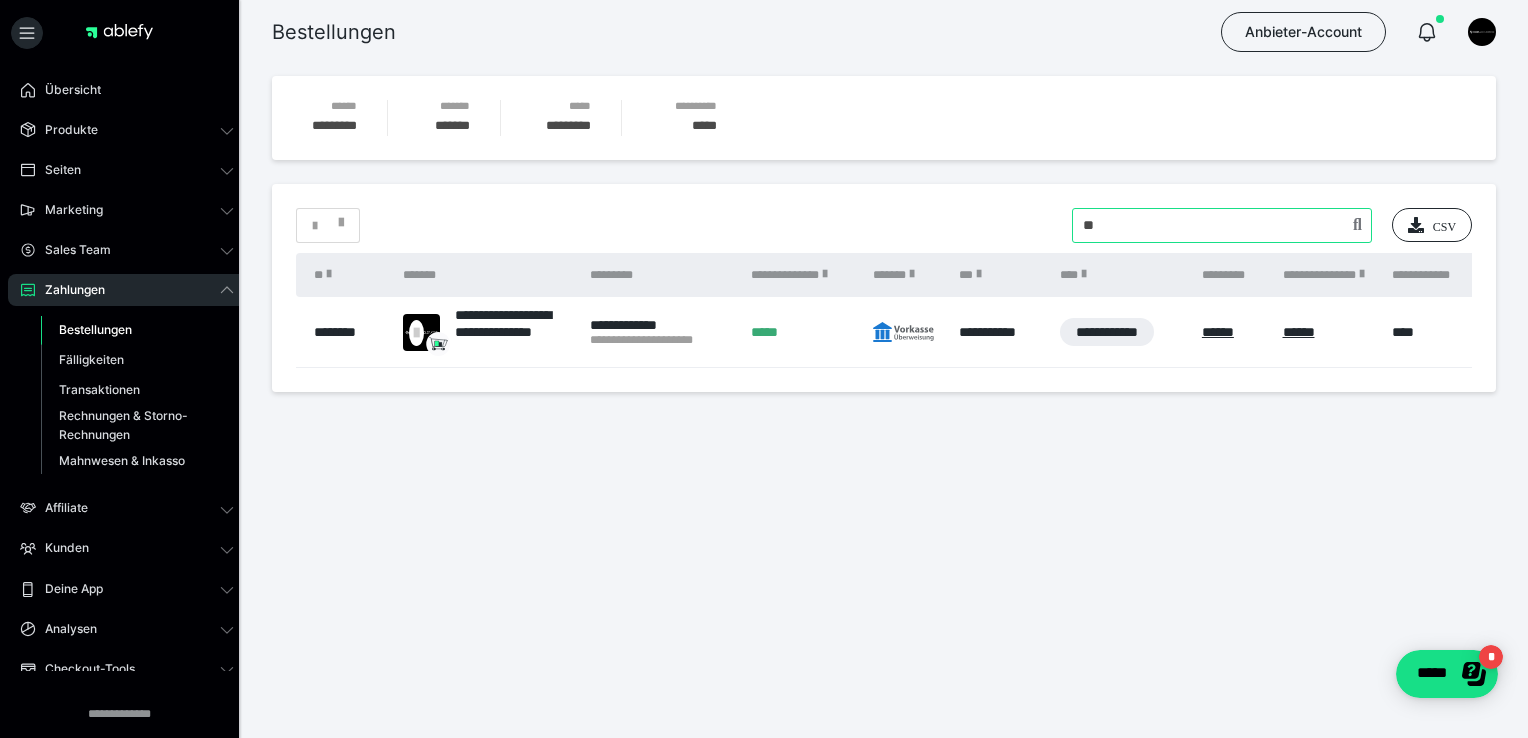 type on "*" 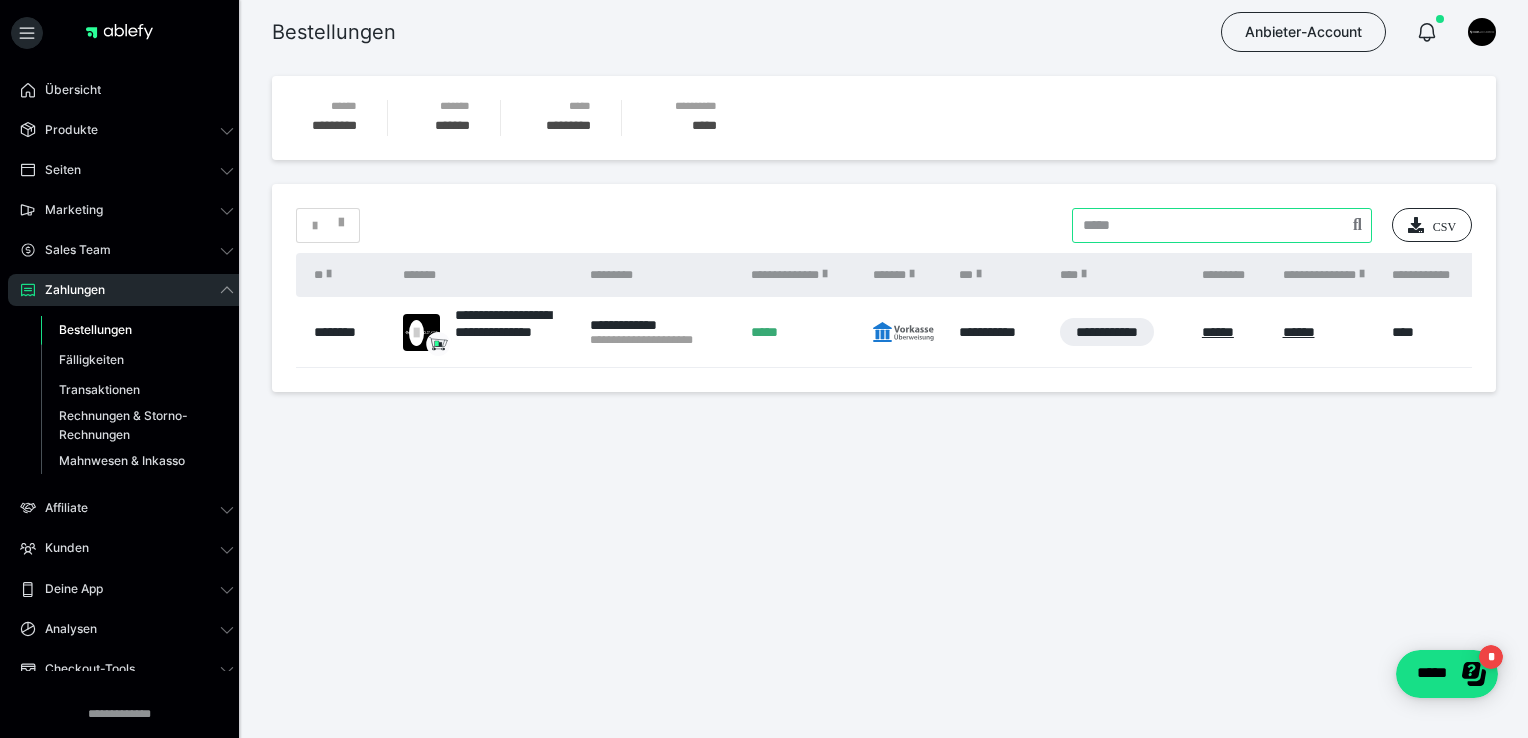 paste on "**********" 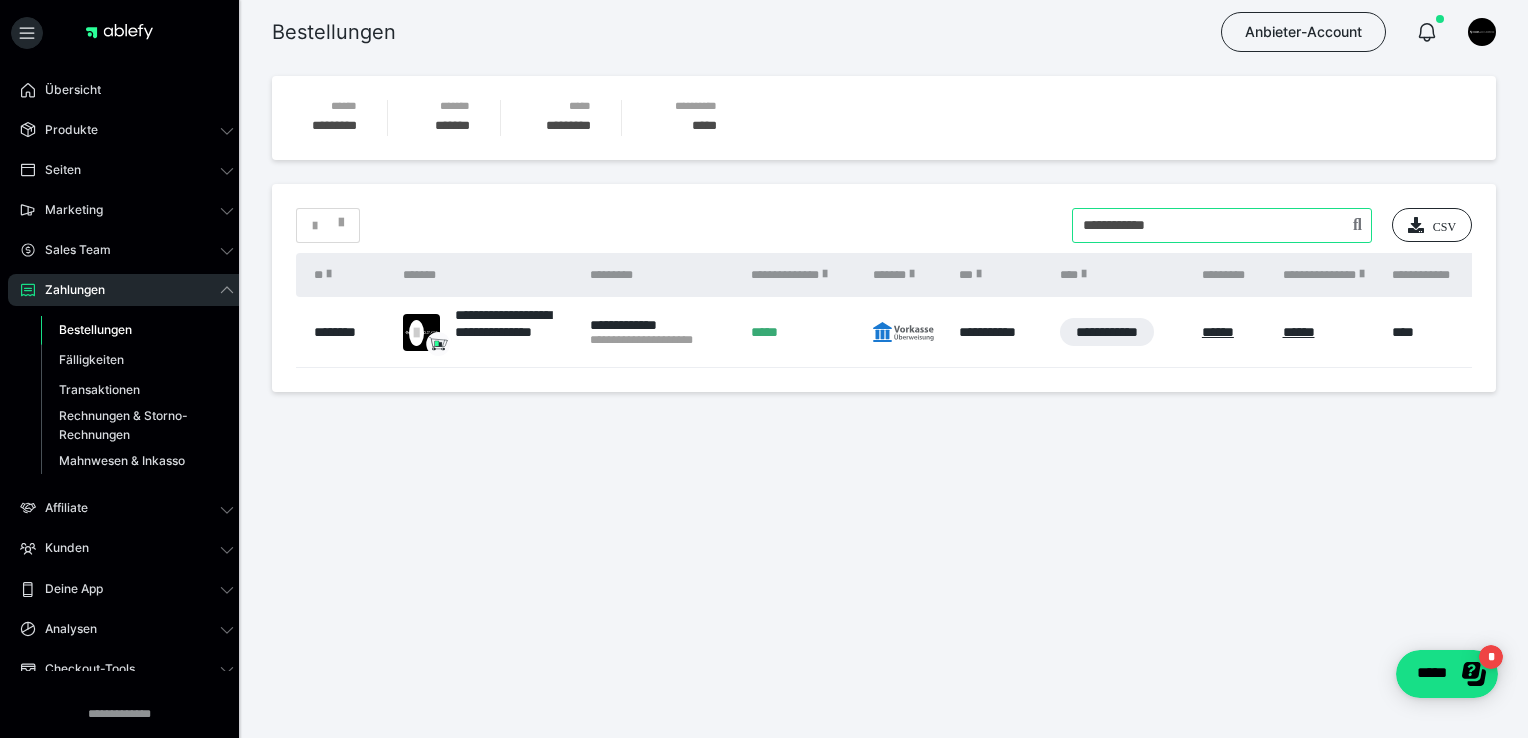 type on "**********" 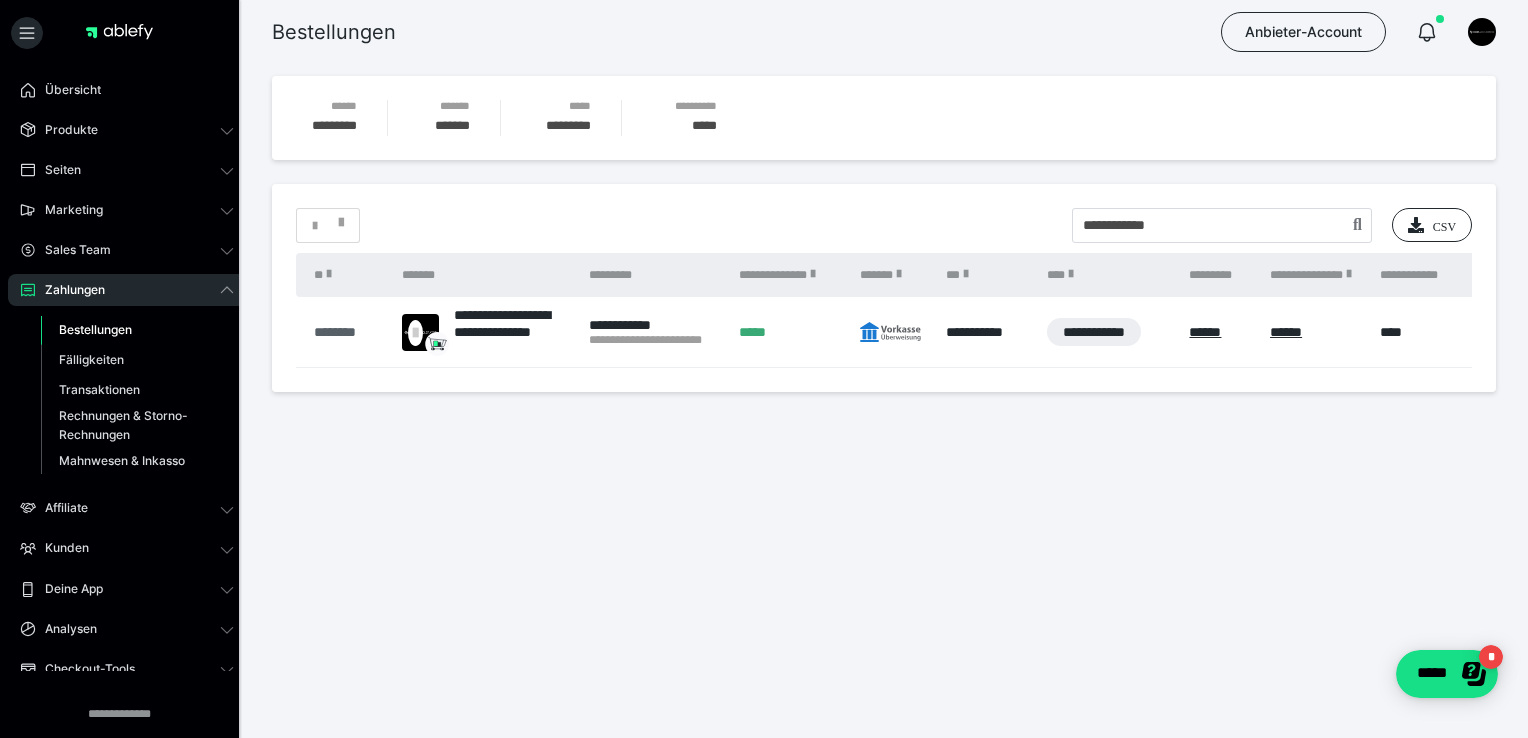 click on "********" at bounding box center [348, 332] 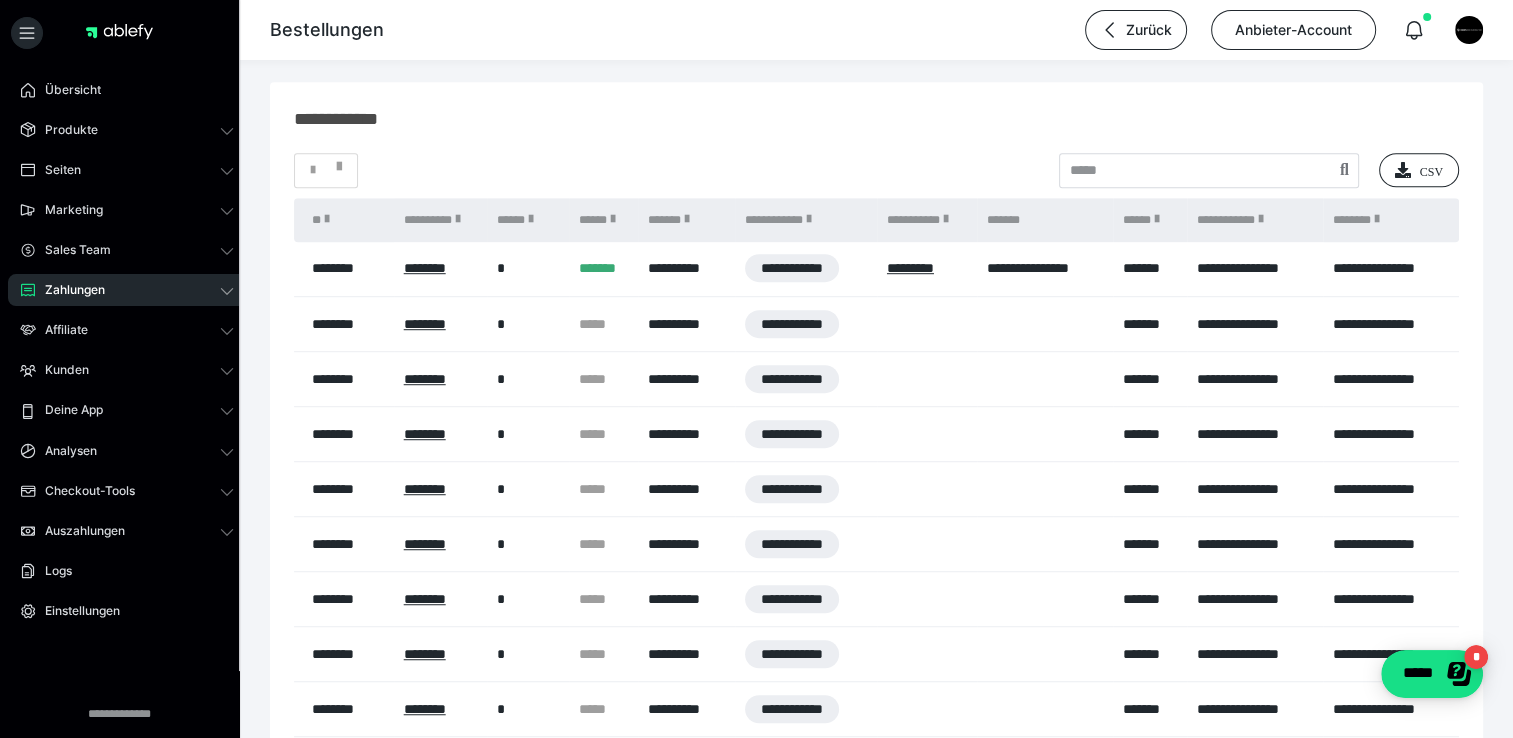 scroll, scrollTop: 1233, scrollLeft: 0, axis: vertical 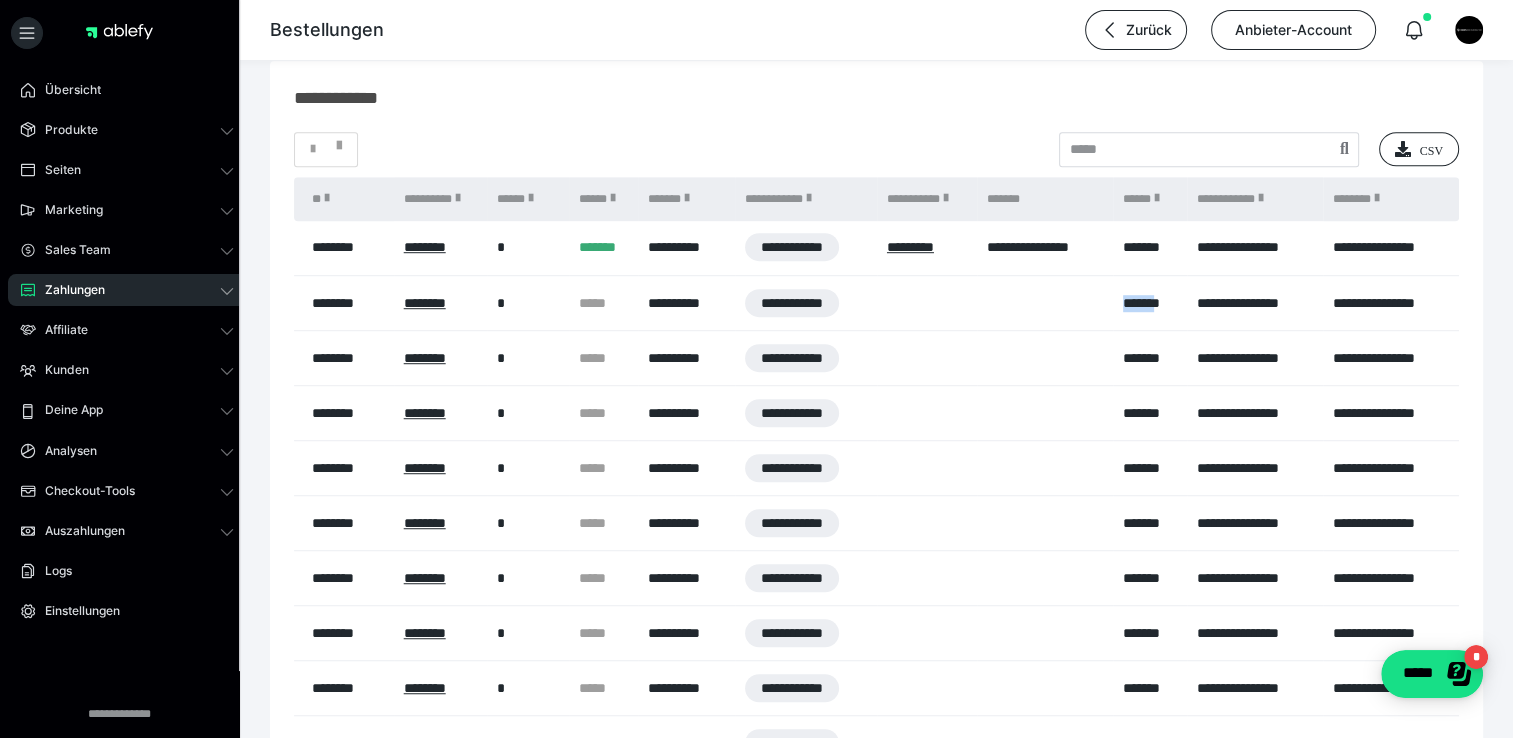 drag, startPoint x: 1121, startPoint y: 307, endPoint x: 1171, endPoint y: 303, distance: 50.159744 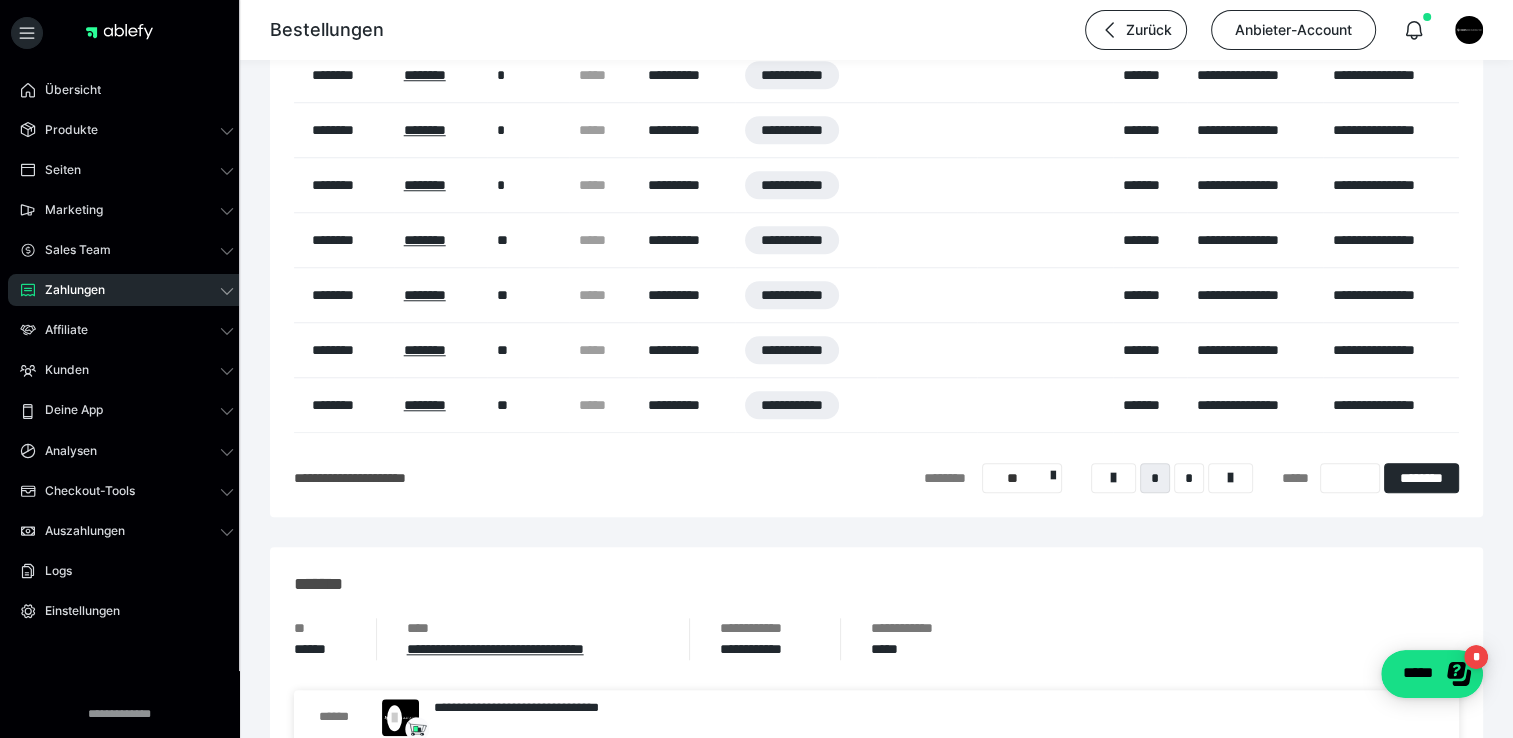 scroll, scrollTop: 1731, scrollLeft: 0, axis: vertical 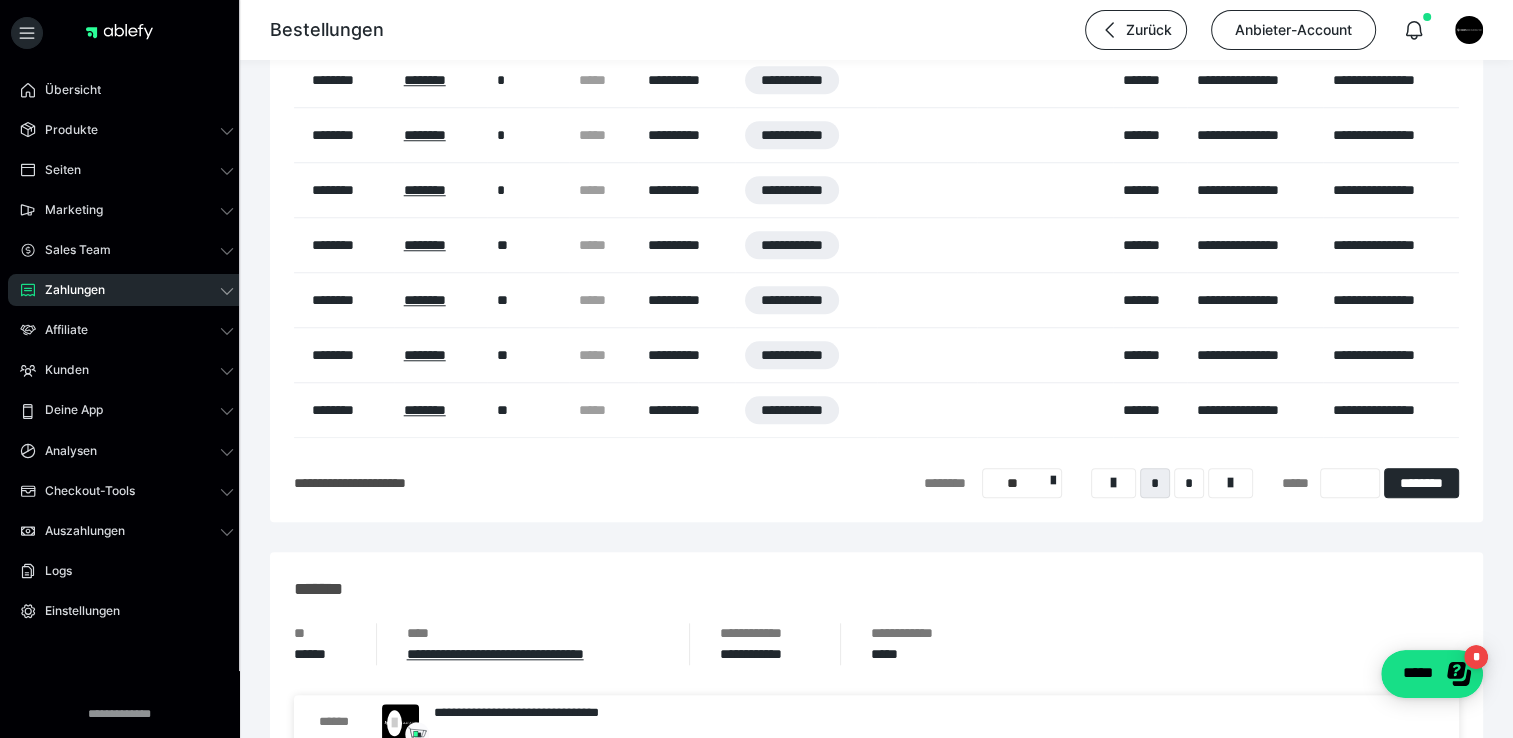 click on "Zahlungen" at bounding box center [68, 290] 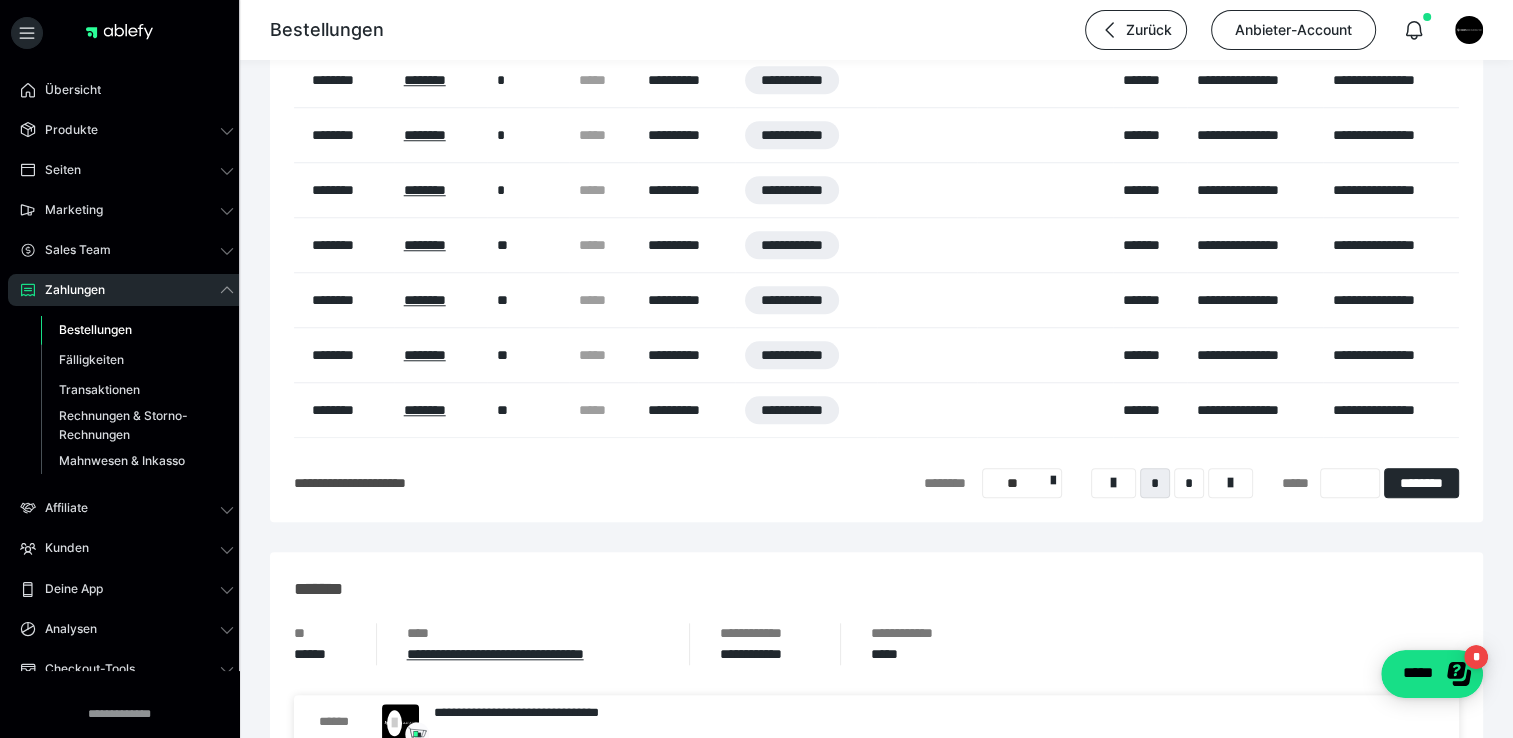 click on "Bestellungen" at bounding box center [95, 329] 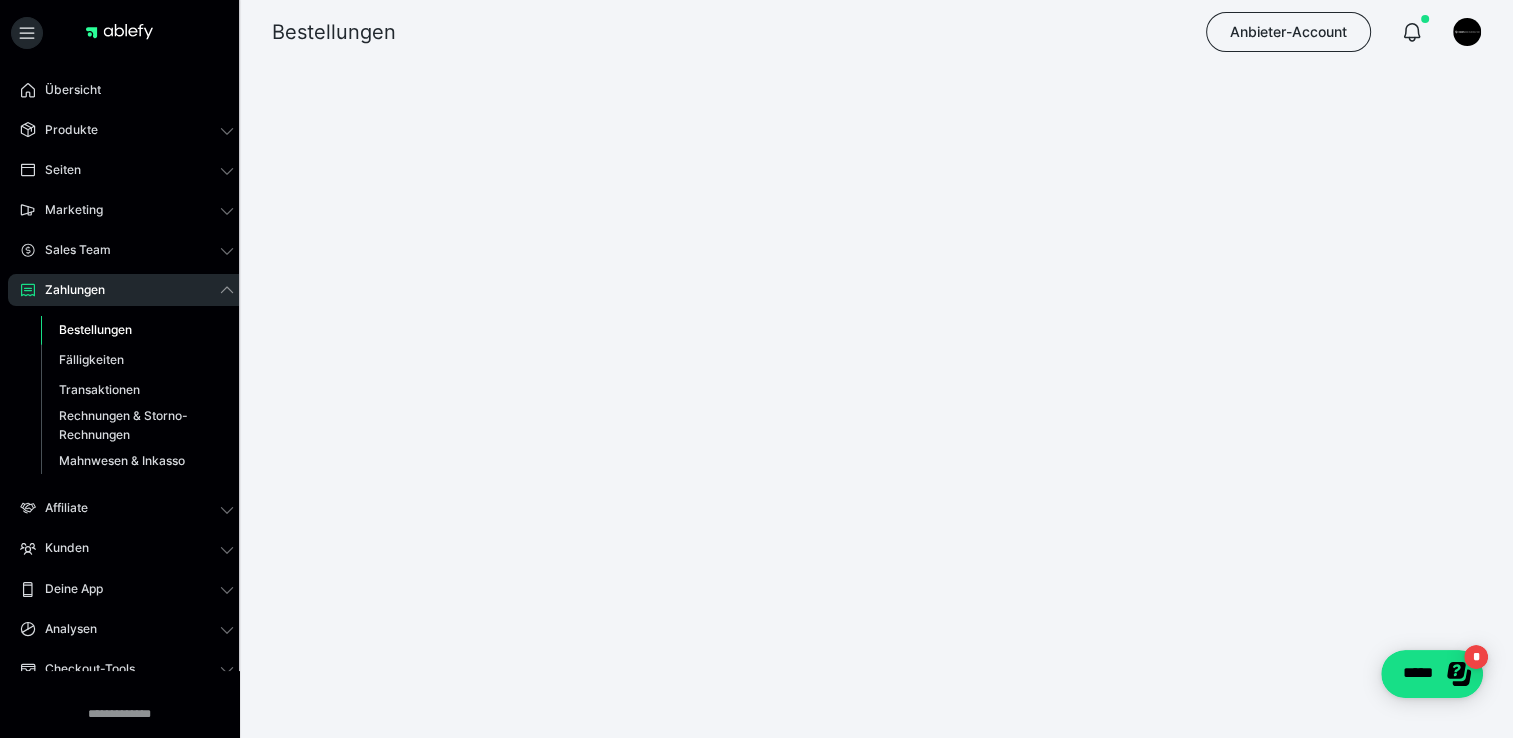 scroll, scrollTop: 0, scrollLeft: 0, axis: both 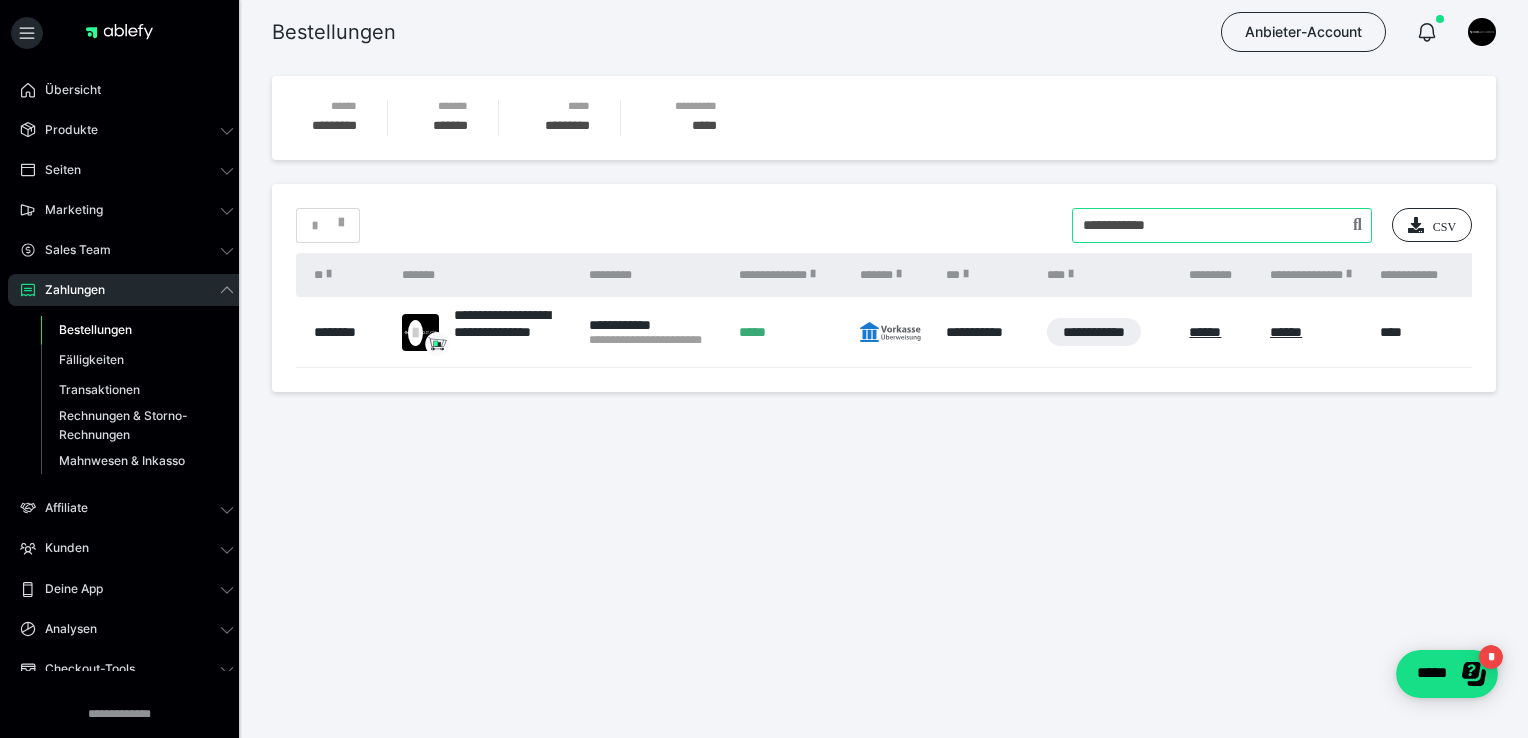 click at bounding box center (1222, 225) 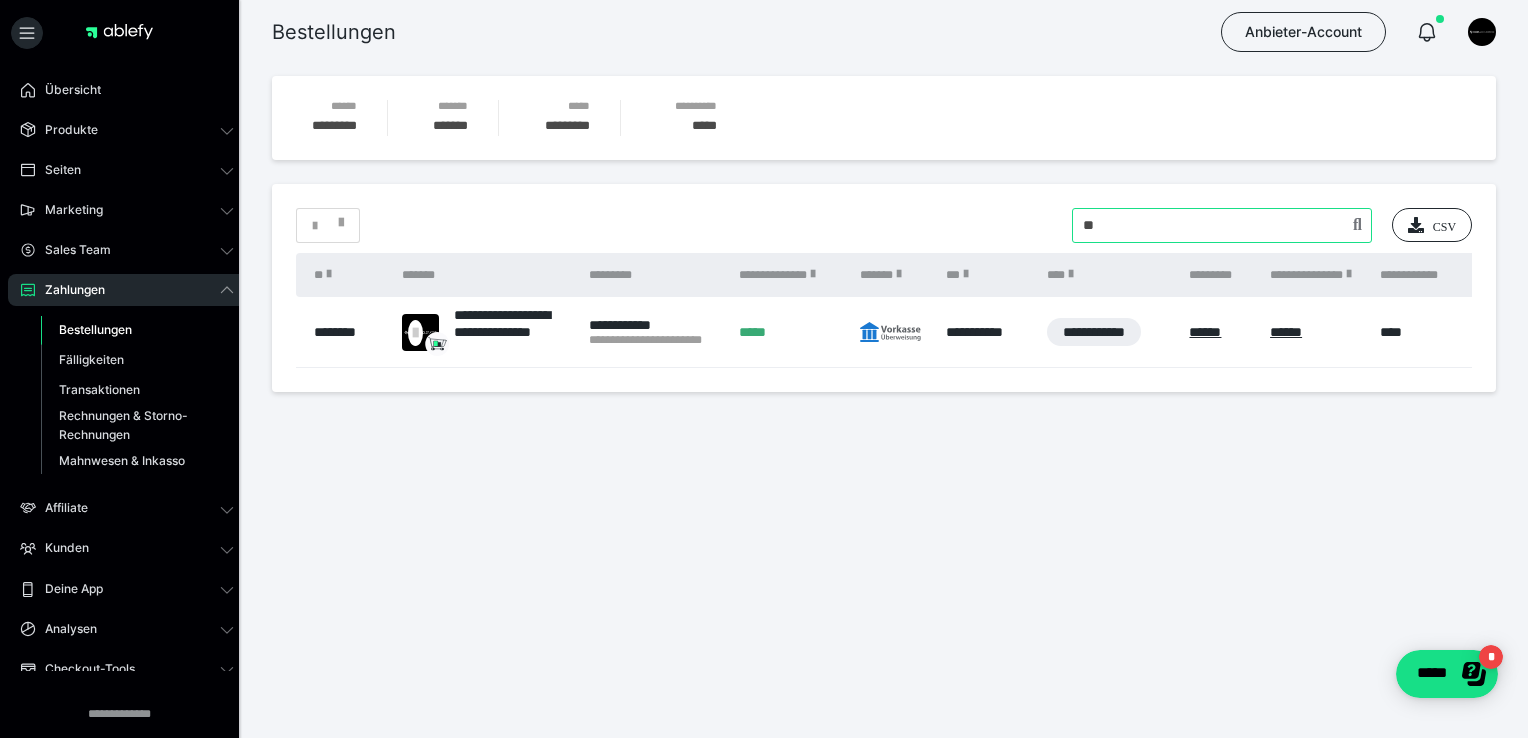 type on "*" 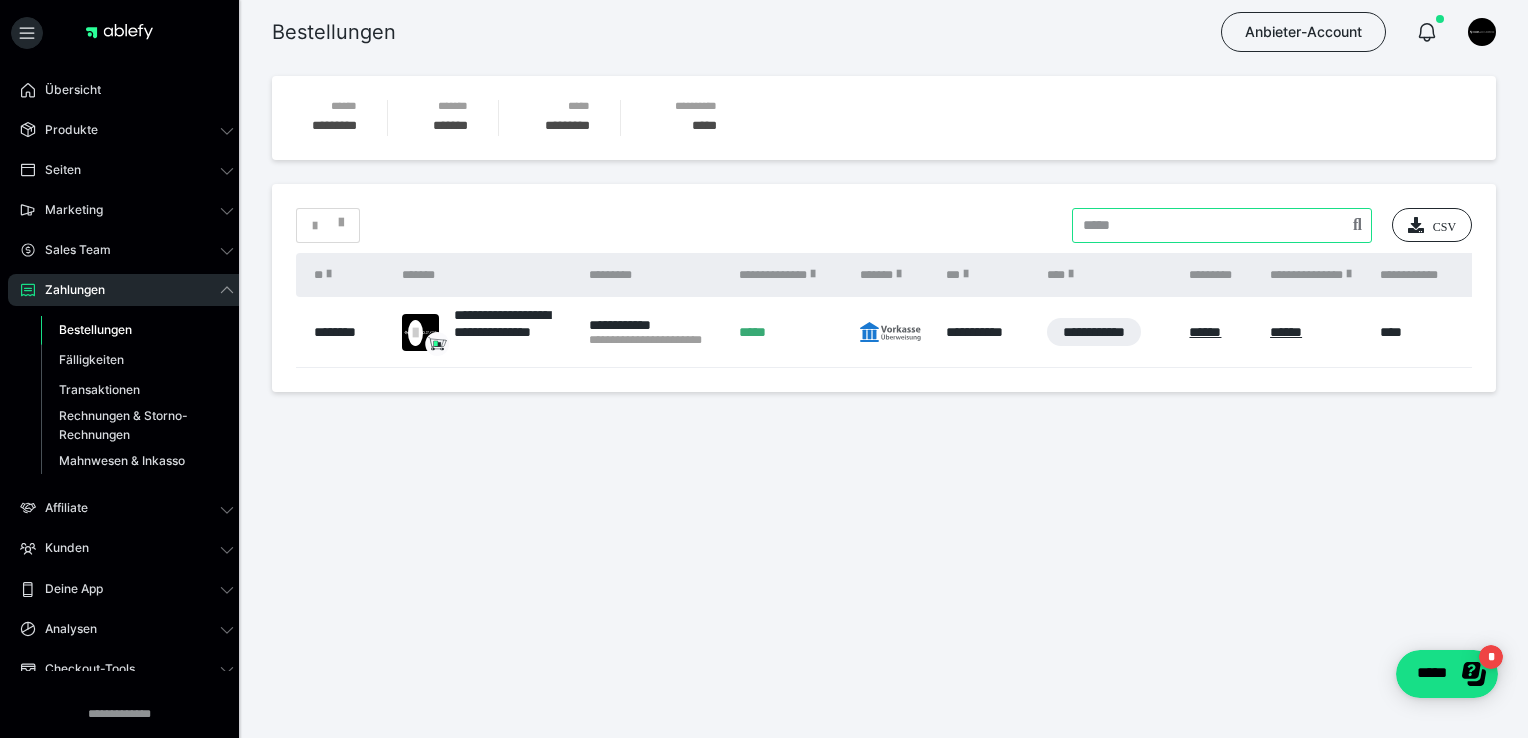paste on "**********" 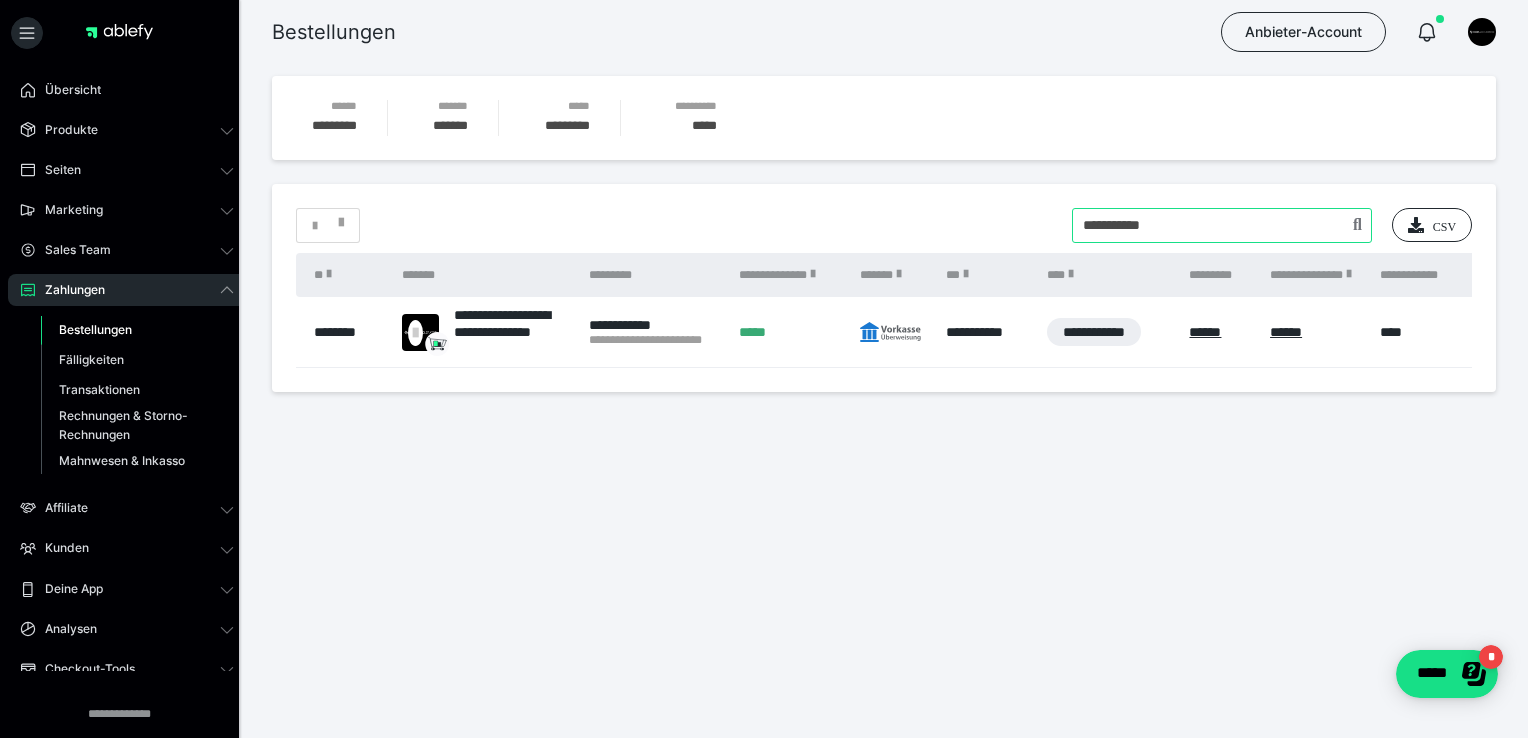 type on "**********" 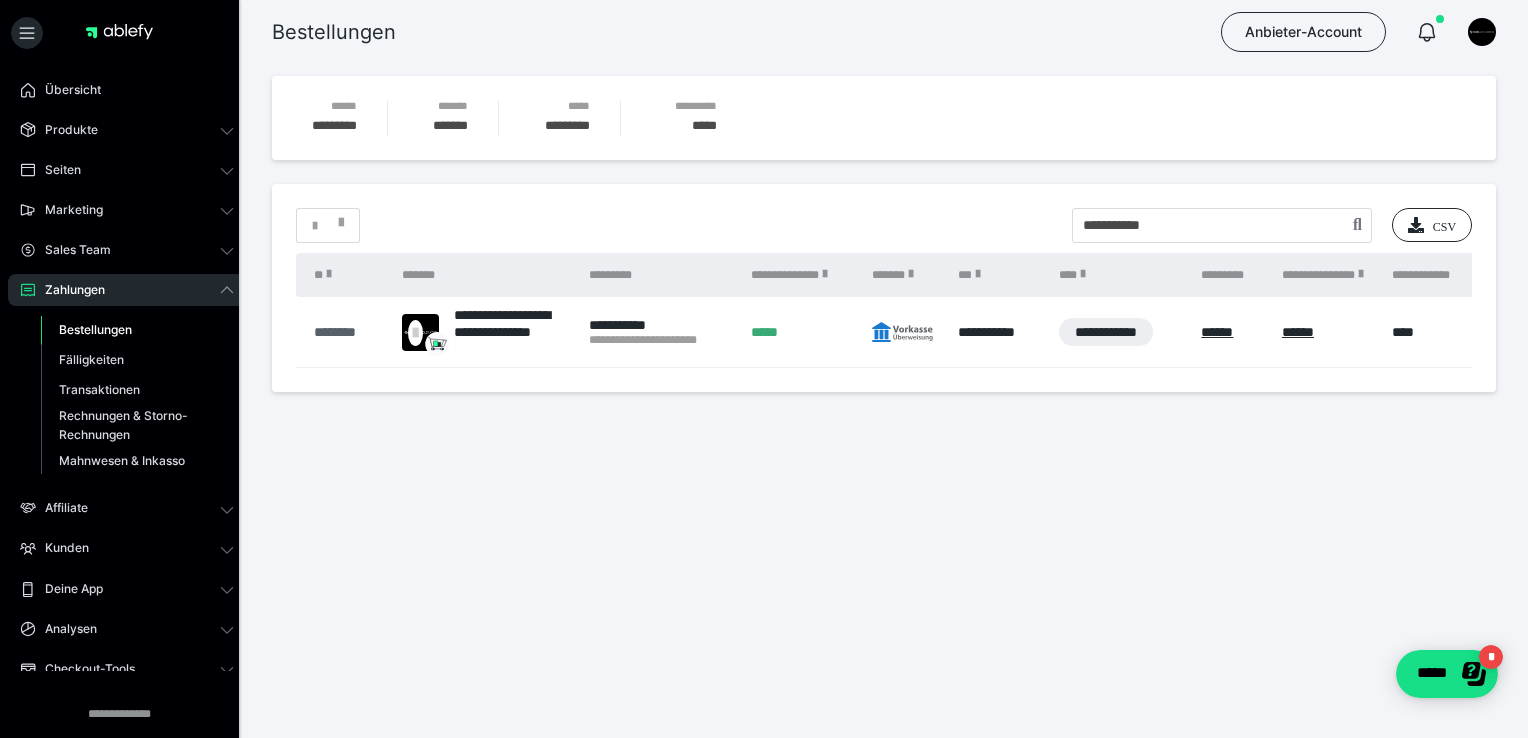 click on "********" at bounding box center [348, 332] 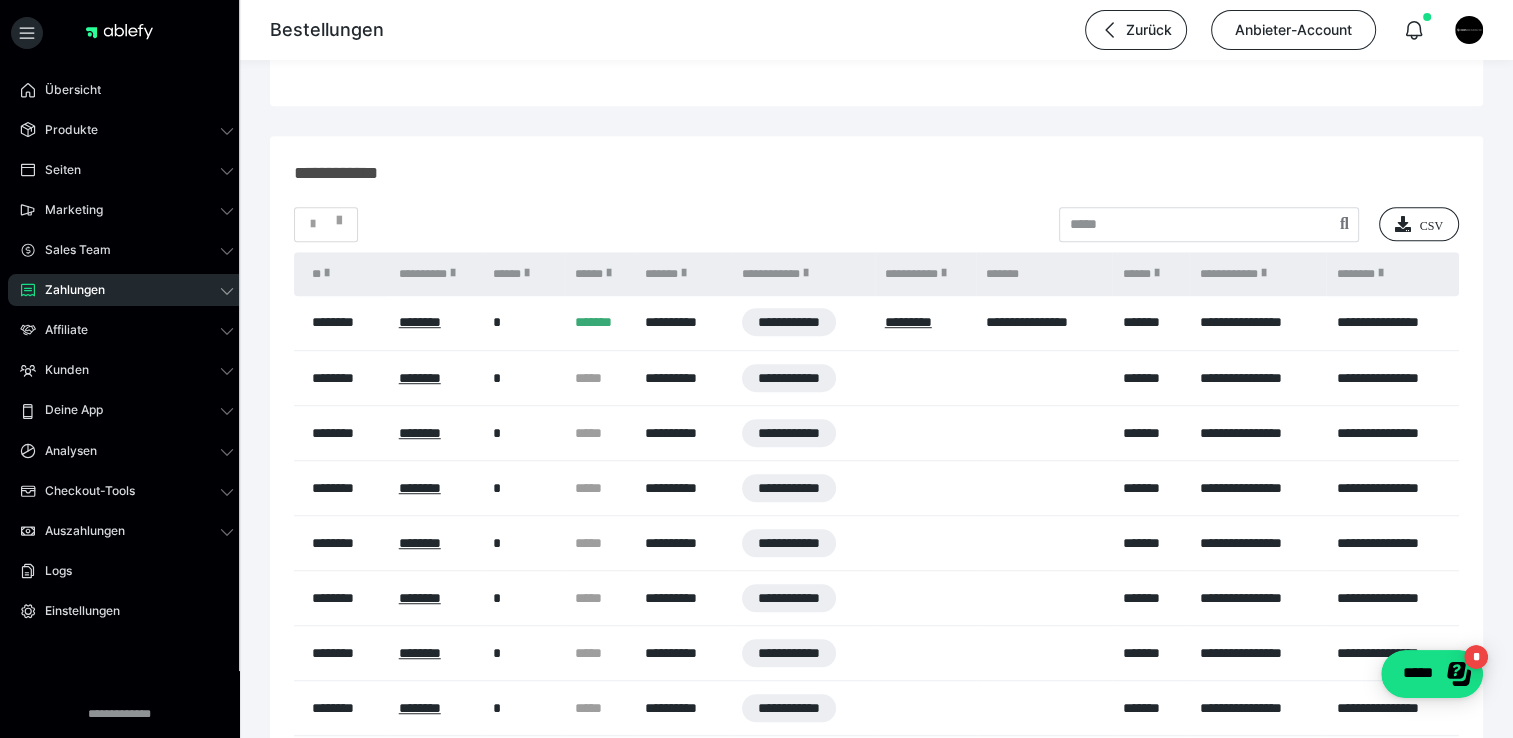 scroll, scrollTop: 1225, scrollLeft: 0, axis: vertical 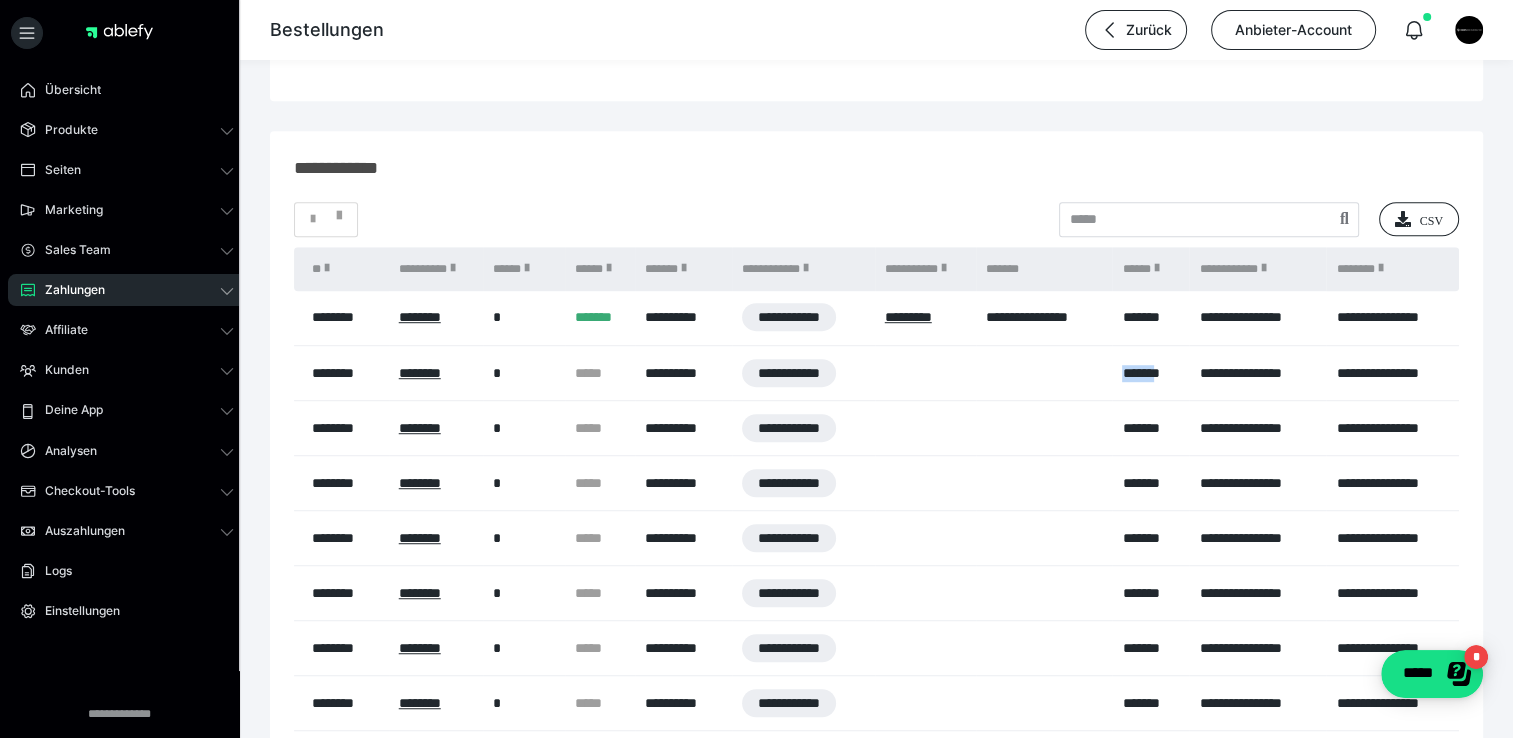 drag, startPoint x: 1124, startPoint y: 374, endPoint x: 1167, endPoint y: 379, distance: 43.289722 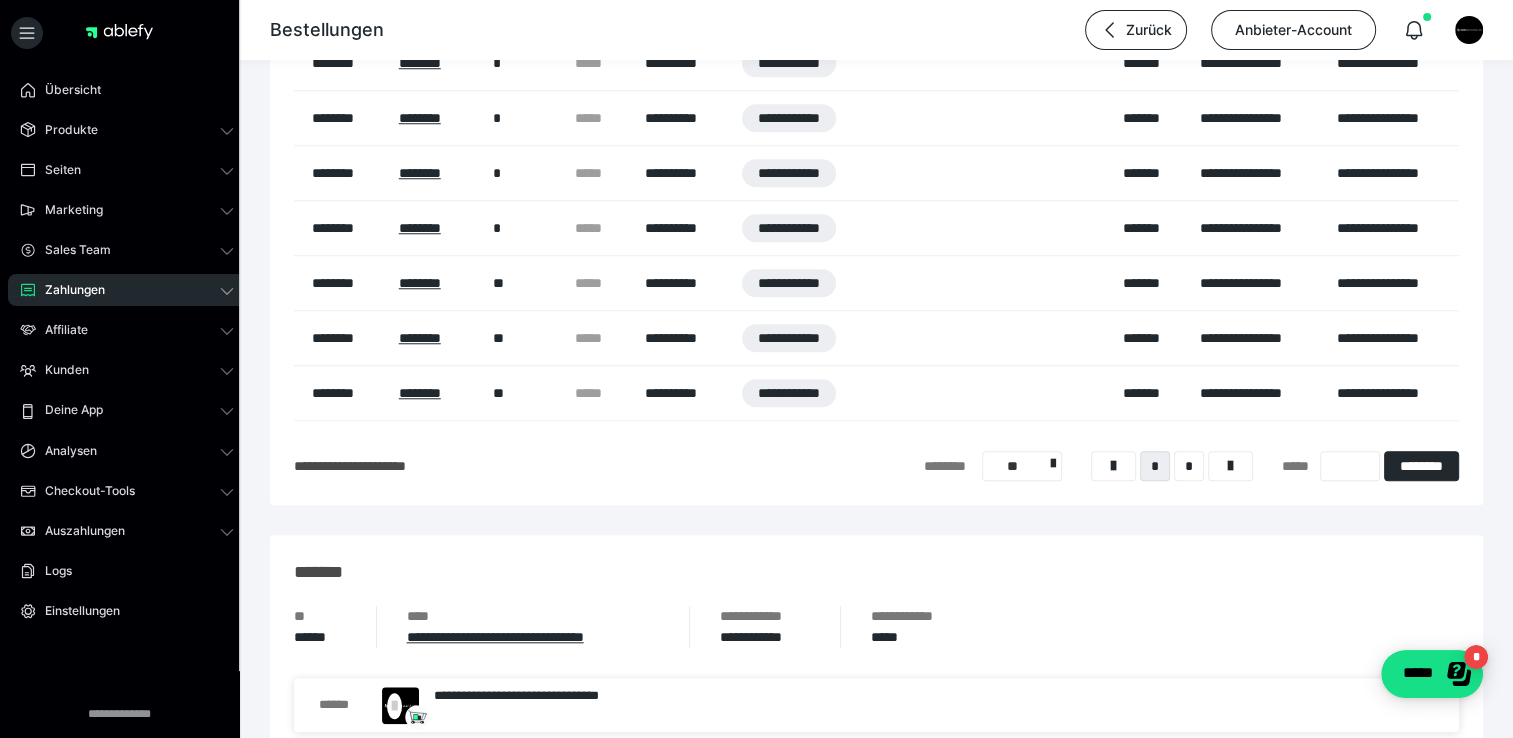 scroll, scrollTop: 1760, scrollLeft: 0, axis: vertical 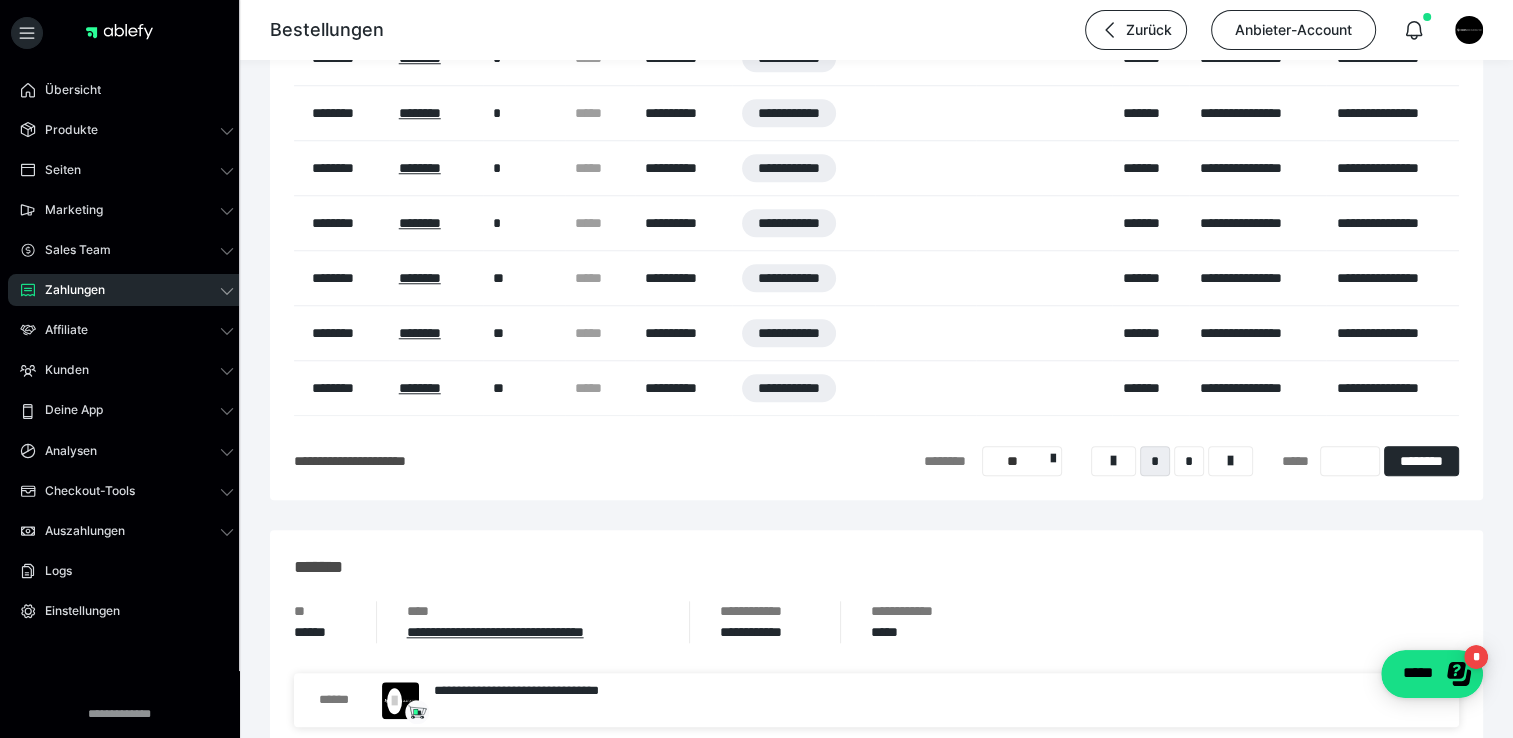 click on "Zahlungen" at bounding box center (127, 290) 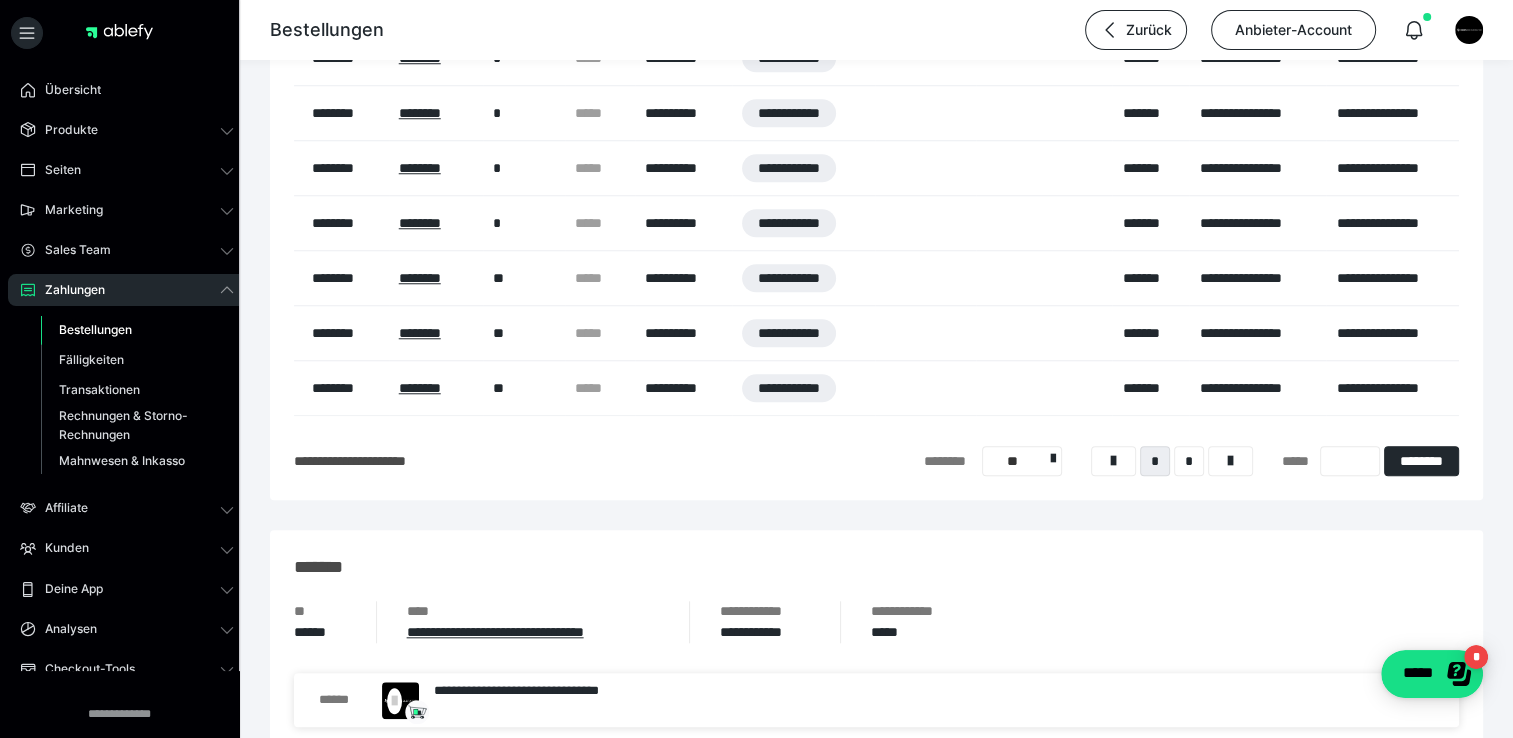 click on "Bestellungen" at bounding box center (95, 329) 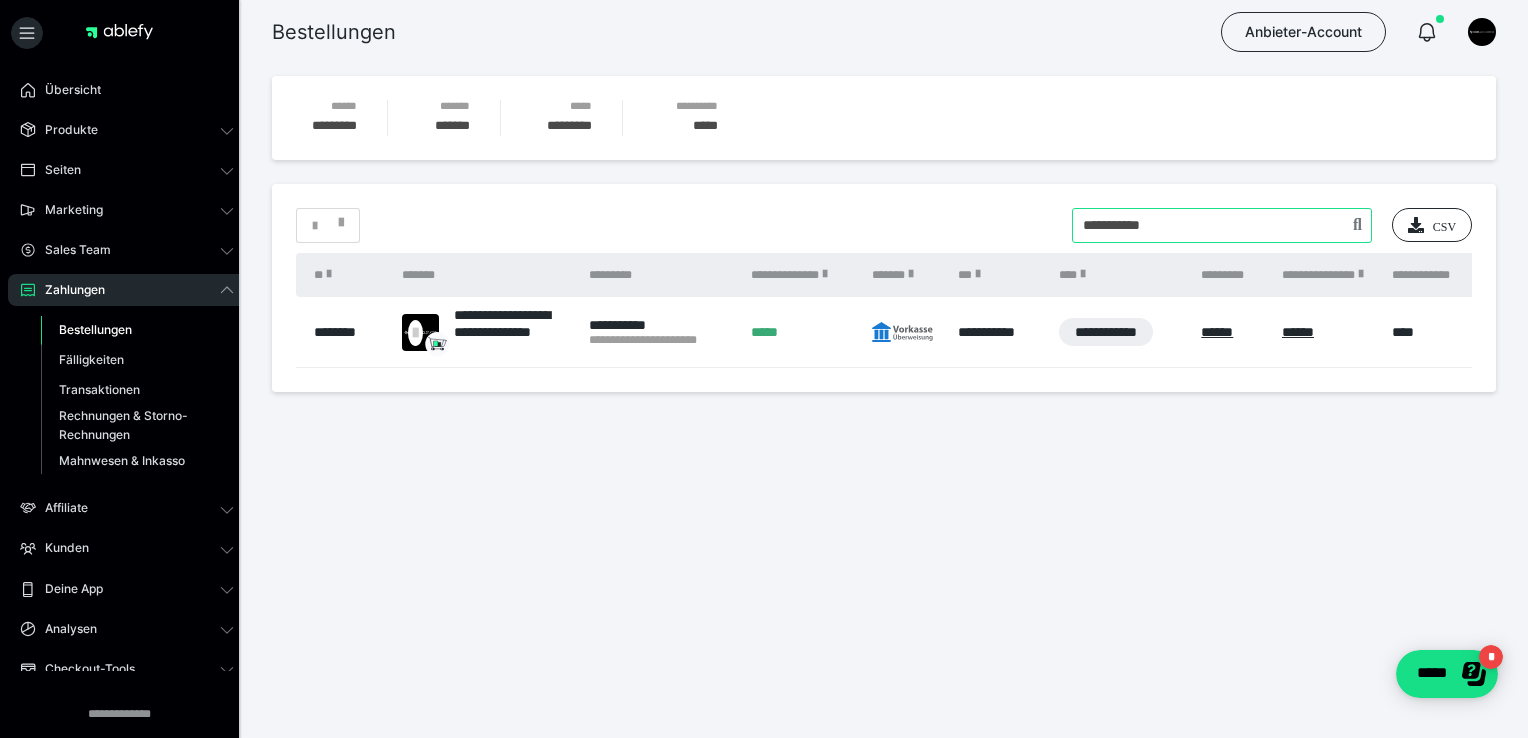 click at bounding box center (1222, 225) 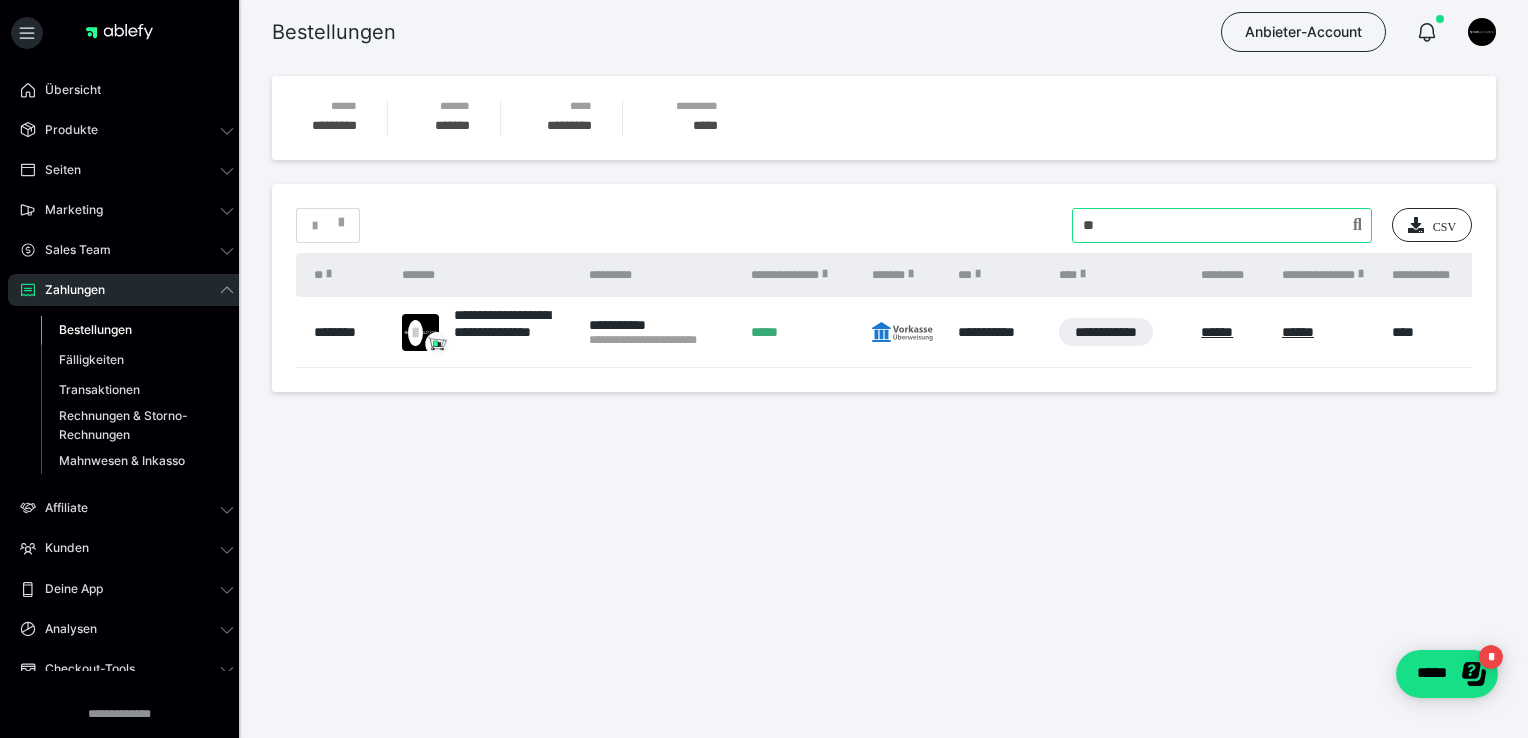 type on "*" 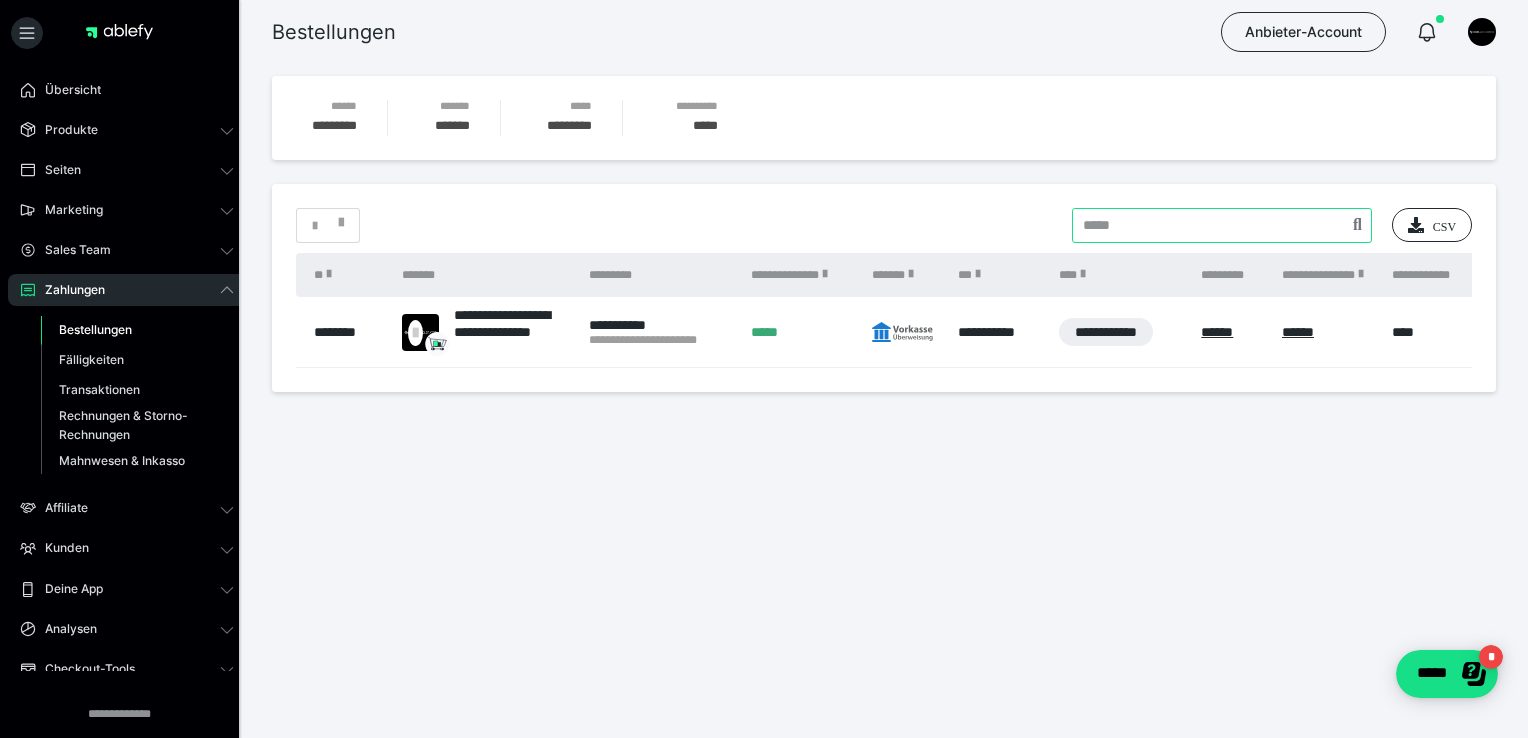 paste on "********" 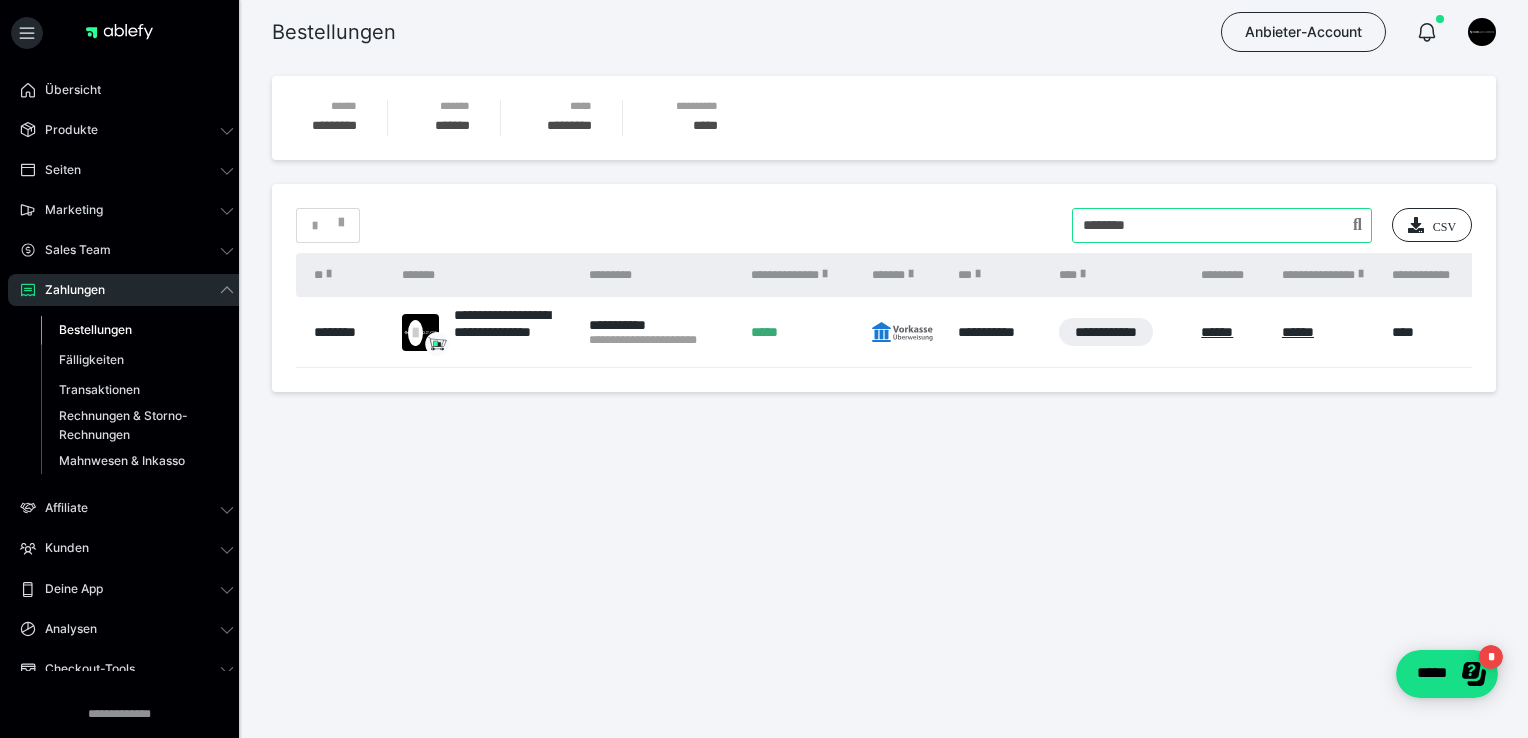 type on "********" 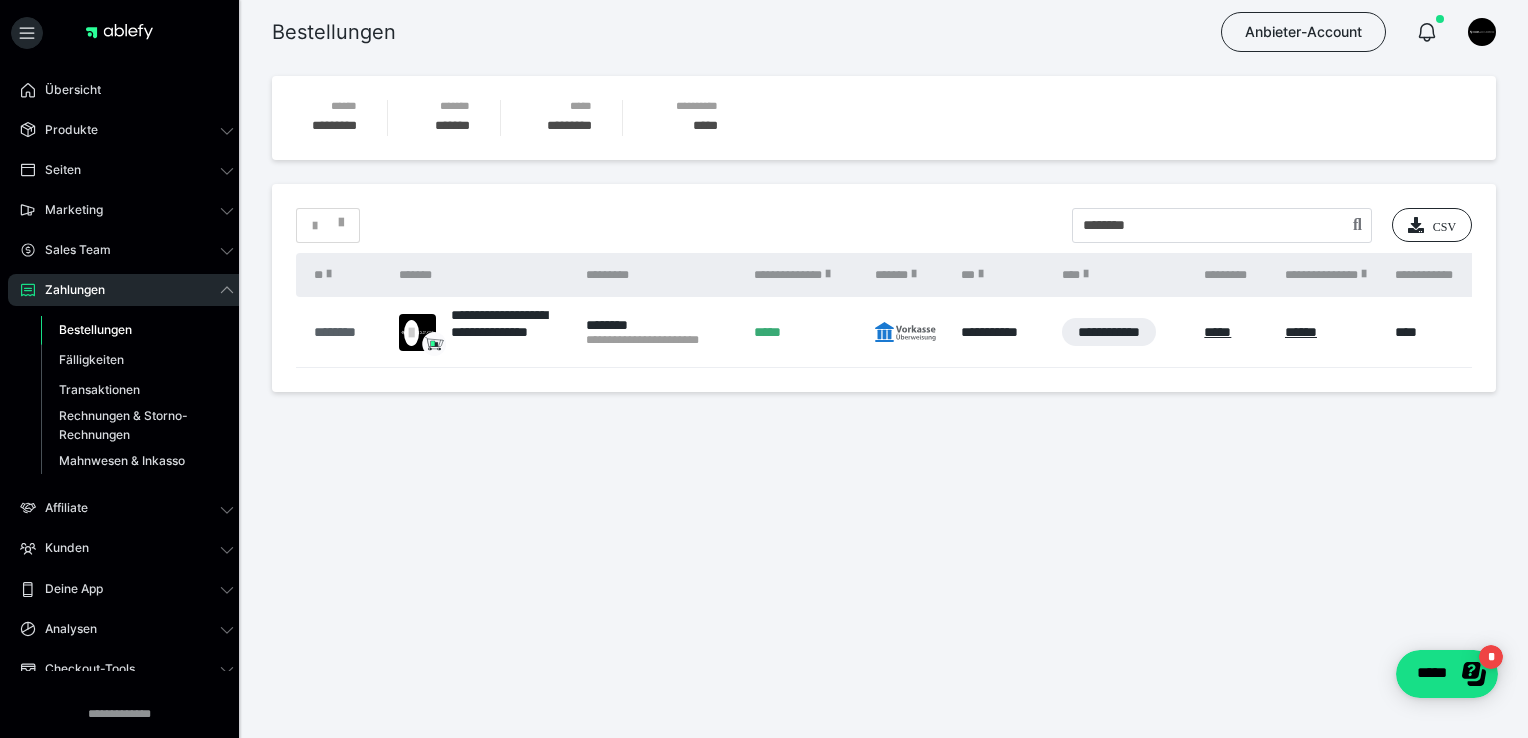 click on "********" at bounding box center [346, 332] 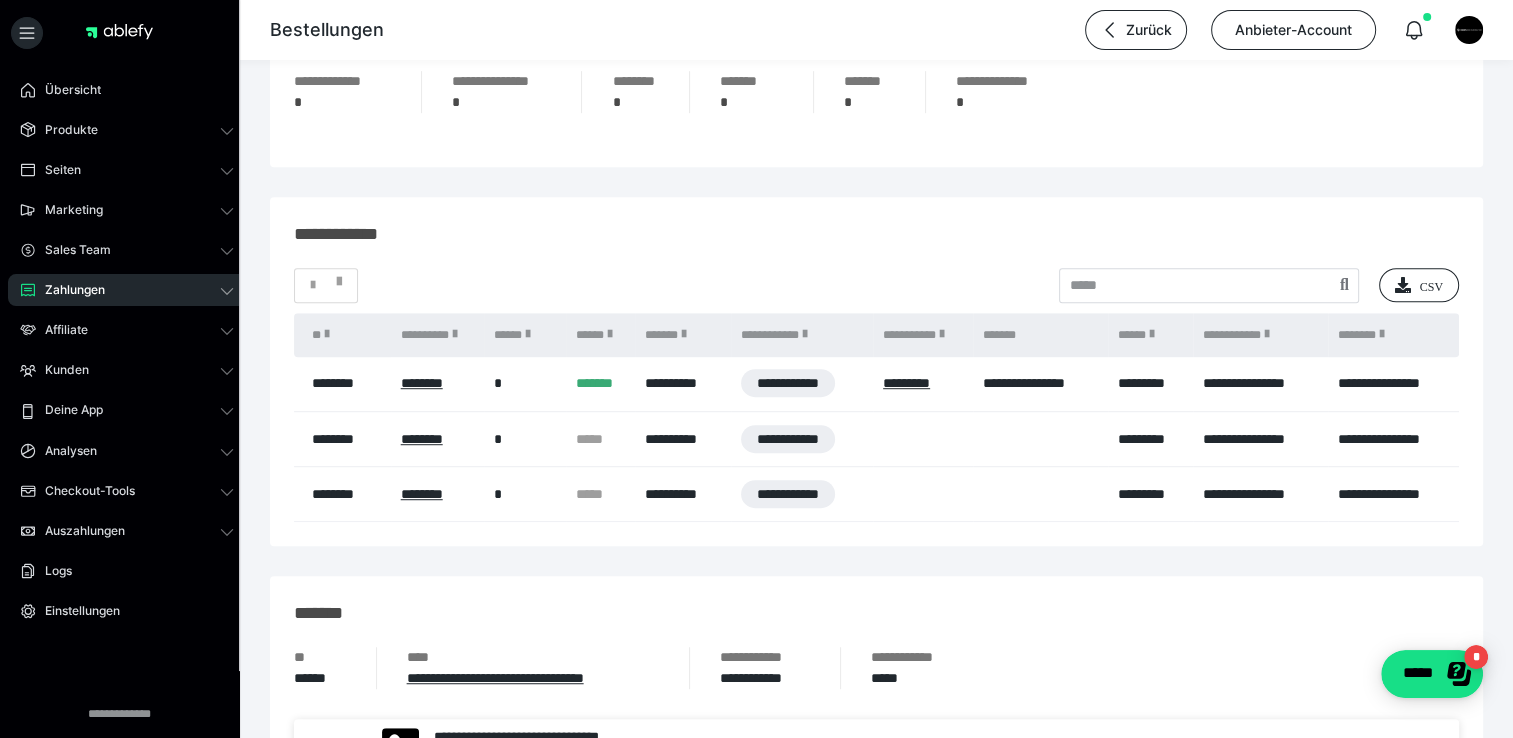scroll, scrollTop: 1196, scrollLeft: 0, axis: vertical 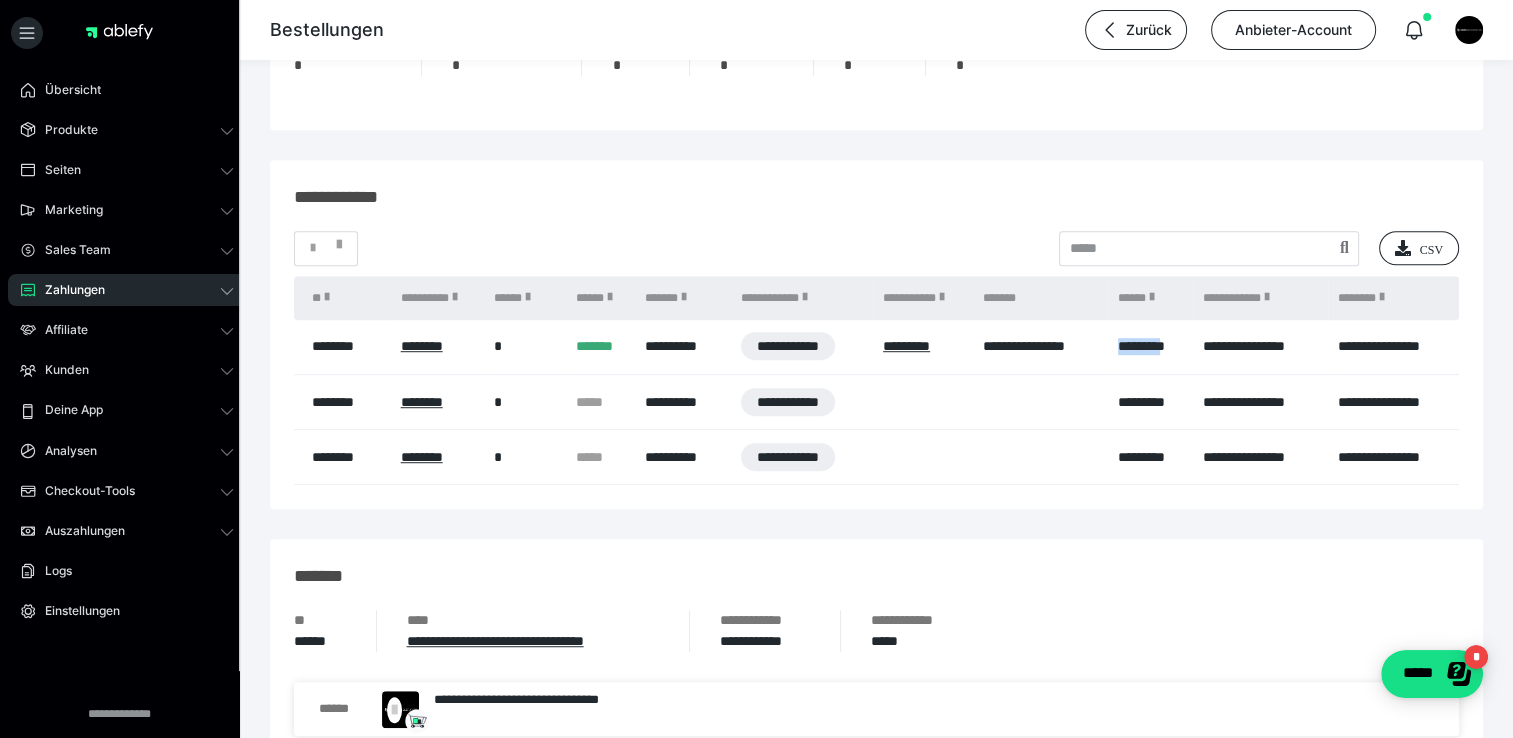 drag, startPoint x: 1120, startPoint y: 350, endPoint x: 1172, endPoint y: 355, distance: 52.23983 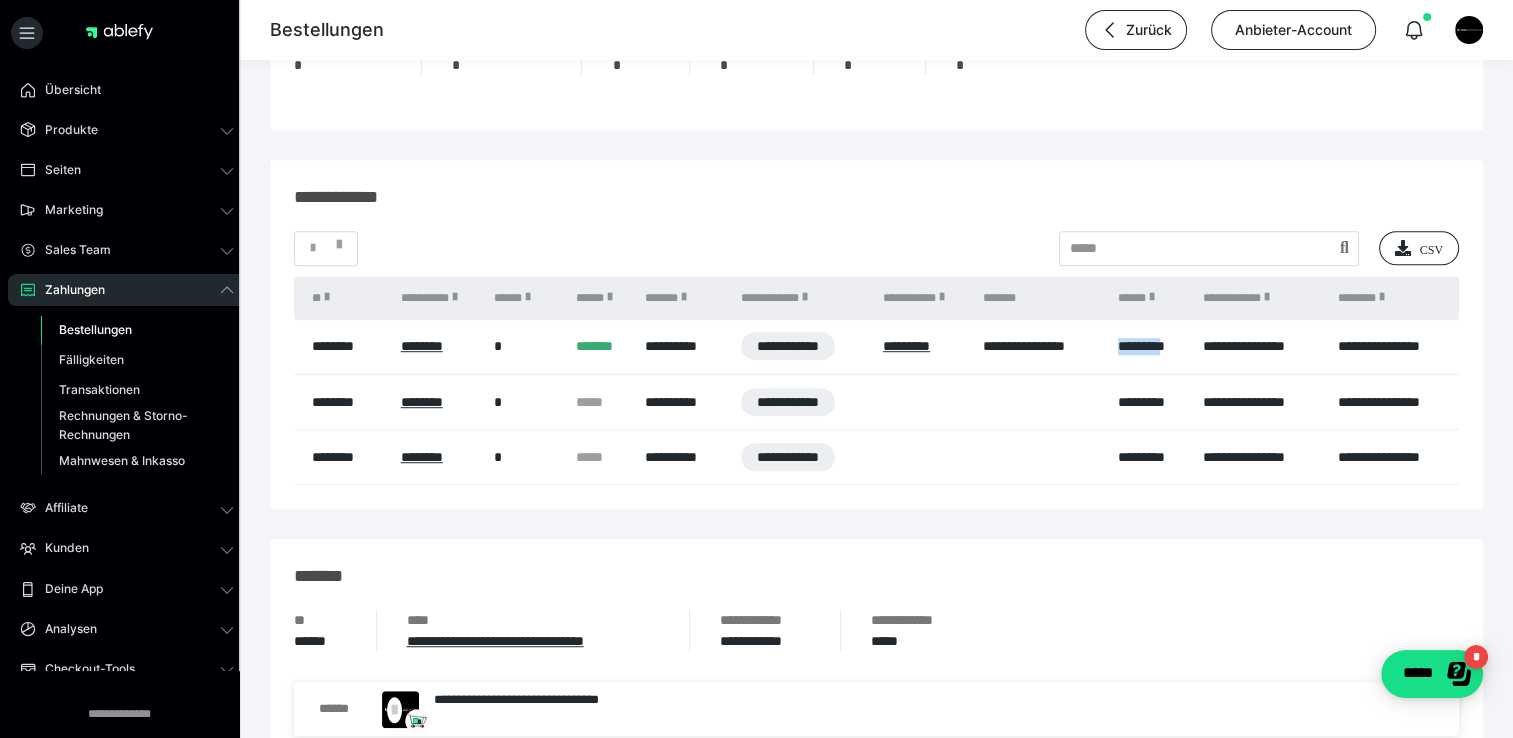 click on "Bestellungen" at bounding box center (95, 329) 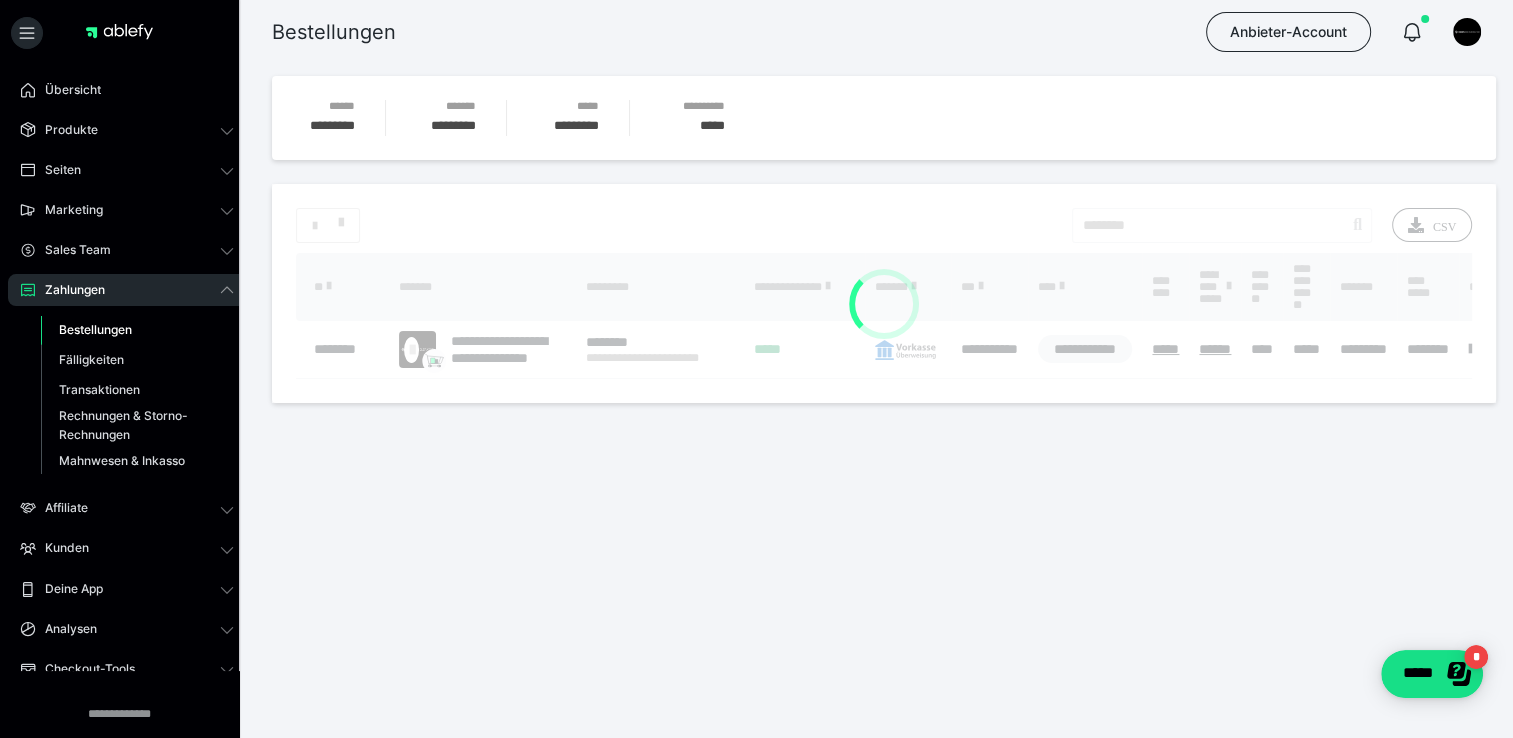 scroll, scrollTop: 0, scrollLeft: 0, axis: both 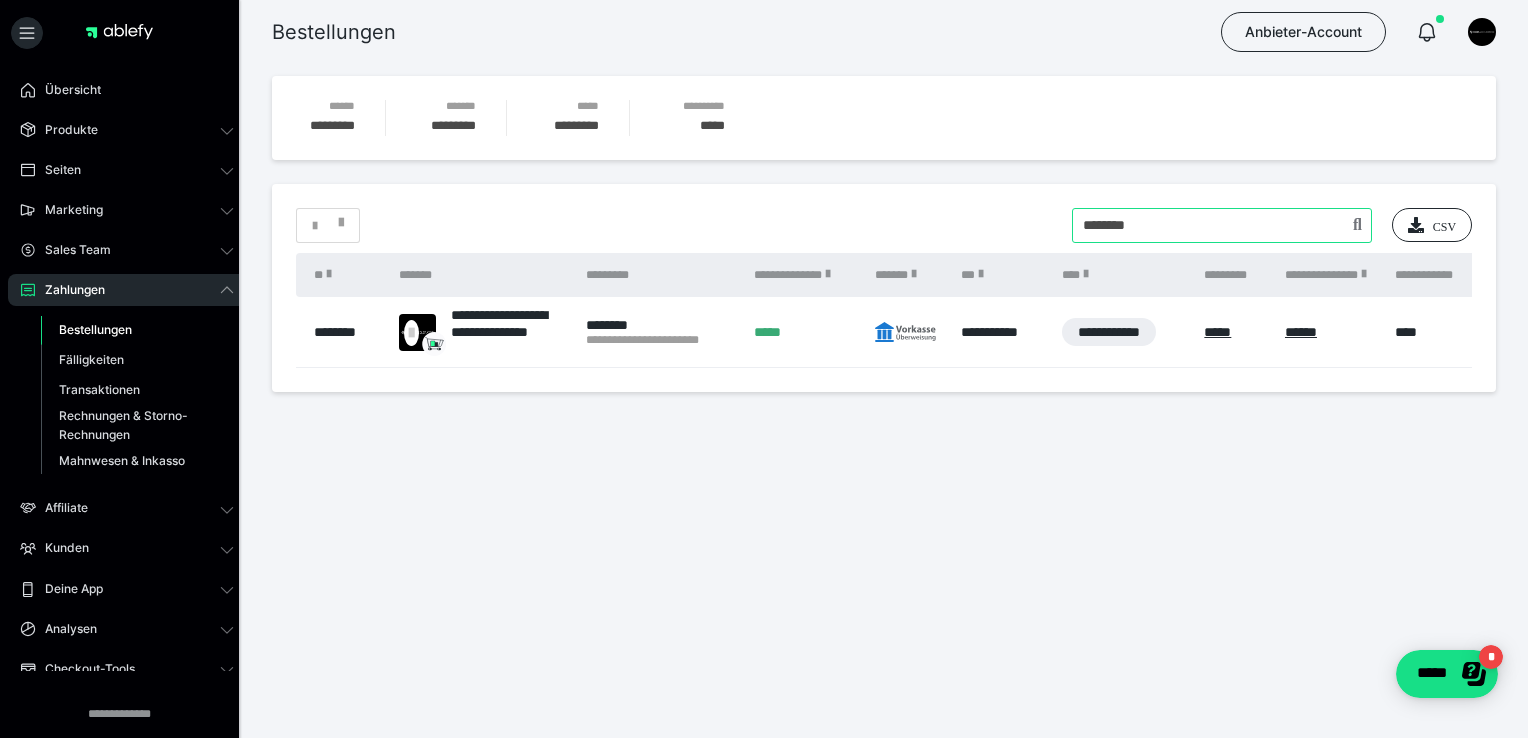 click at bounding box center (1222, 225) 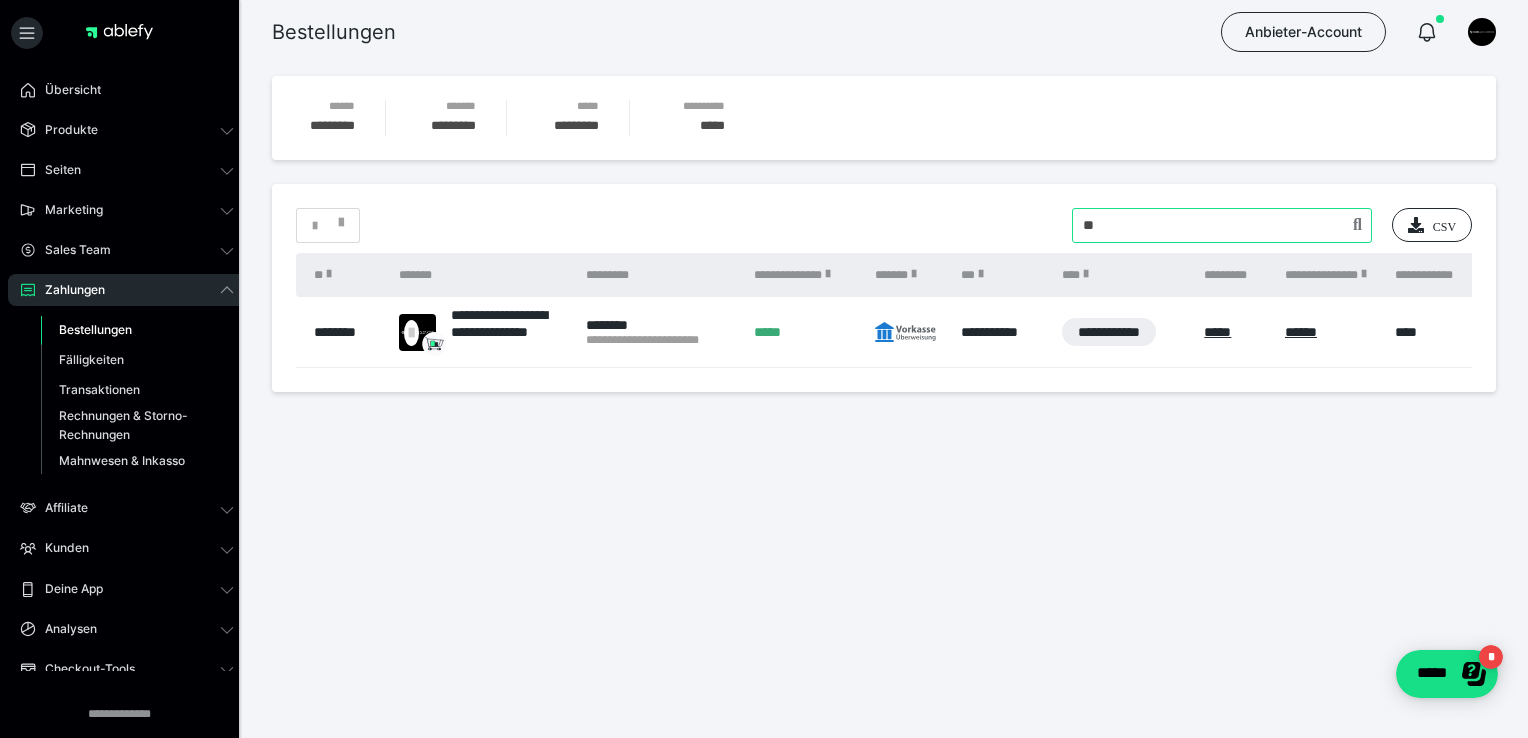 type on "*" 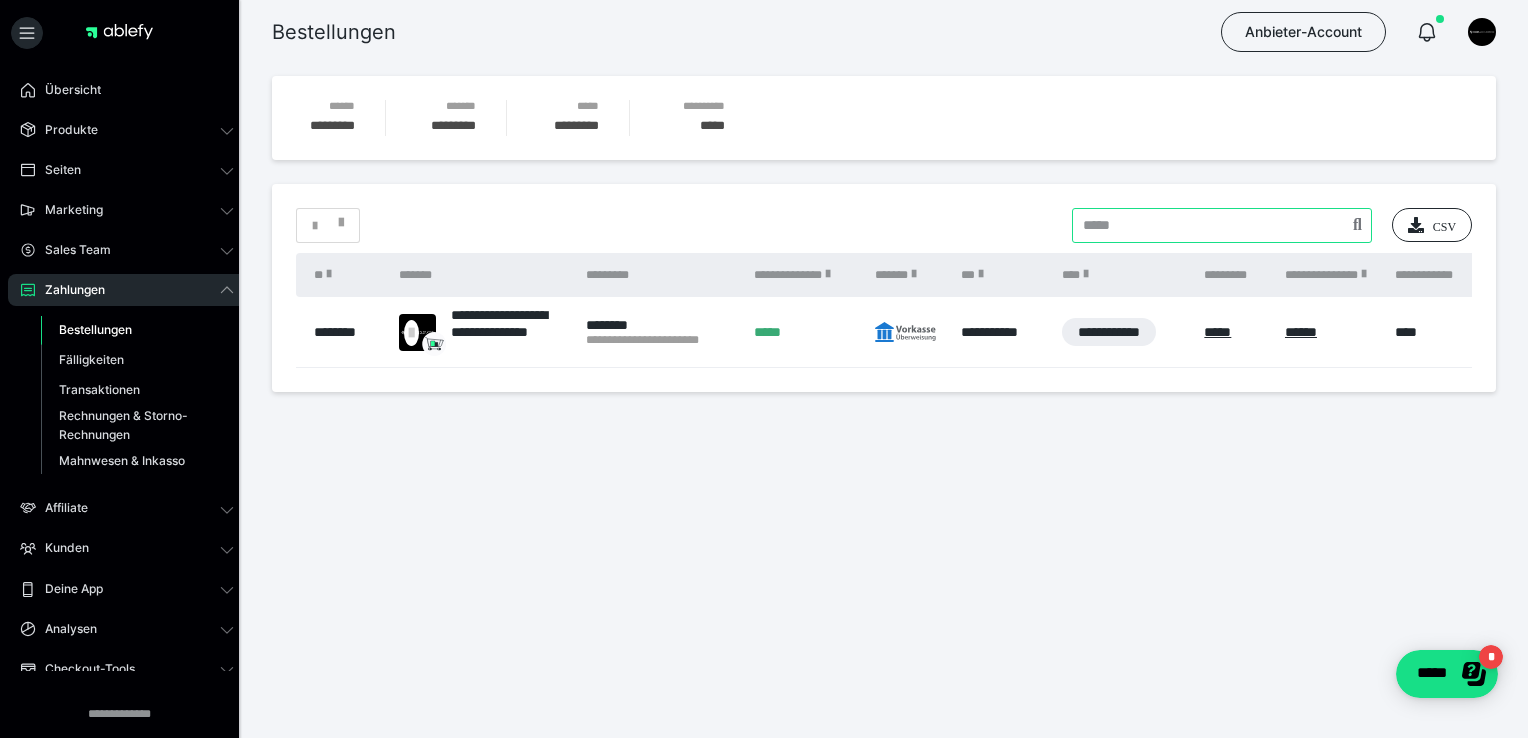 paste on "**********" 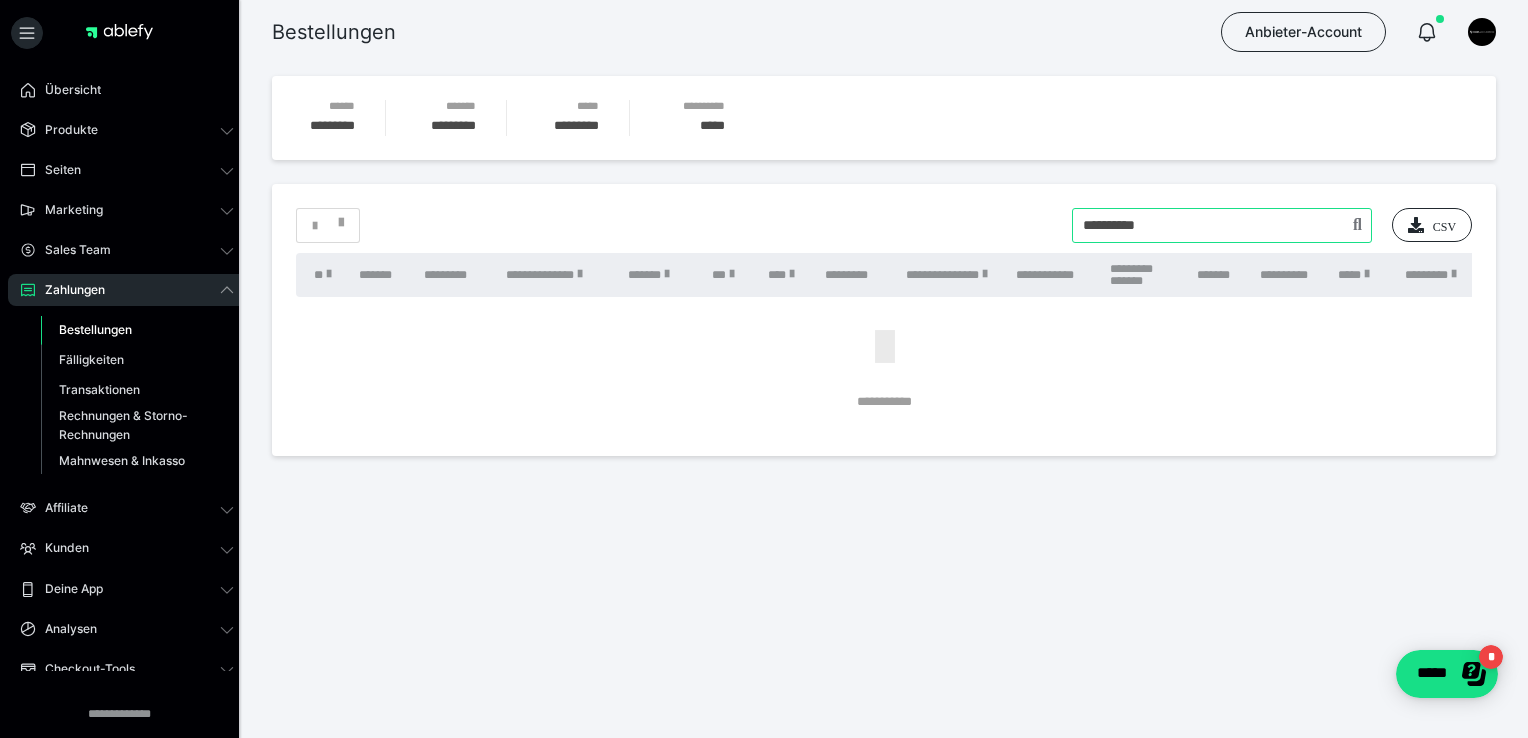 click at bounding box center [1222, 225] 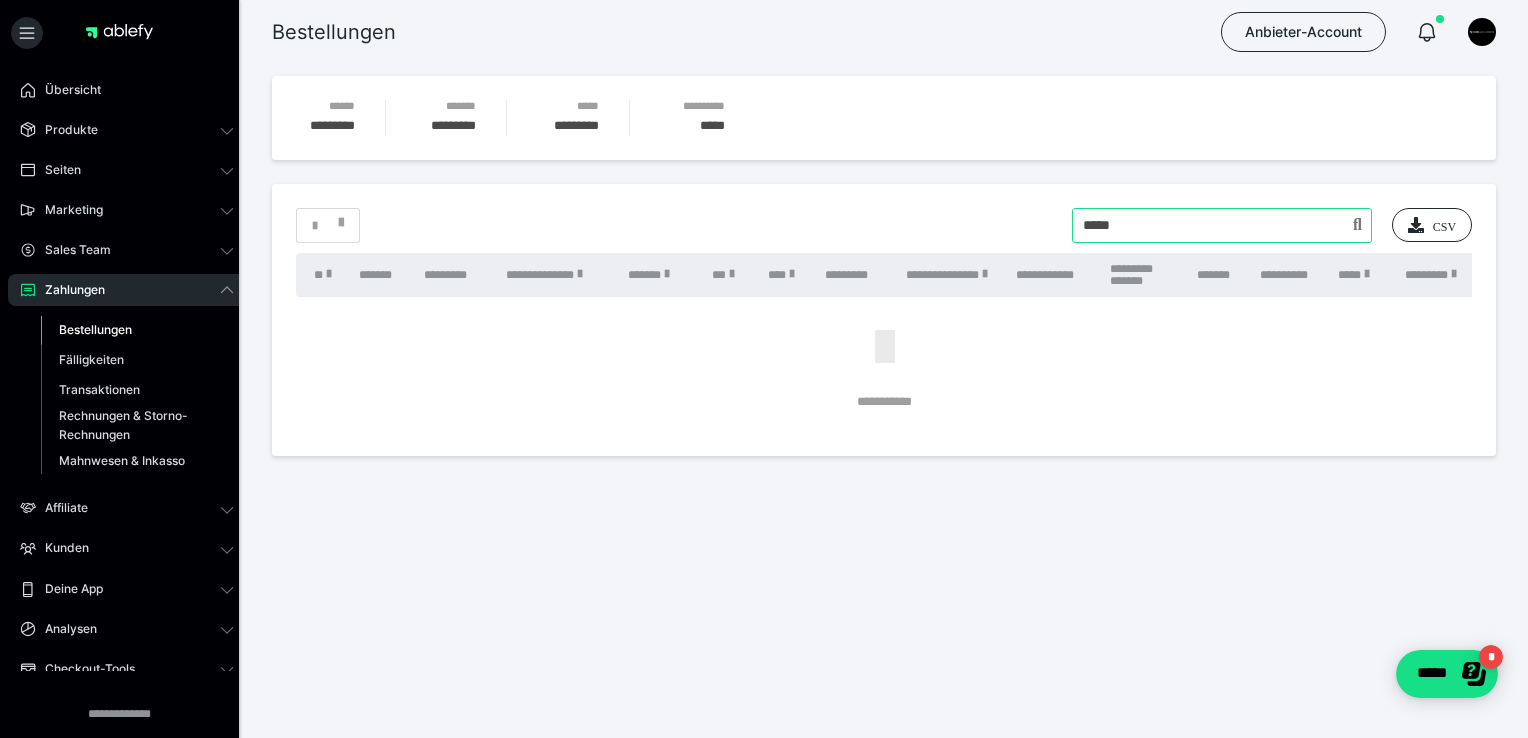 type on "*****" 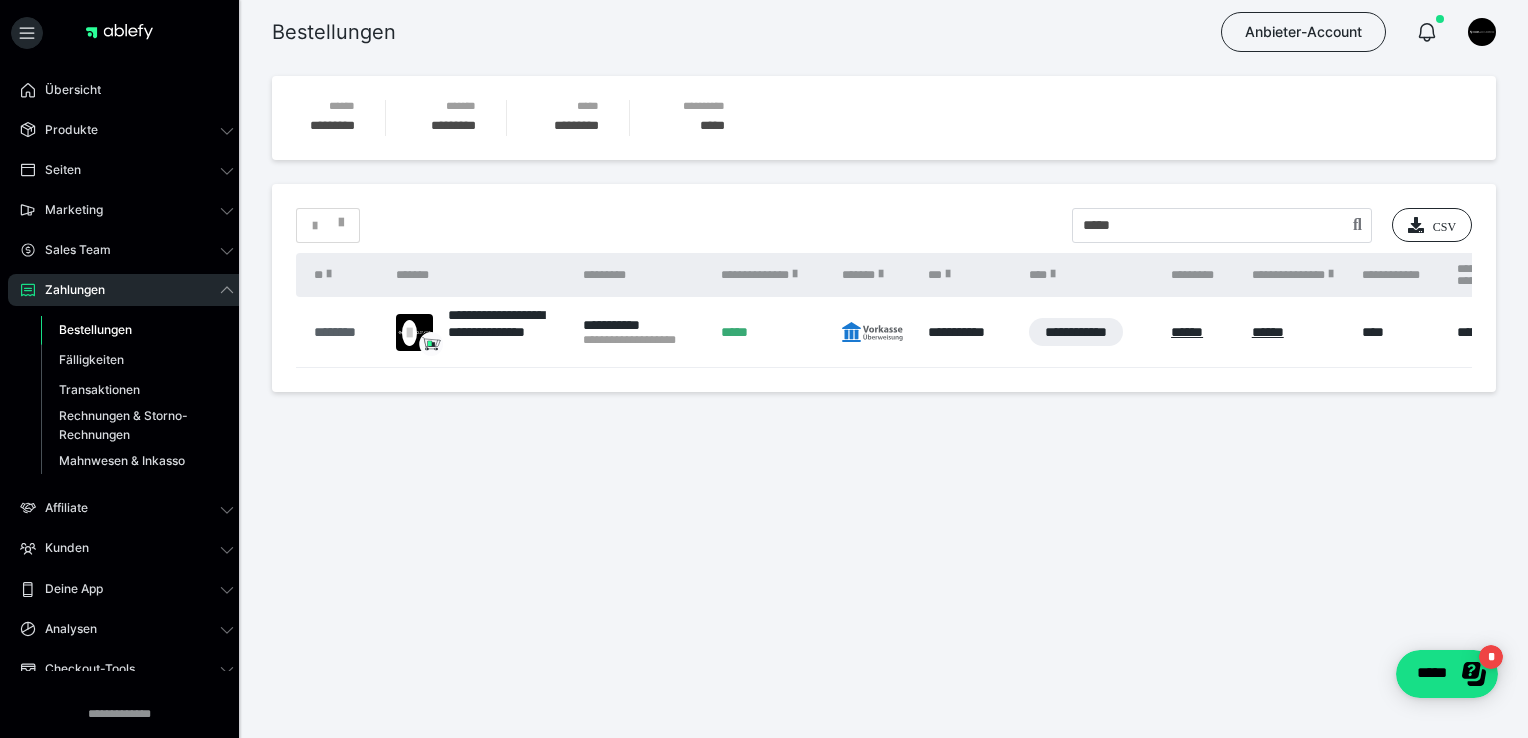 click on "********" at bounding box center [345, 332] 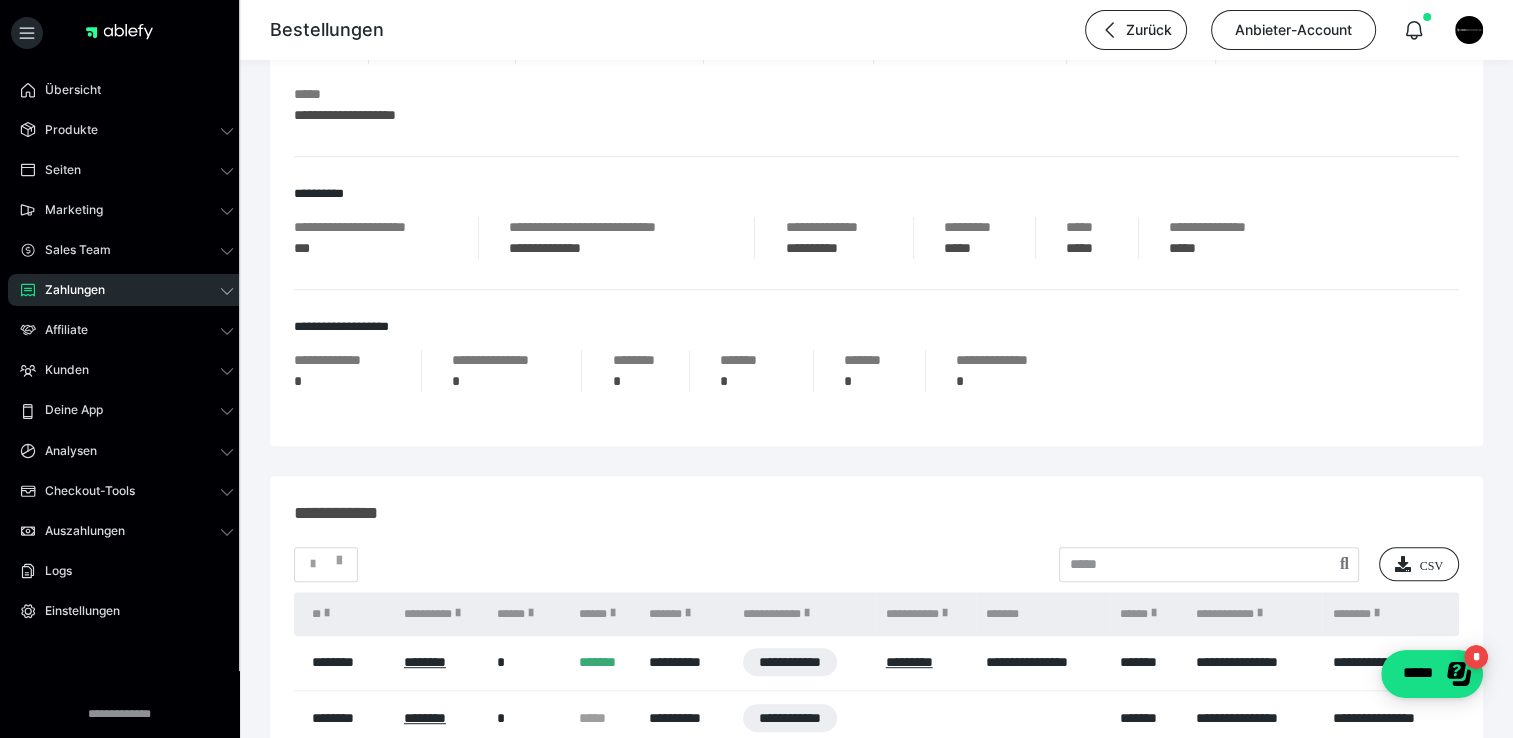 scroll, scrollTop: 912, scrollLeft: 0, axis: vertical 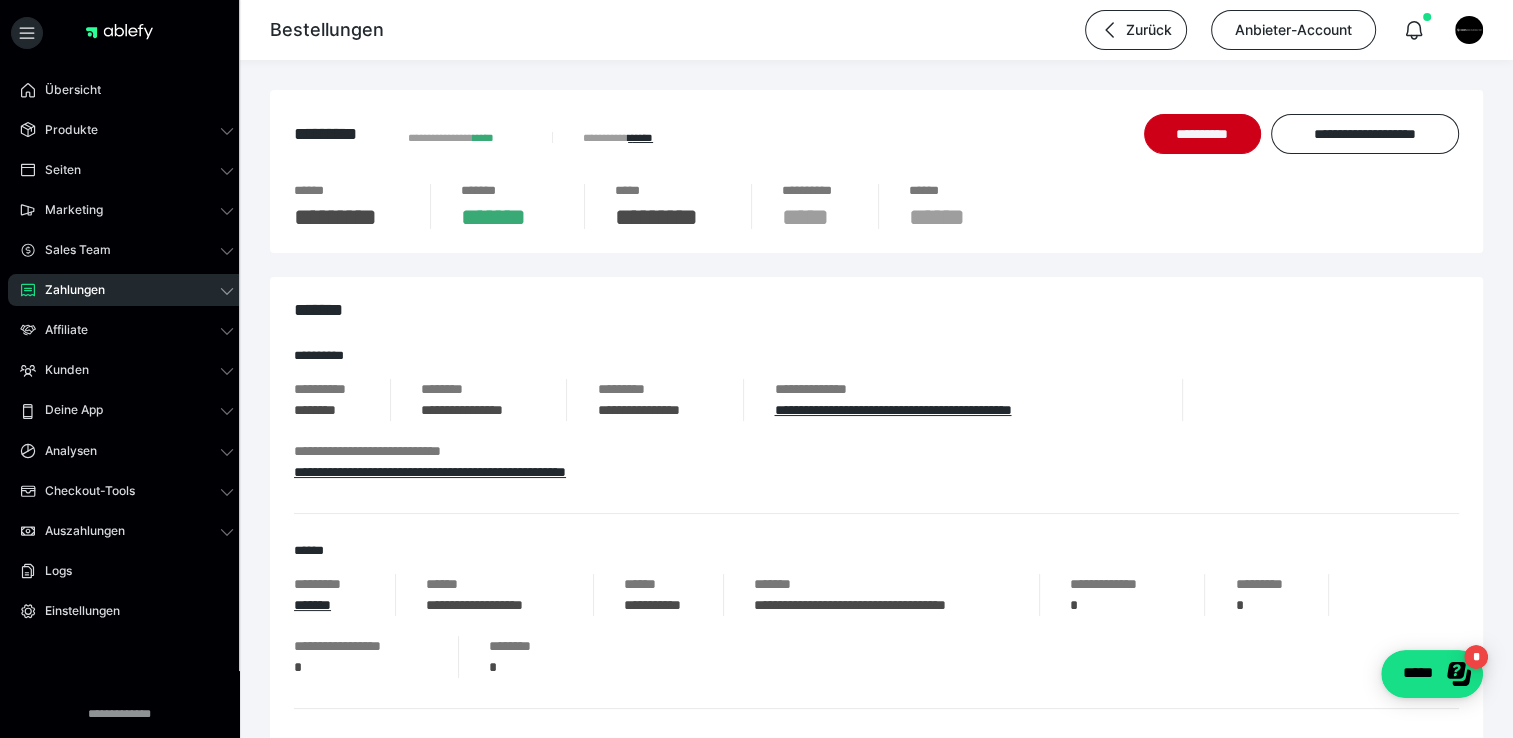 drag, startPoint x: 1526, startPoint y: 78, endPoint x: 644, endPoint y: 346, distance: 921.81775 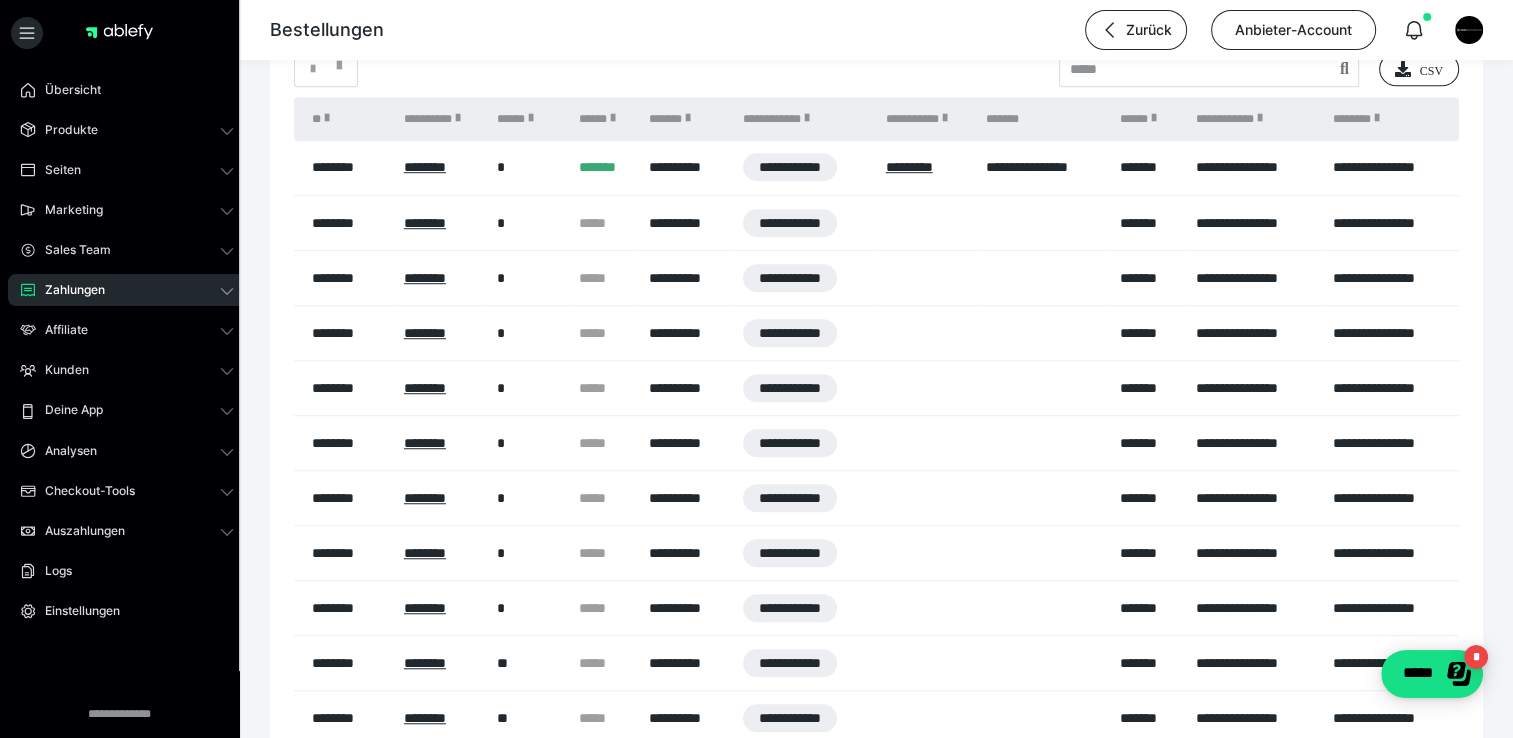 scroll, scrollTop: 1332, scrollLeft: 0, axis: vertical 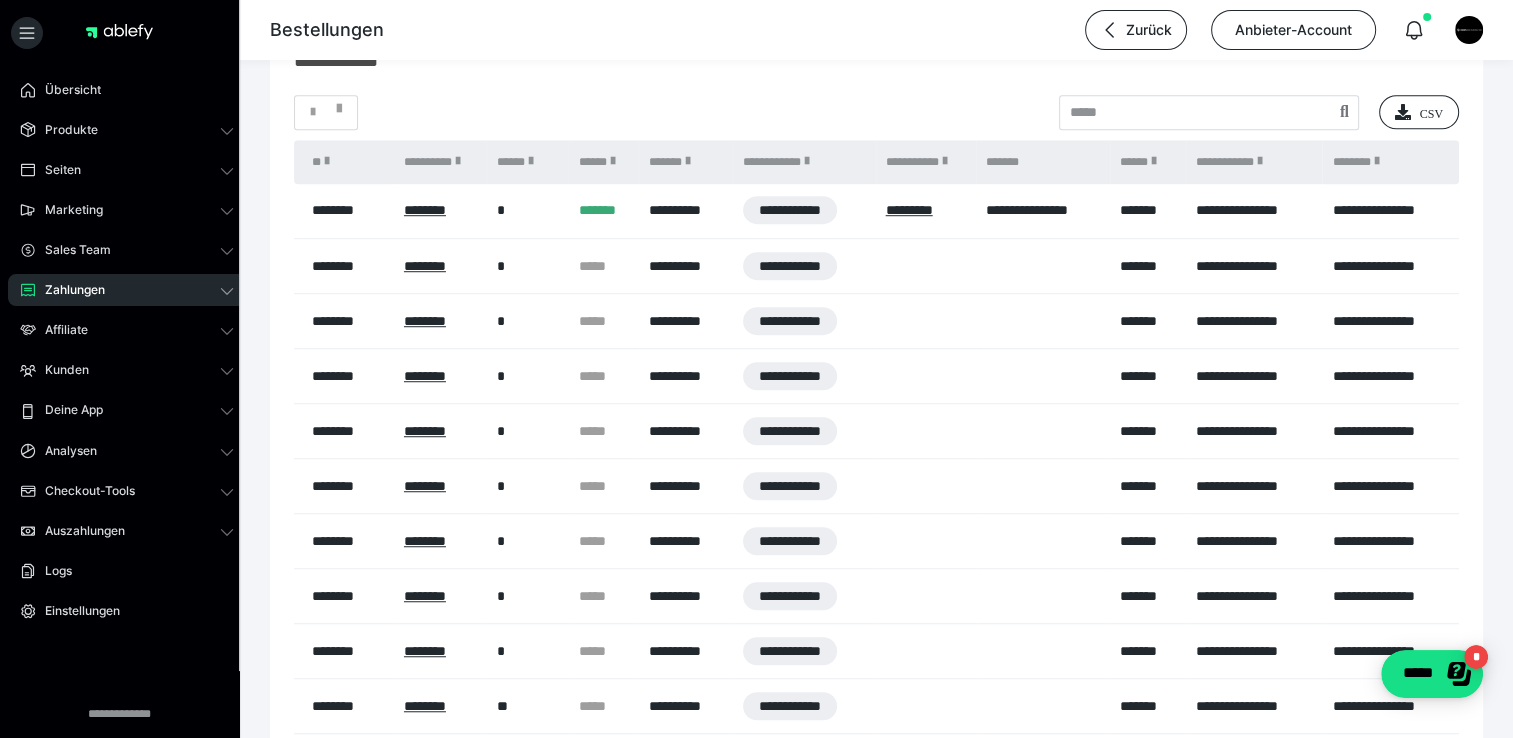 drag, startPoint x: 1044, startPoint y: 246, endPoint x: 1021, endPoint y: 271, distance: 33.970577 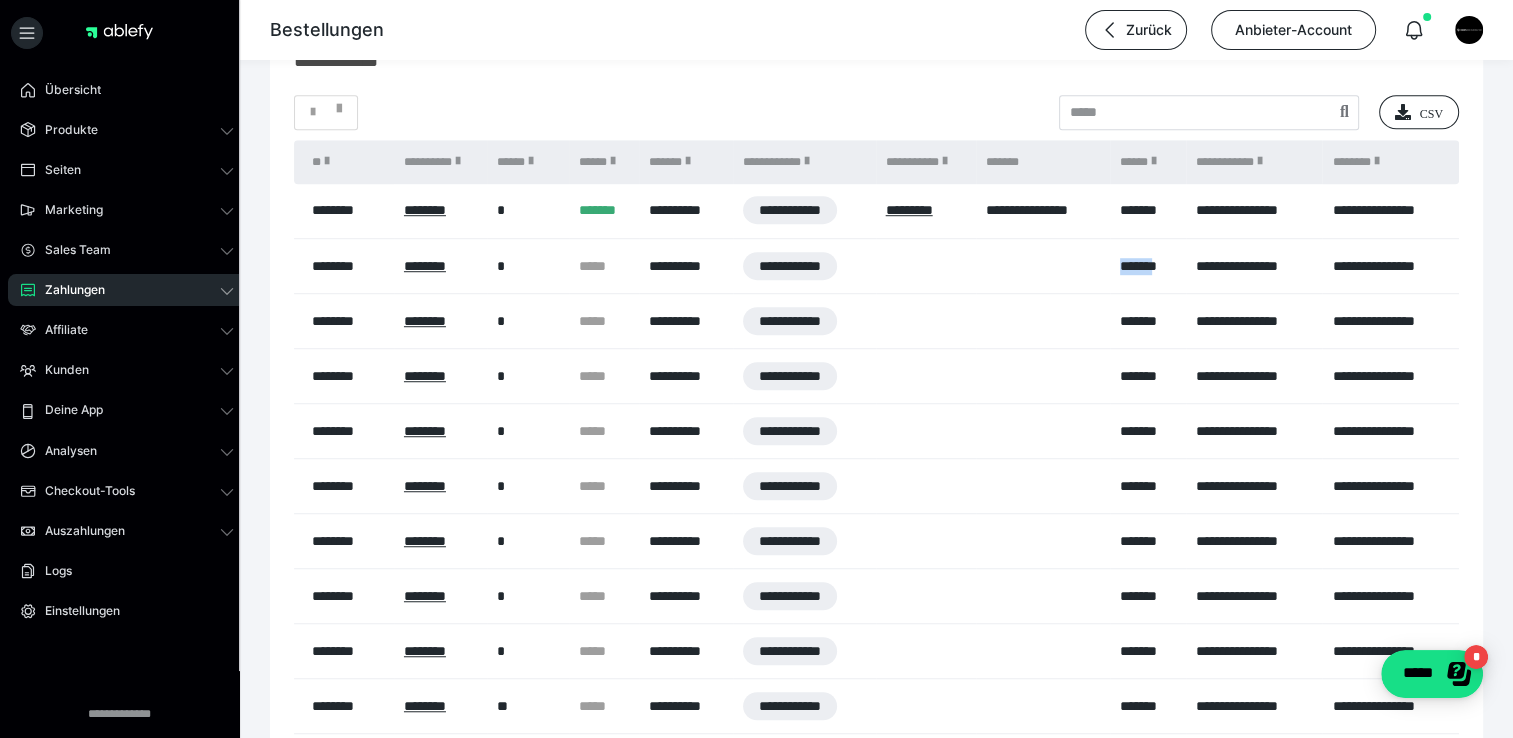 drag, startPoint x: 1091, startPoint y: 270, endPoint x: 1164, endPoint y: 272, distance: 73.02739 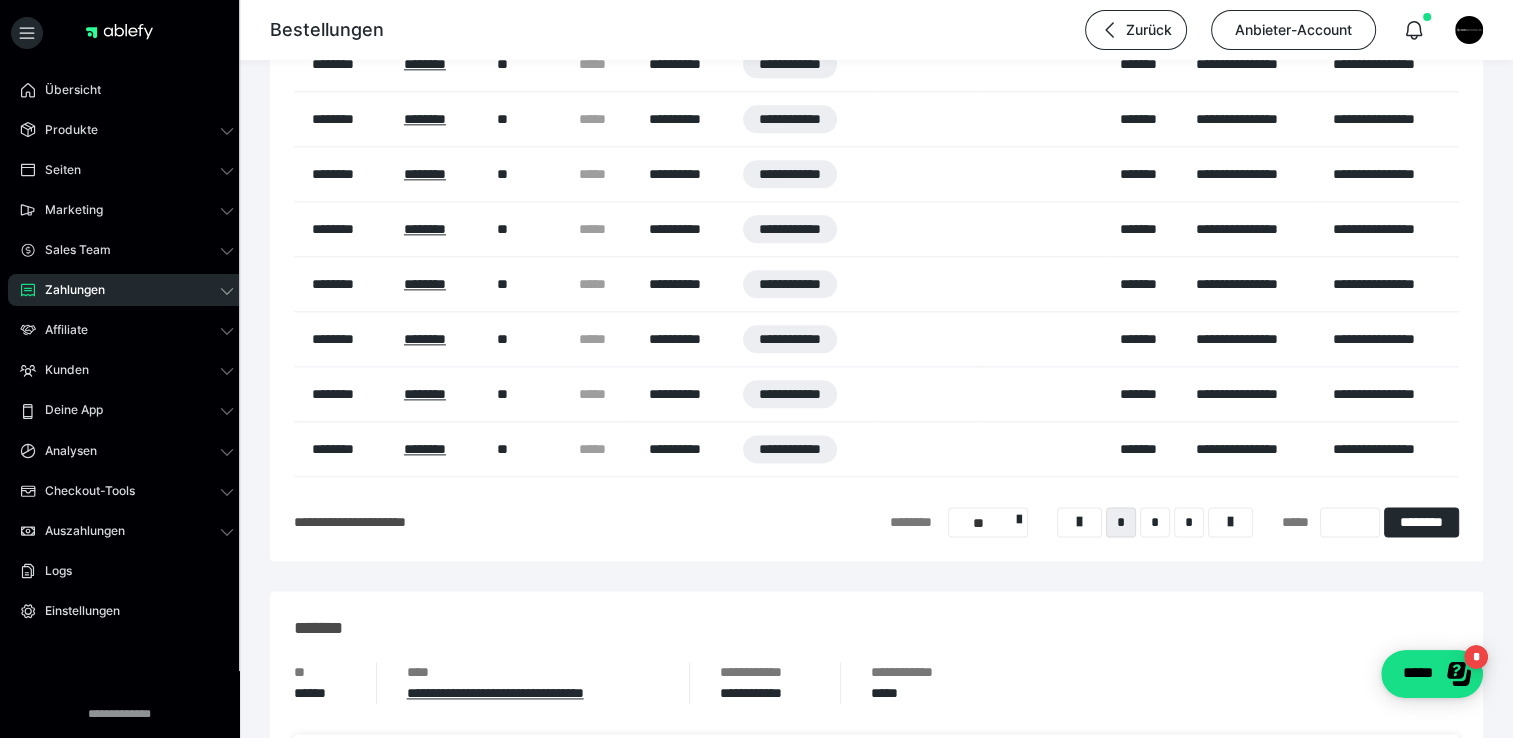 scroll, scrollTop: 2420, scrollLeft: 0, axis: vertical 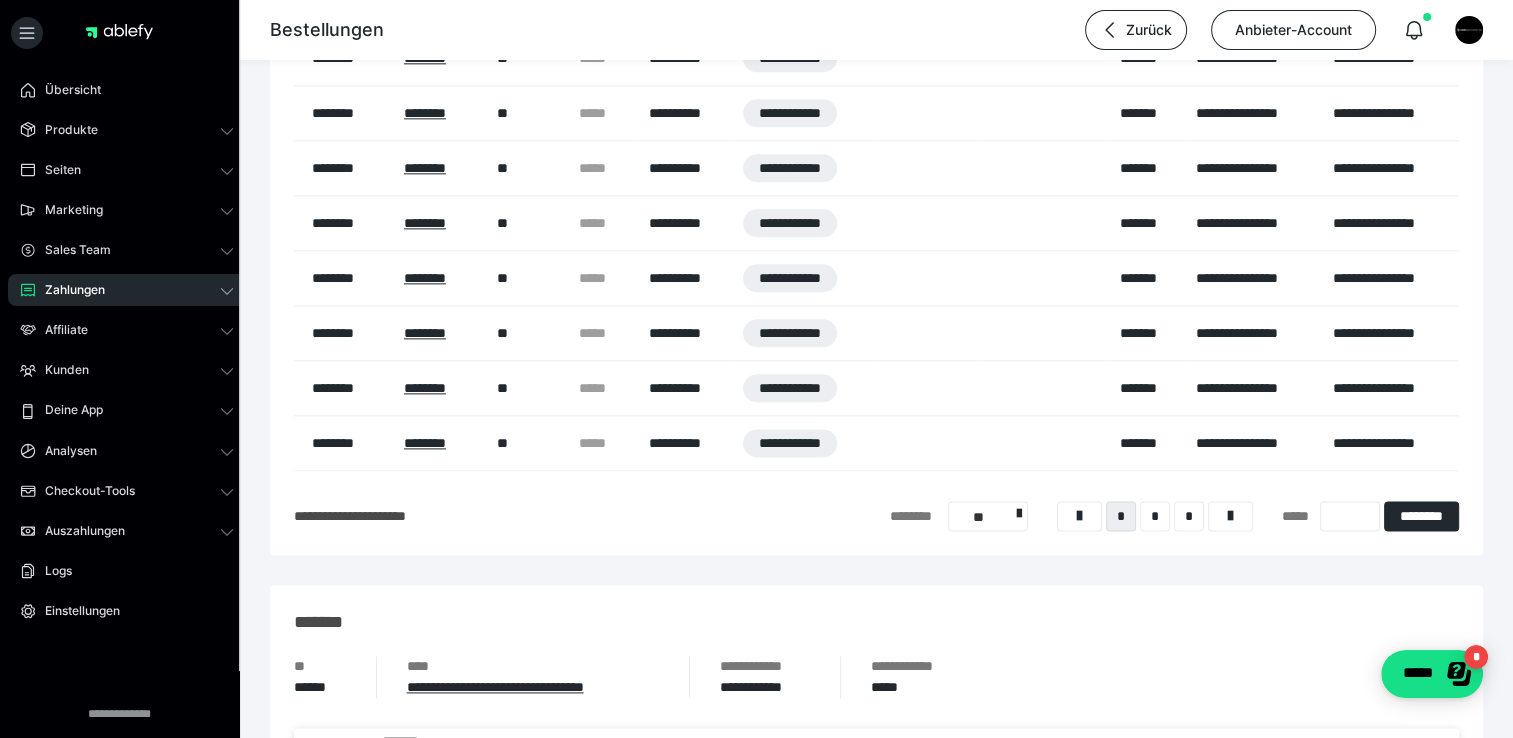 click on "Zahlungen" at bounding box center (68, 290) 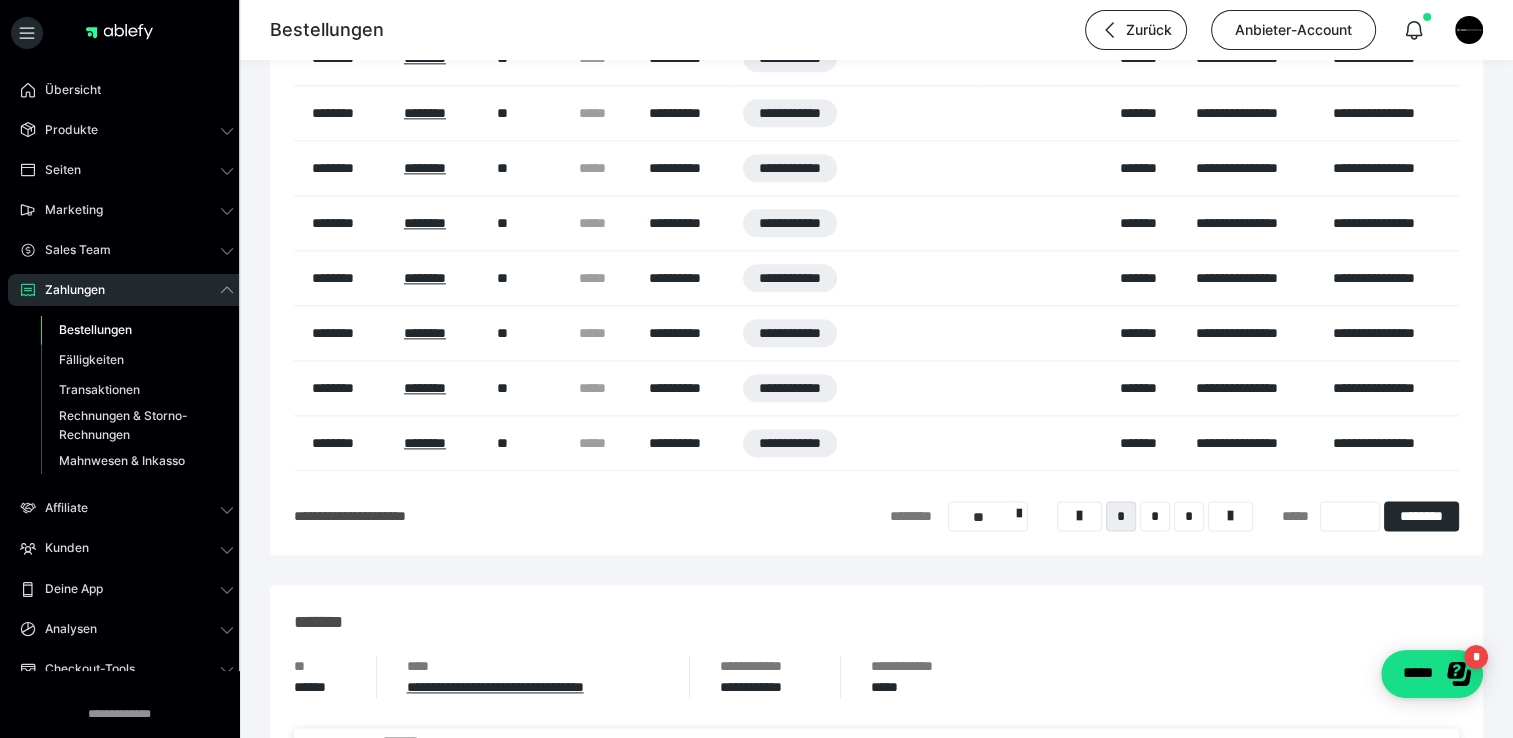 click on "Bestellungen" at bounding box center [137, 330] 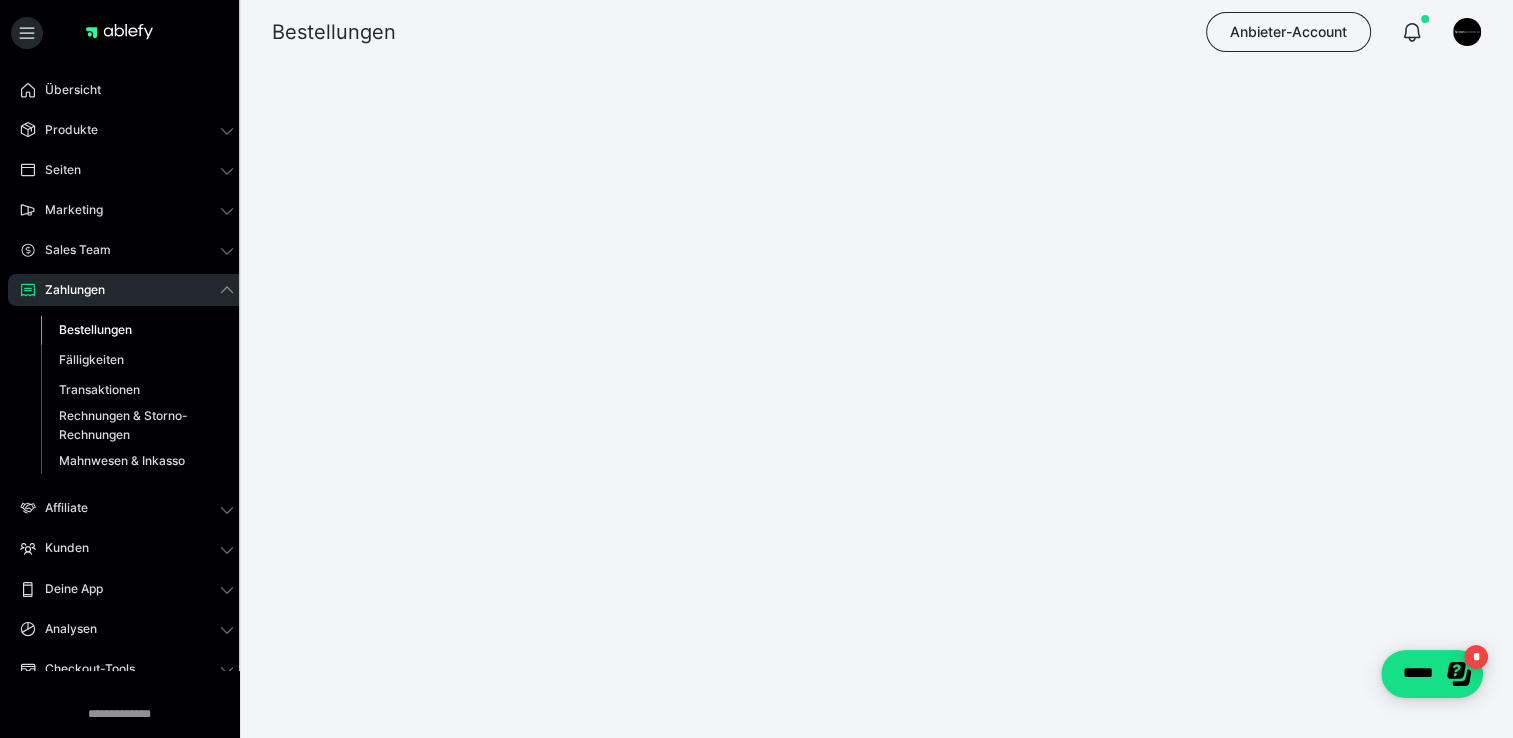 scroll, scrollTop: 0, scrollLeft: 0, axis: both 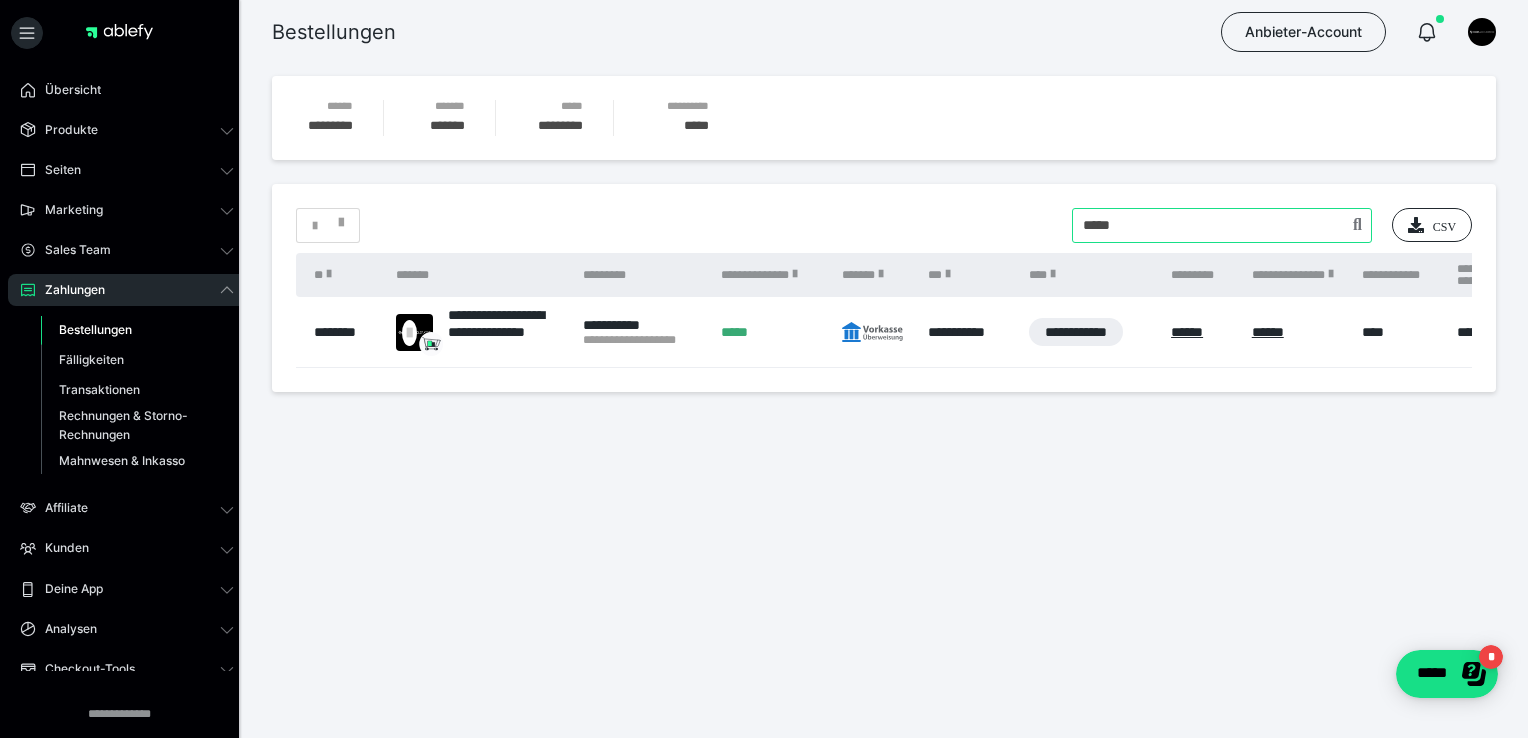 click at bounding box center (1222, 225) 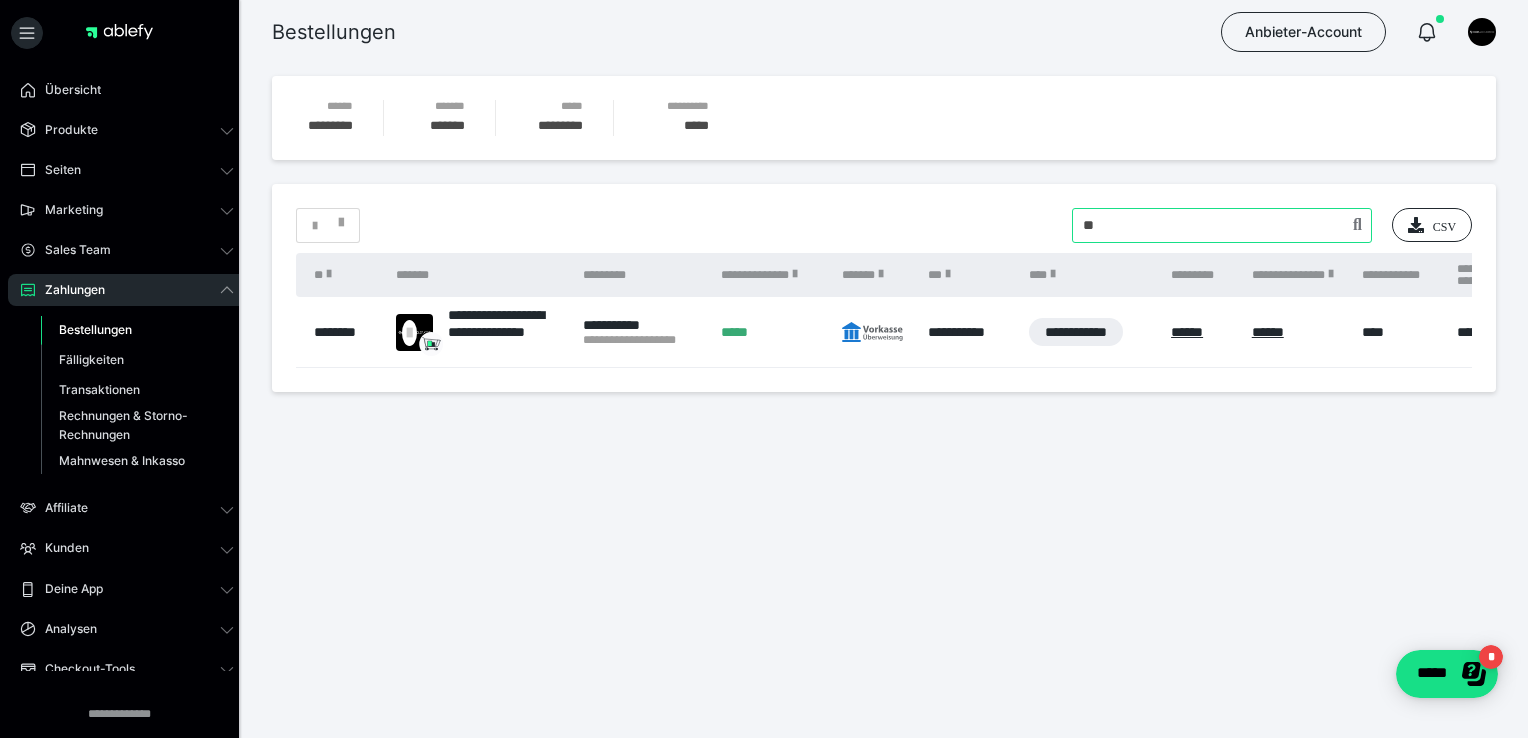 type on "*" 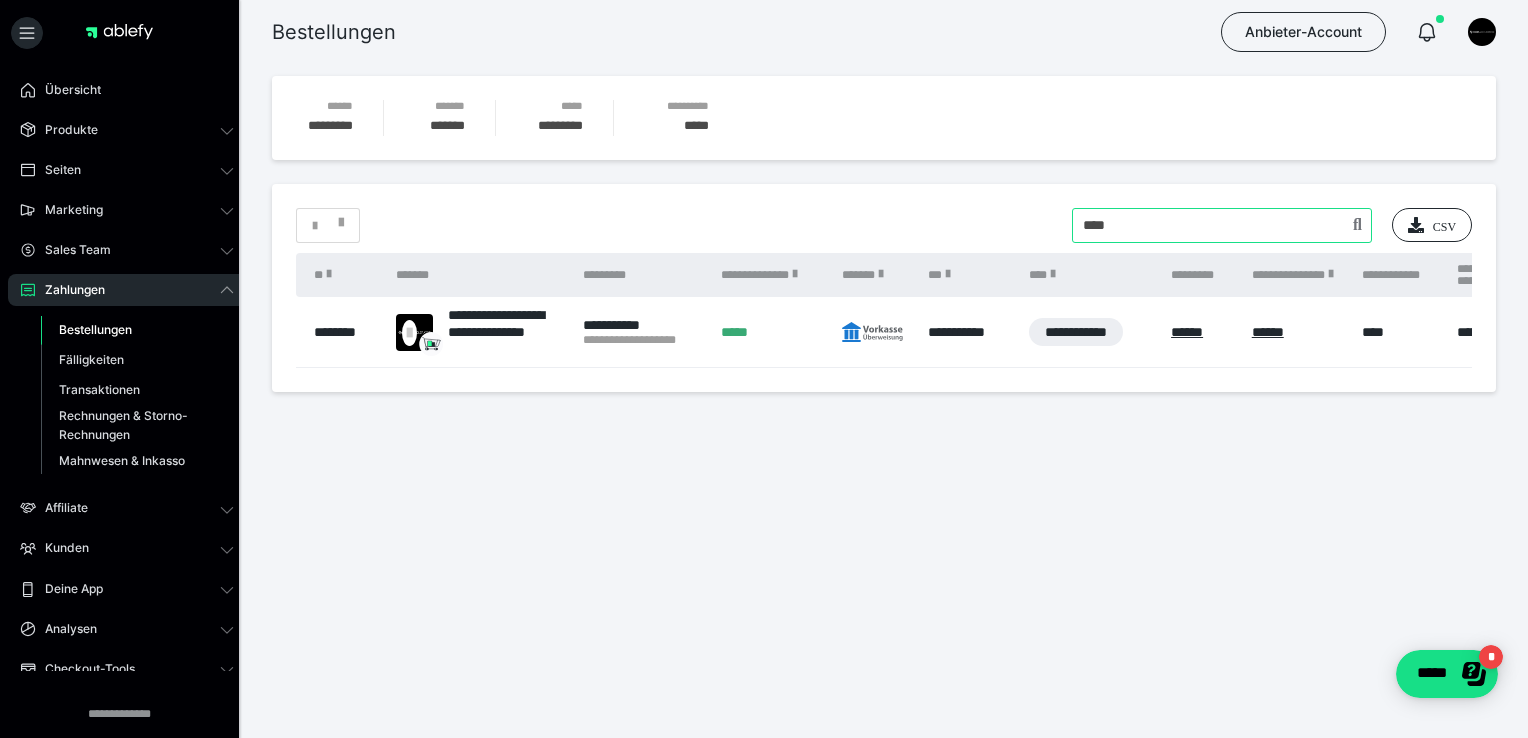 type on "****" 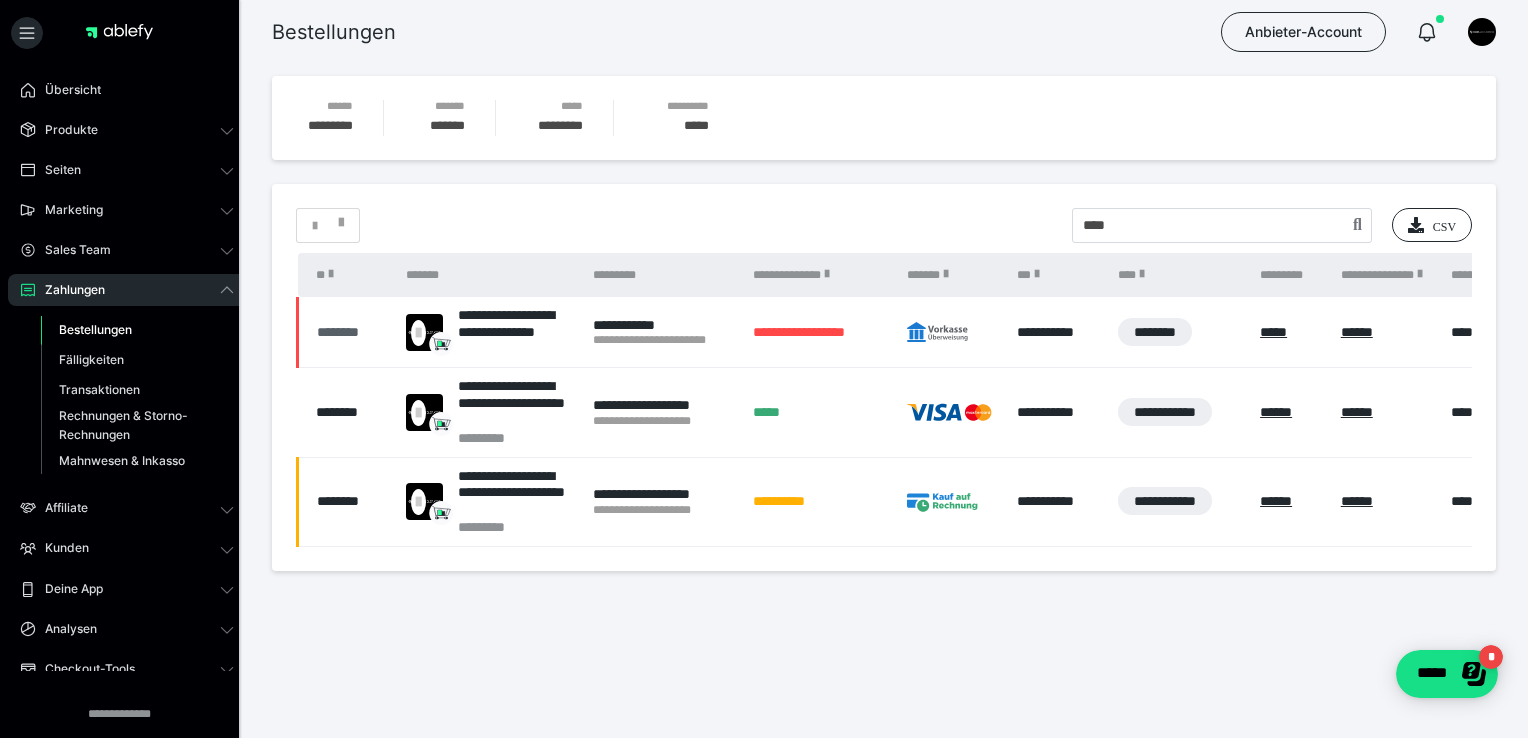 click on "********" at bounding box center (351, 332) 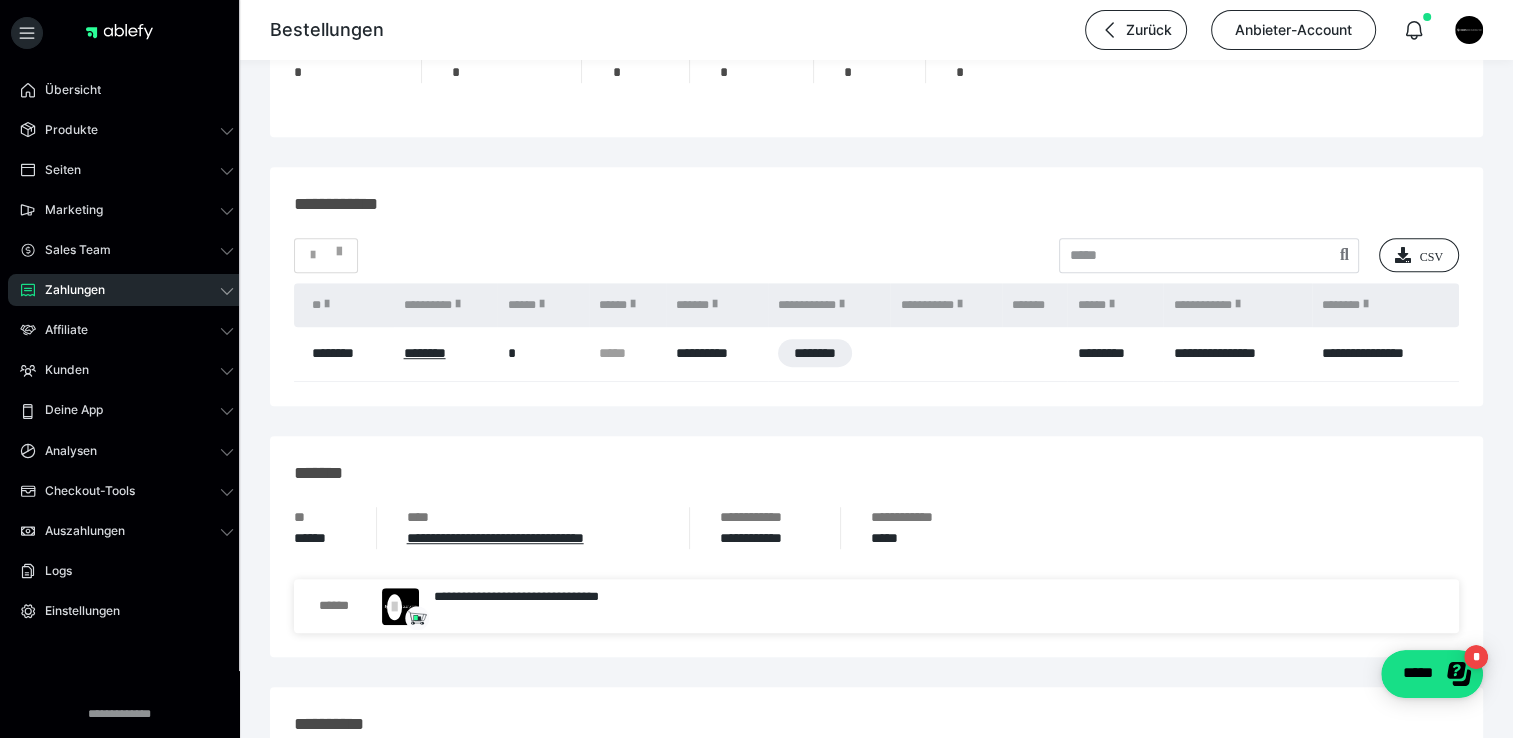 scroll, scrollTop: 1216, scrollLeft: 0, axis: vertical 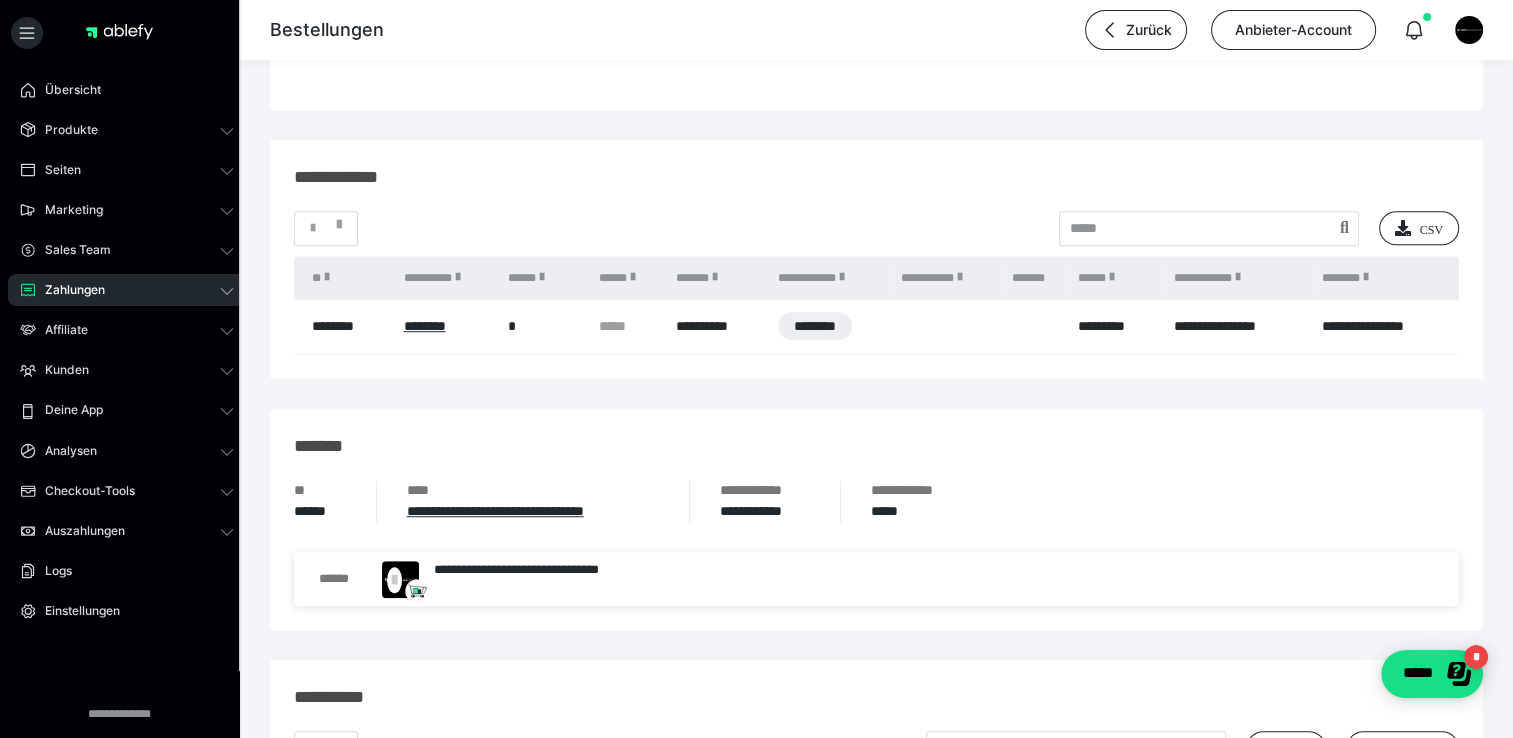 click on "Zahlungen" at bounding box center [68, 290] 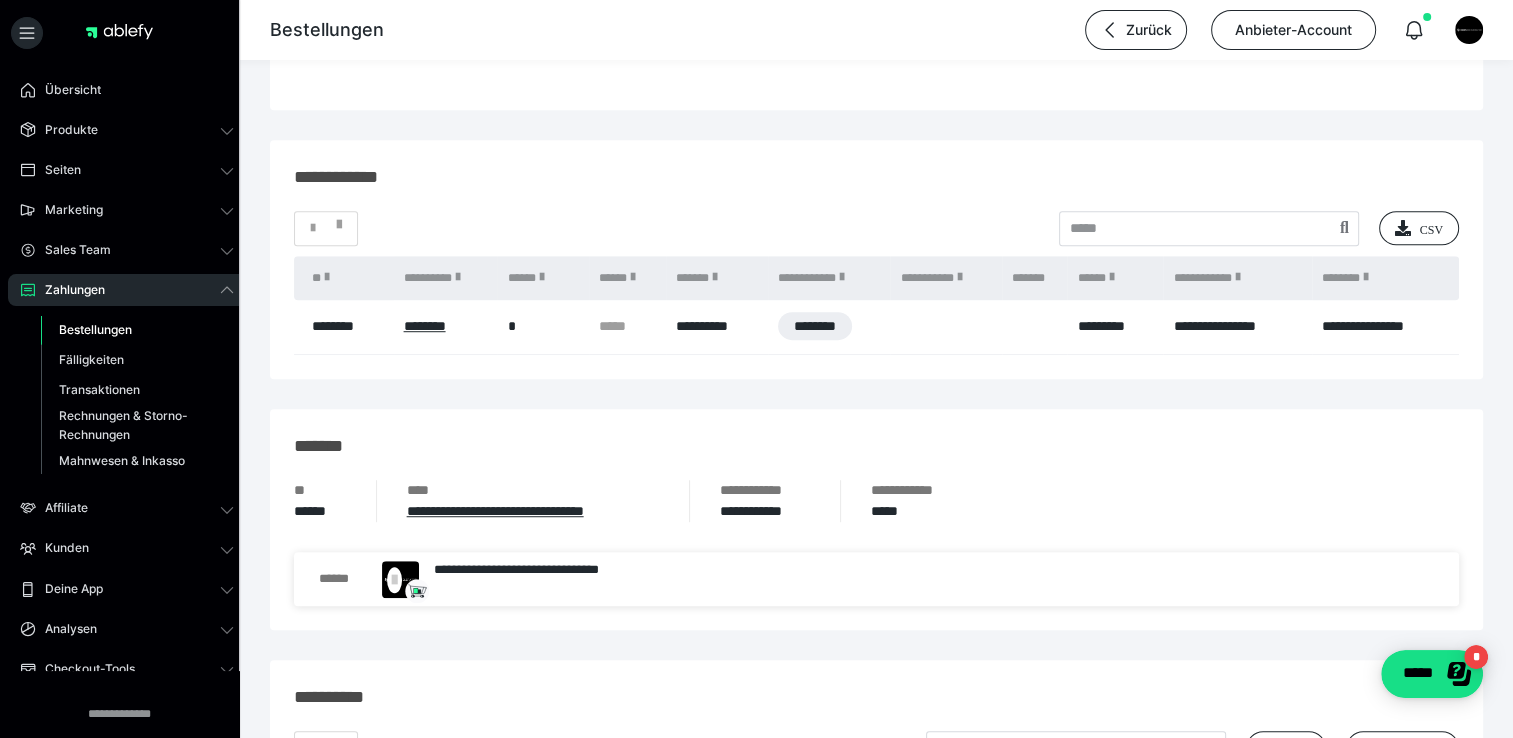 click on "Bestellungen" at bounding box center [95, 329] 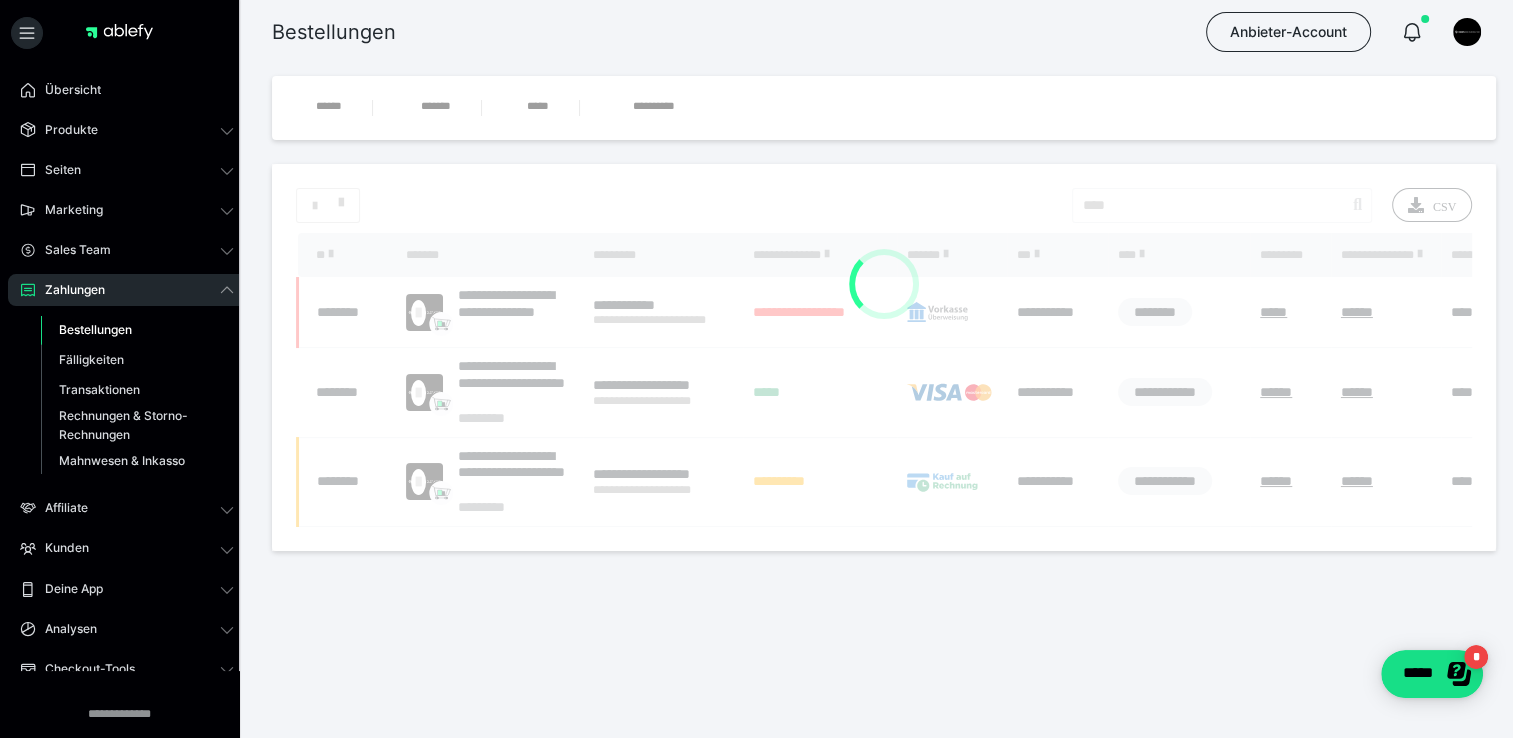 scroll, scrollTop: 0, scrollLeft: 0, axis: both 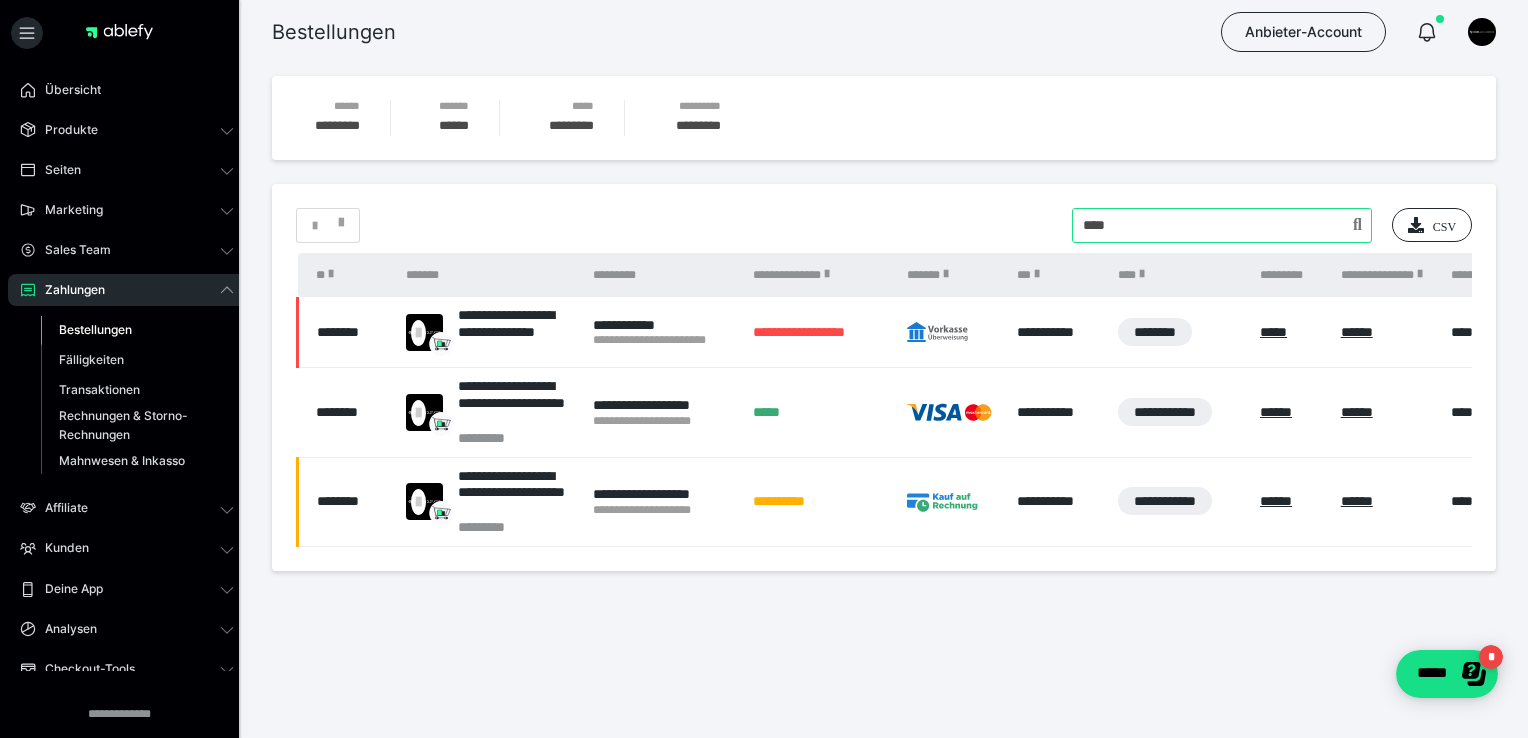 click at bounding box center [1222, 225] 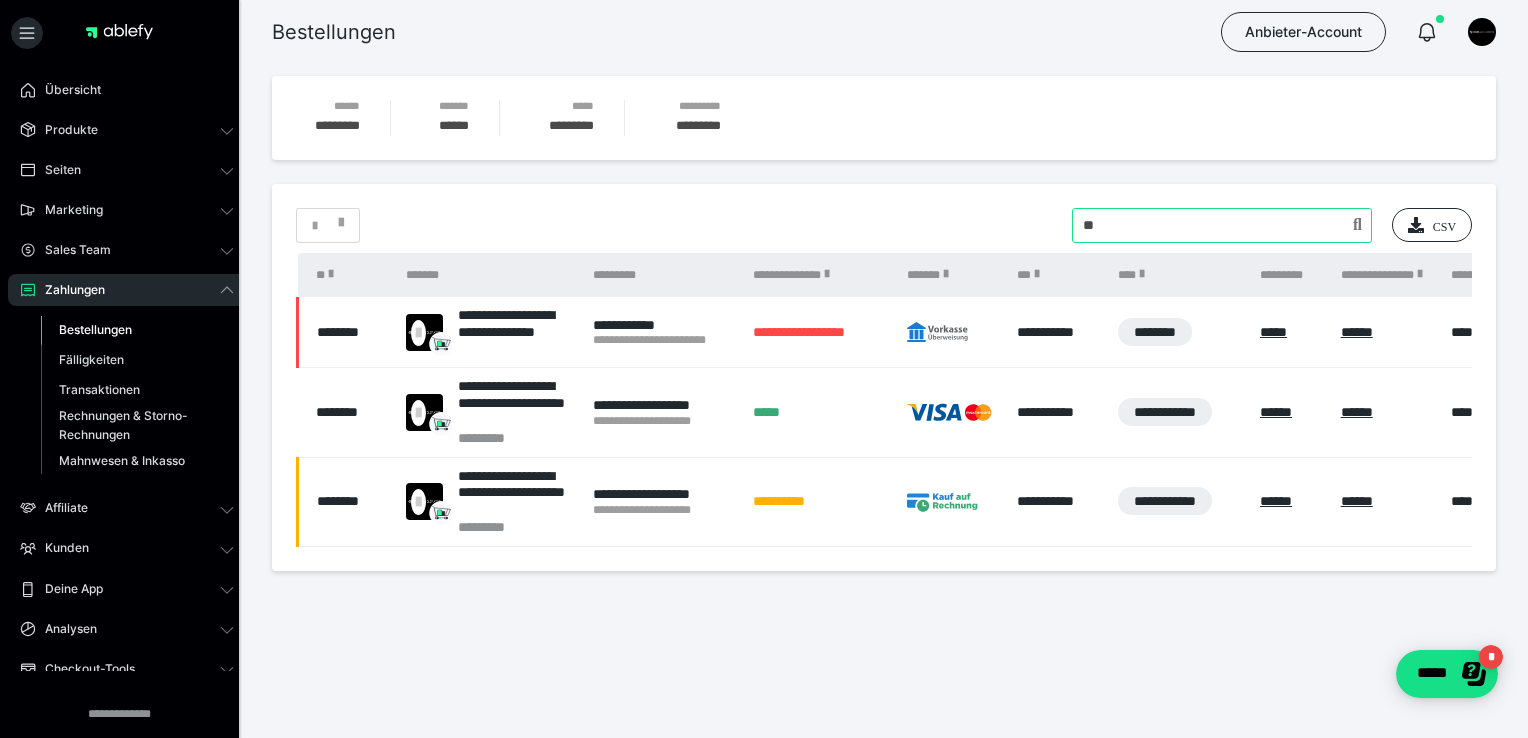 type on "*" 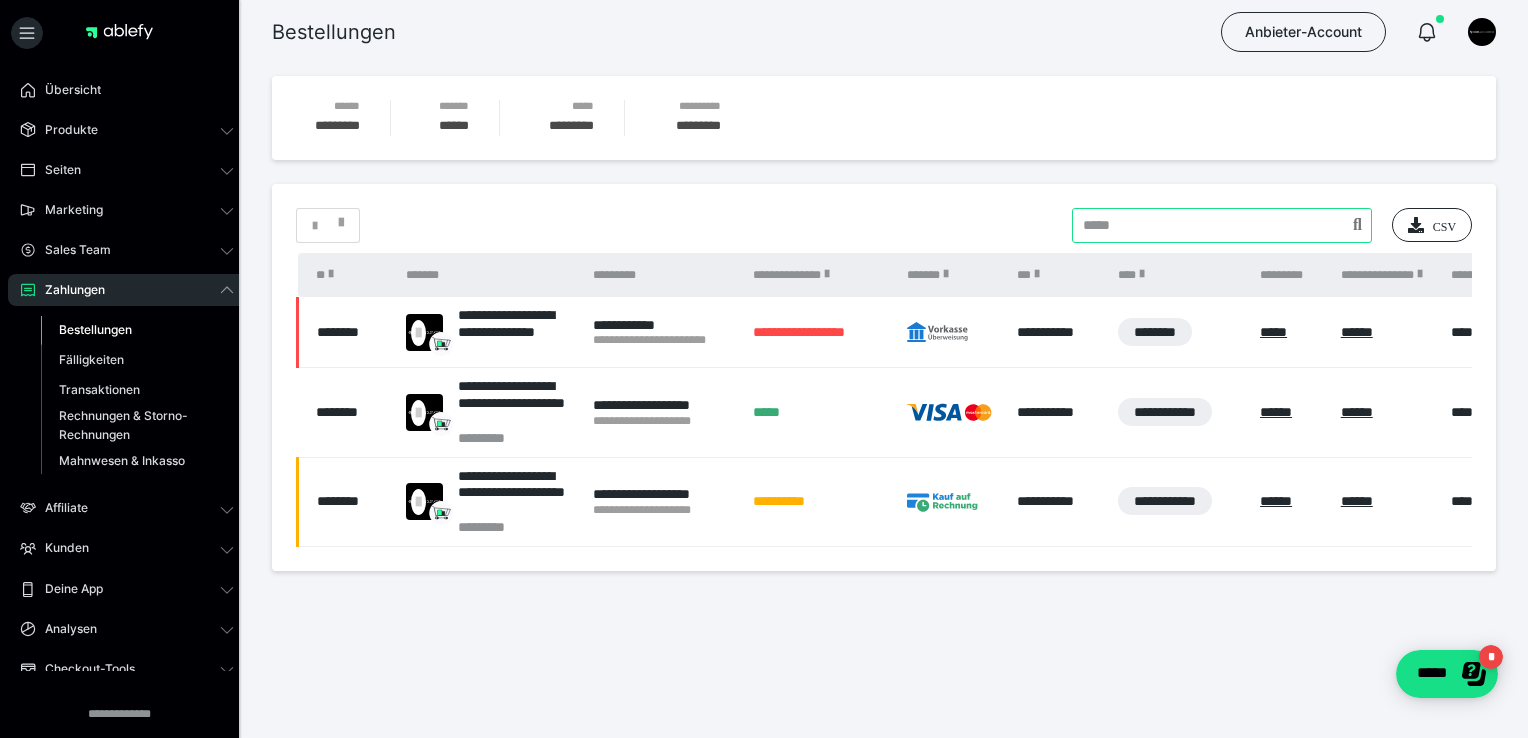 paste on "**********" 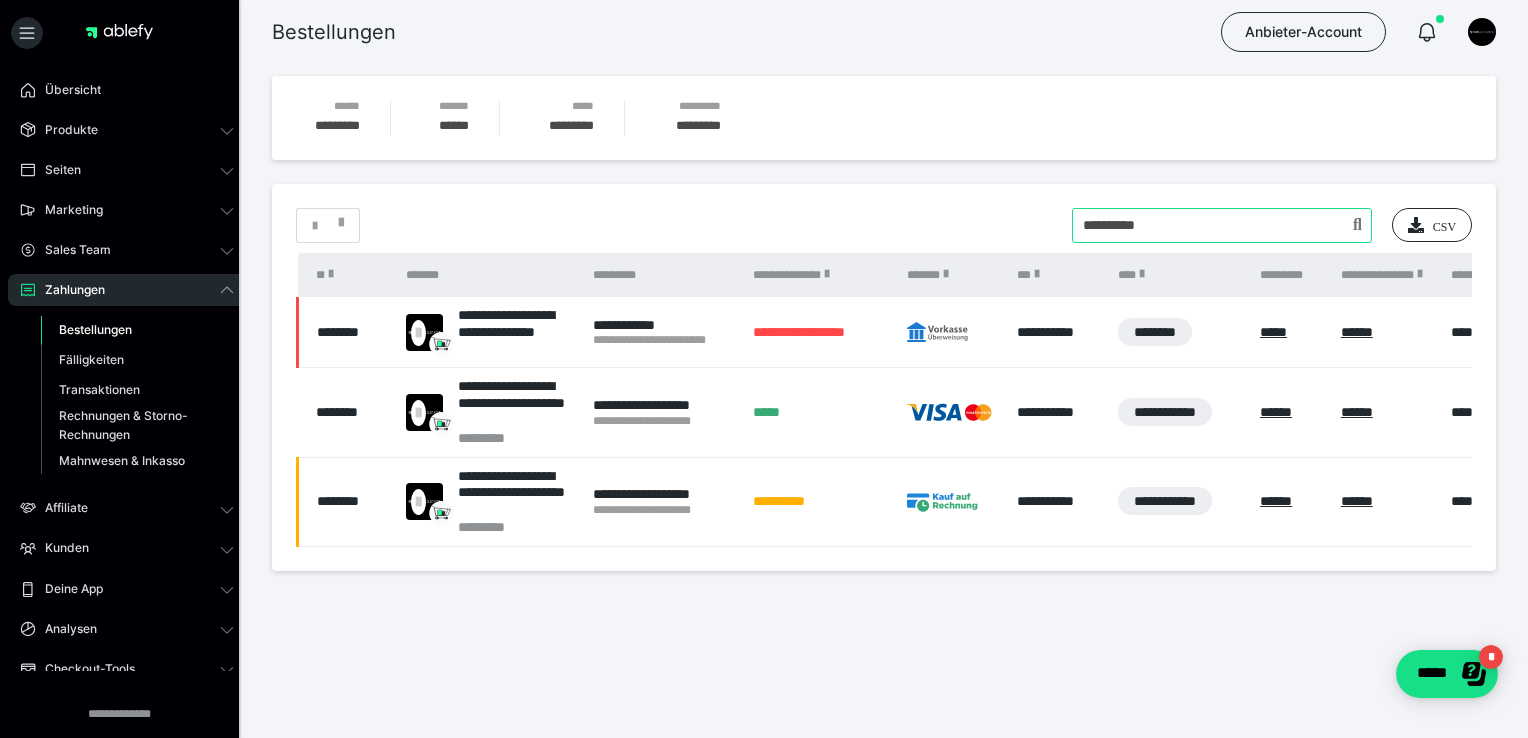type on "**********" 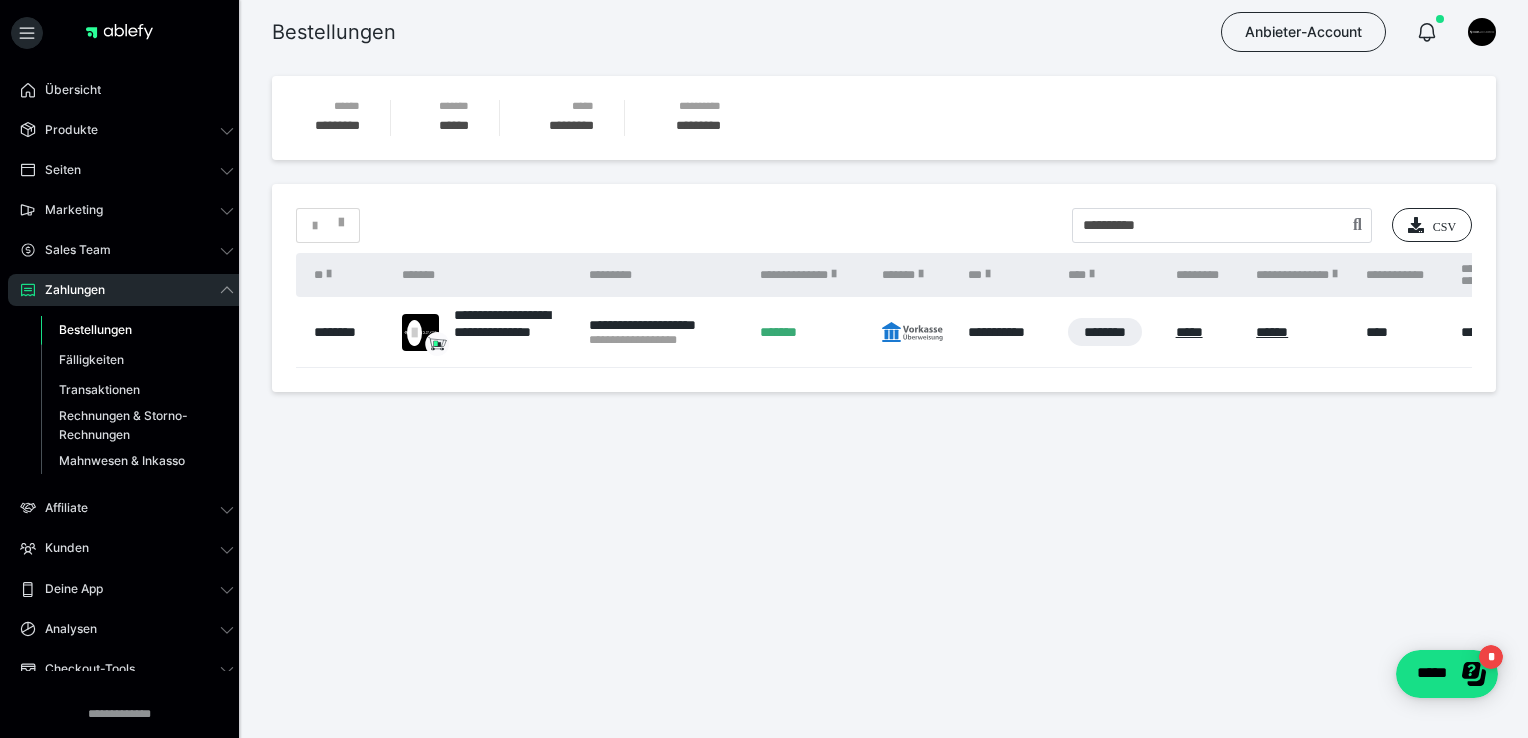 click on "********" at bounding box center [344, 332] 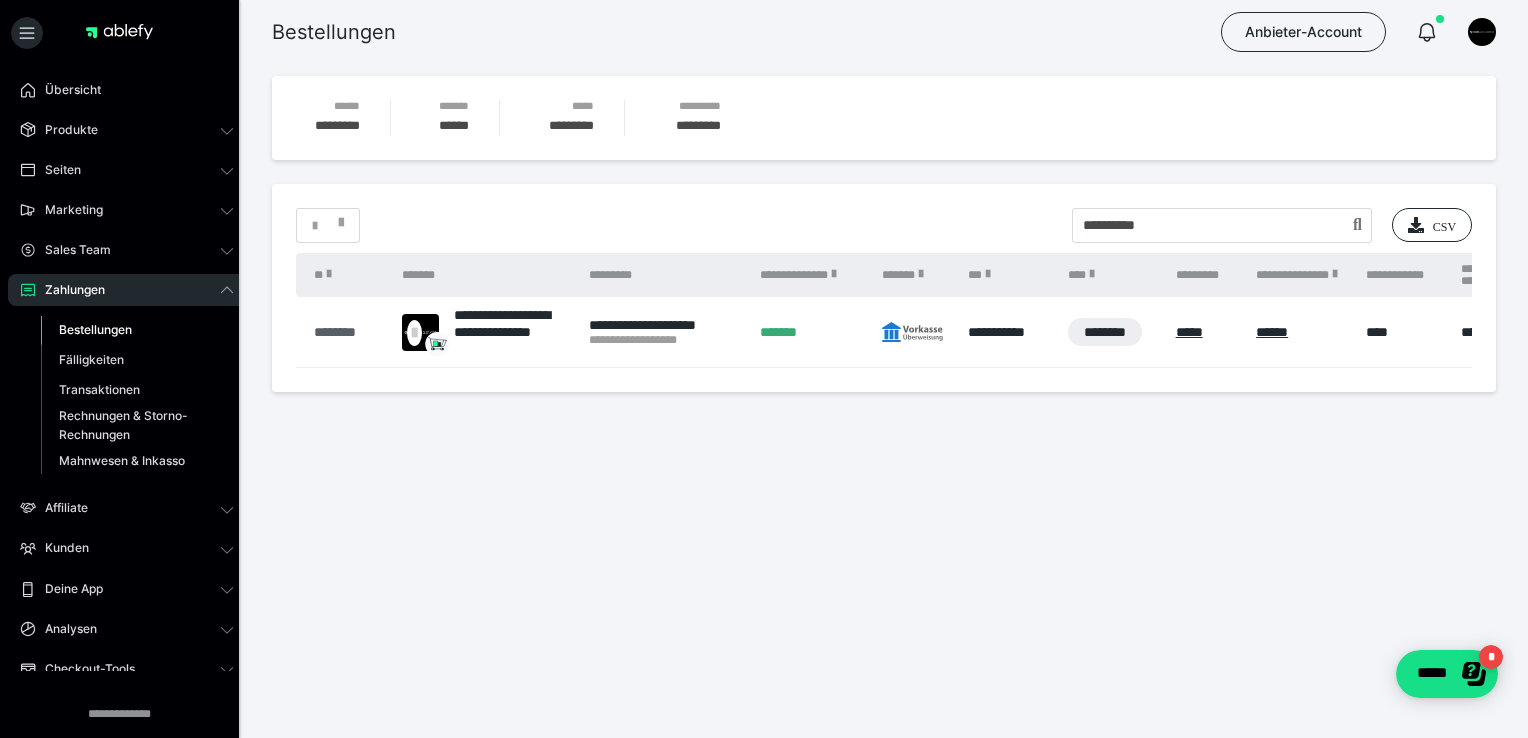 click on "********" at bounding box center [348, 332] 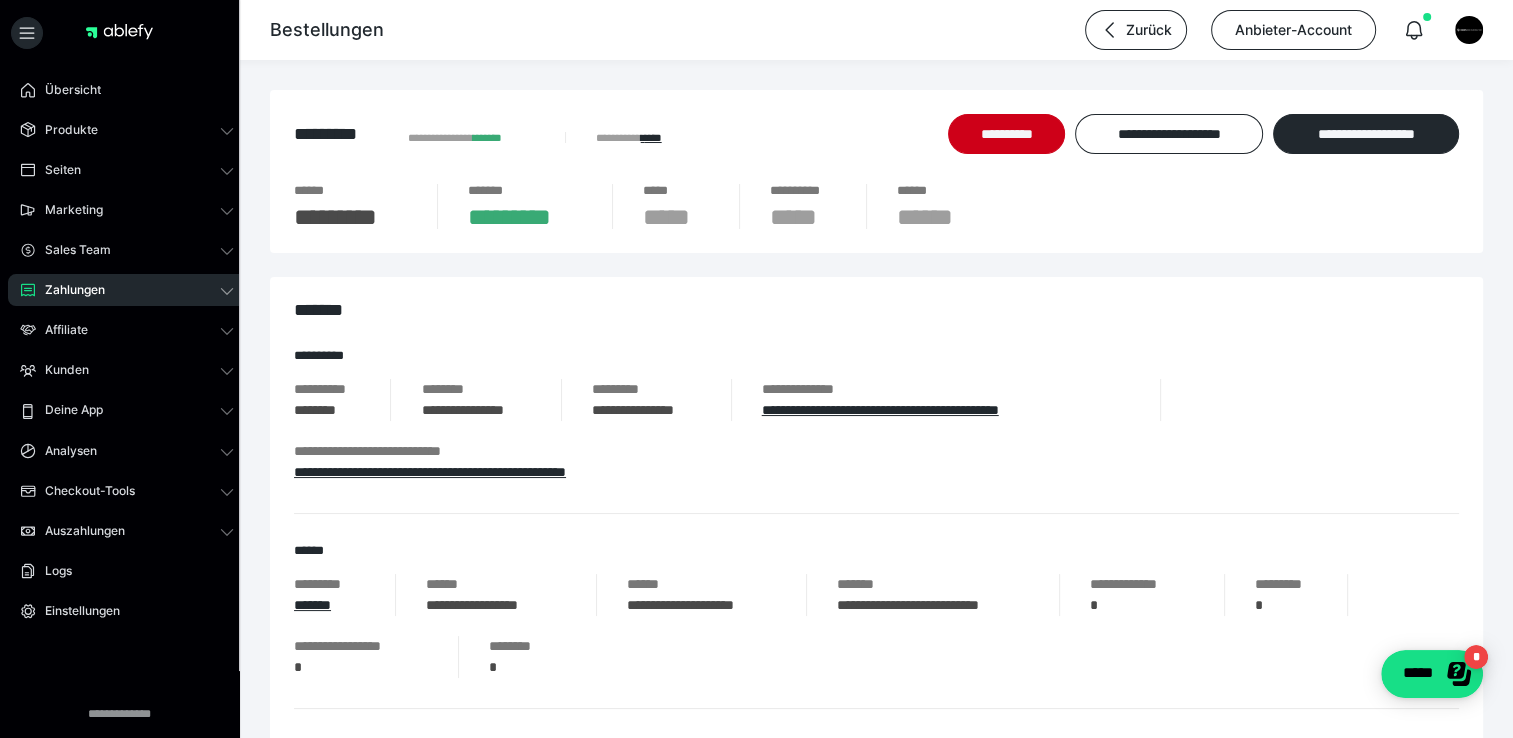 click on "Zahlungen" at bounding box center [127, 290] 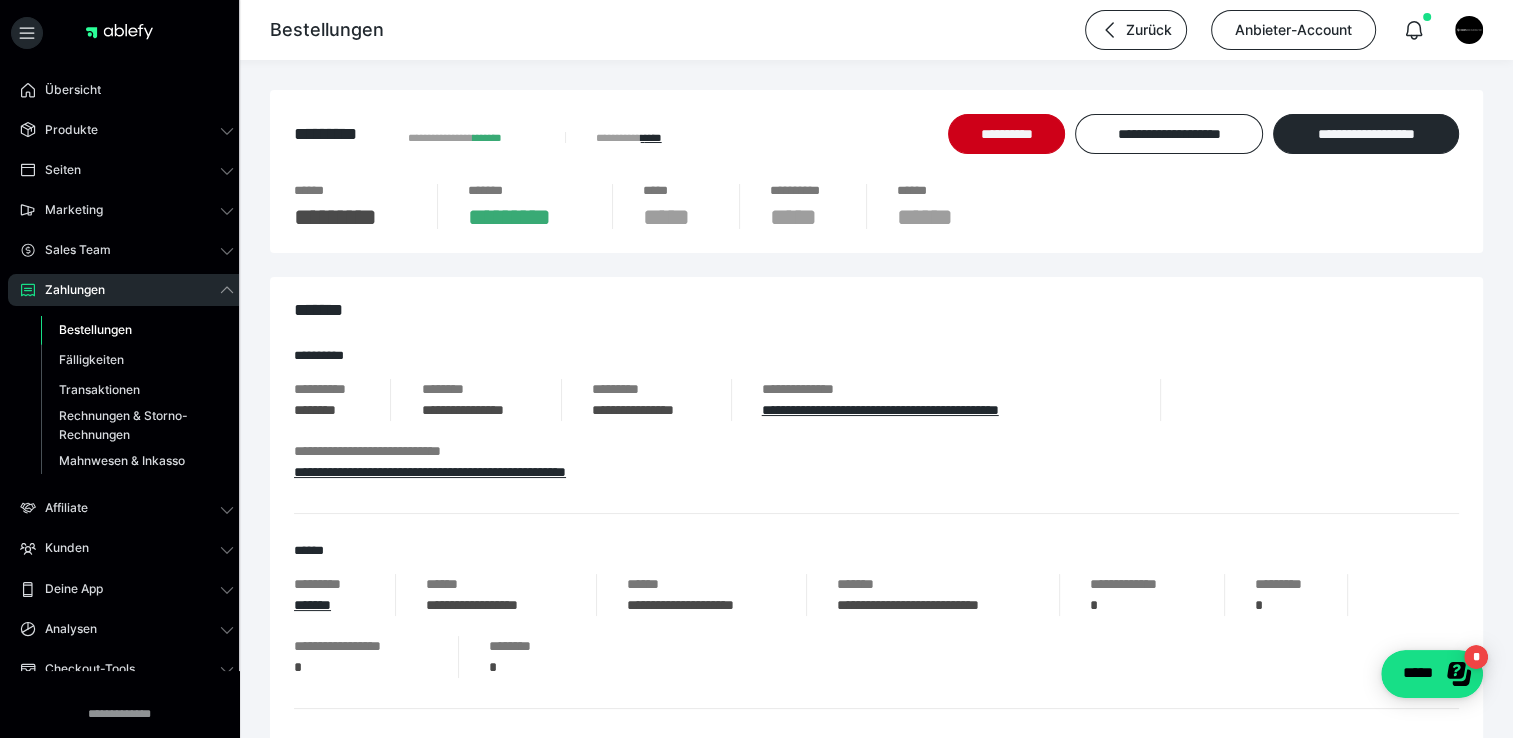 click on "Bestellungen" at bounding box center [95, 329] 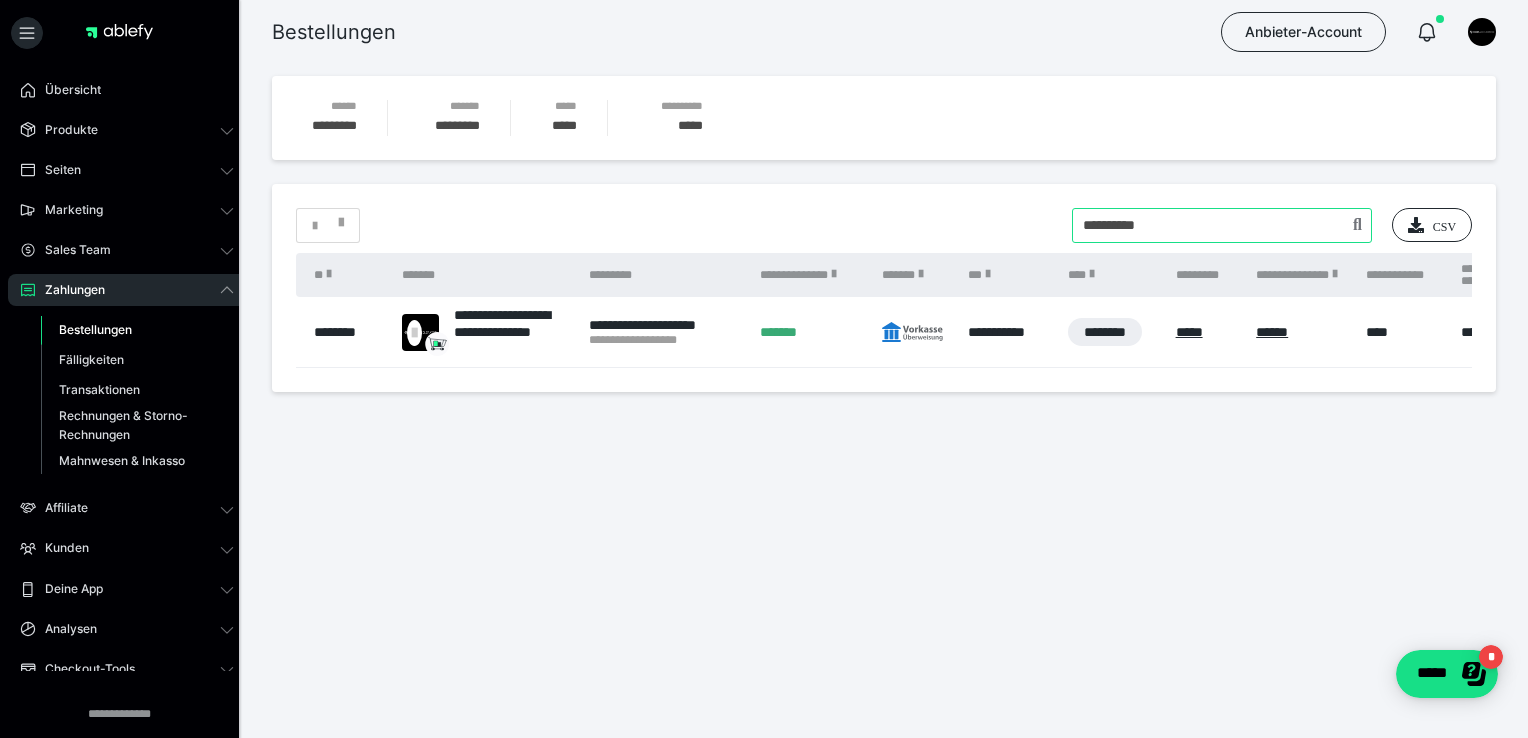 click at bounding box center [1222, 225] 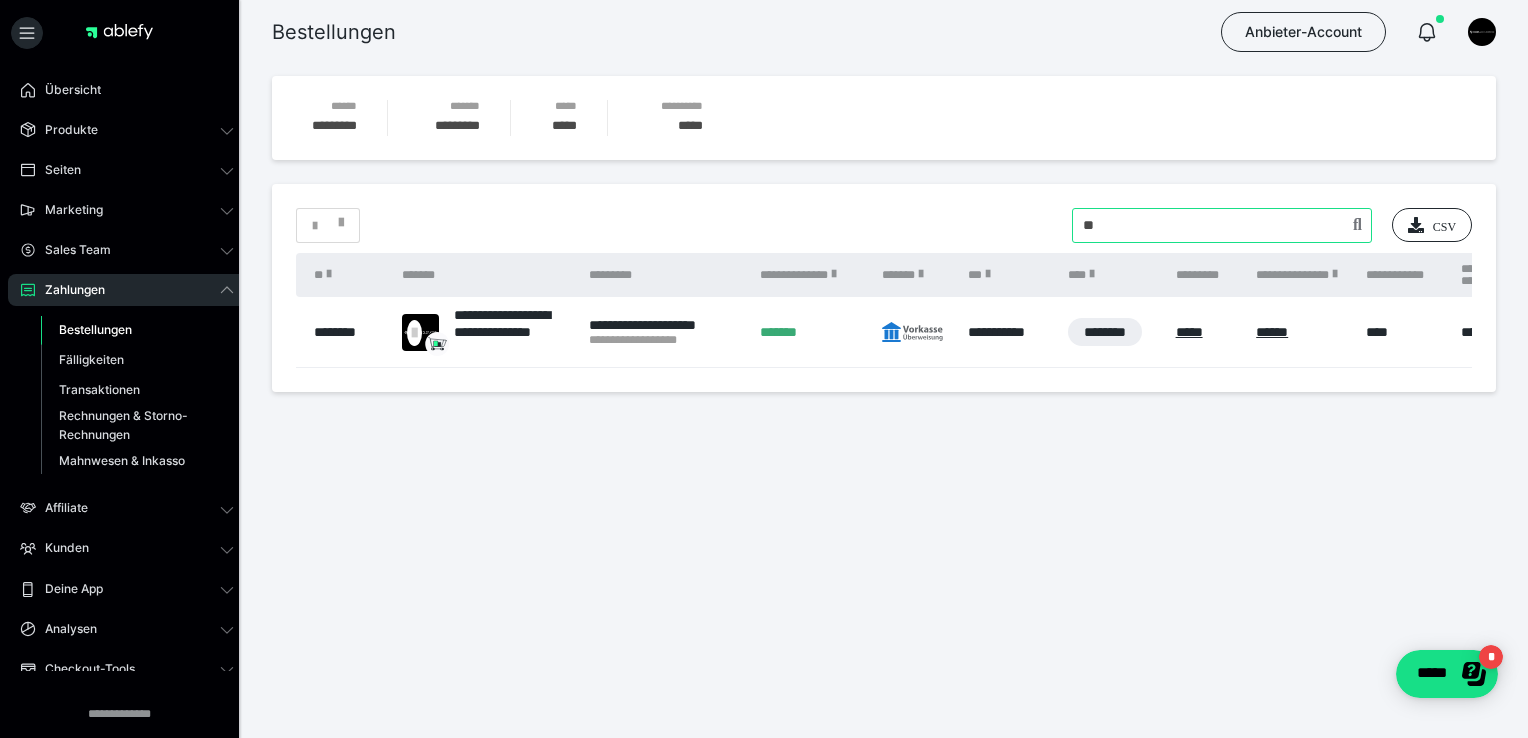 type on "*" 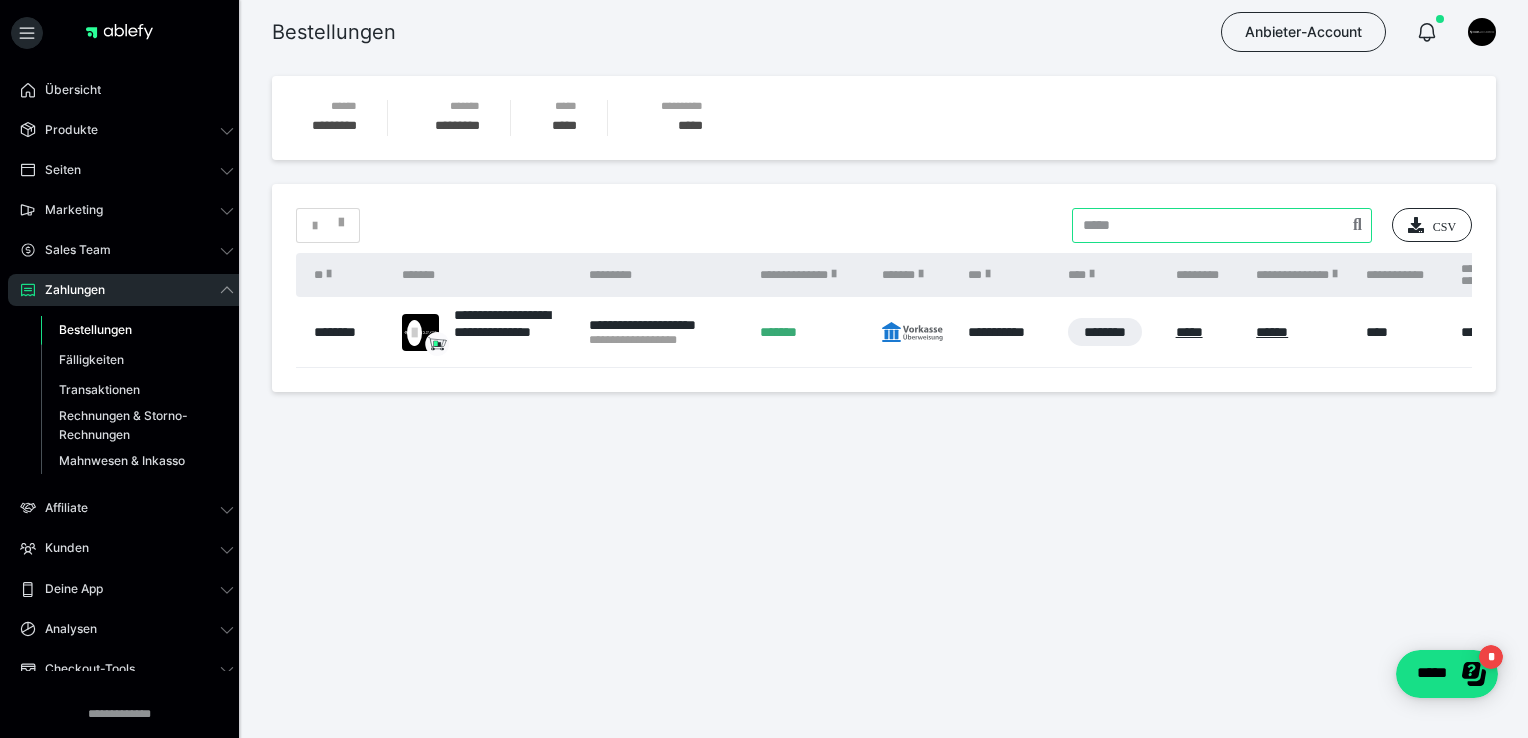 paste on "**********" 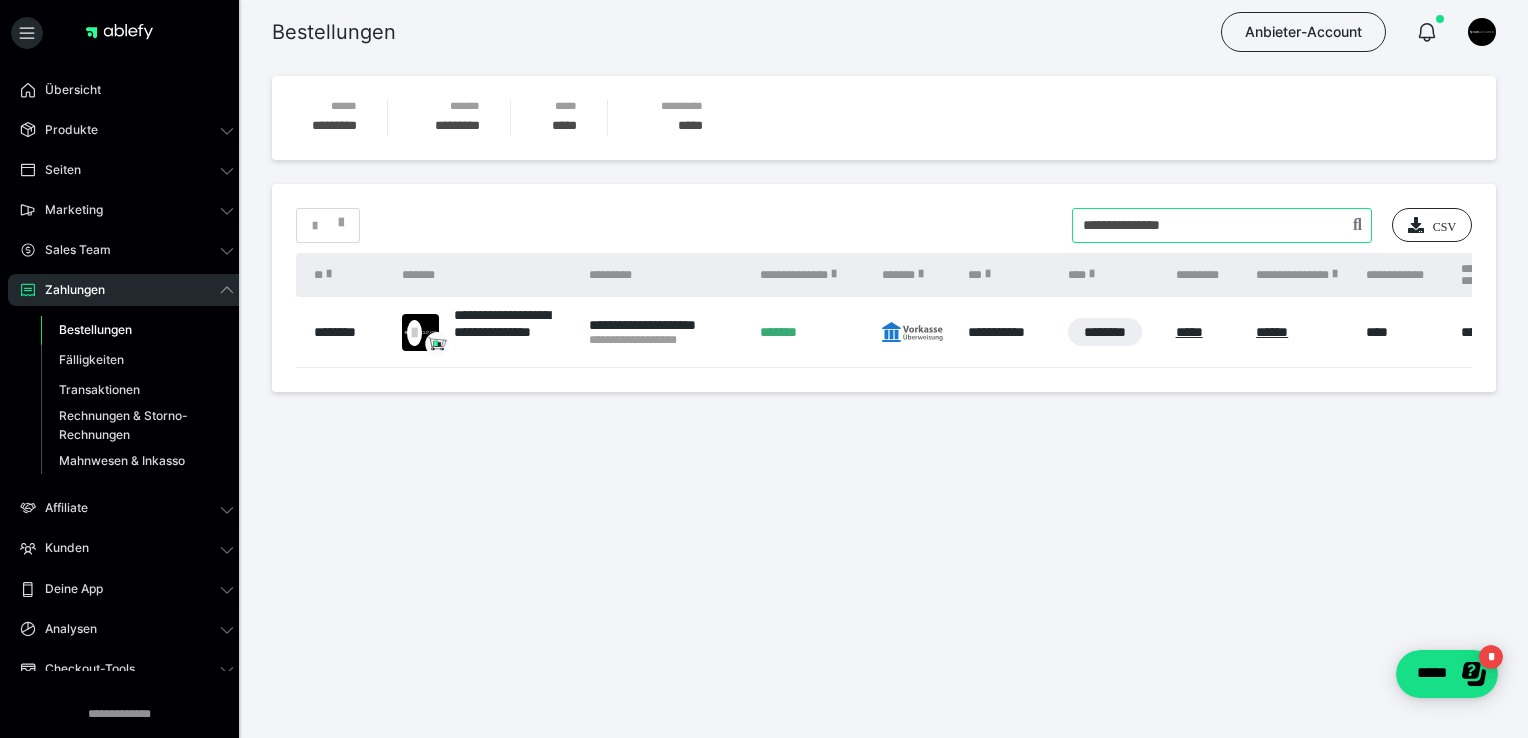 type on "**********" 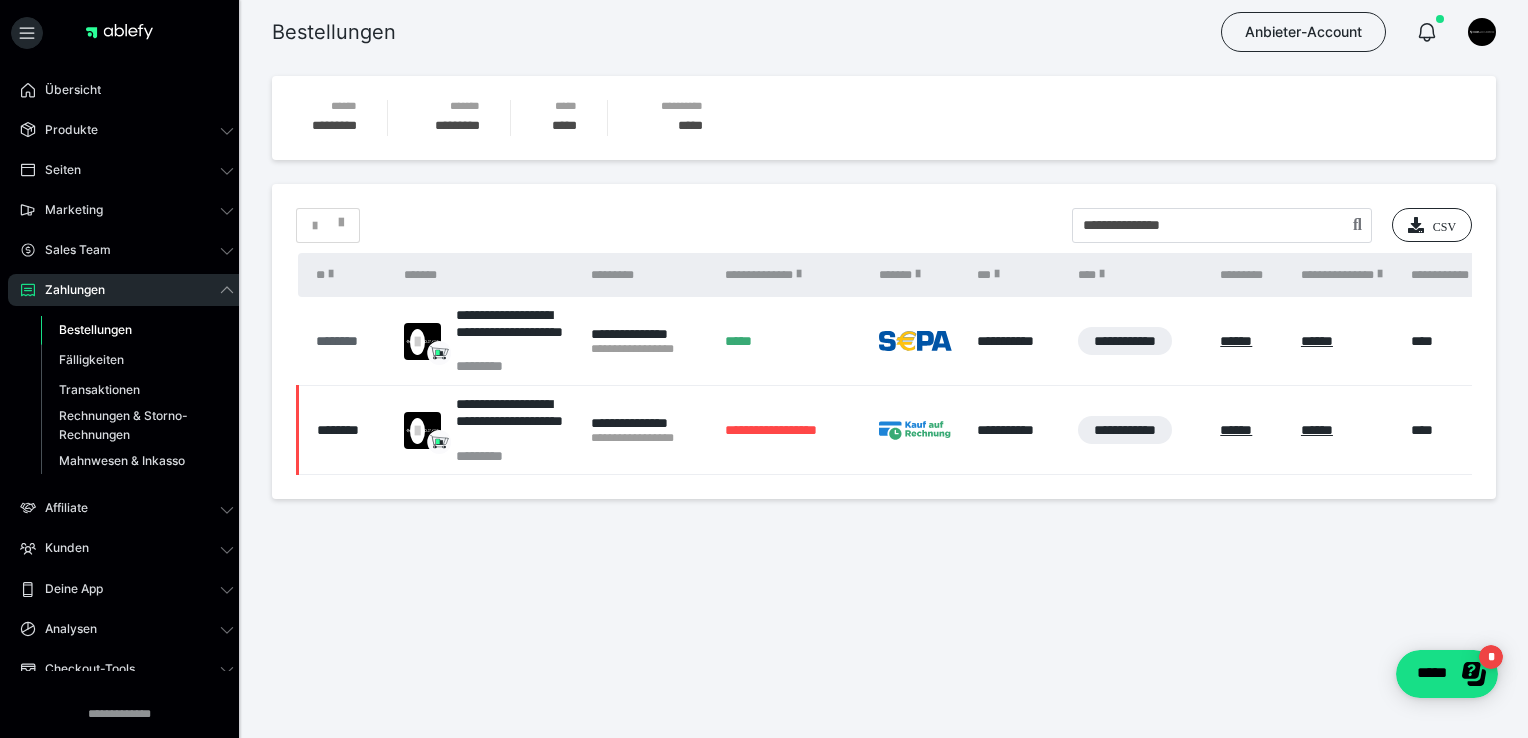 click on "********" at bounding box center [350, 341] 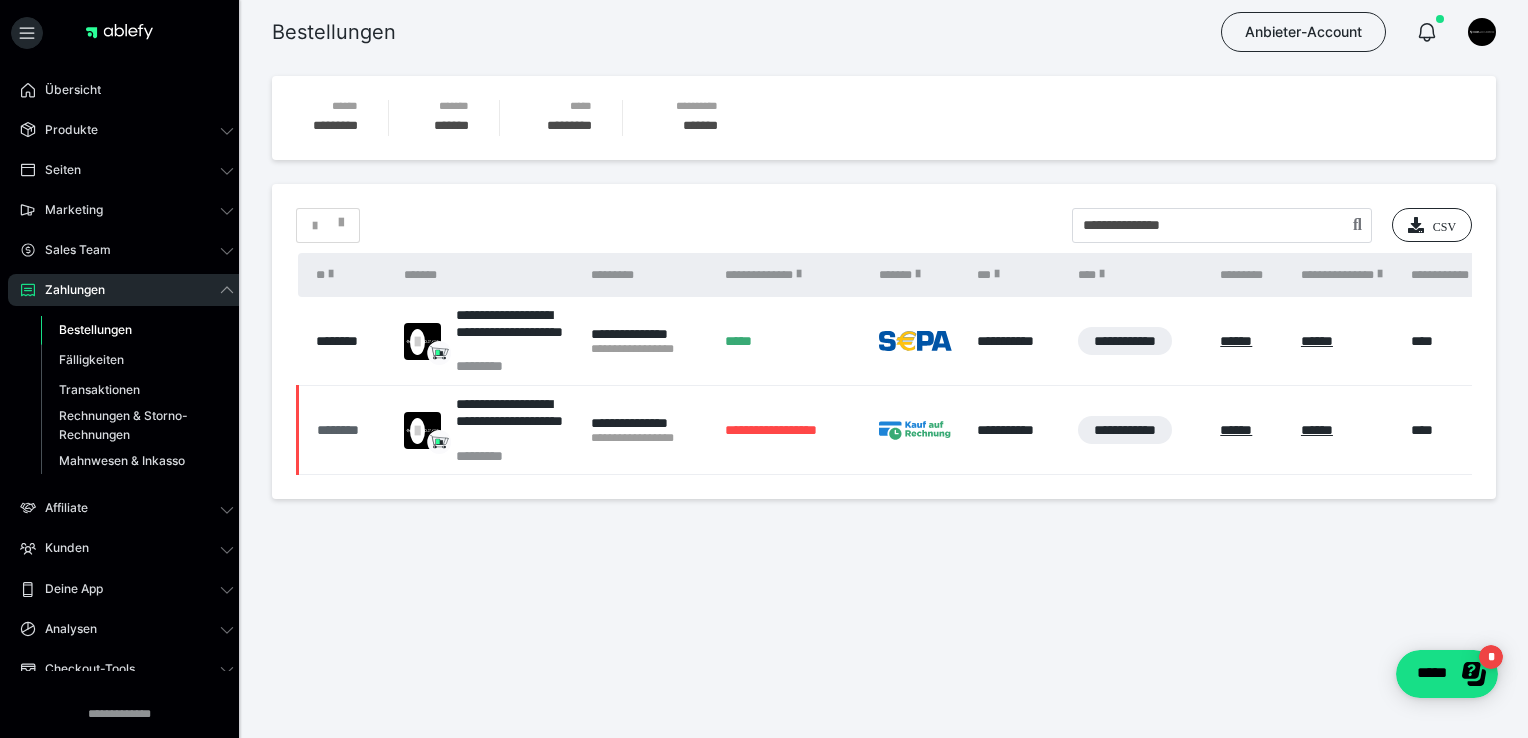 click on "********" at bounding box center (350, 430) 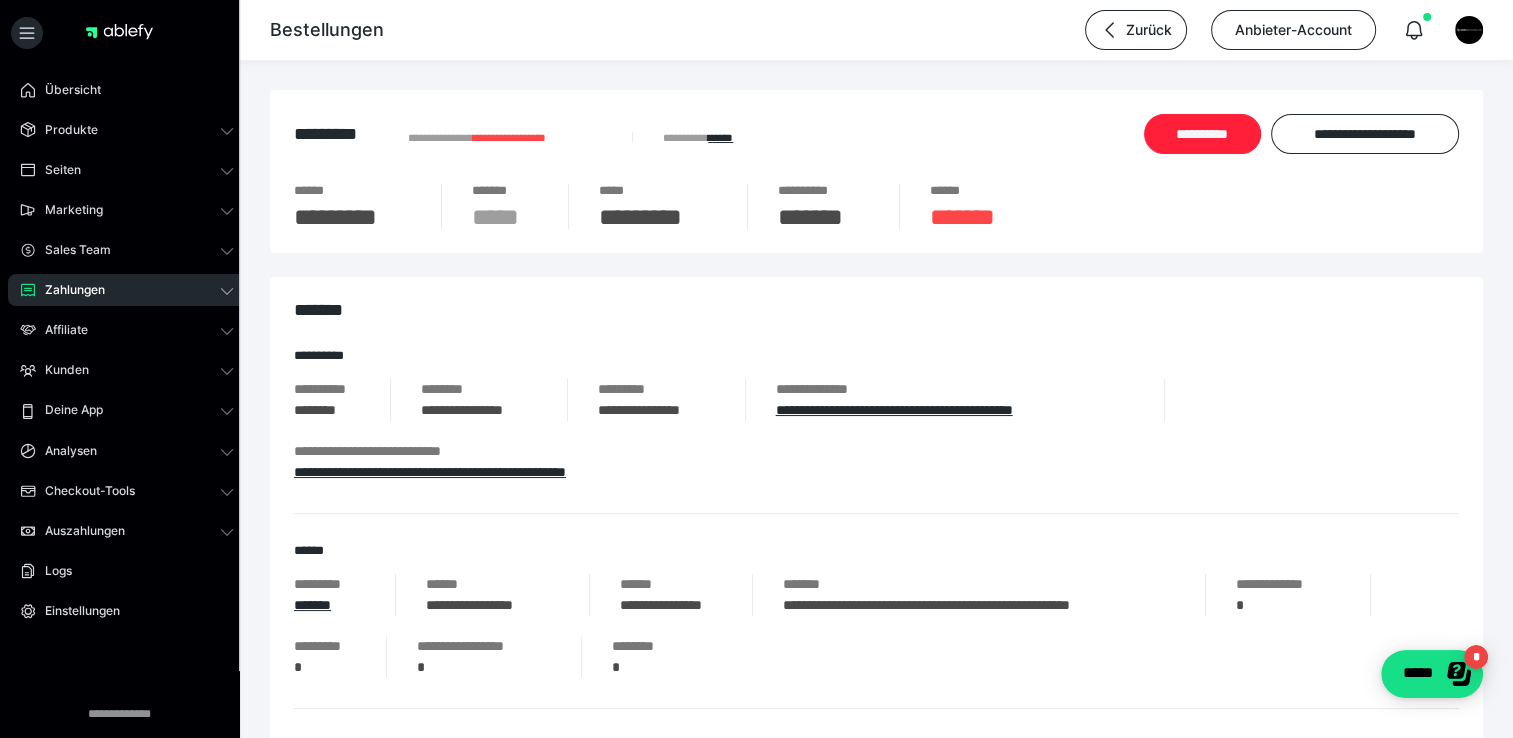 click on "**********" at bounding box center [1202, 134] 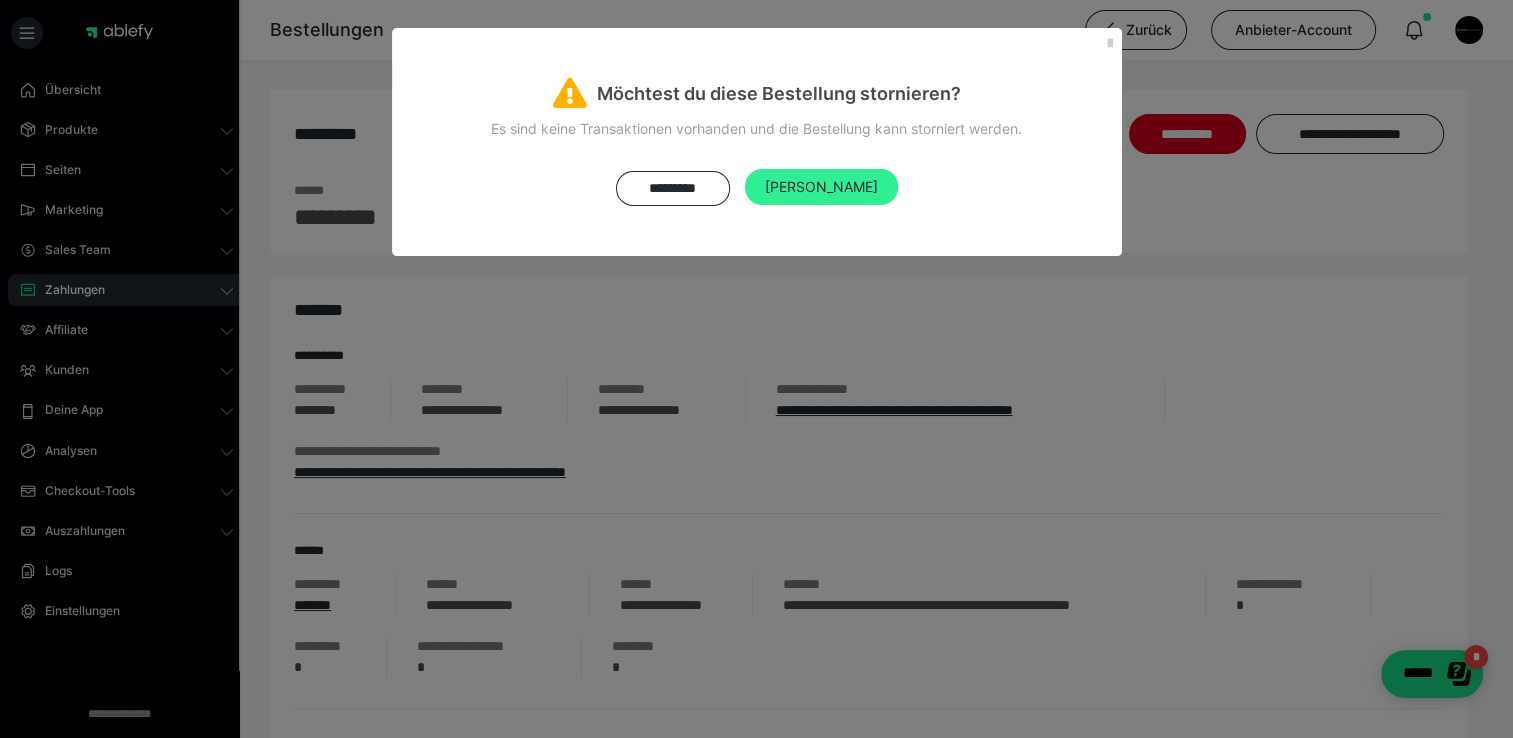click on "Ja" at bounding box center [821, 187] 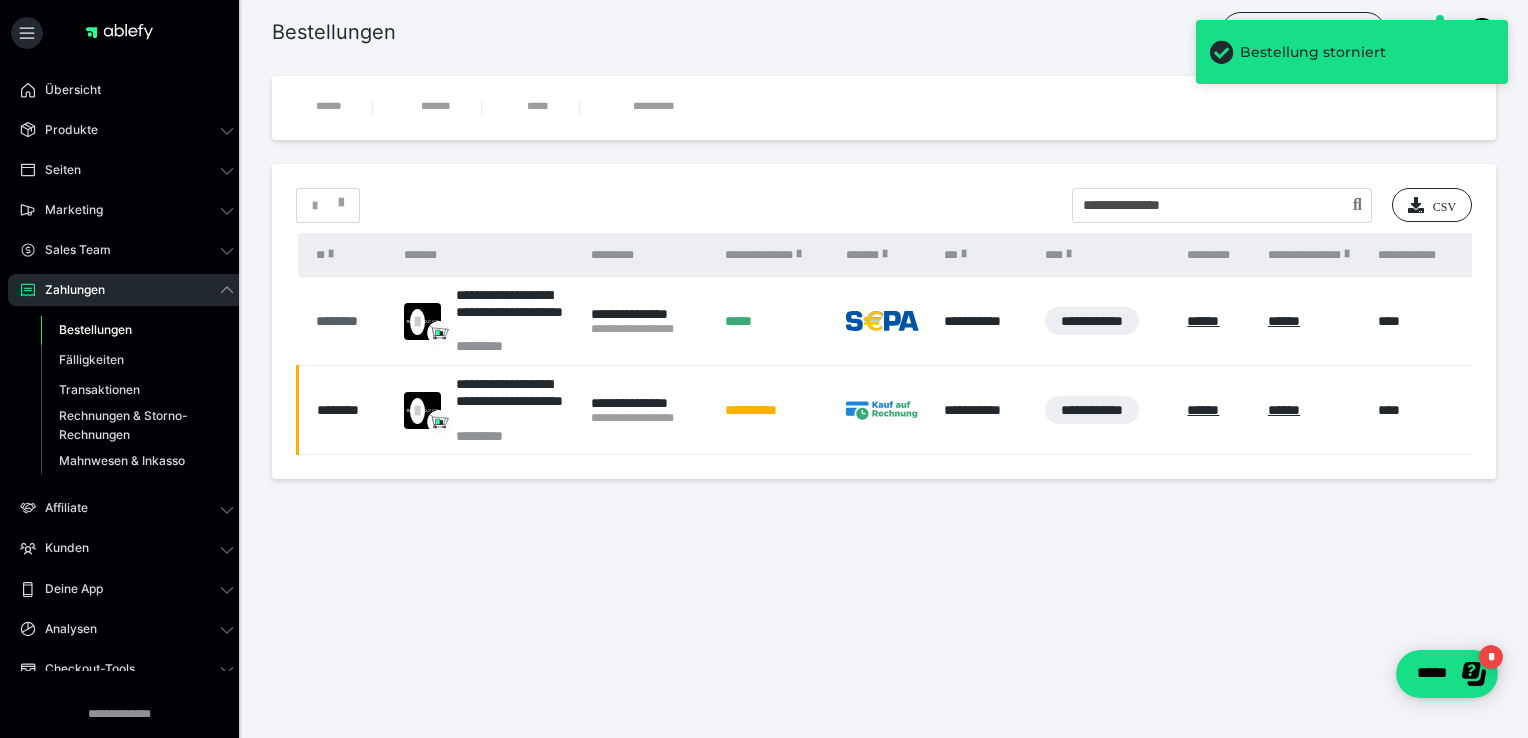 click on "********" at bounding box center (350, 321) 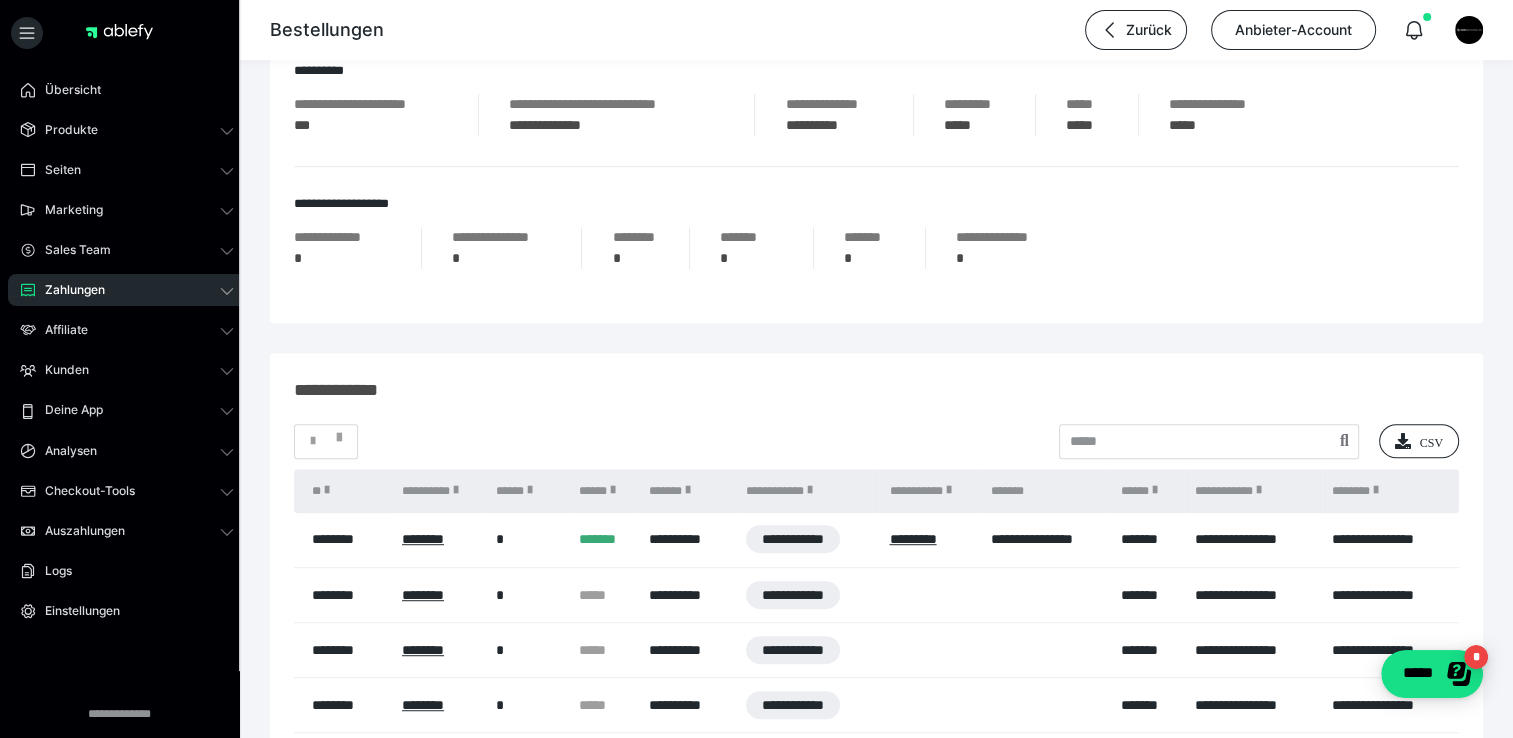 scroll, scrollTop: 1129, scrollLeft: 0, axis: vertical 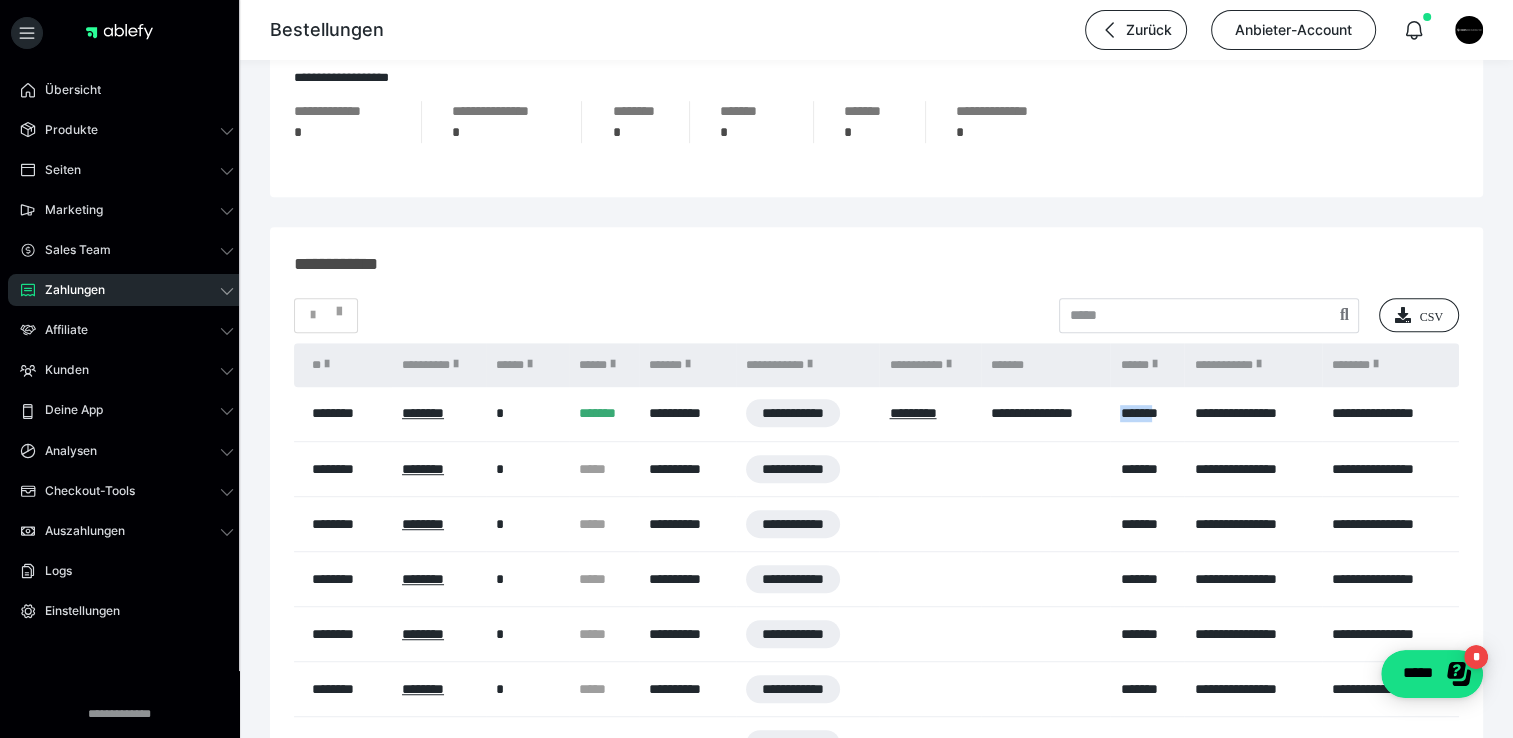 drag, startPoint x: 1122, startPoint y: 419, endPoint x: 1161, endPoint y: 422, distance: 39.115215 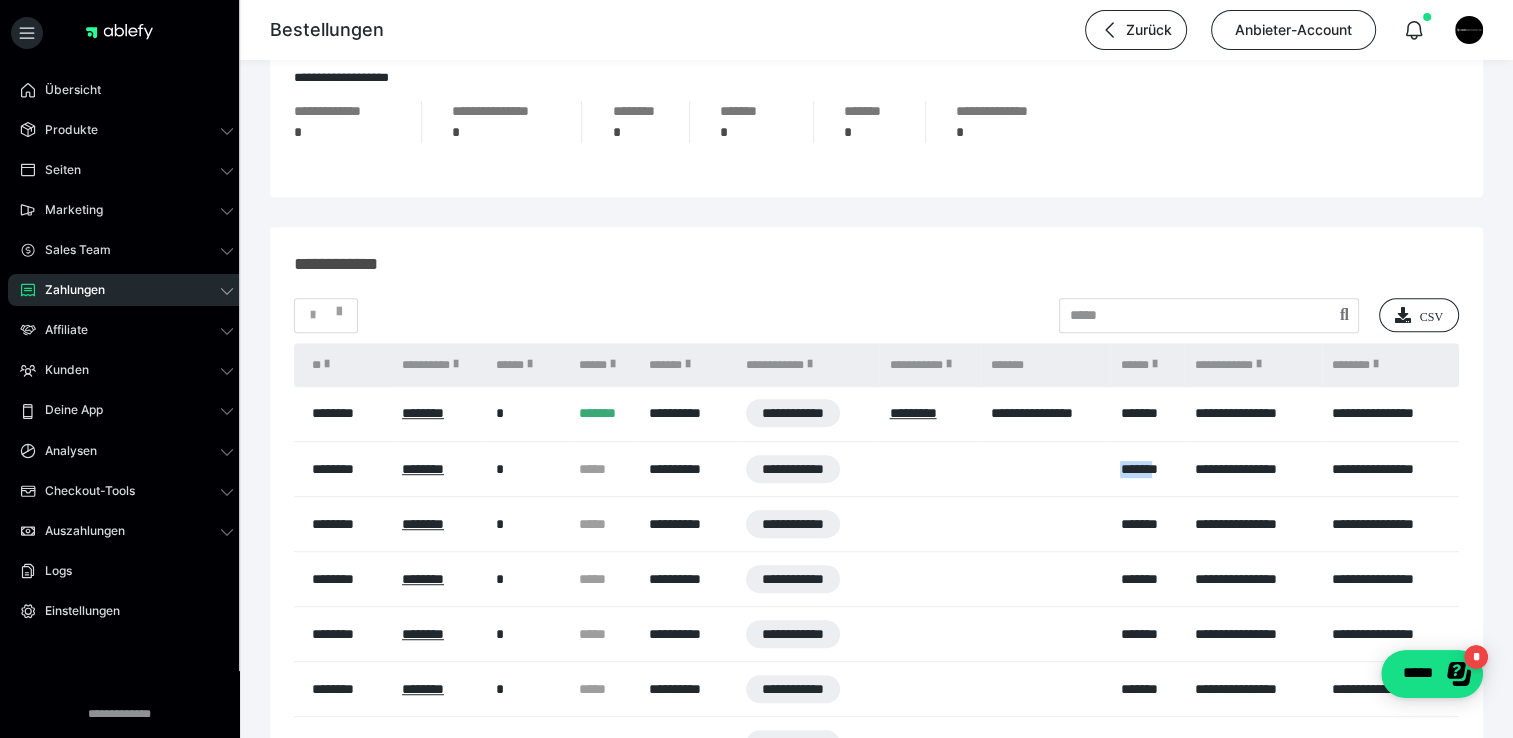 drag, startPoint x: 1119, startPoint y: 470, endPoint x: 1162, endPoint y: 472, distance: 43.046486 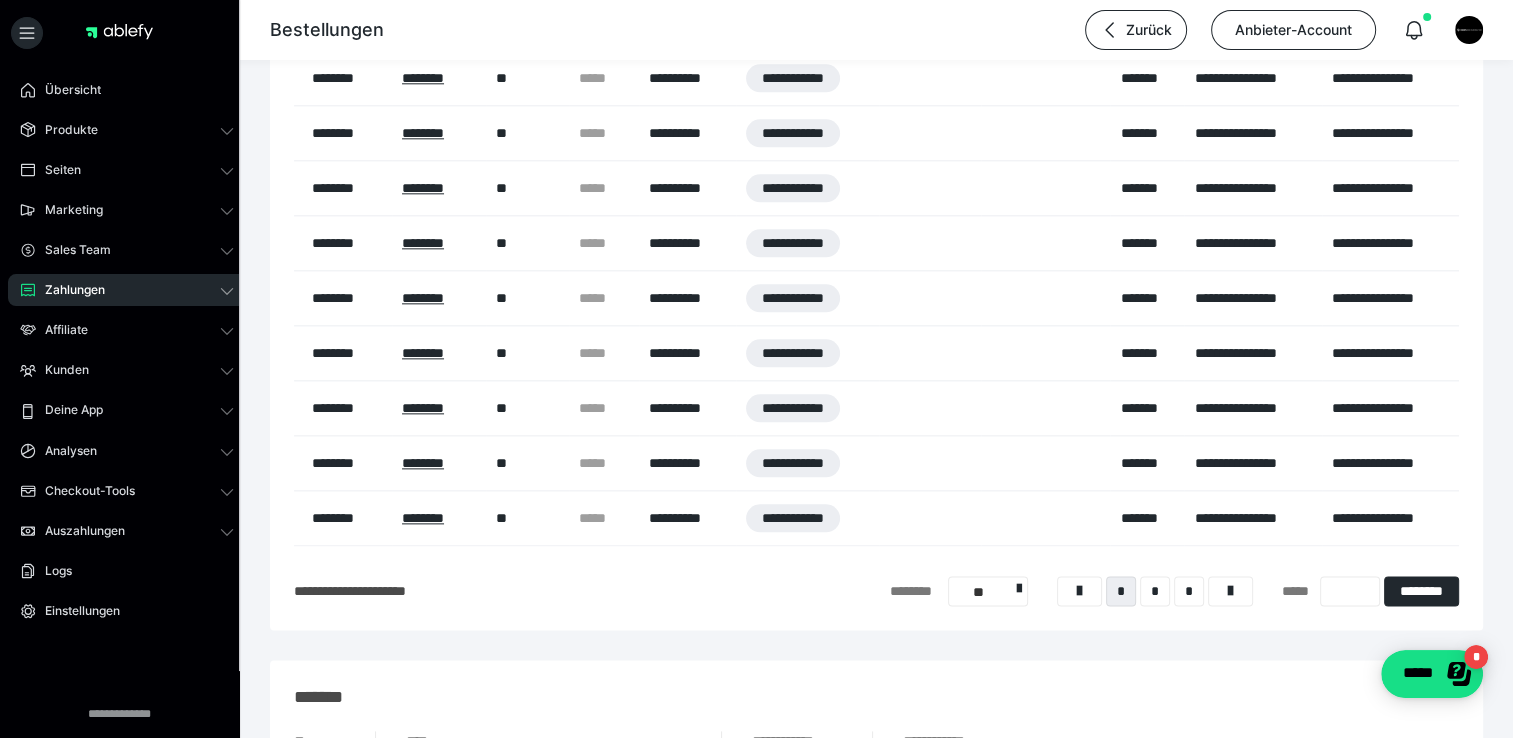 scroll, scrollTop: 2385, scrollLeft: 0, axis: vertical 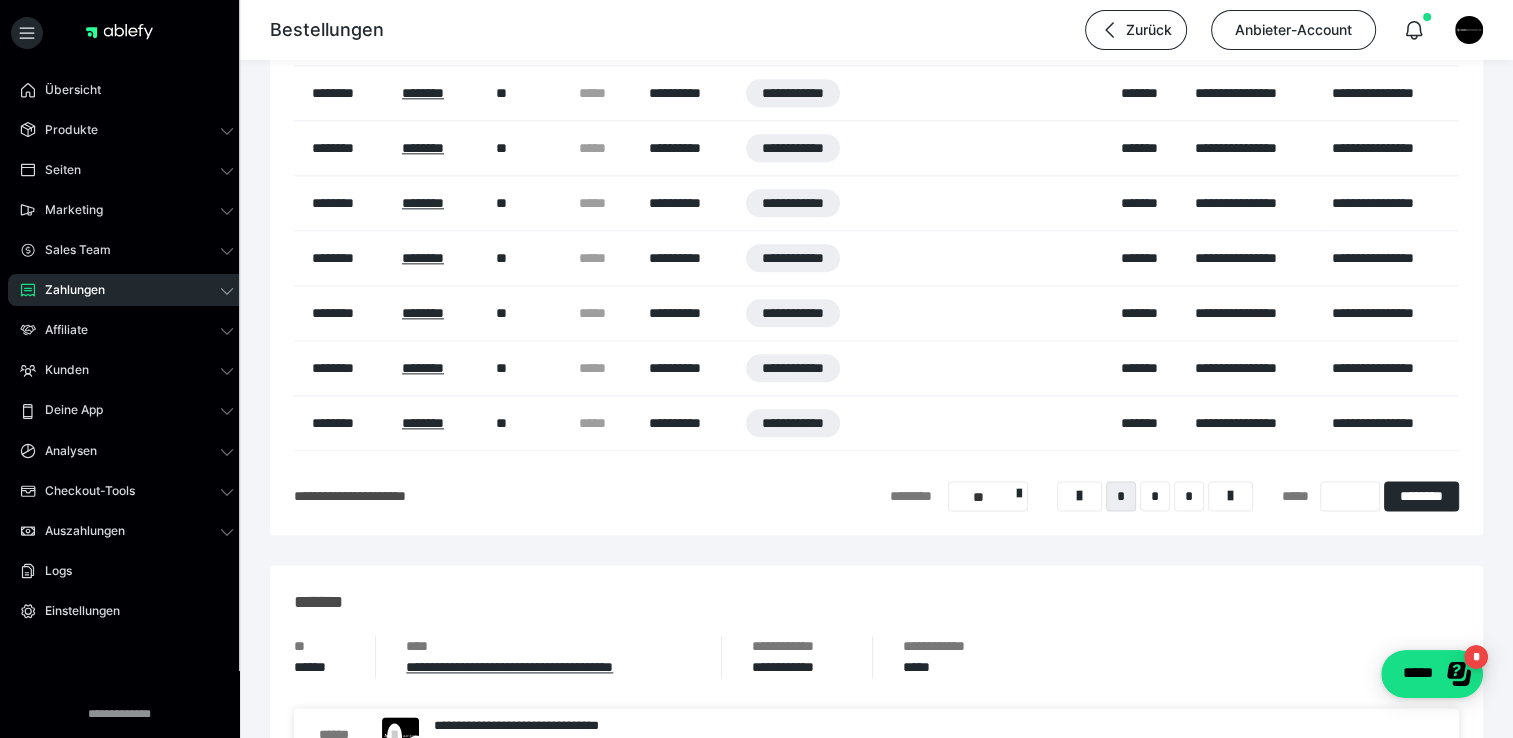 click on "Zahlungen" at bounding box center (68, 290) 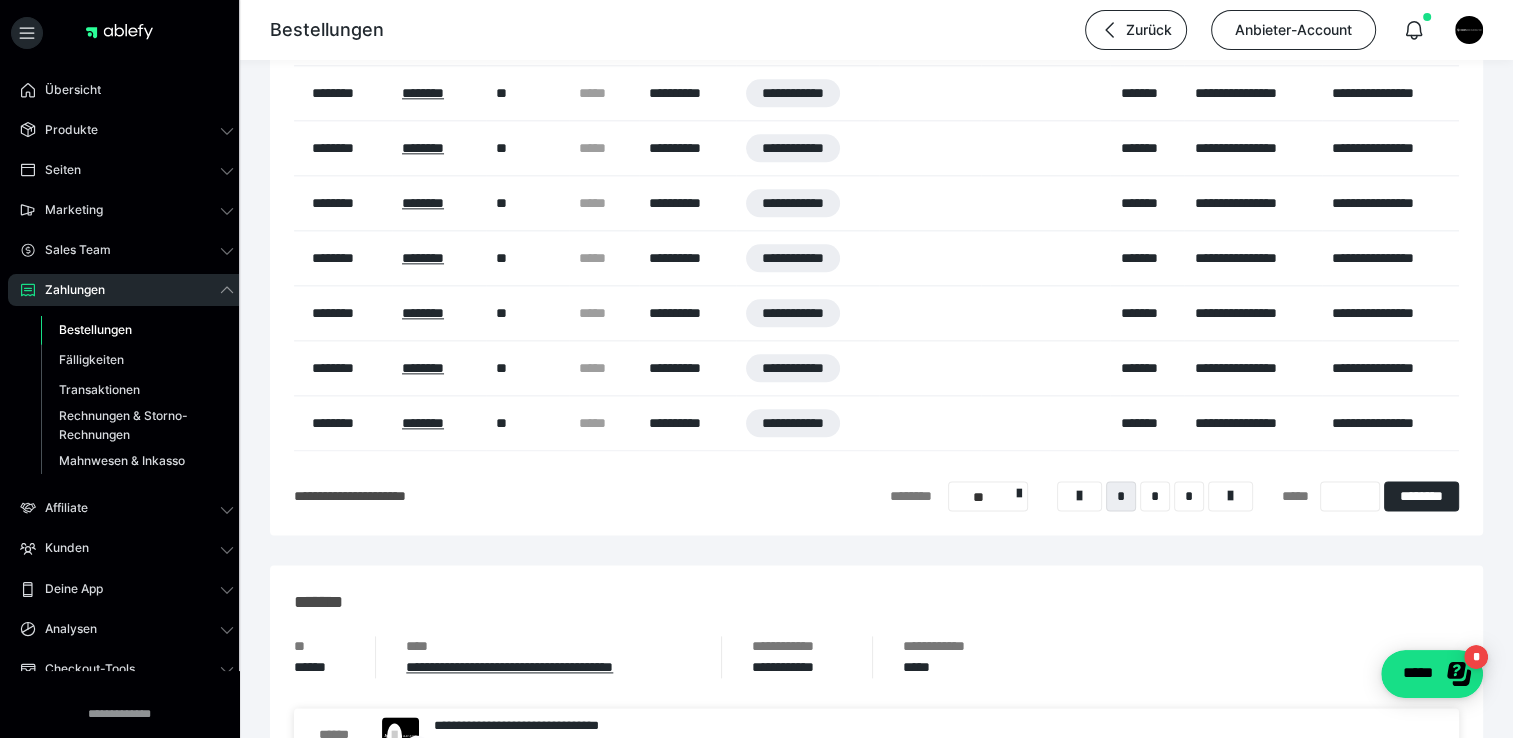 click on "Bestellungen" at bounding box center (95, 329) 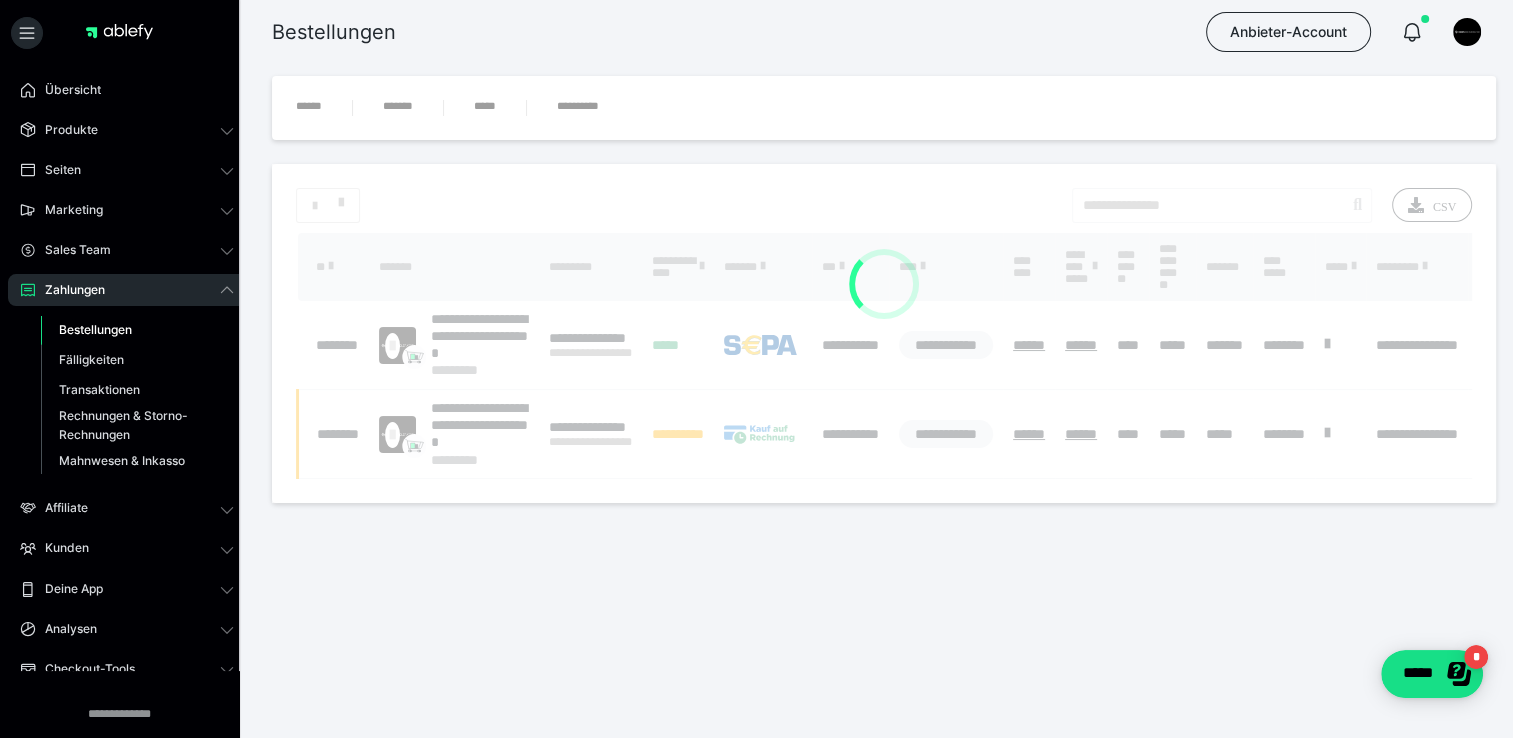scroll, scrollTop: 0, scrollLeft: 0, axis: both 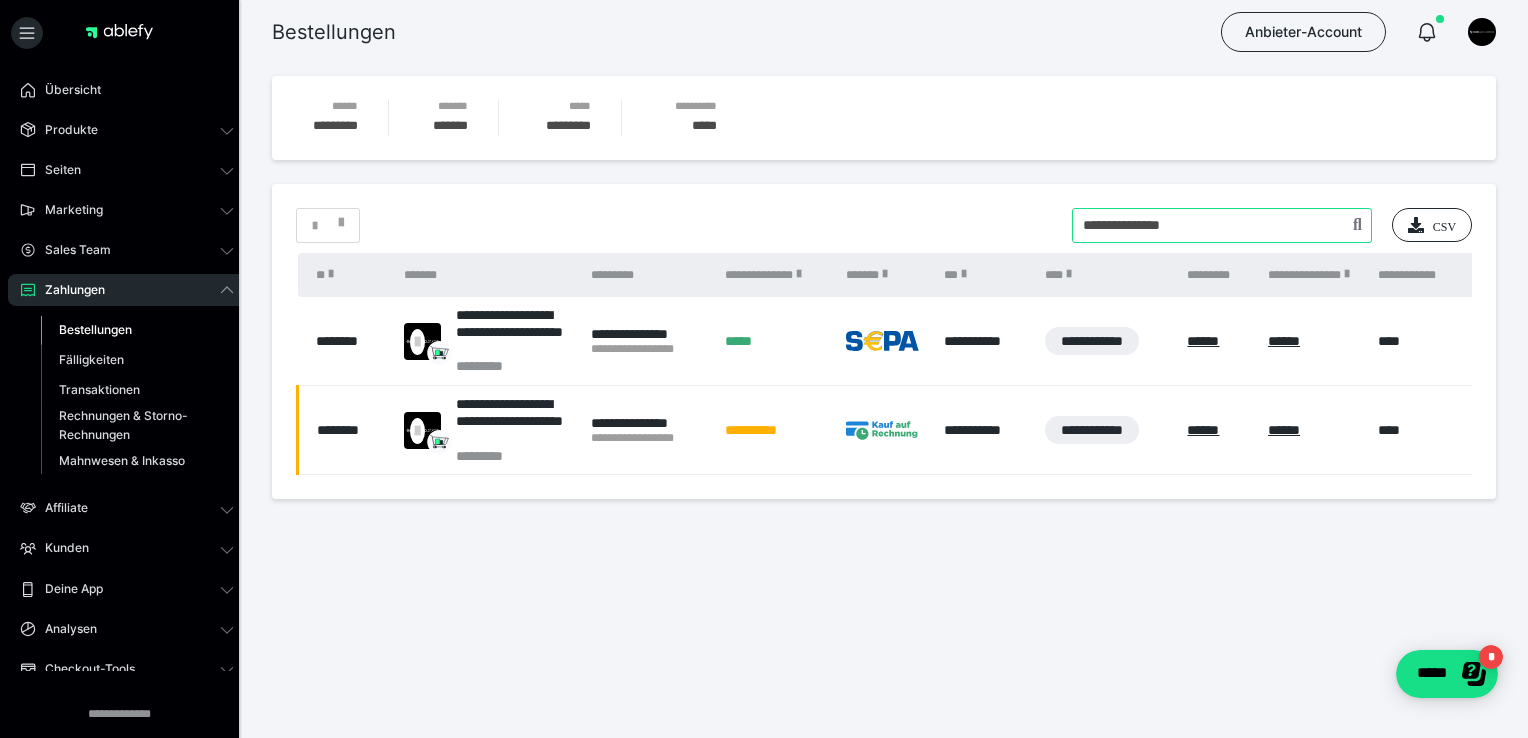 click at bounding box center (1222, 225) 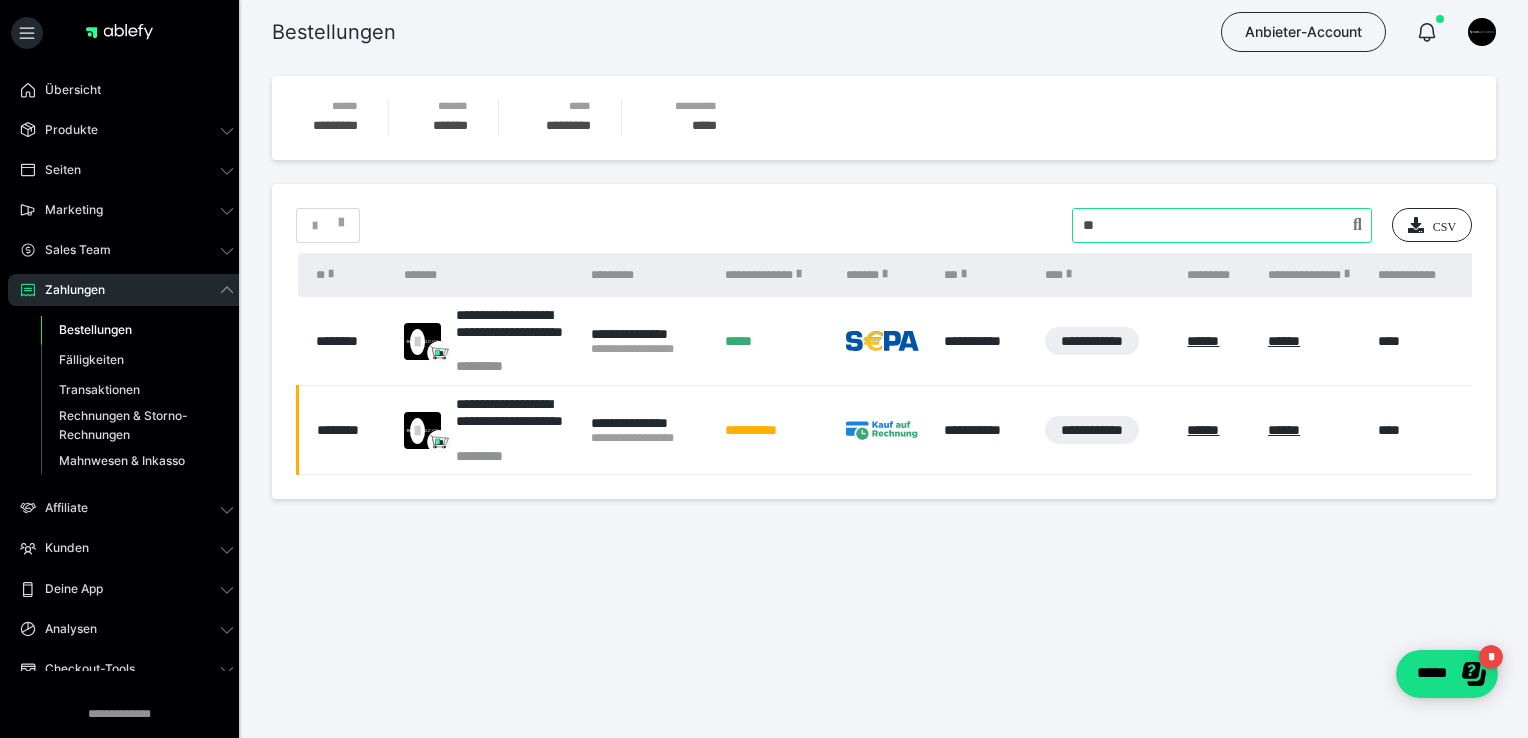 type on "*" 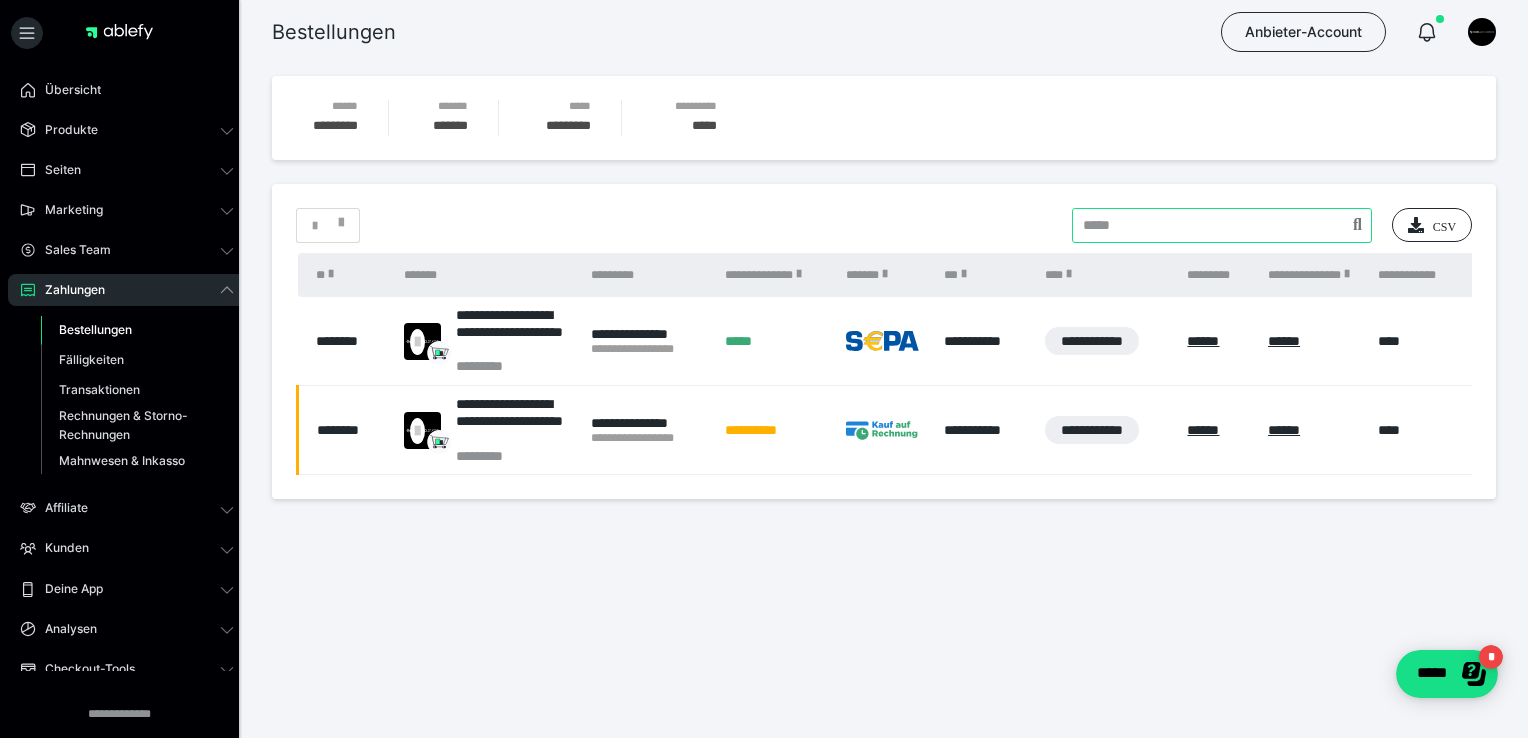 paste on "**********" 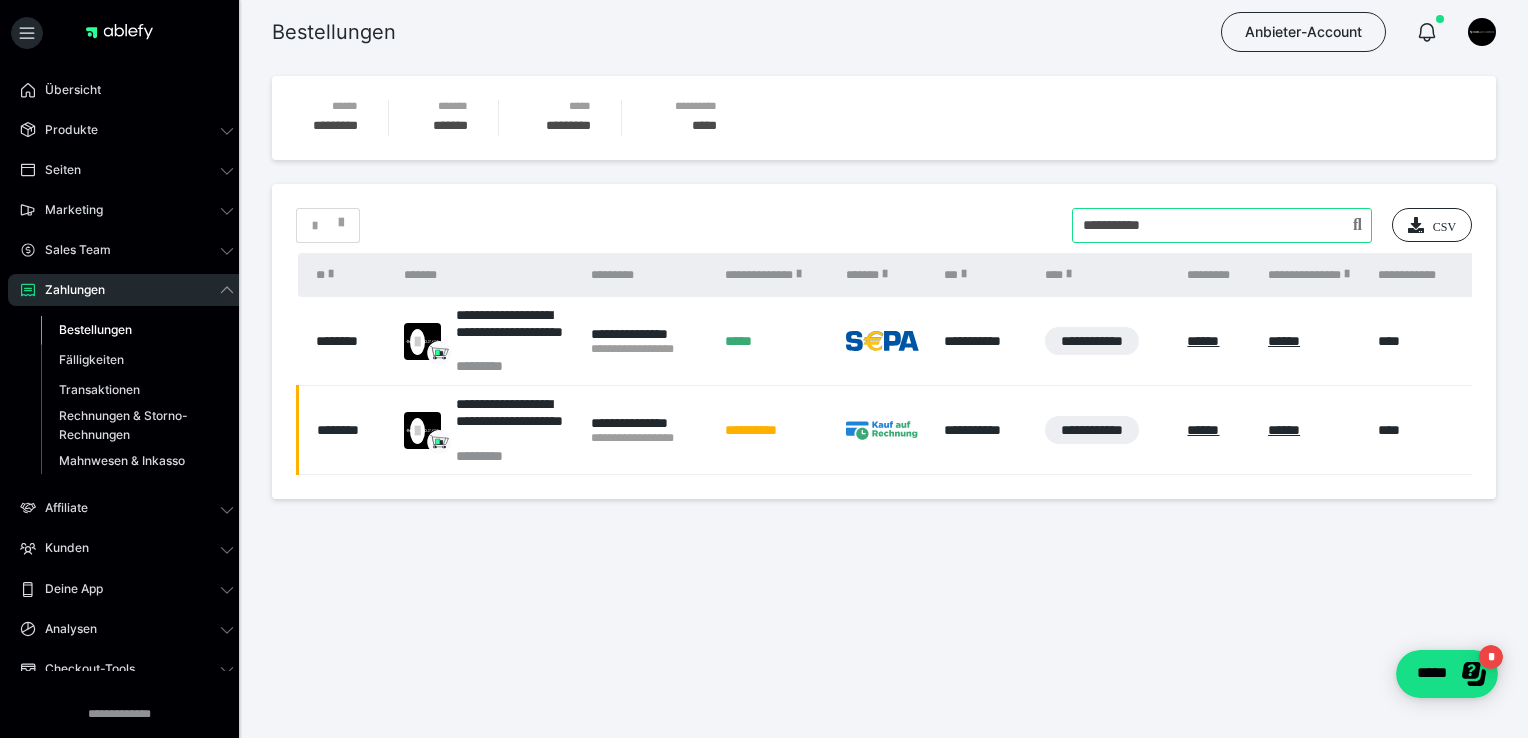 type on "**********" 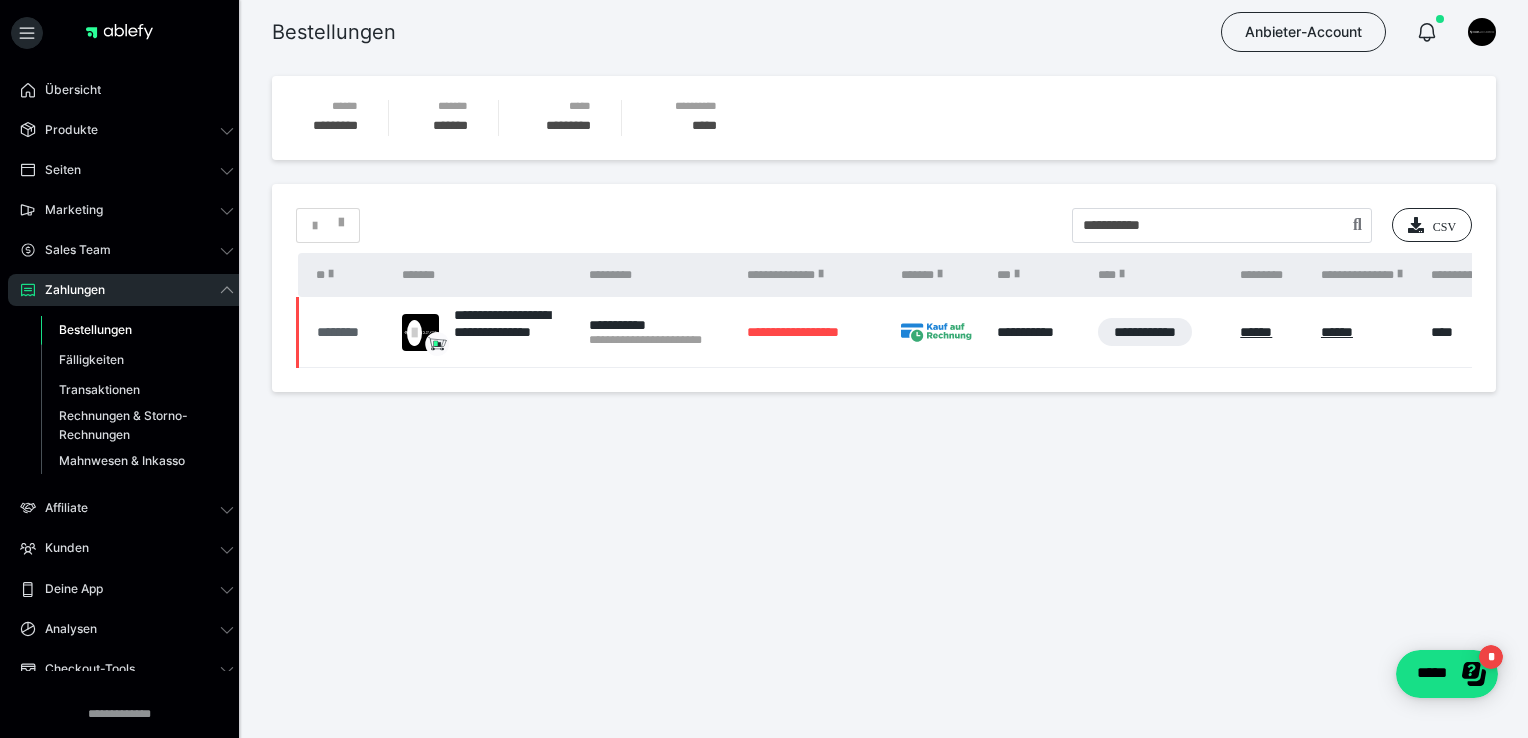 click on "********" at bounding box center (349, 332) 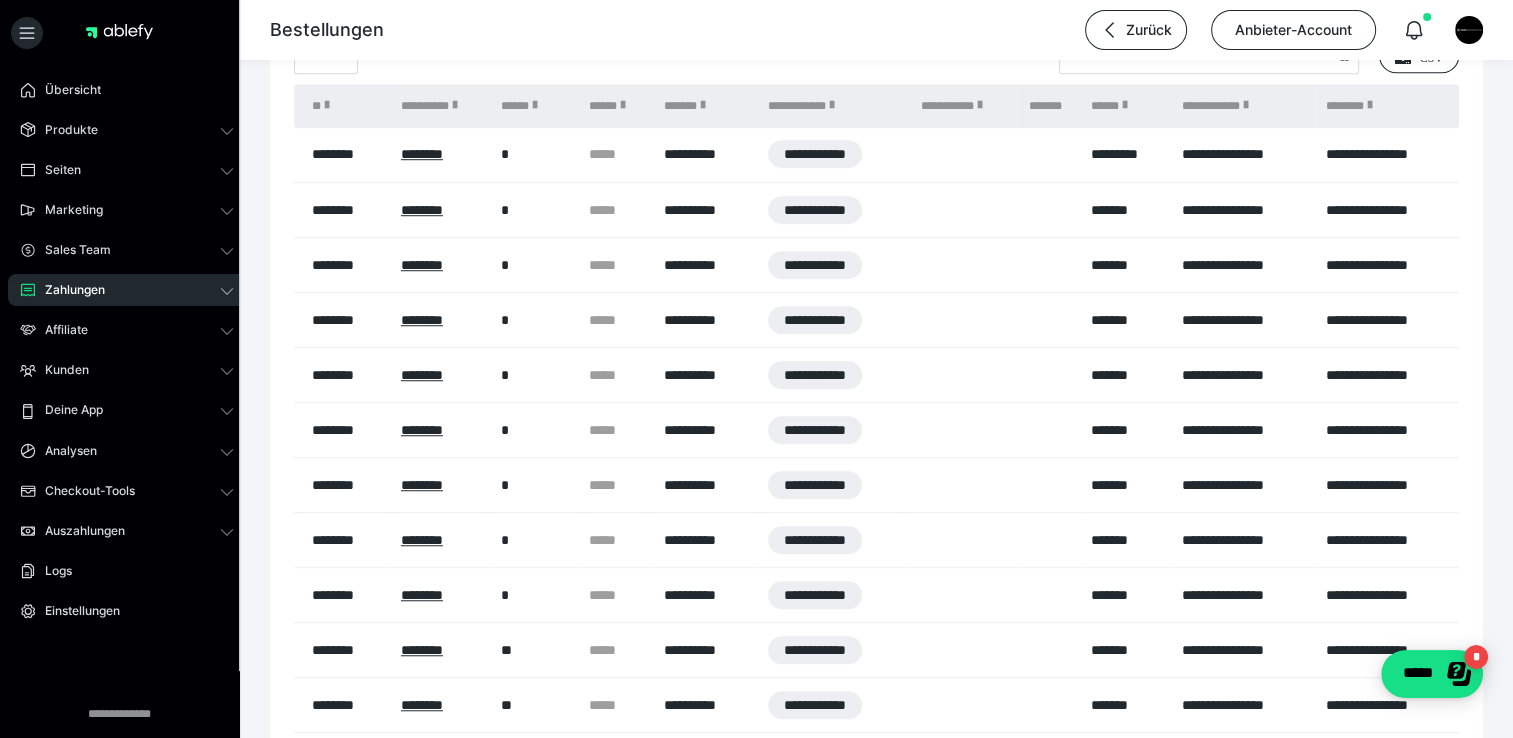 scroll, scrollTop: 1404, scrollLeft: 0, axis: vertical 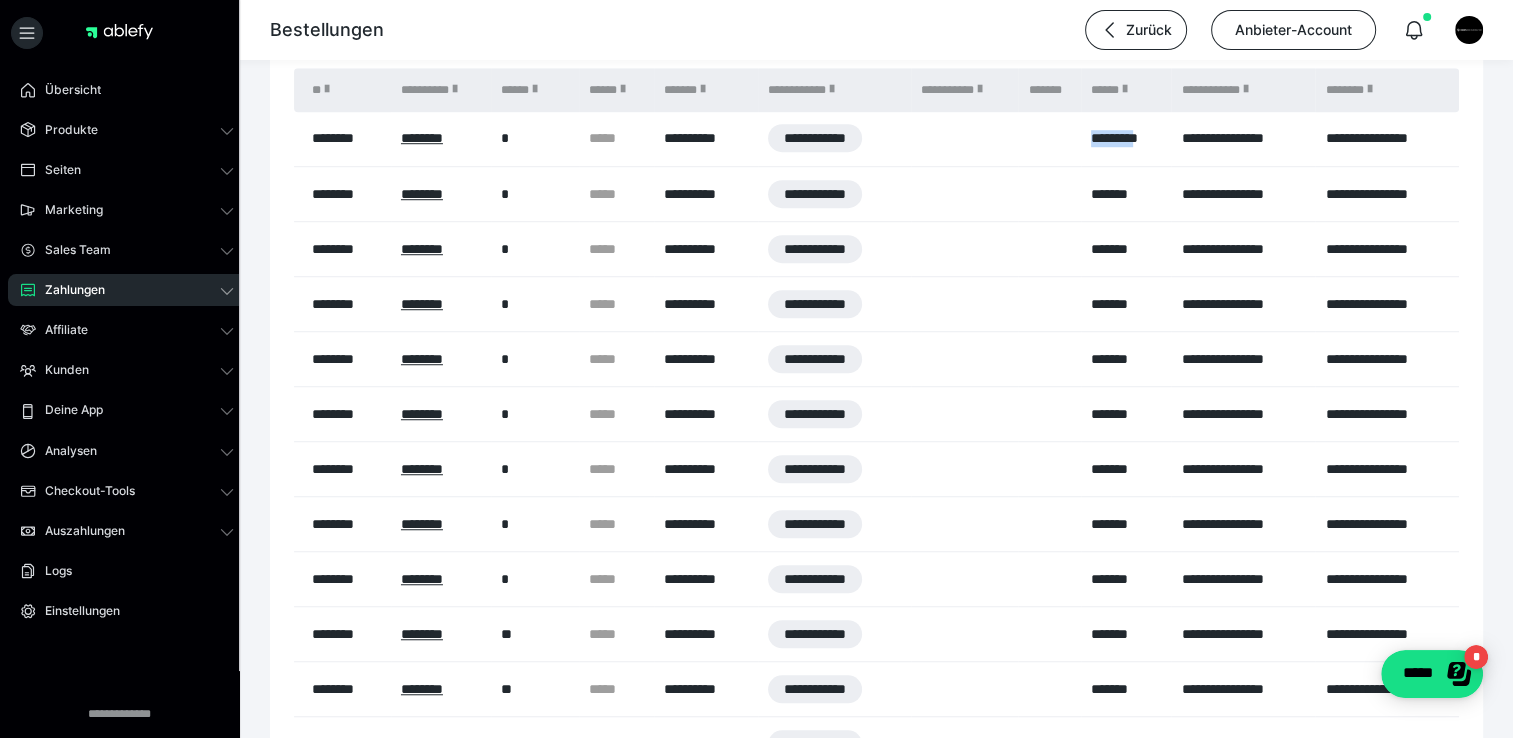 drag, startPoint x: 1068, startPoint y: 140, endPoint x: 1141, endPoint y: 142, distance: 73.02739 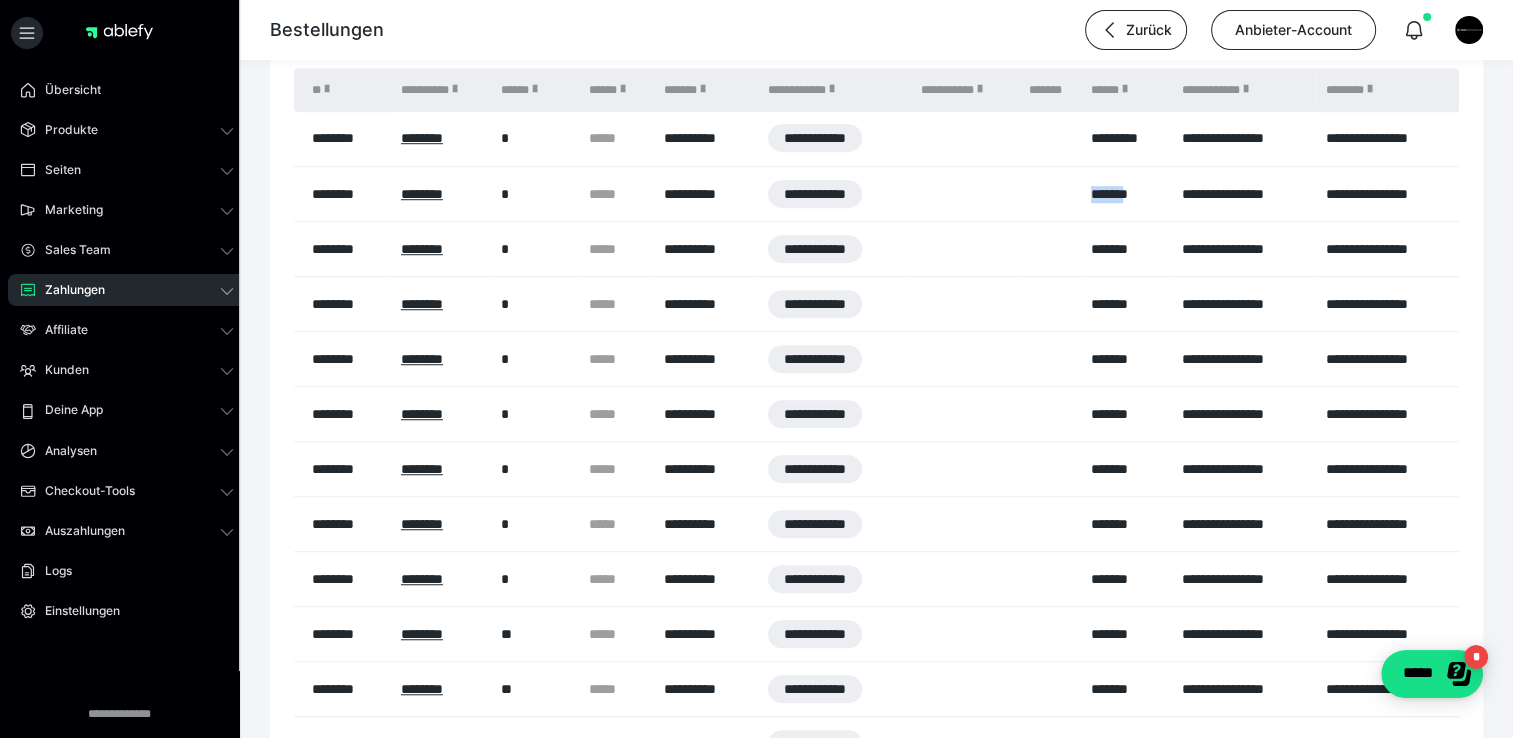 drag, startPoint x: 1087, startPoint y: 188, endPoint x: 1135, endPoint y: 204, distance: 50.596443 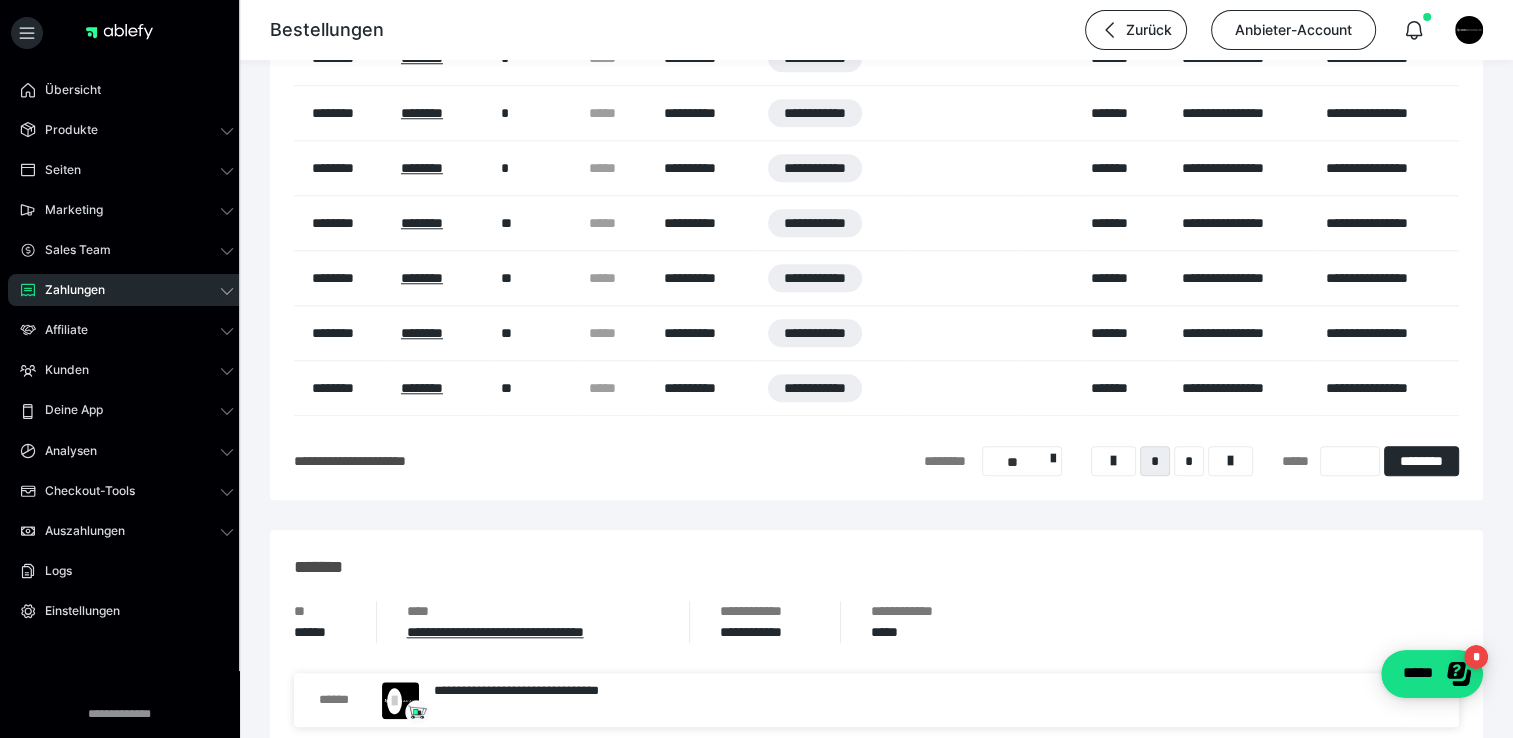 scroll, scrollTop: 1879, scrollLeft: 0, axis: vertical 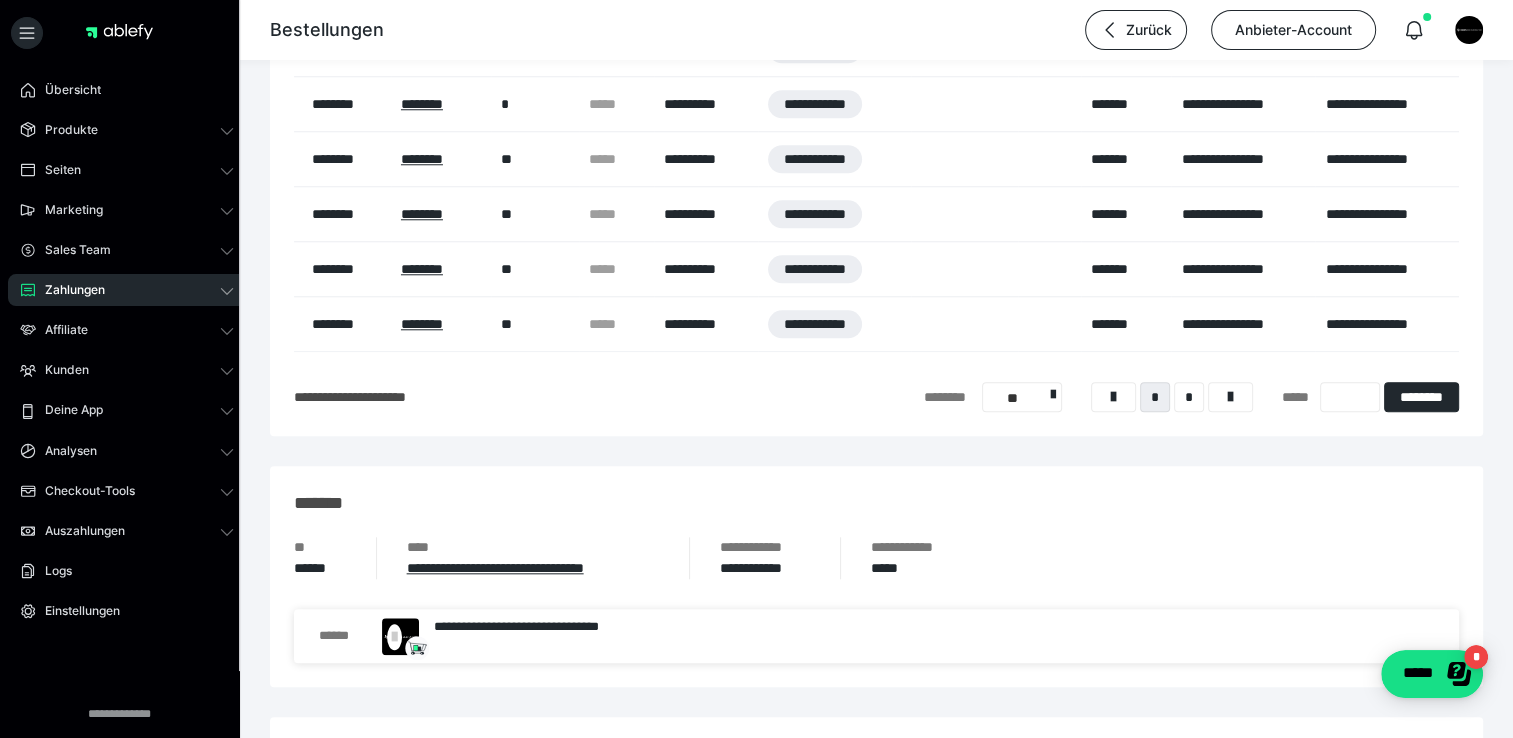 click on "Zahlungen" at bounding box center [68, 290] 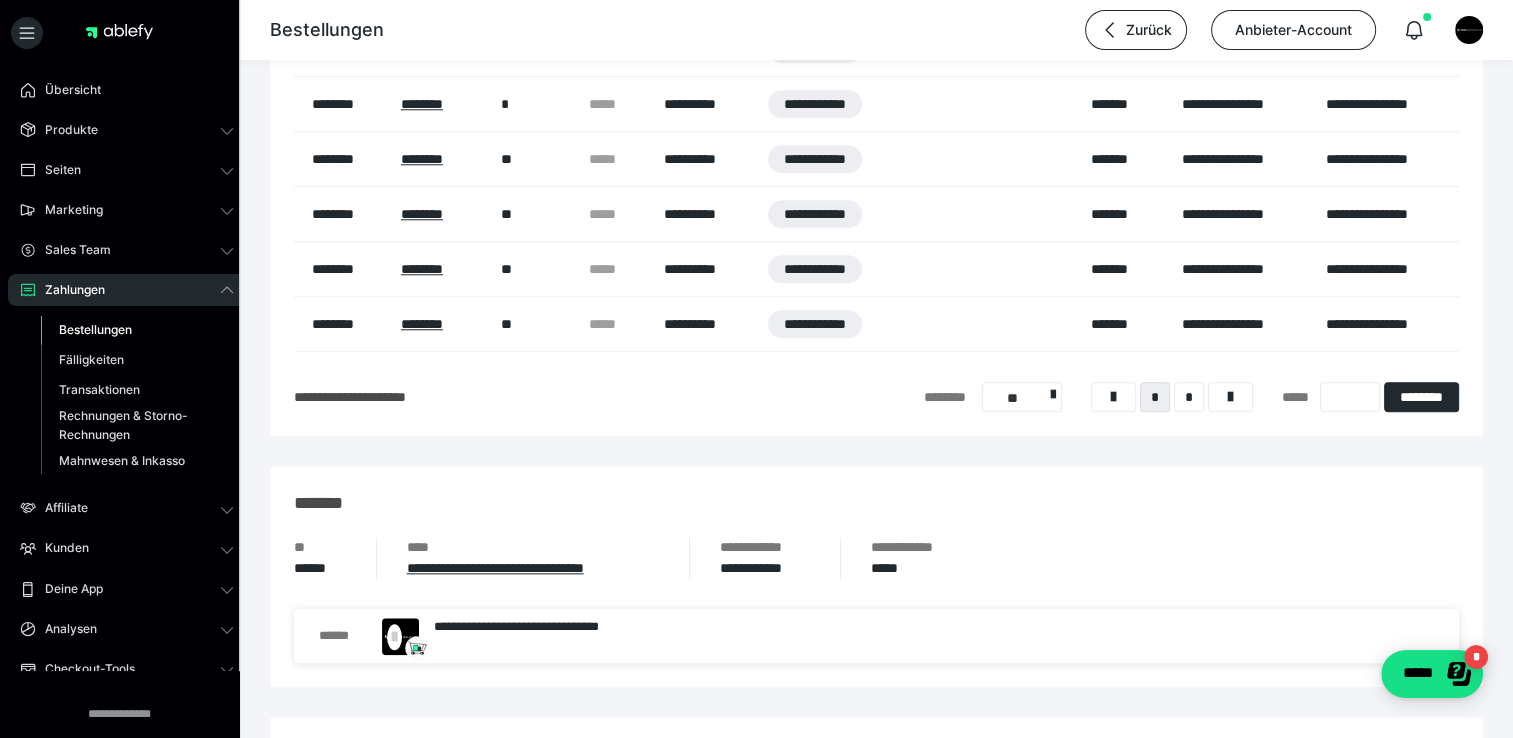 click on "Bestellungen" at bounding box center (95, 329) 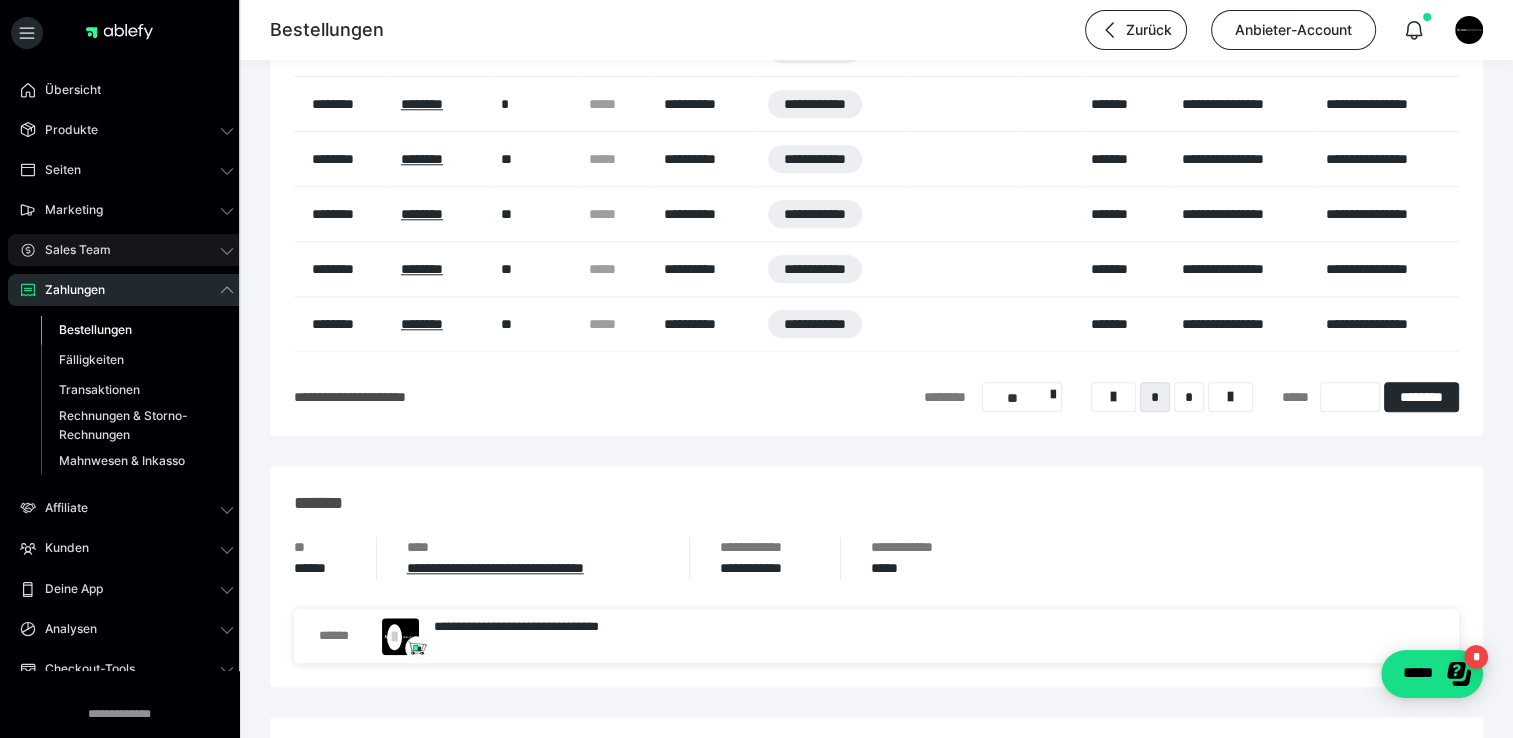 scroll, scrollTop: 0, scrollLeft: 0, axis: both 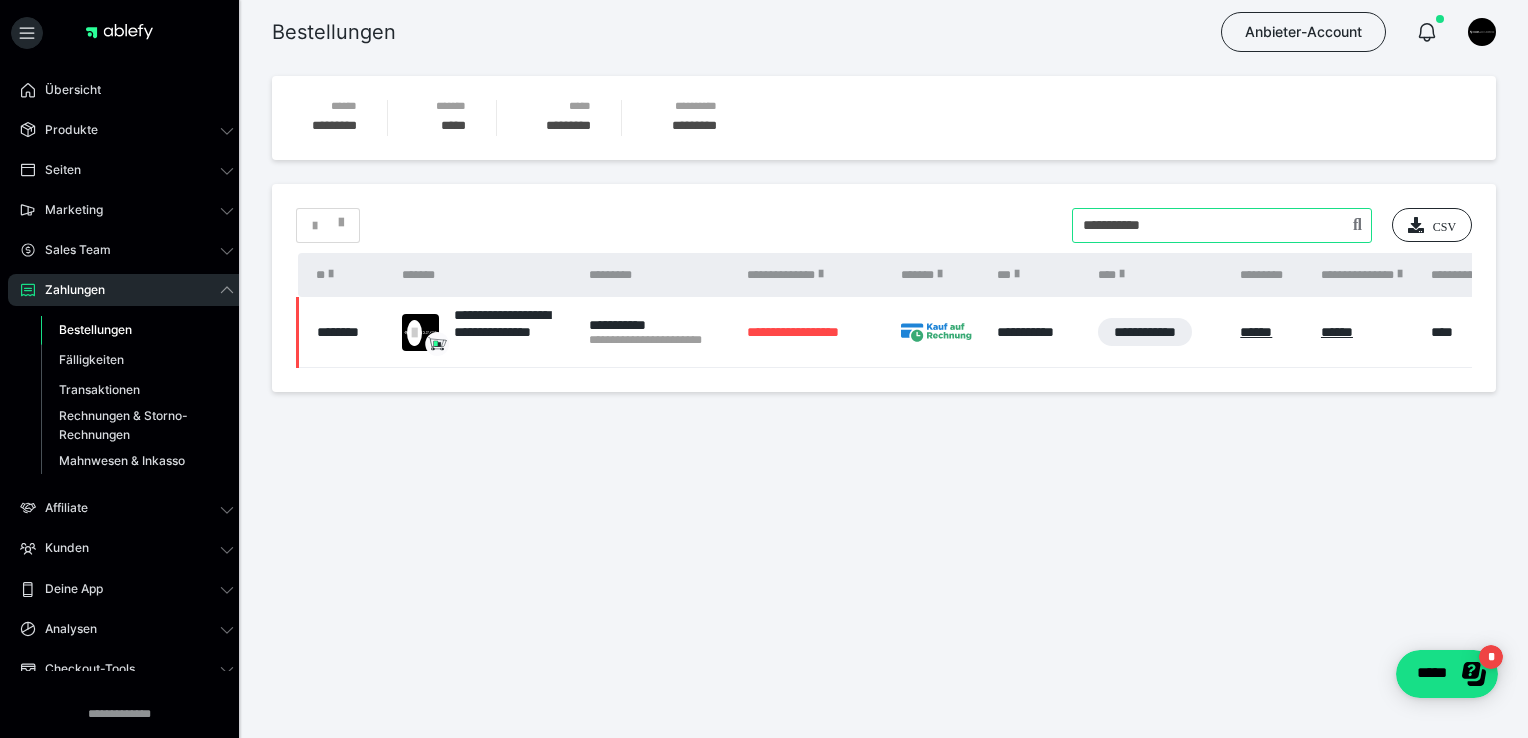 click at bounding box center (1222, 225) 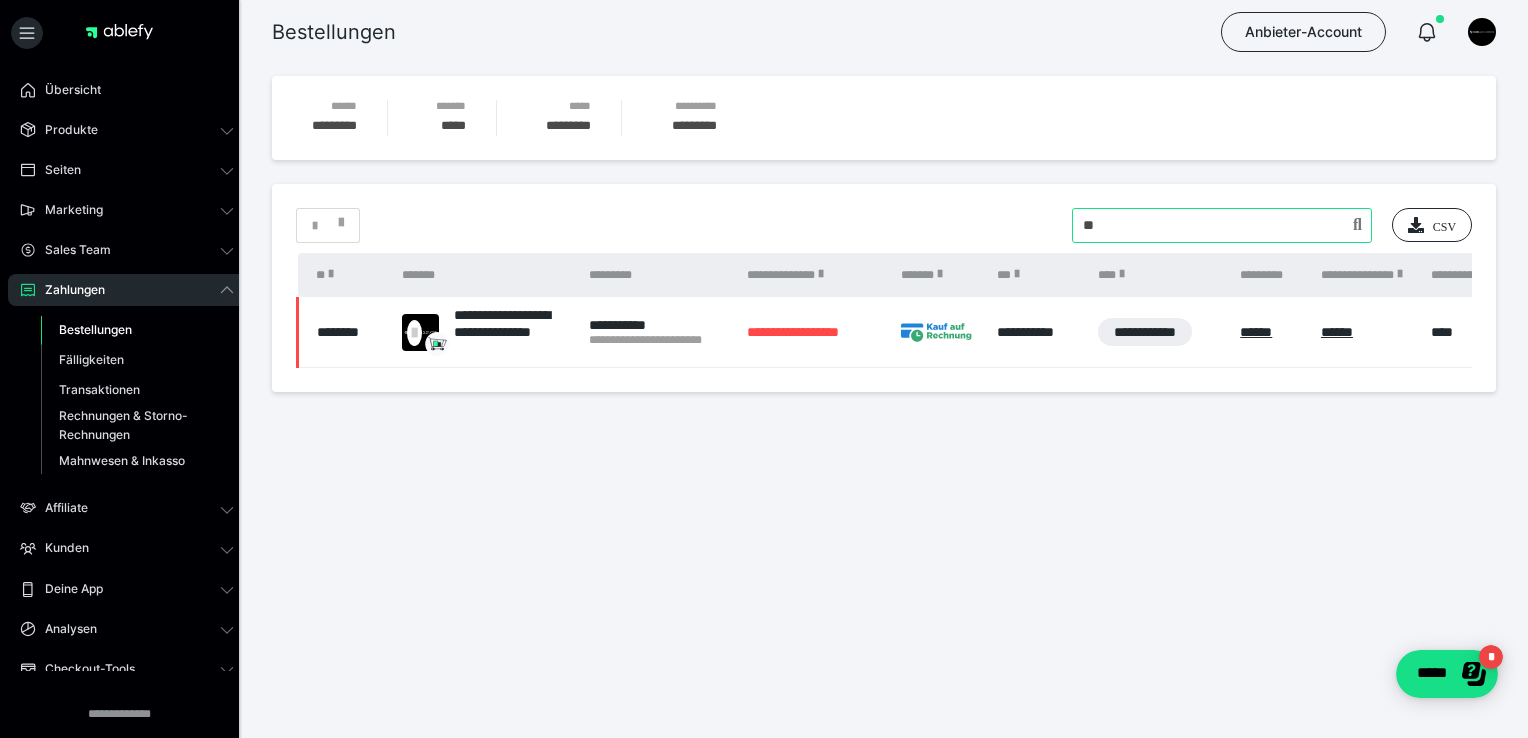 type on "*" 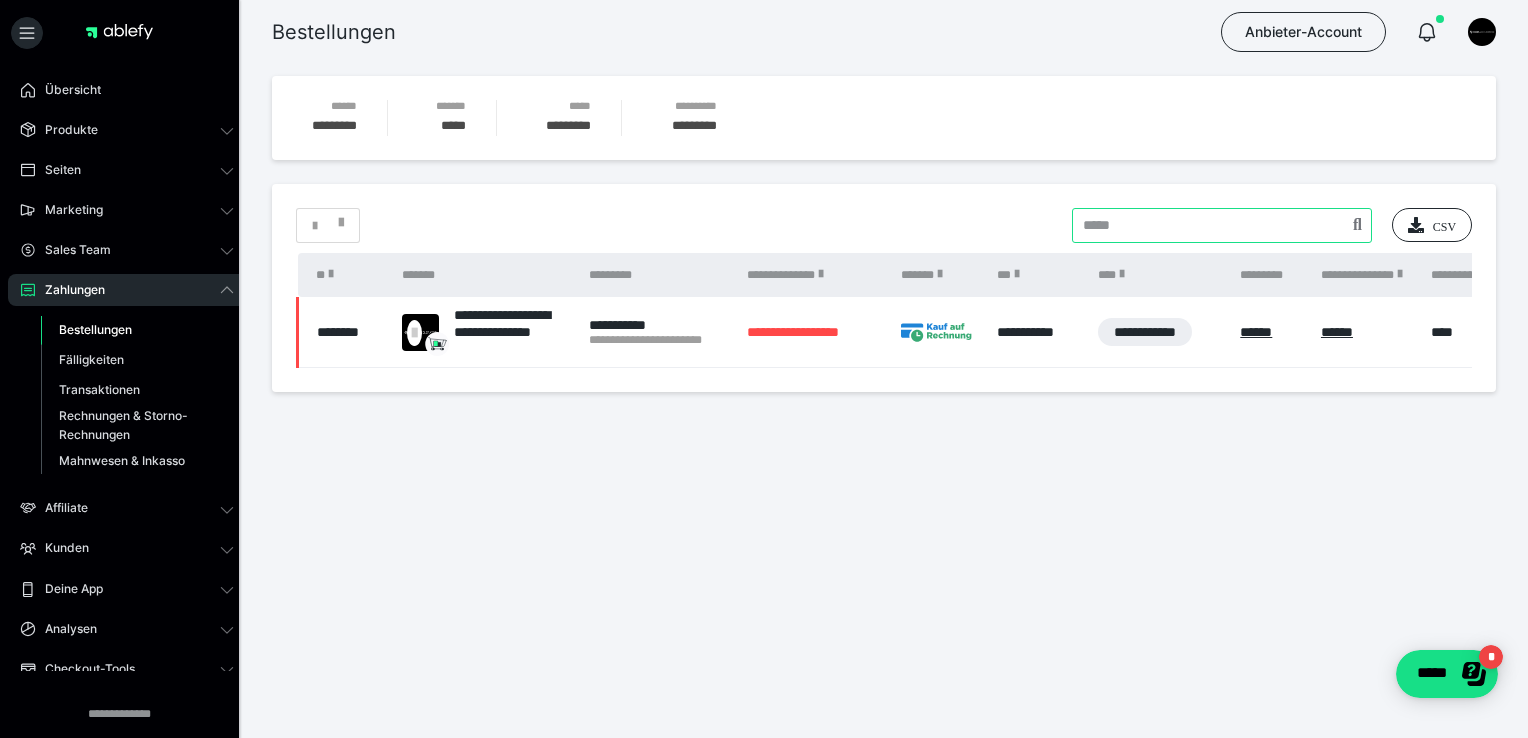 paste on "**********" 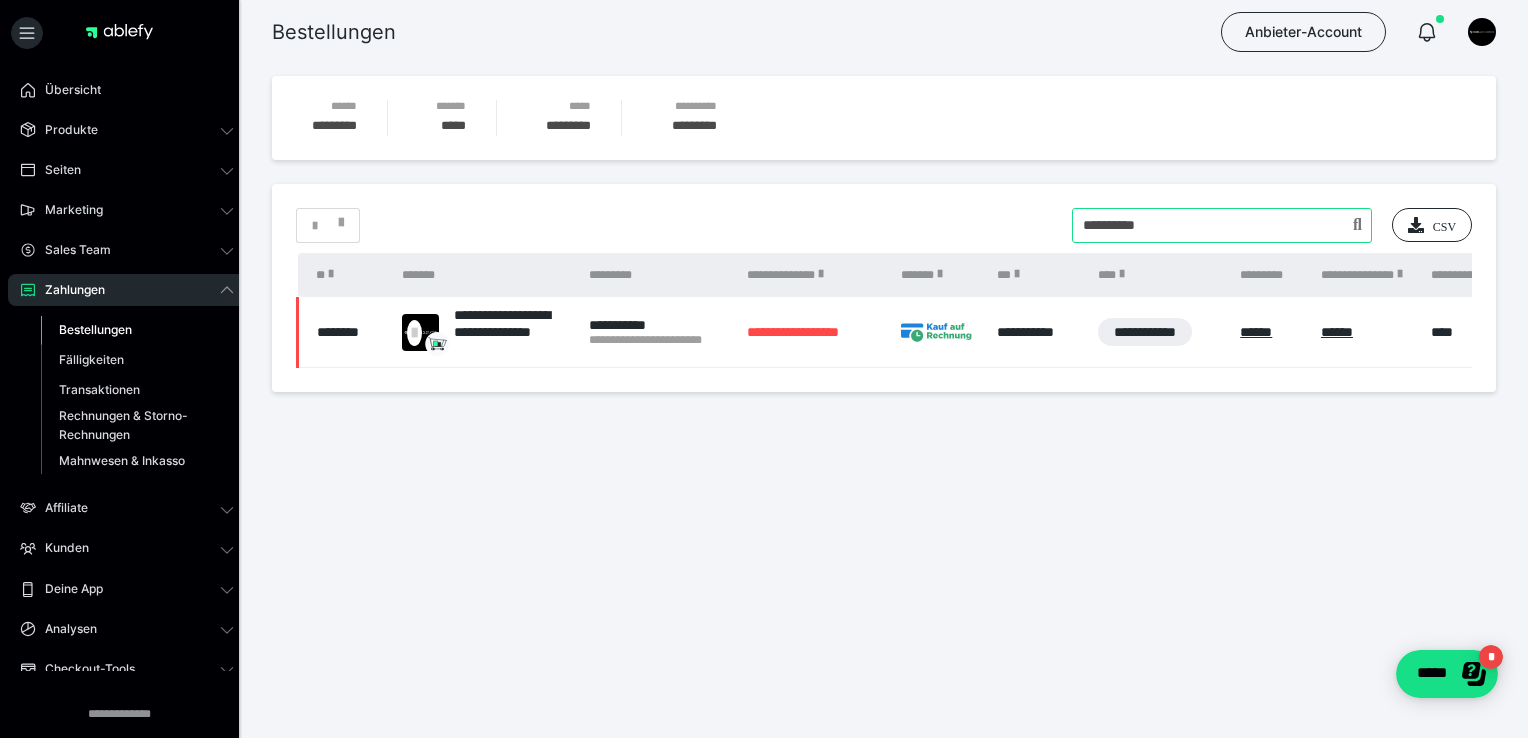 type on "**********" 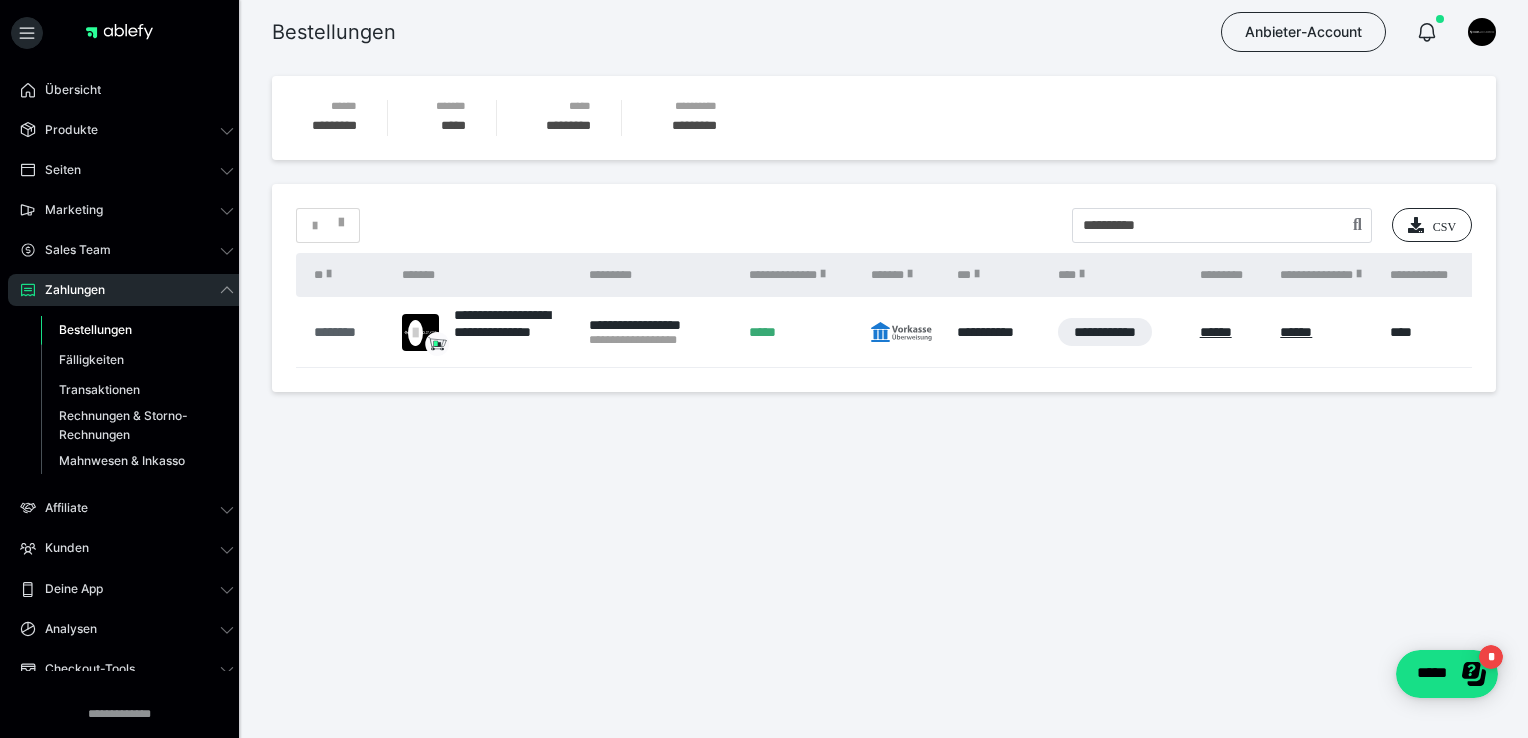 click on "********" at bounding box center (348, 332) 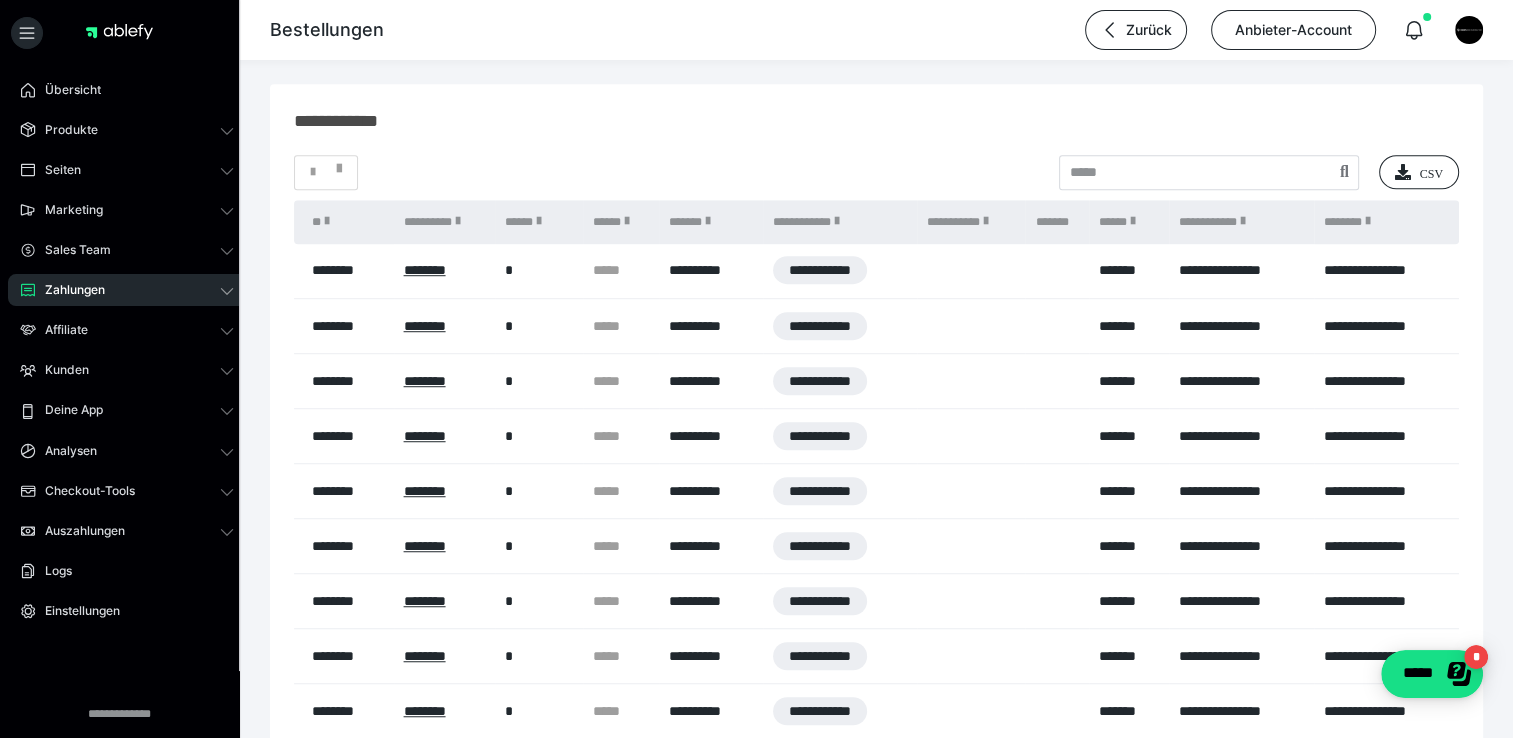 scroll, scrollTop: 1277, scrollLeft: 0, axis: vertical 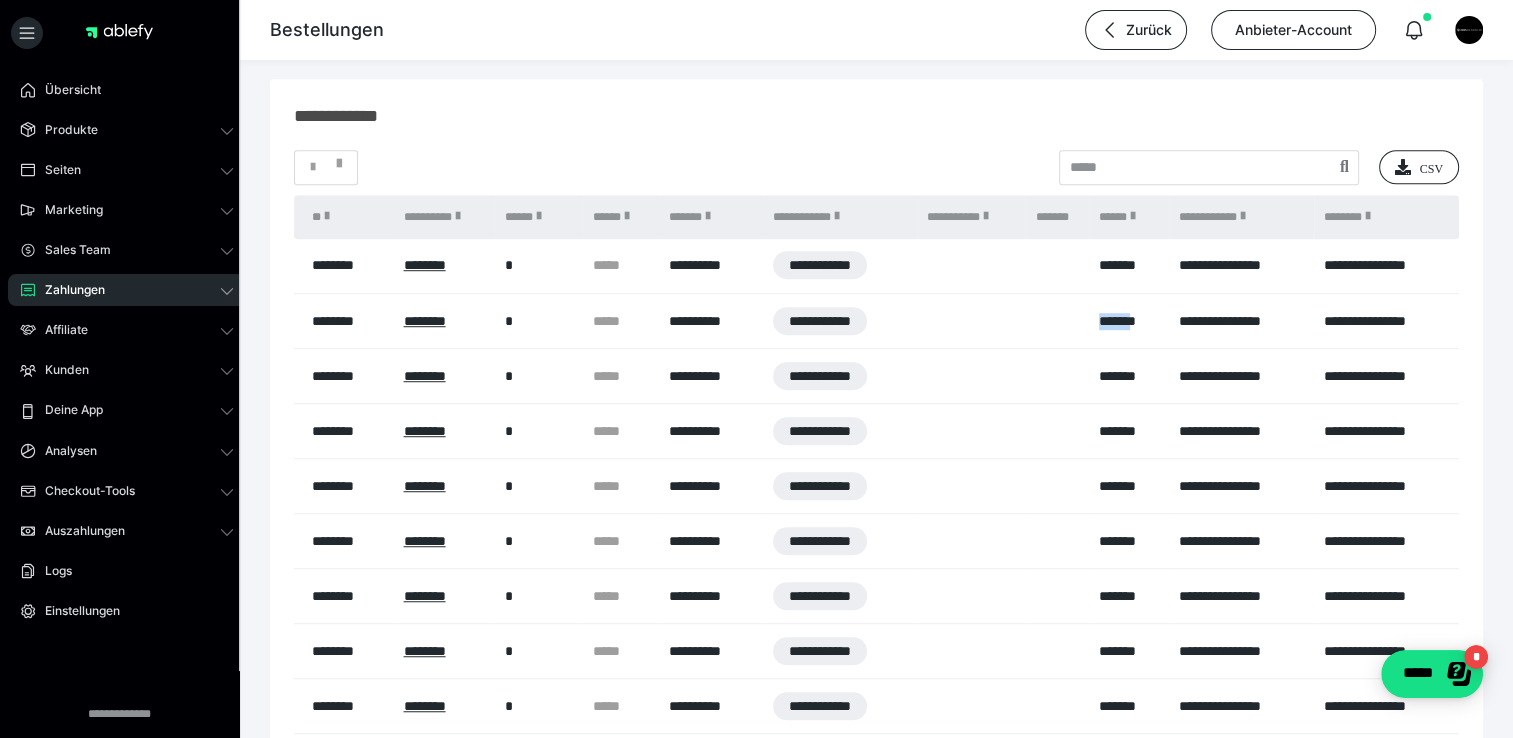 drag, startPoint x: 1081, startPoint y: 317, endPoint x: 1140, endPoint y: 324, distance: 59.413803 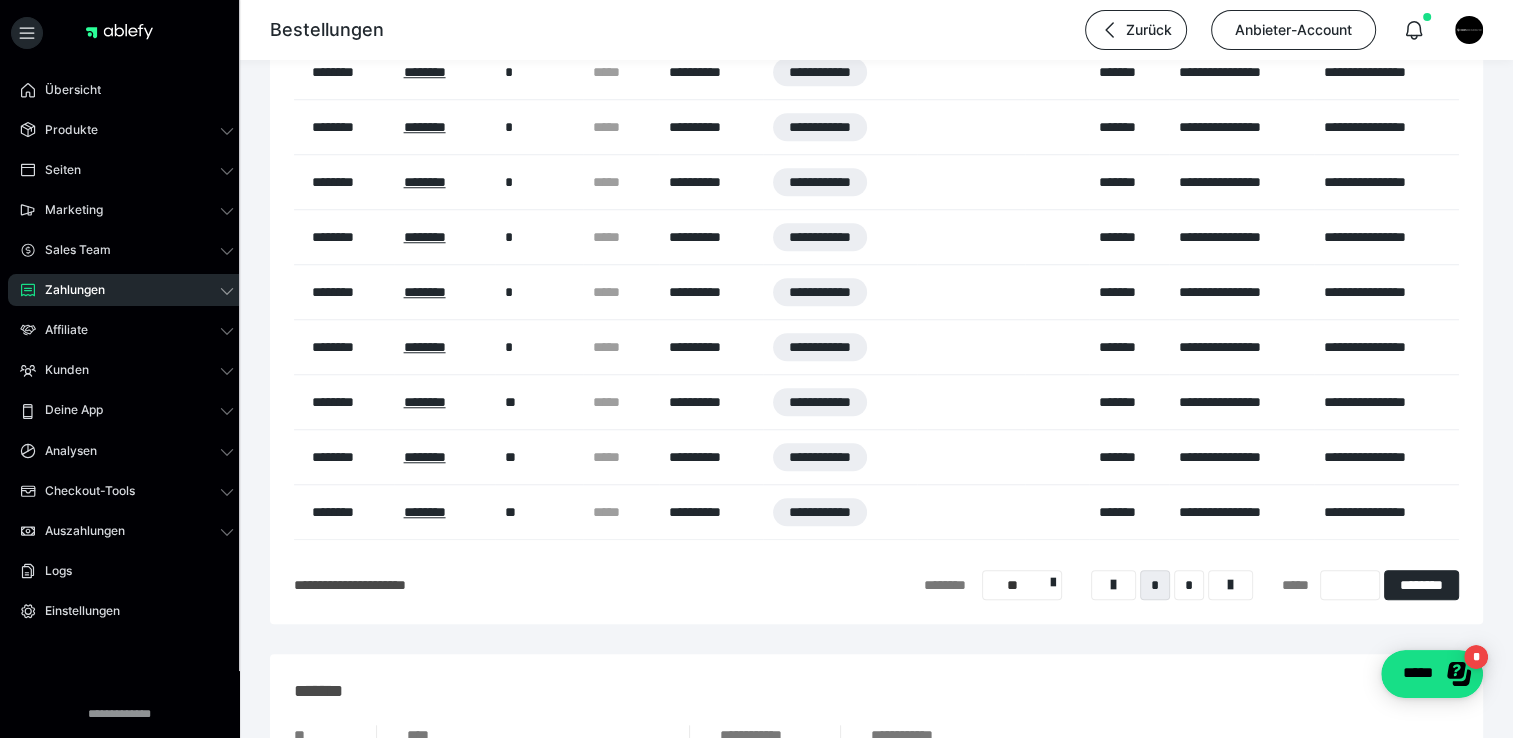 scroll, scrollTop: 1648, scrollLeft: 0, axis: vertical 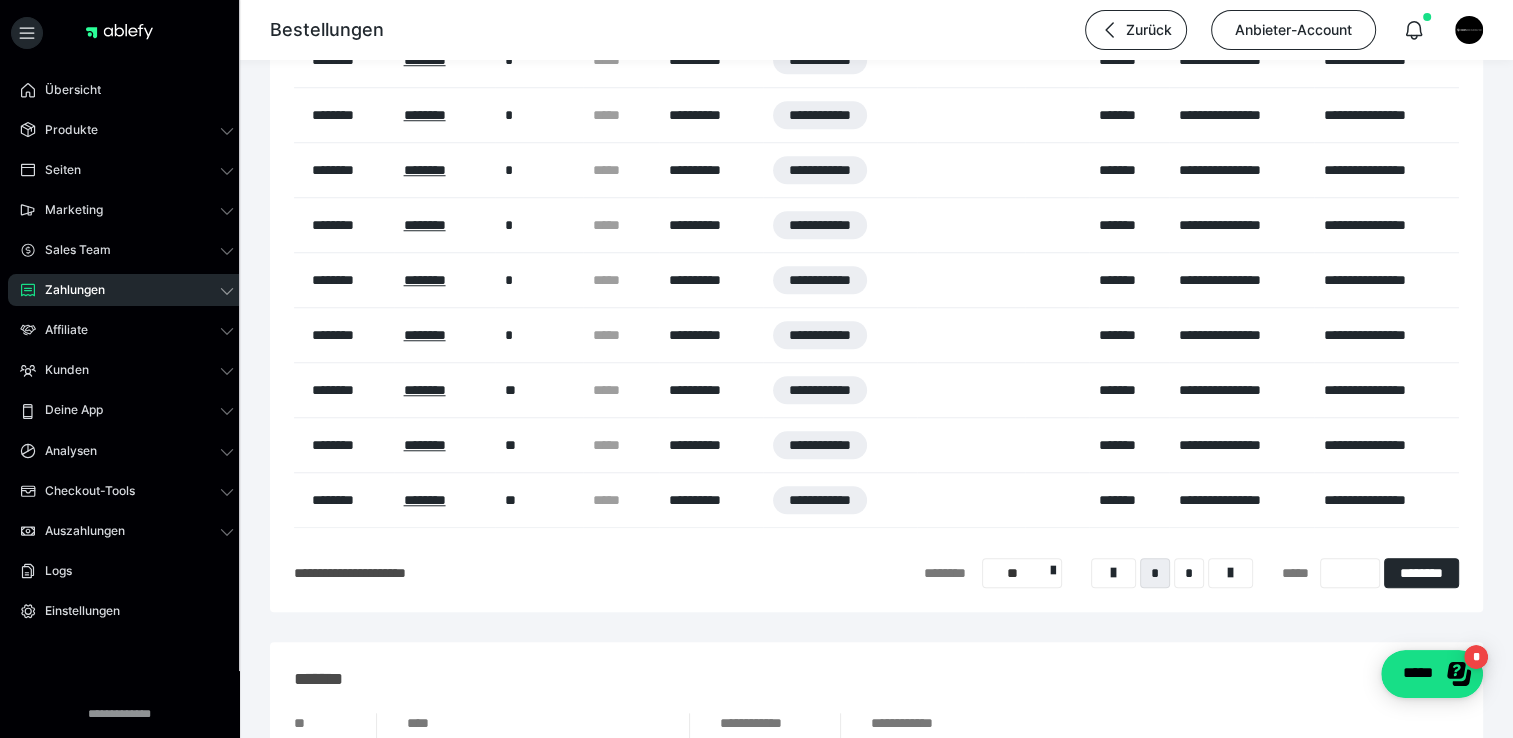 click on "Zahlungen" at bounding box center [127, 290] 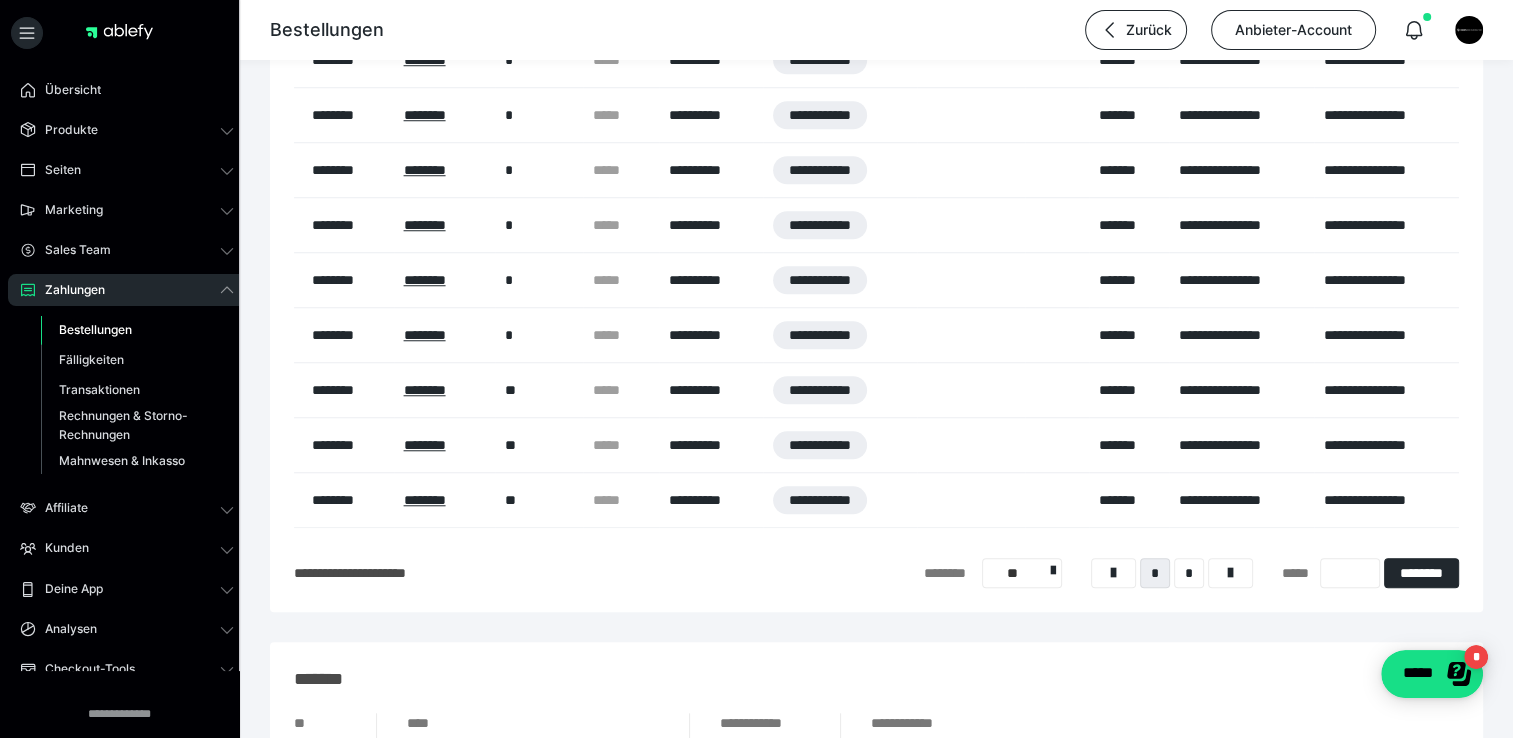 click on "Bestellungen" at bounding box center (95, 329) 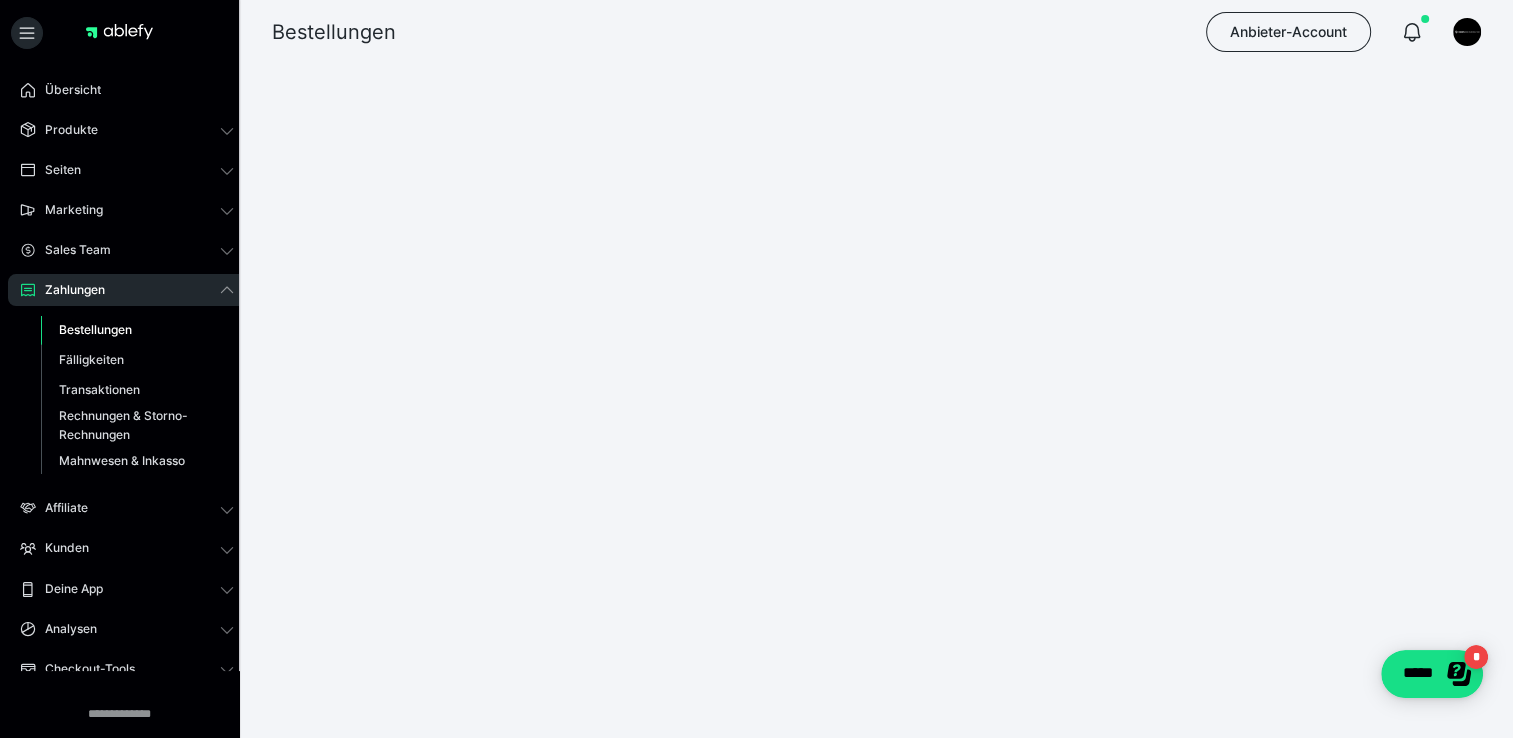 scroll, scrollTop: 0, scrollLeft: 0, axis: both 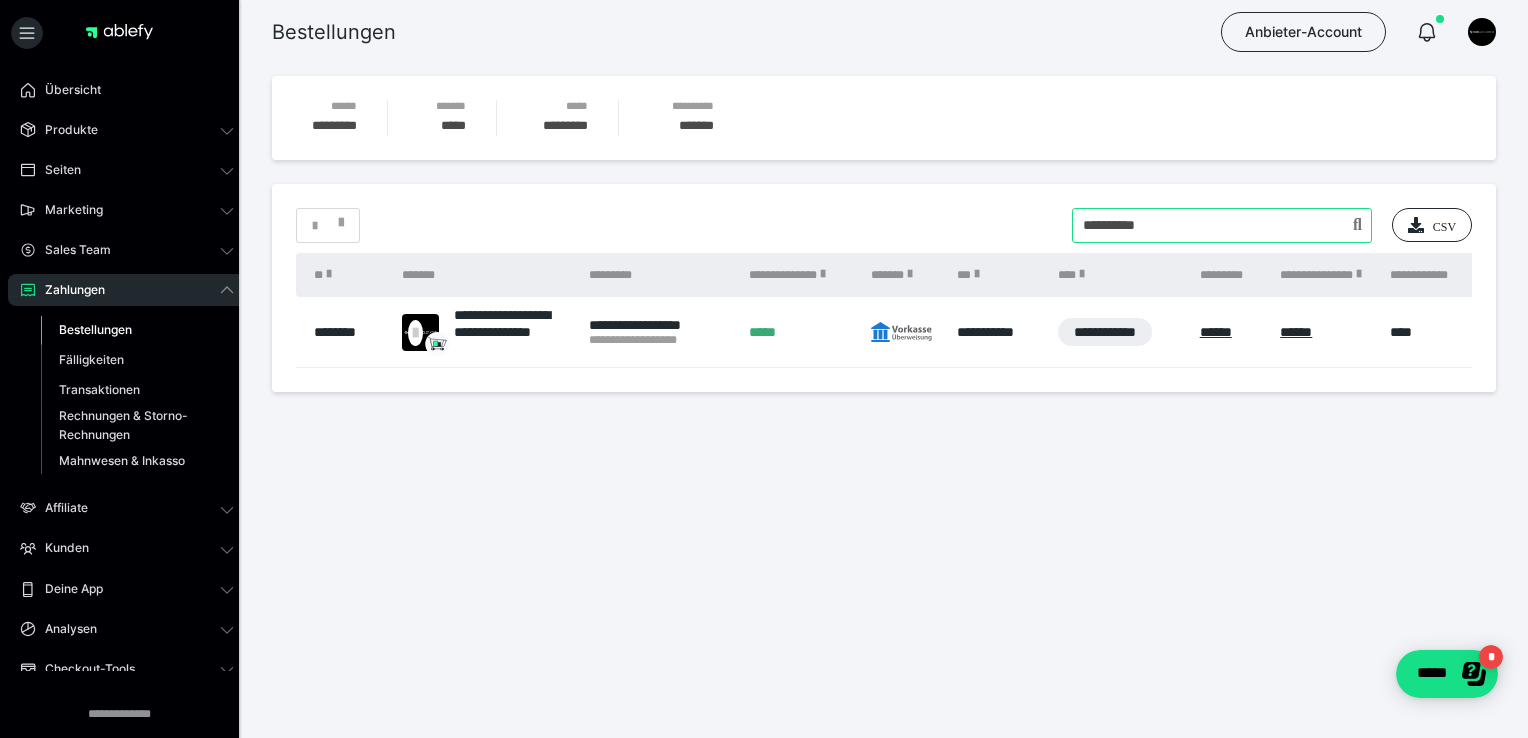 click at bounding box center (1222, 225) 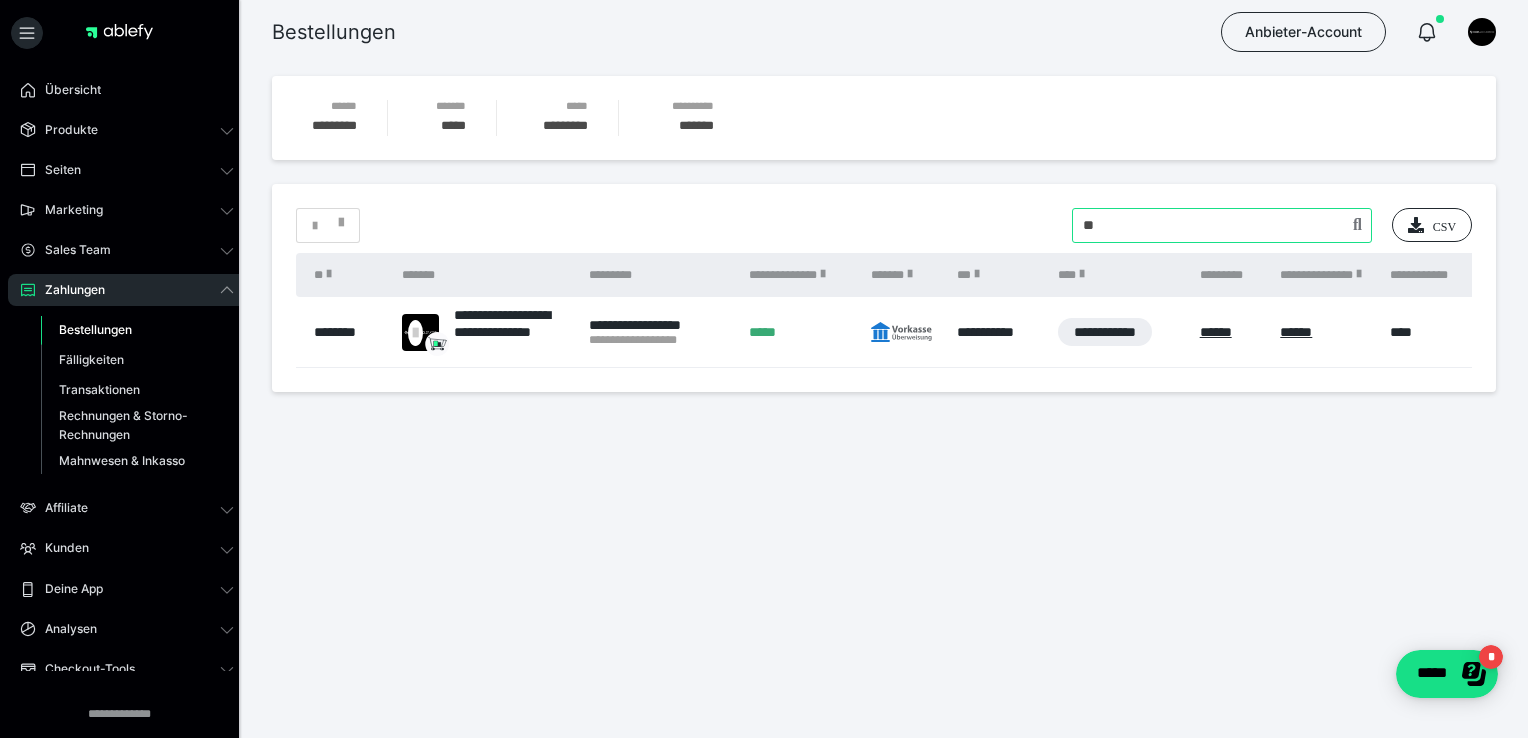 type on "*" 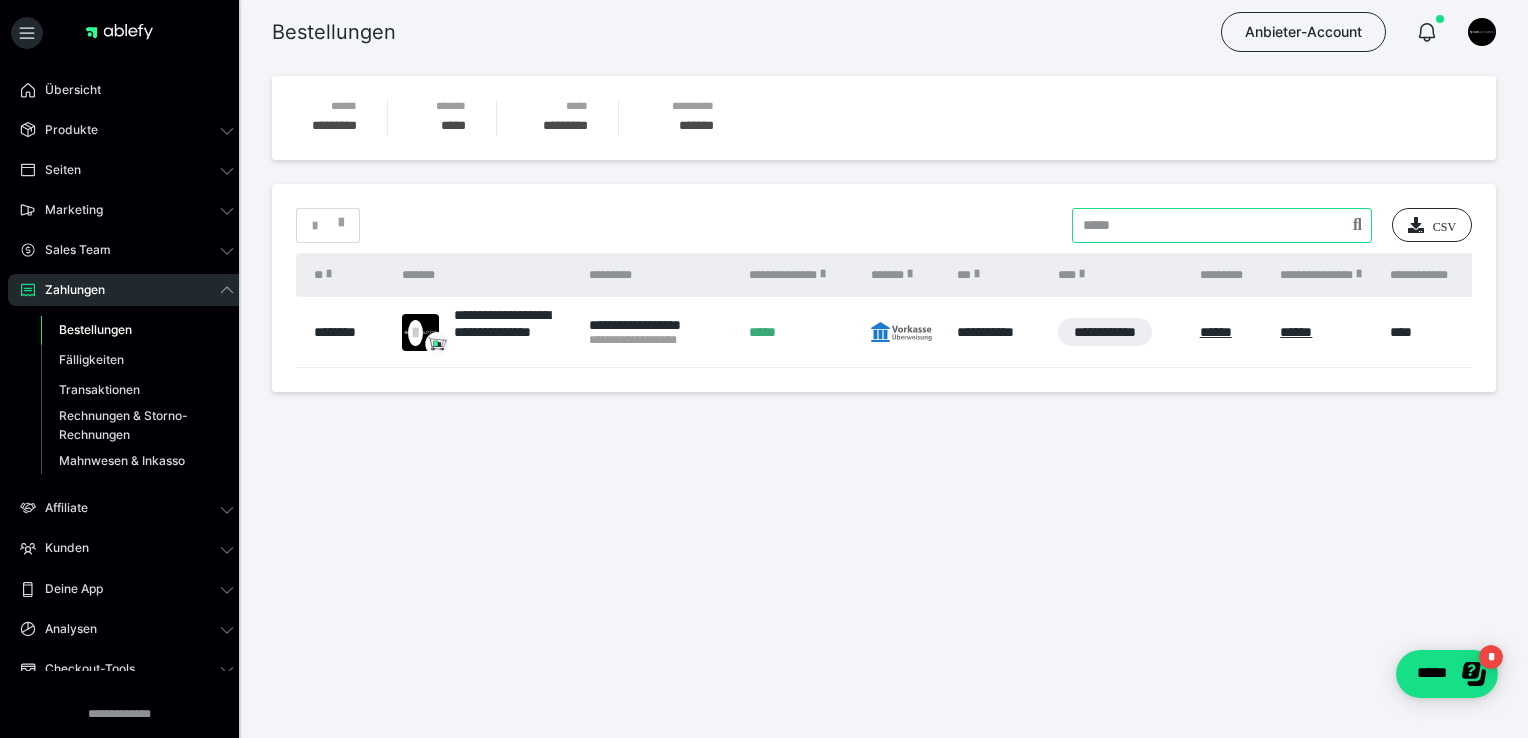 paste on "**********" 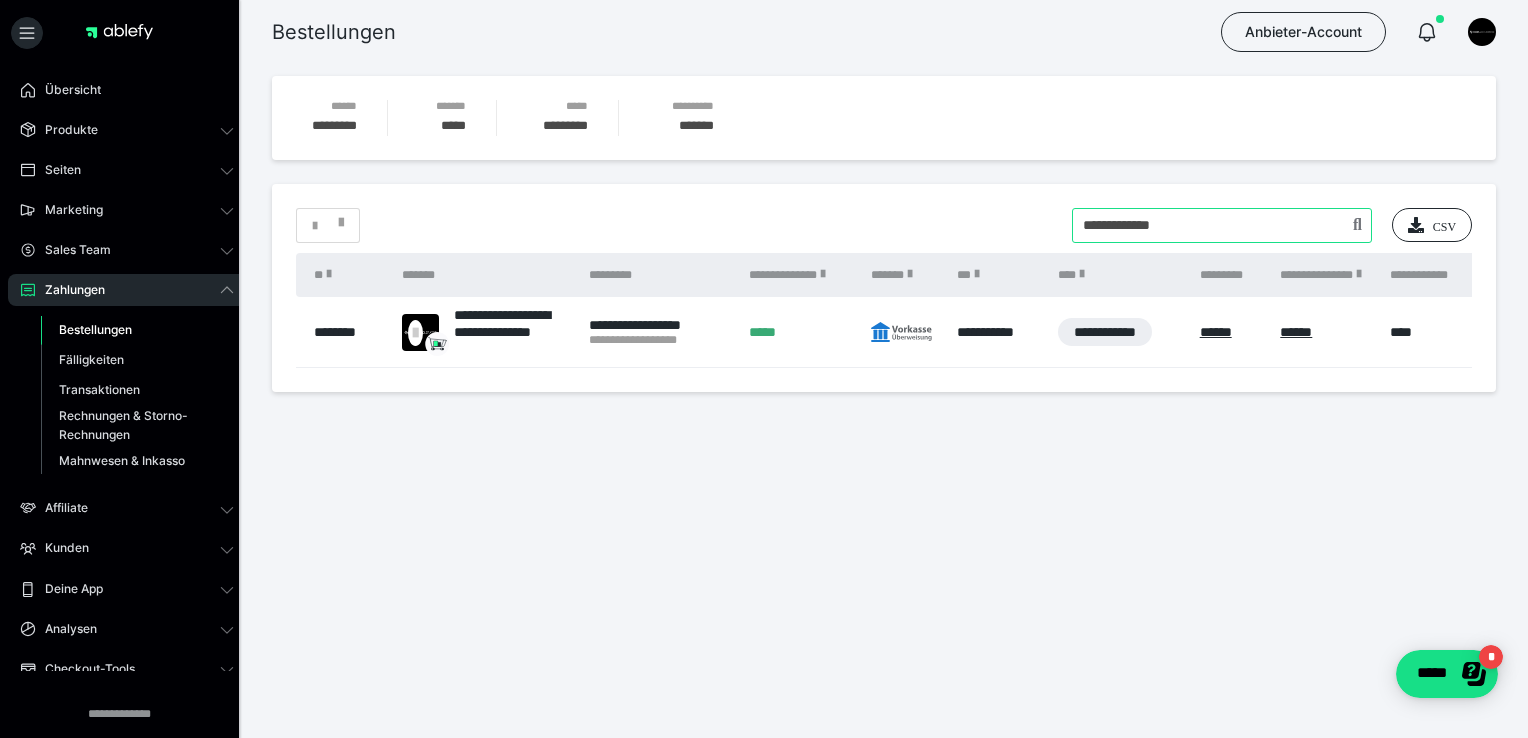 type on "**********" 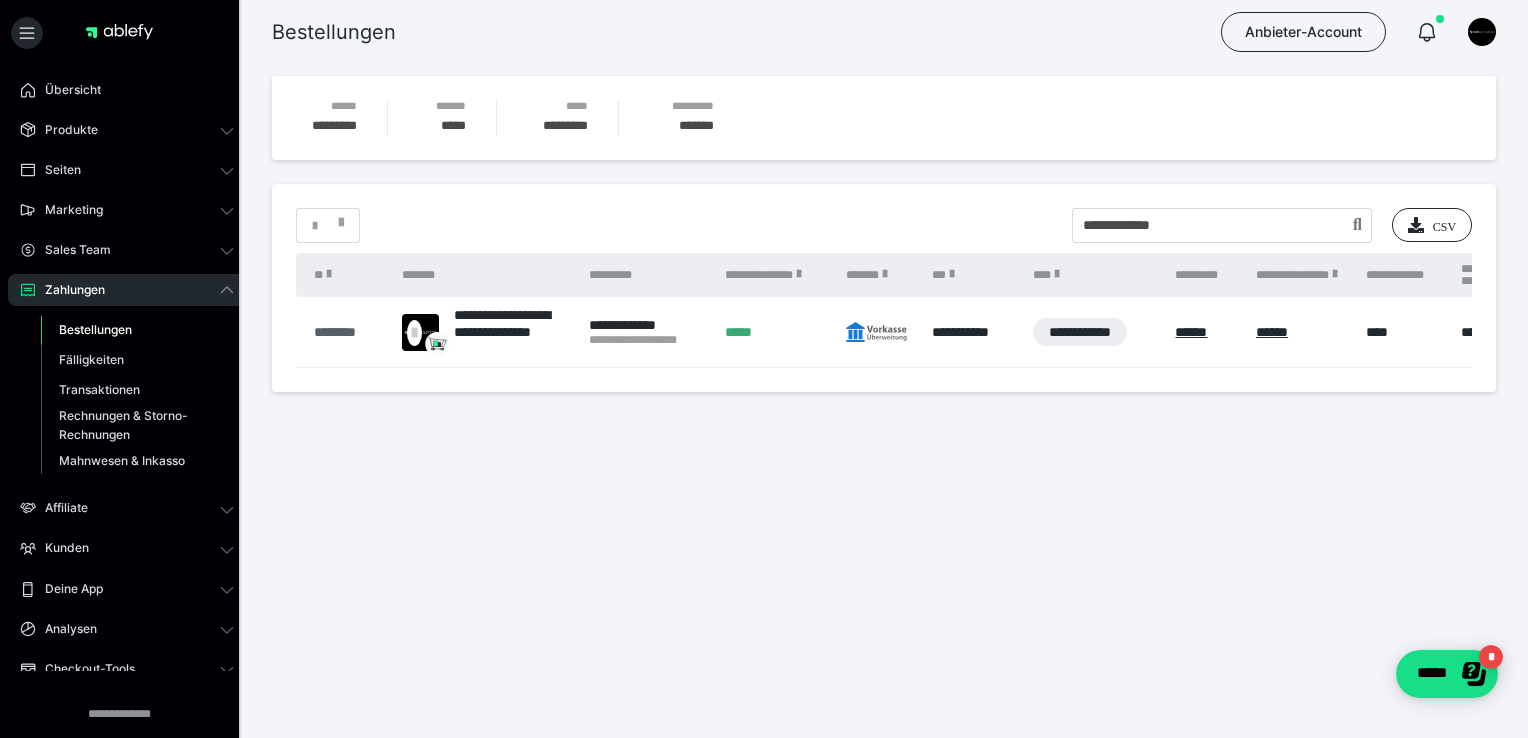 click on "********" at bounding box center (348, 332) 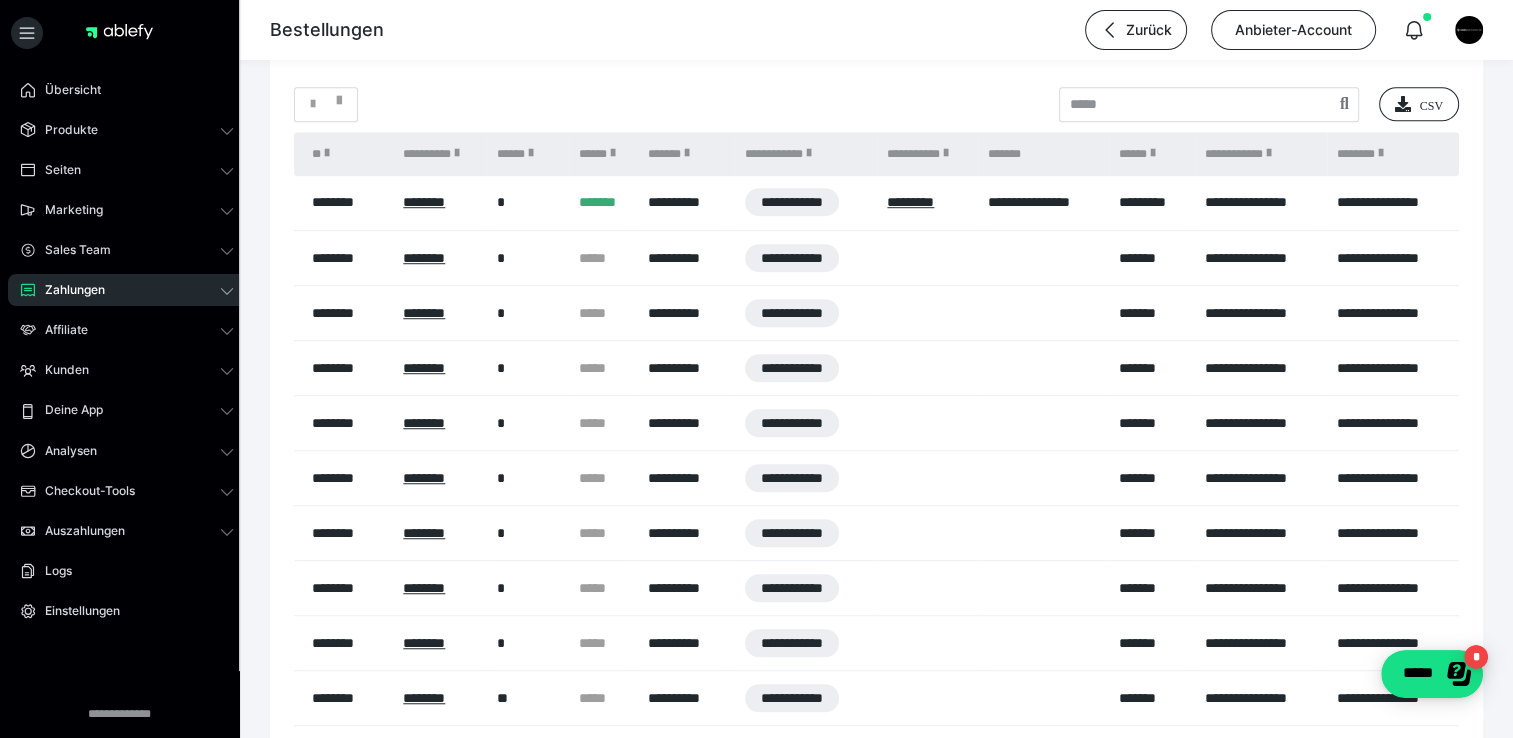 scroll, scrollTop: 1345, scrollLeft: 0, axis: vertical 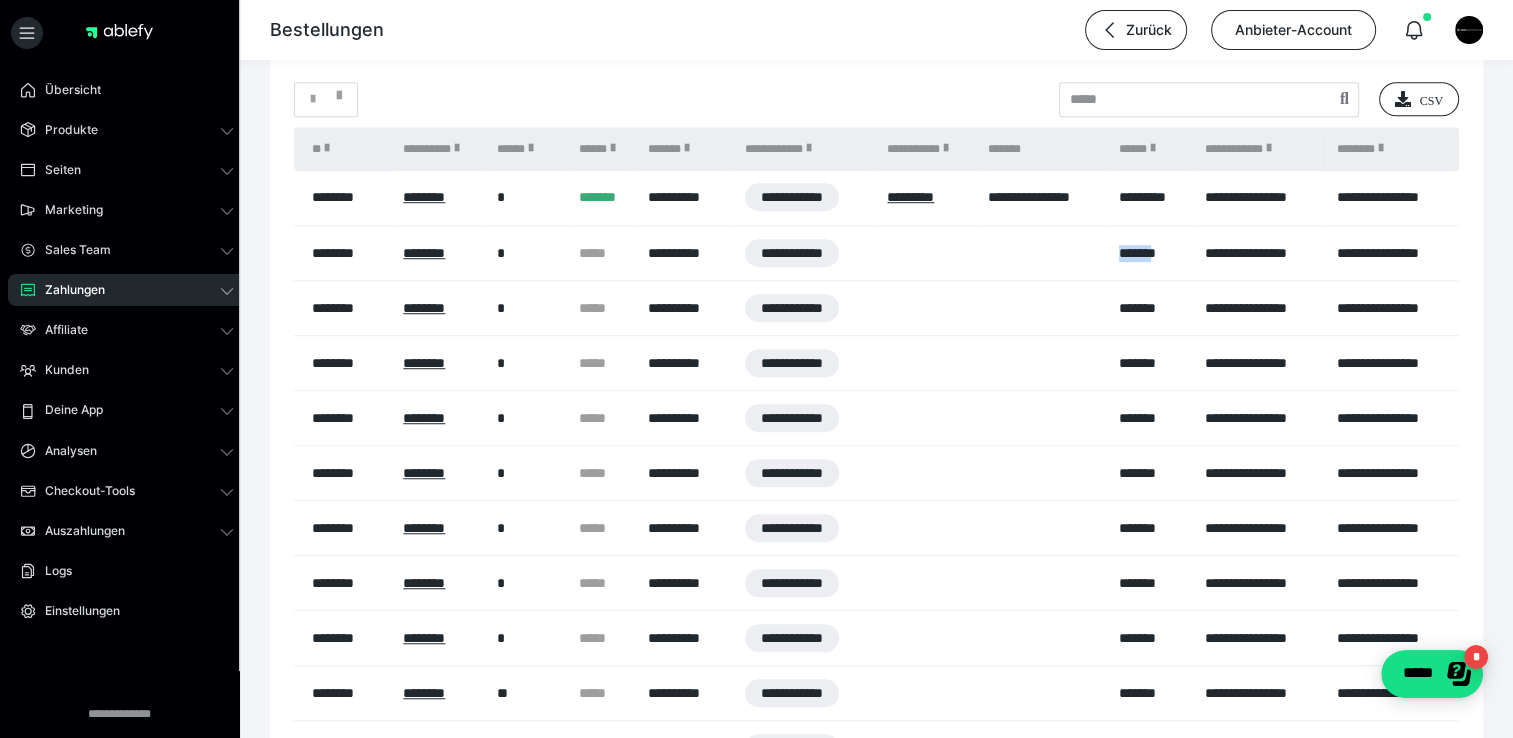 drag, startPoint x: 1120, startPoint y: 252, endPoint x: 1162, endPoint y: 259, distance: 42.579338 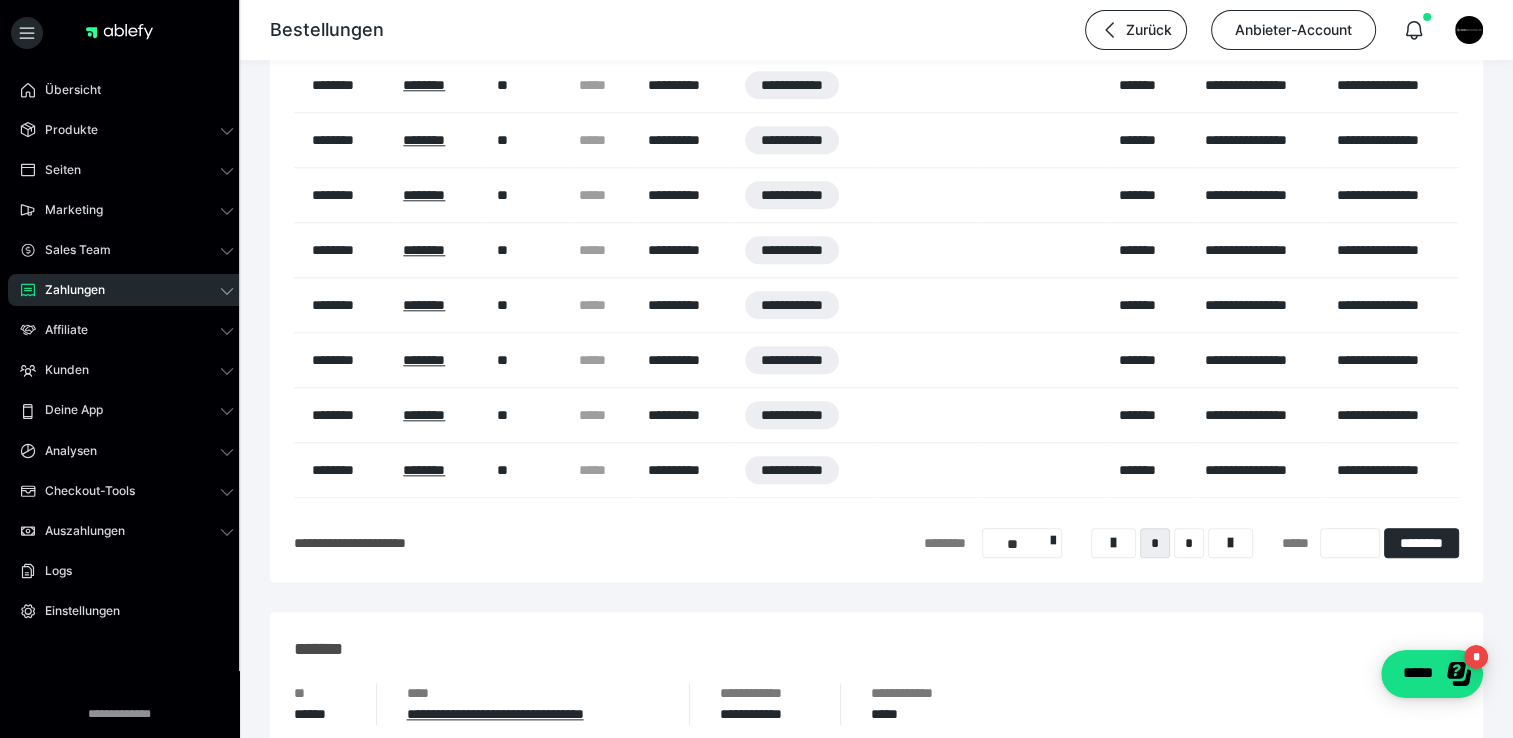 scroll, scrollTop: 2074, scrollLeft: 0, axis: vertical 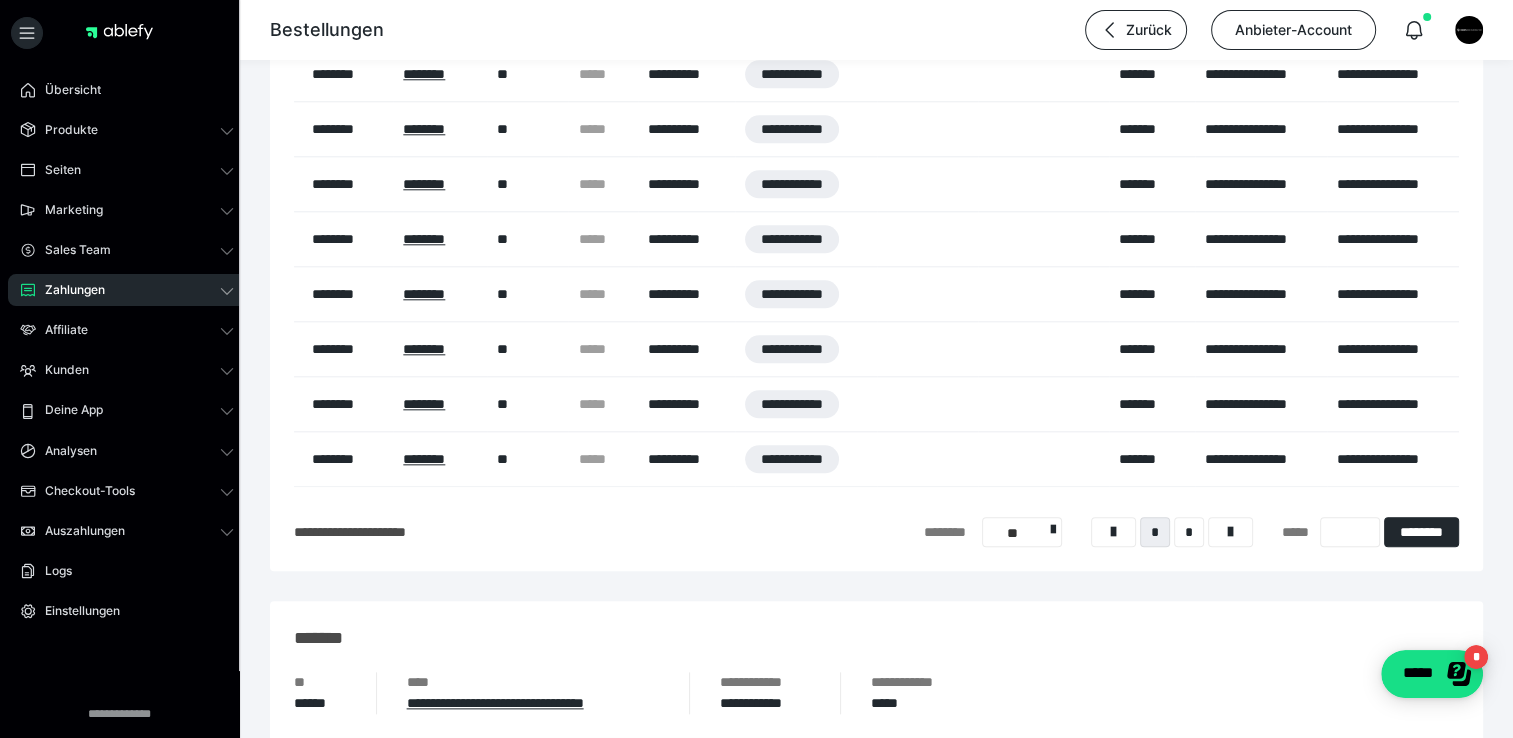 click on "Zahlungen" at bounding box center (68, 290) 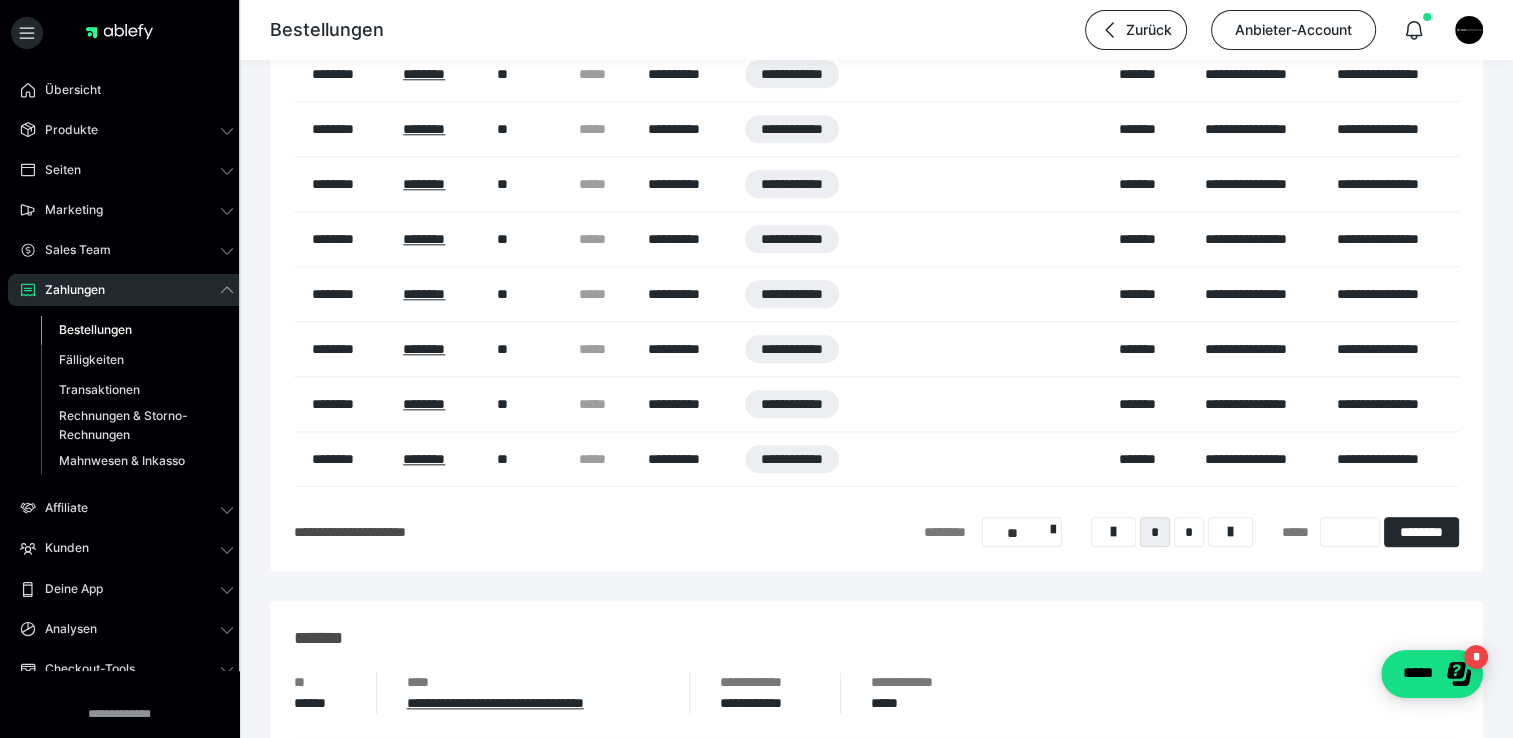 click on "Bestellungen" at bounding box center [95, 329] 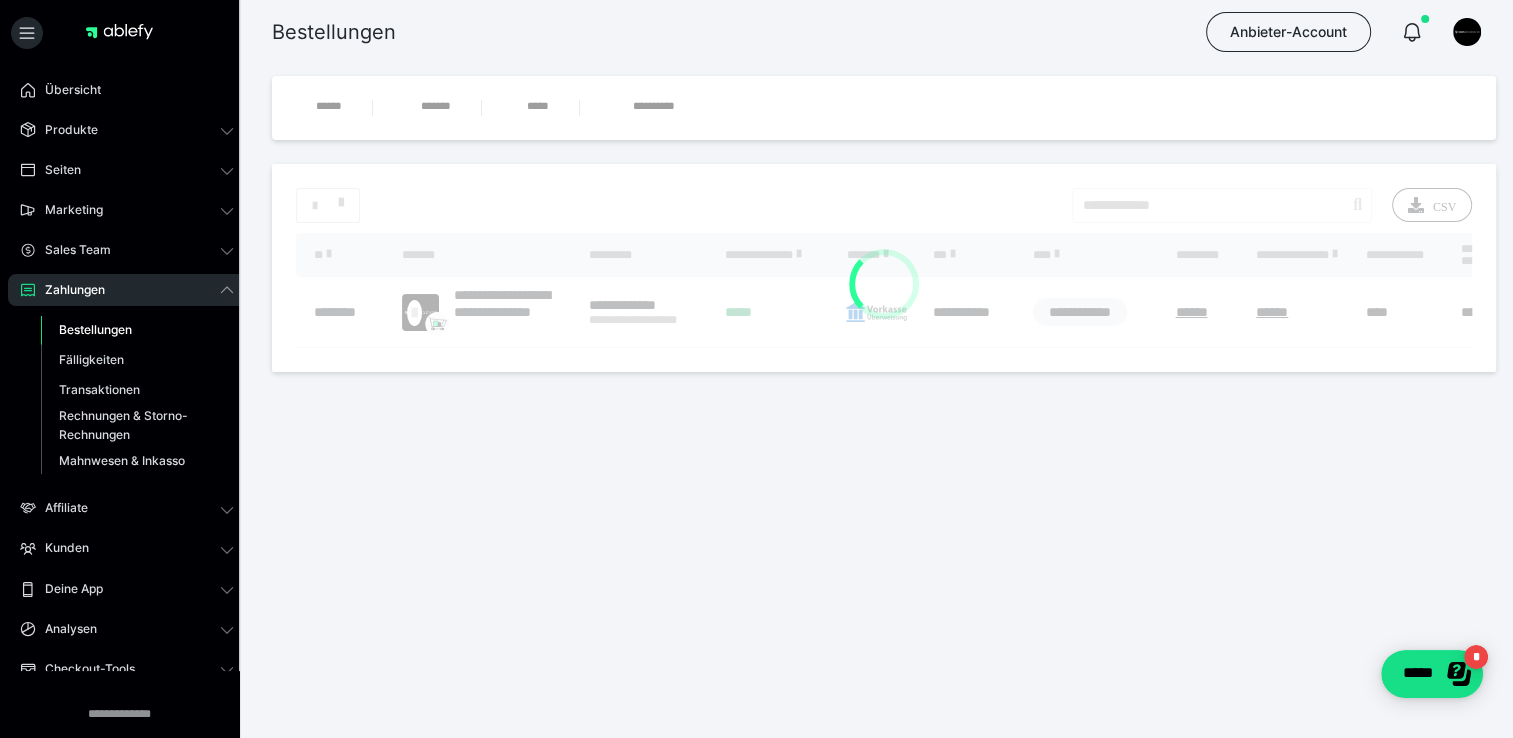 scroll, scrollTop: 0, scrollLeft: 0, axis: both 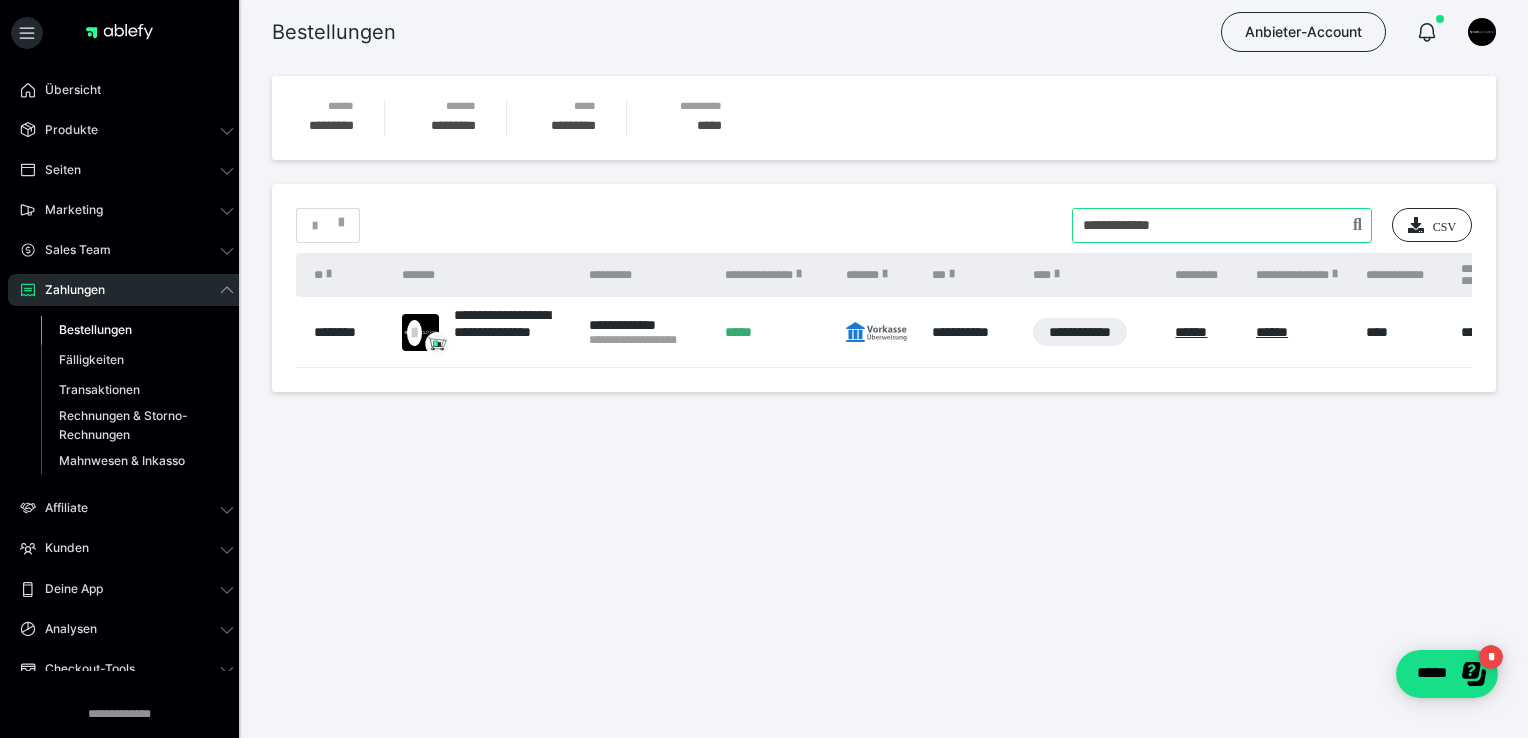 click at bounding box center (1222, 225) 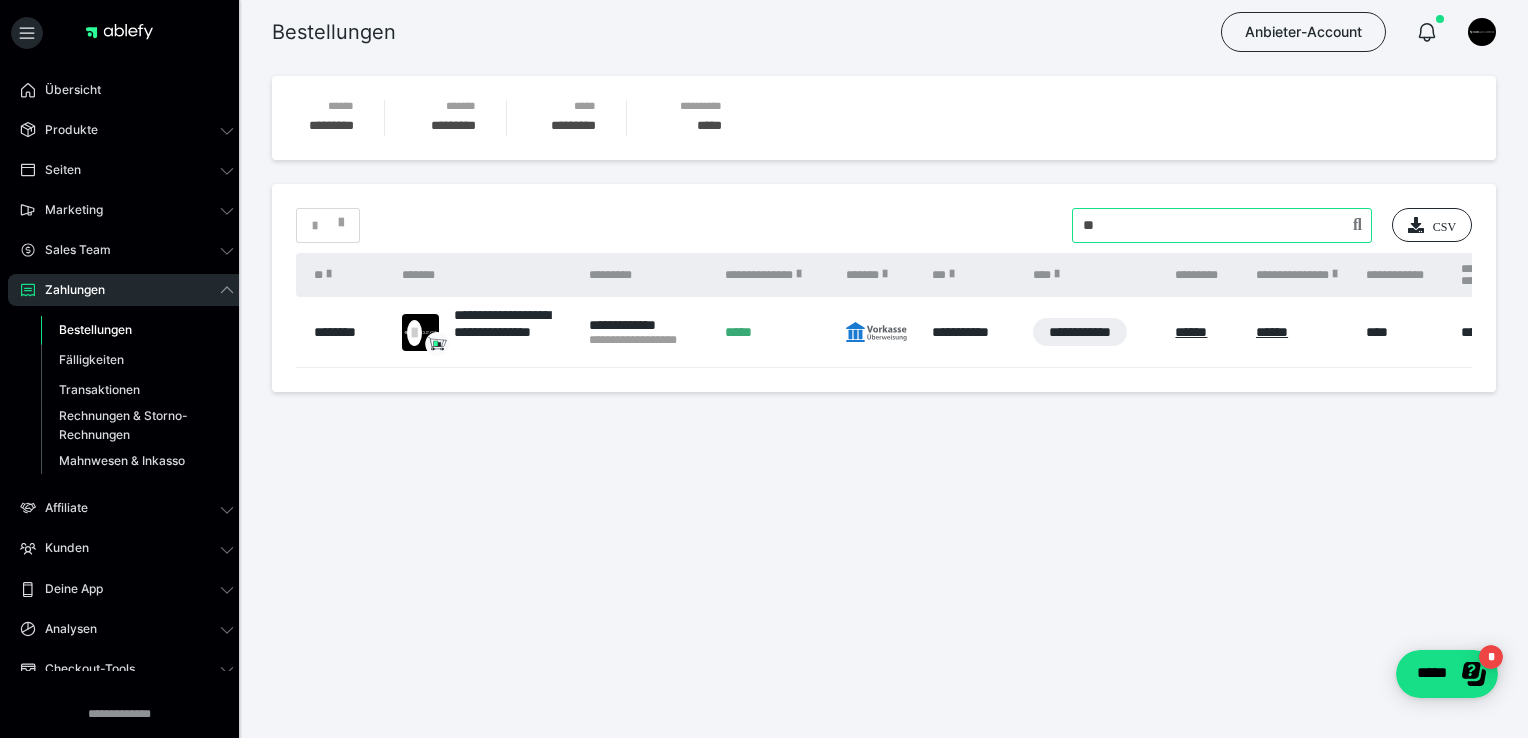 type on "*" 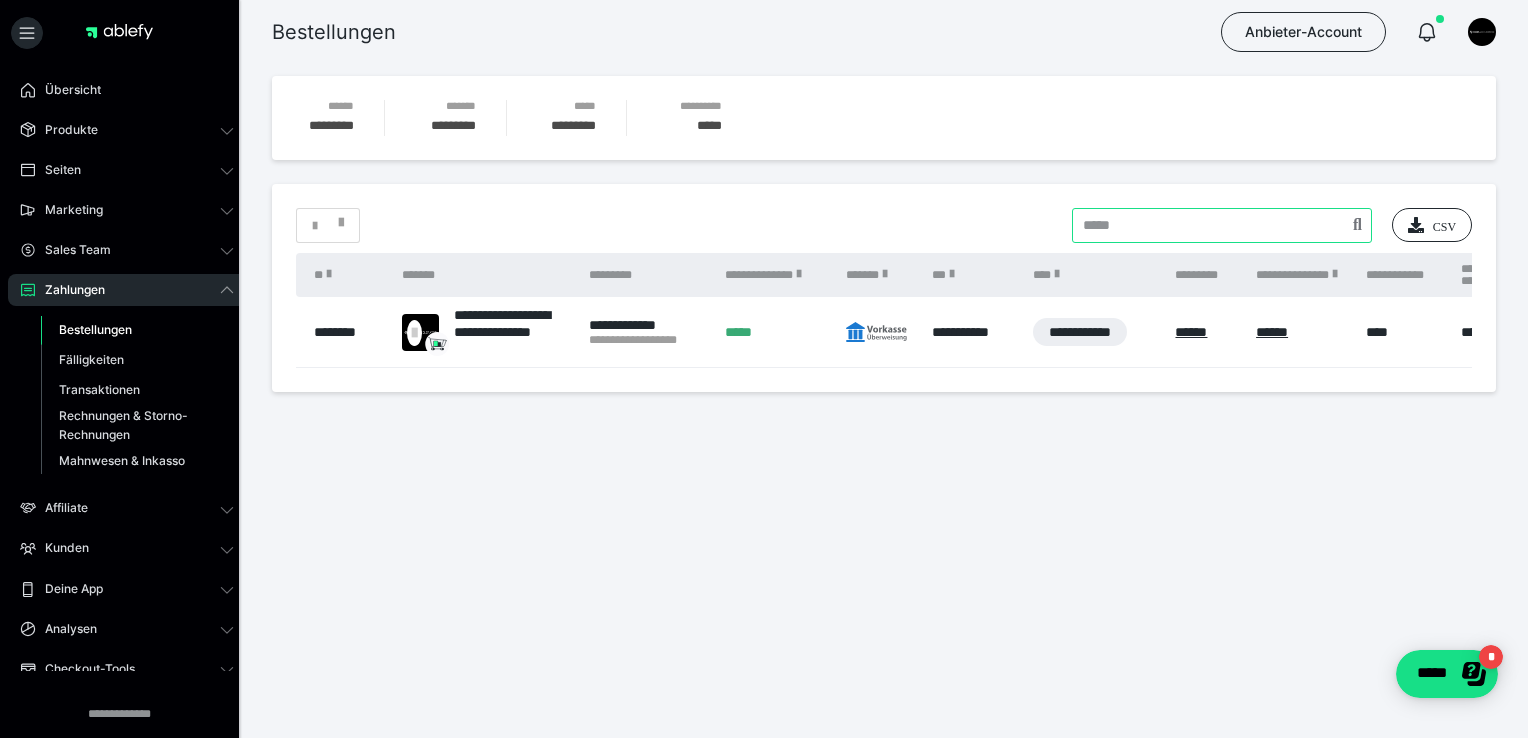paste on "**********" 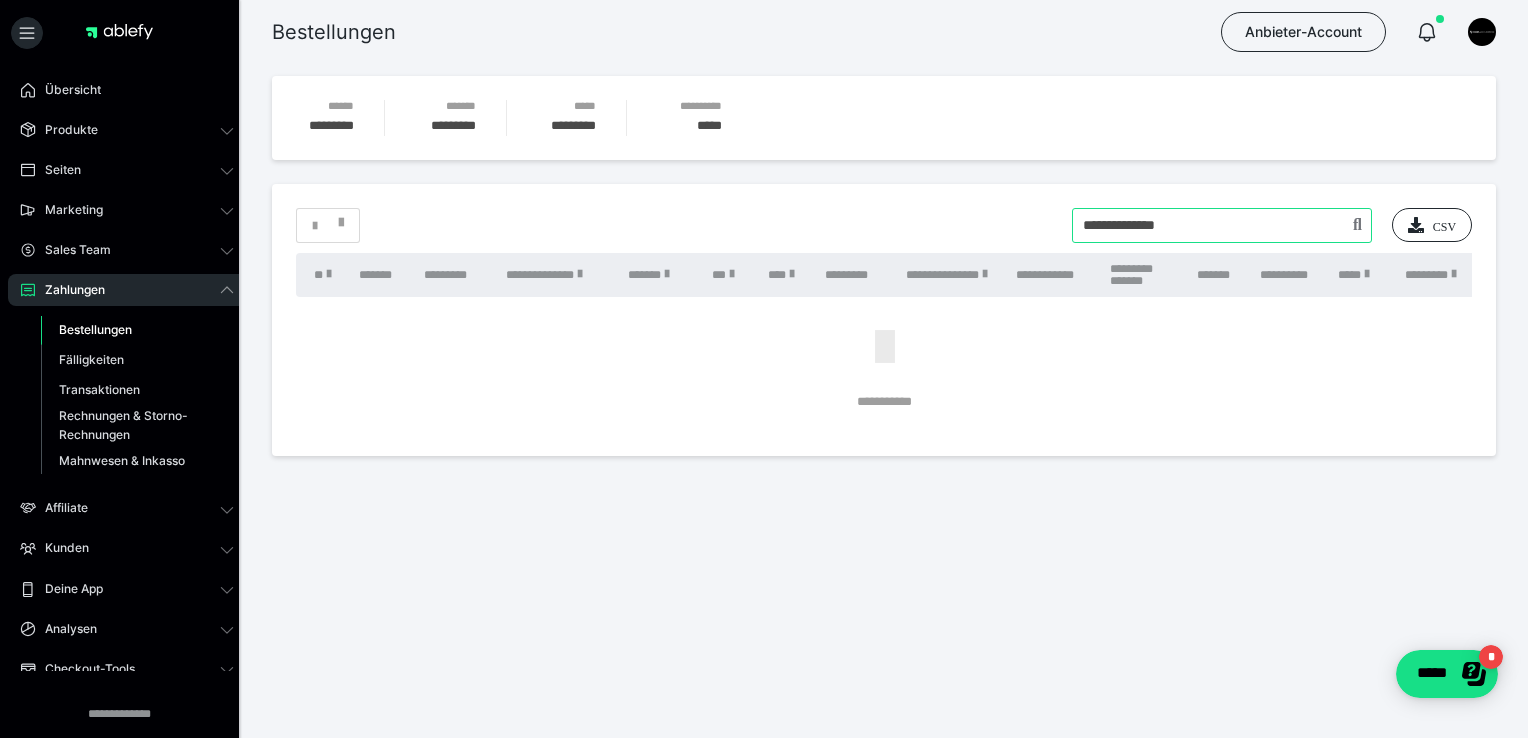 click at bounding box center (1222, 225) 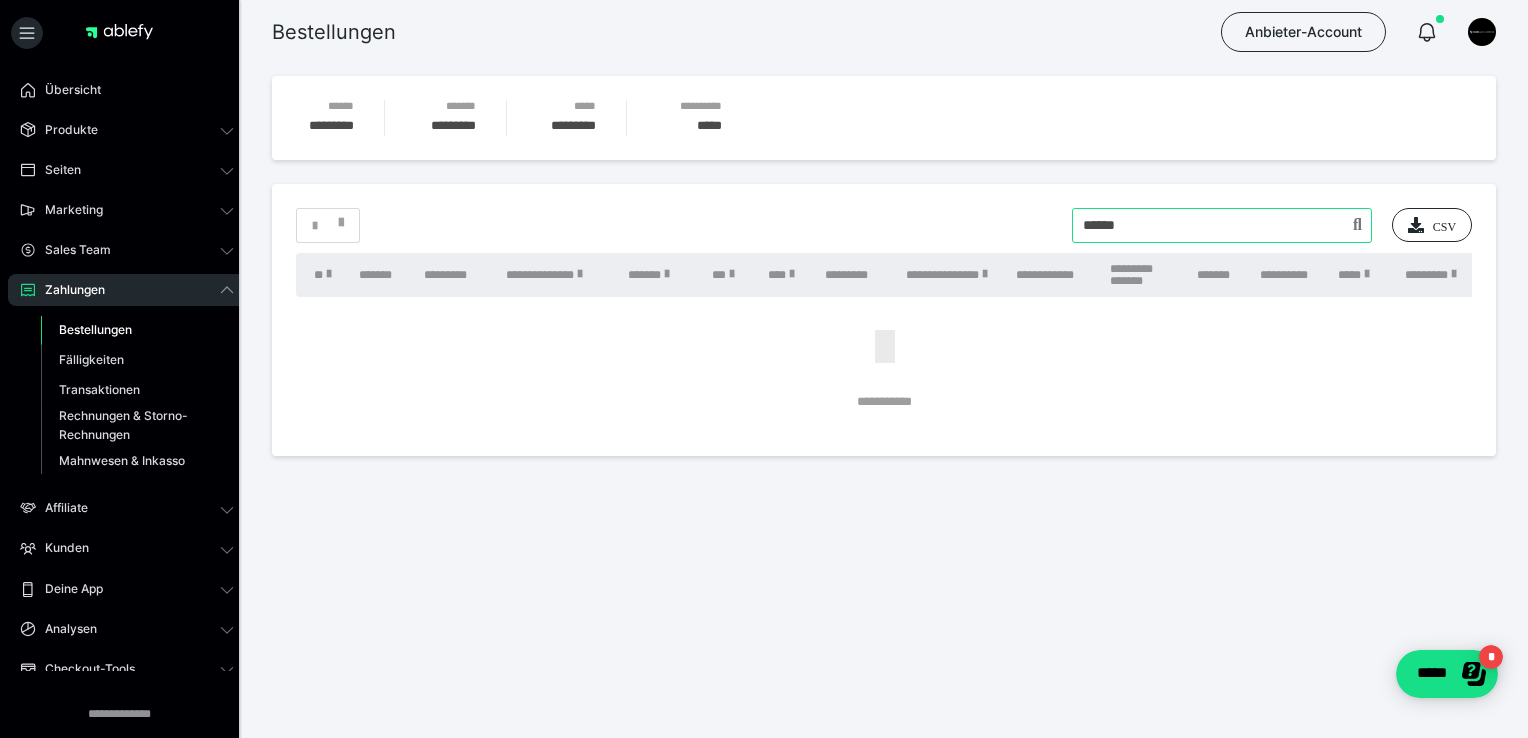 type on "******" 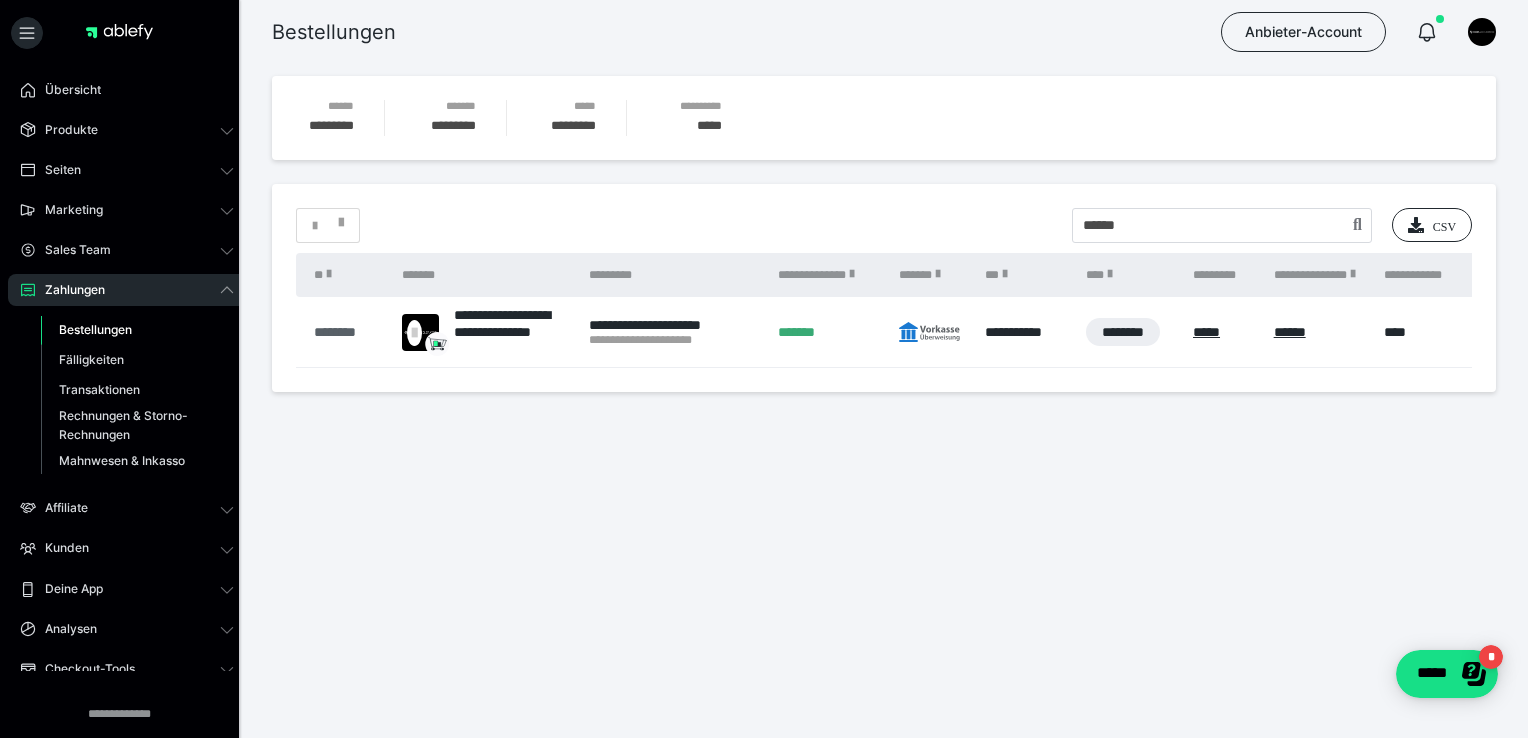 click on "********" at bounding box center [348, 332] 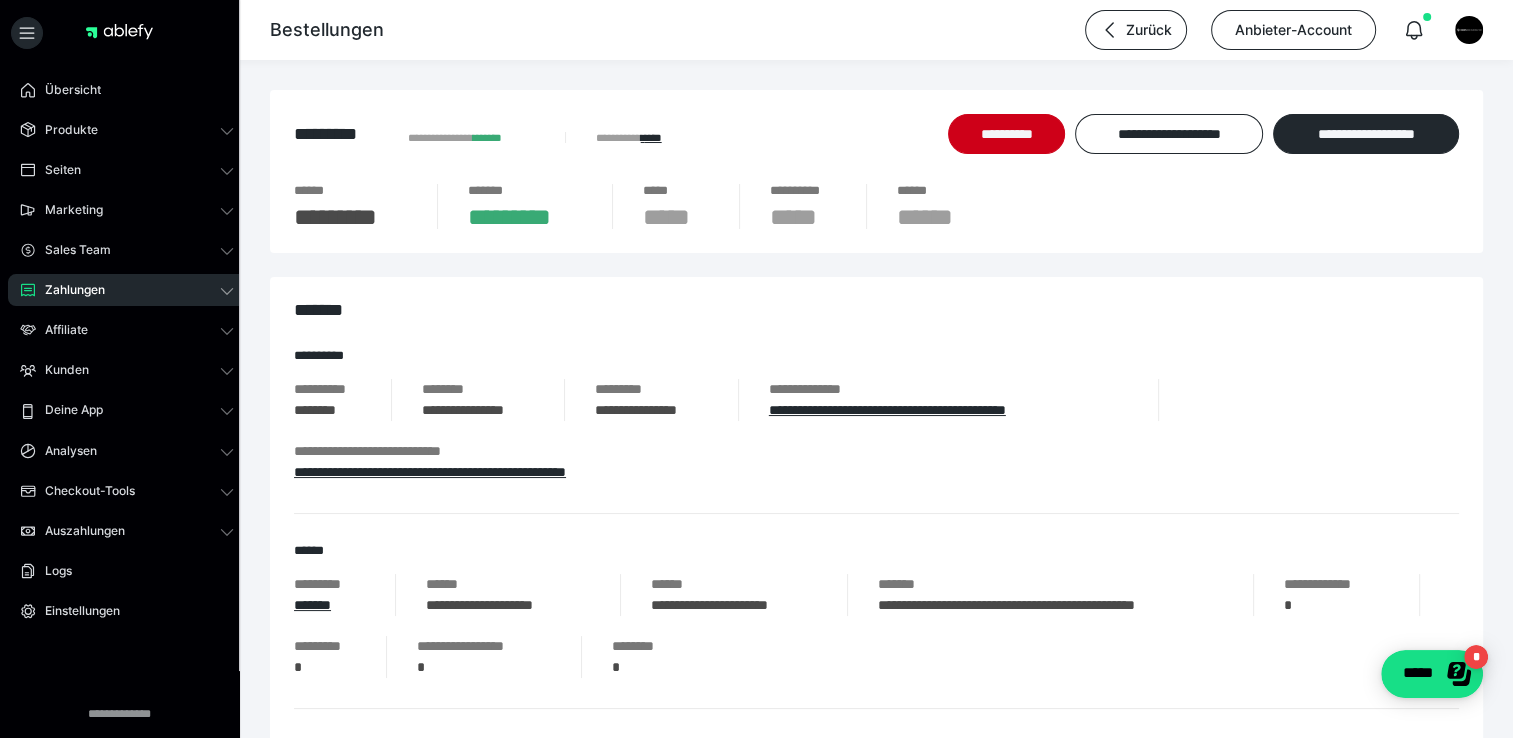 click on "Zahlungen" at bounding box center [127, 290] 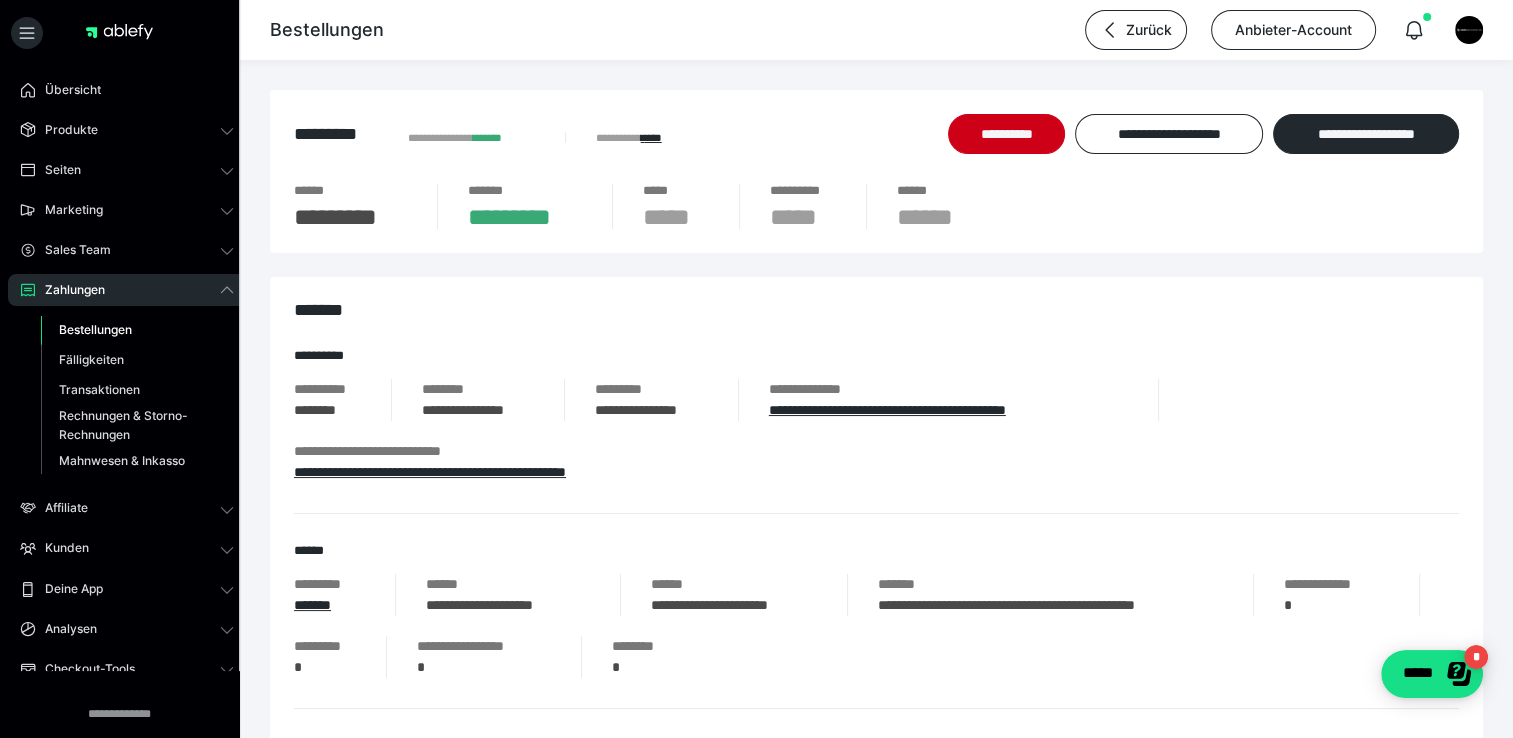 click on "Bestellungen" at bounding box center [95, 329] 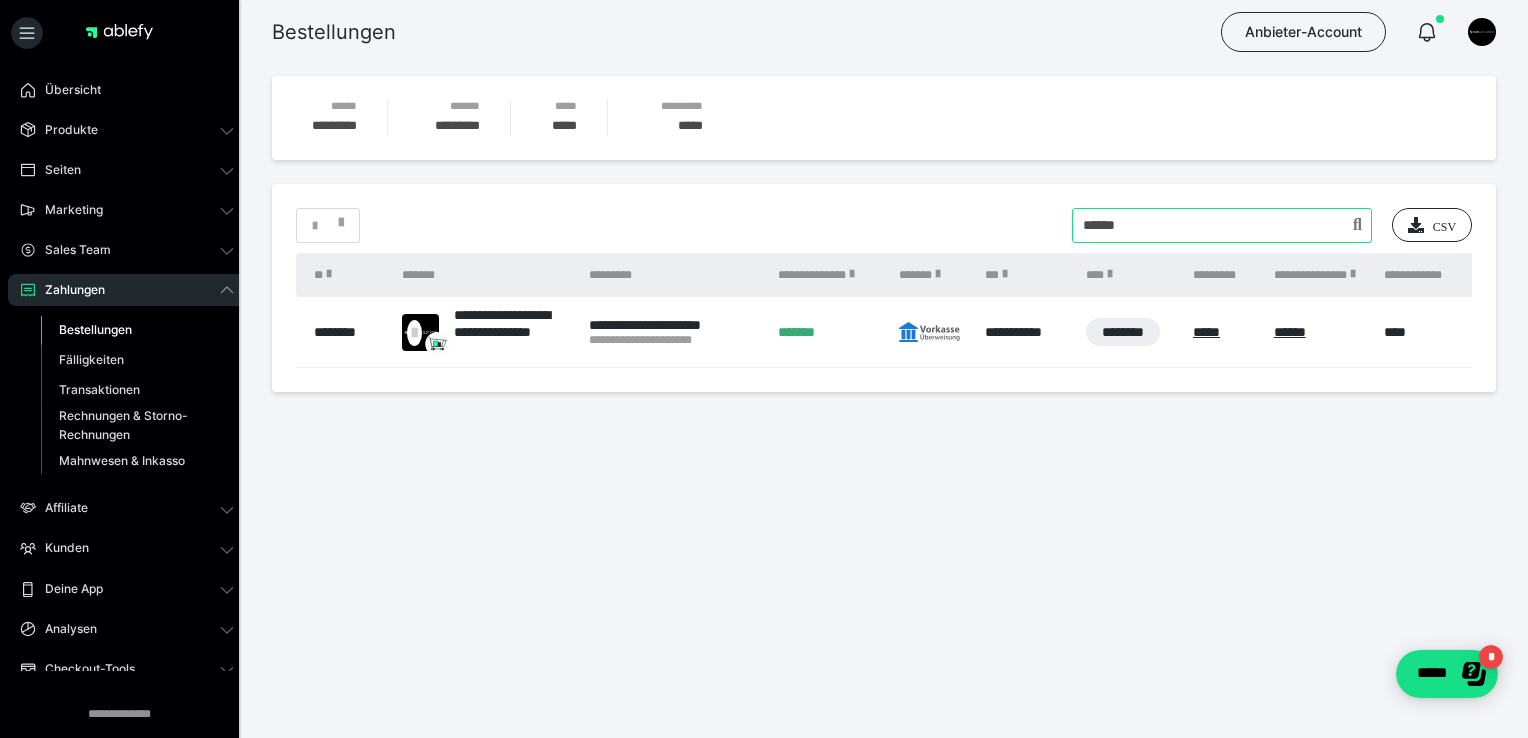 click at bounding box center (1222, 225) 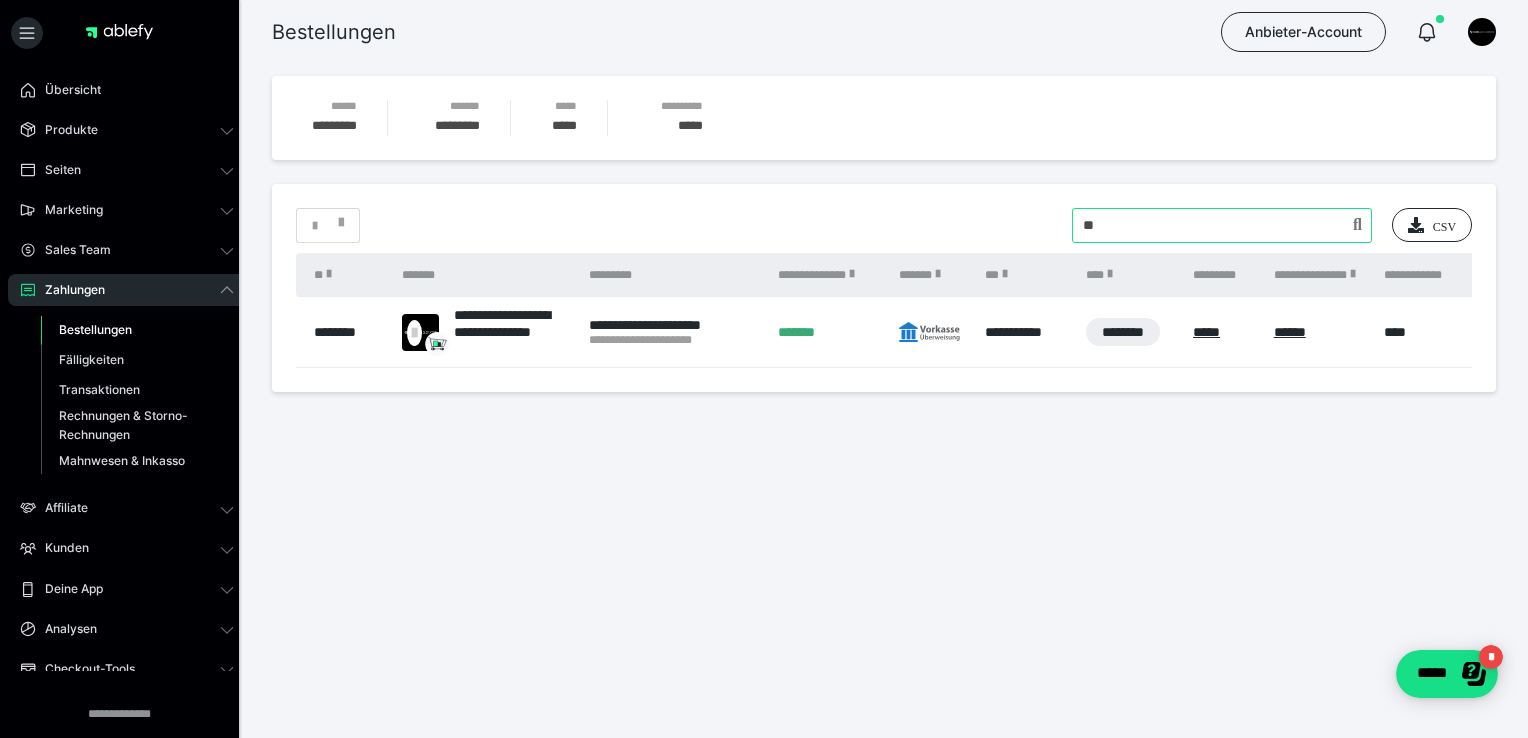 type on "*" 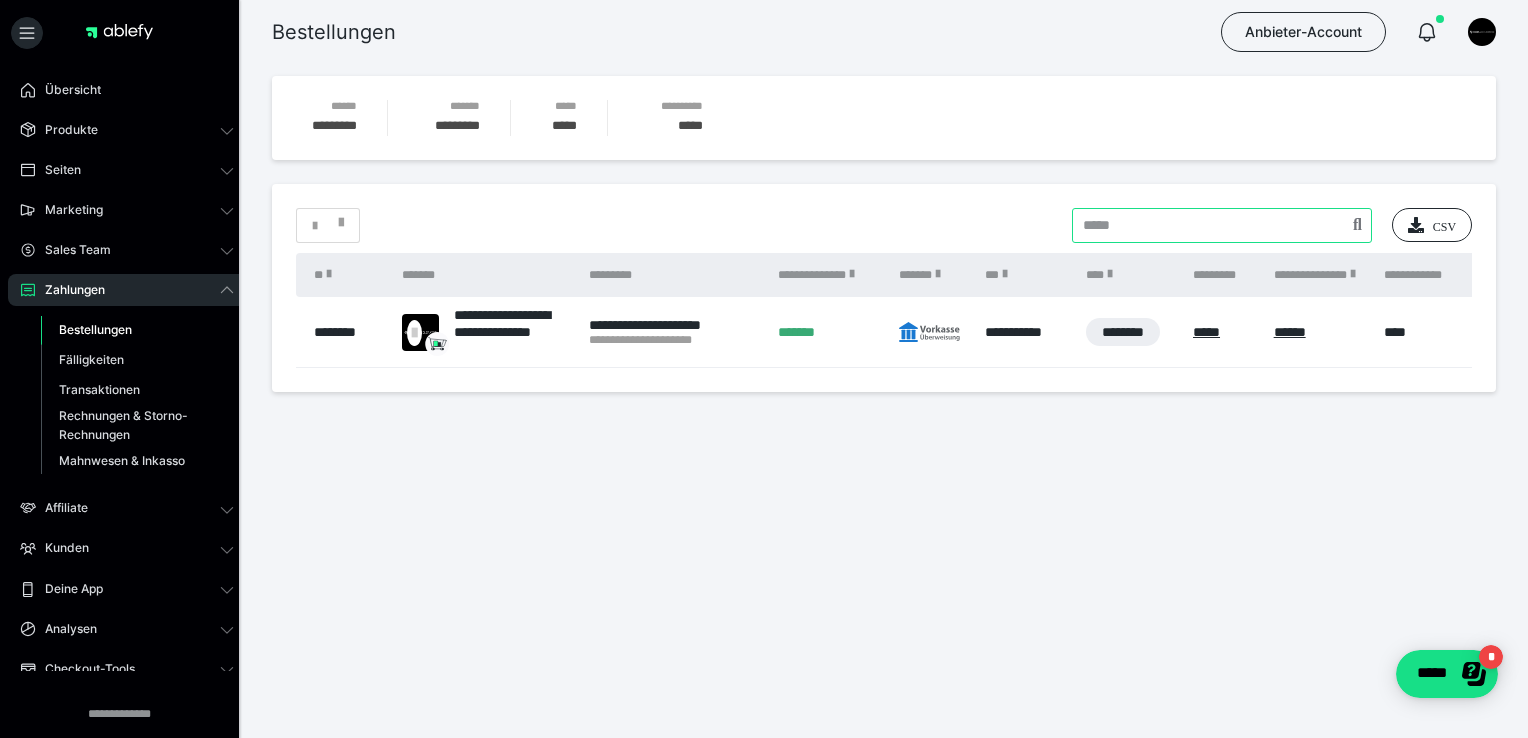 paste on "**********" 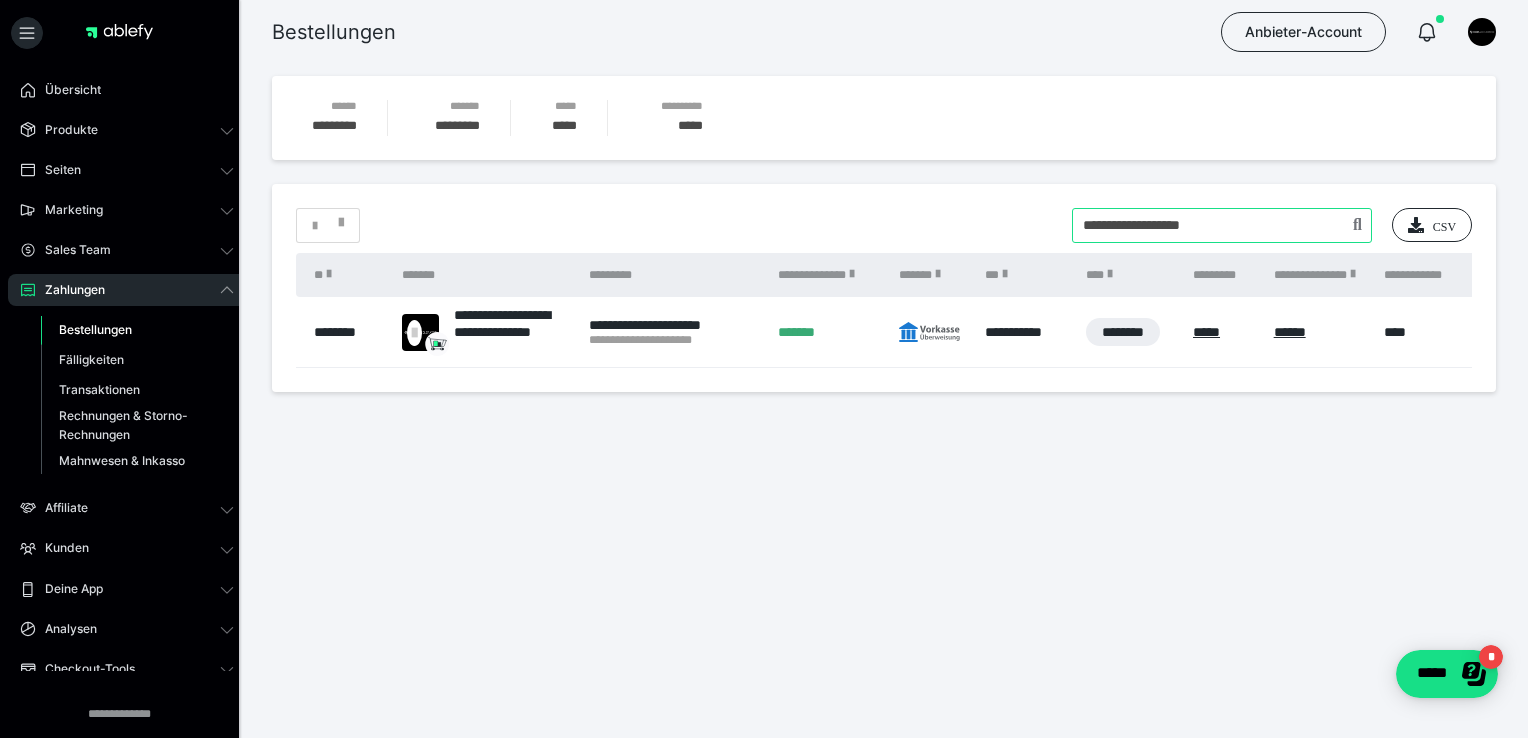 type on "**********" 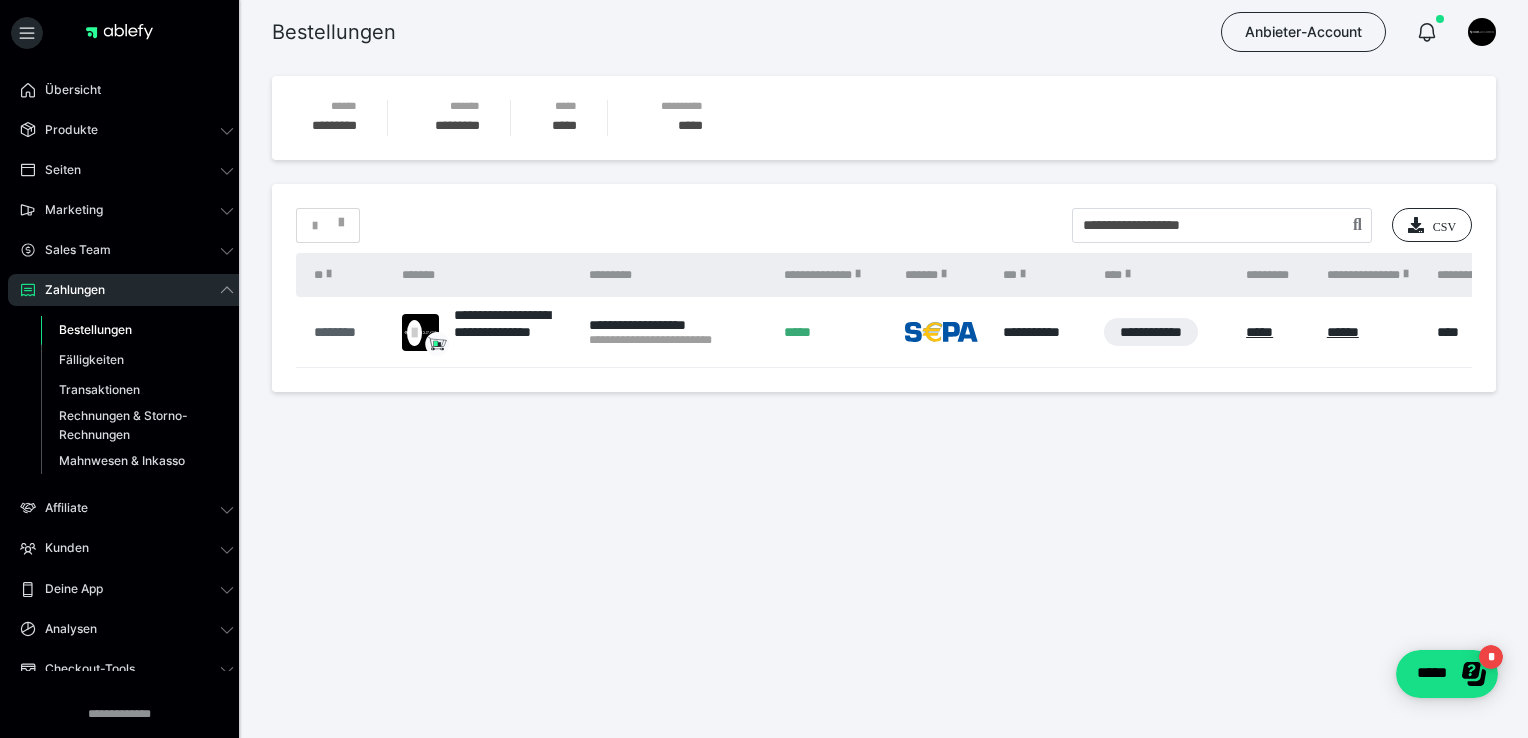 click on "********" at bounding box center (348, 332) 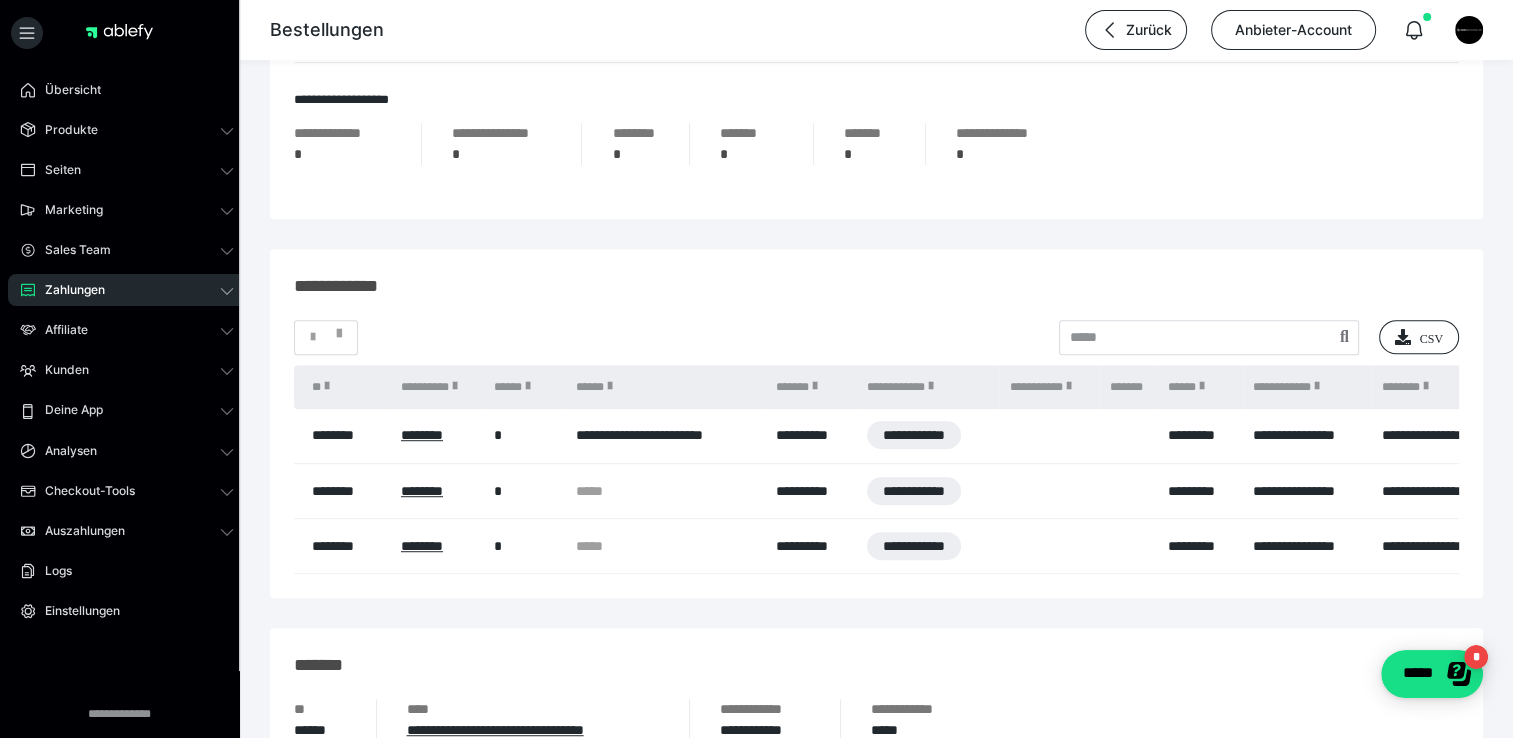 scroll, scrollTop: 1112, scrollLeft: 0, axis: vertical 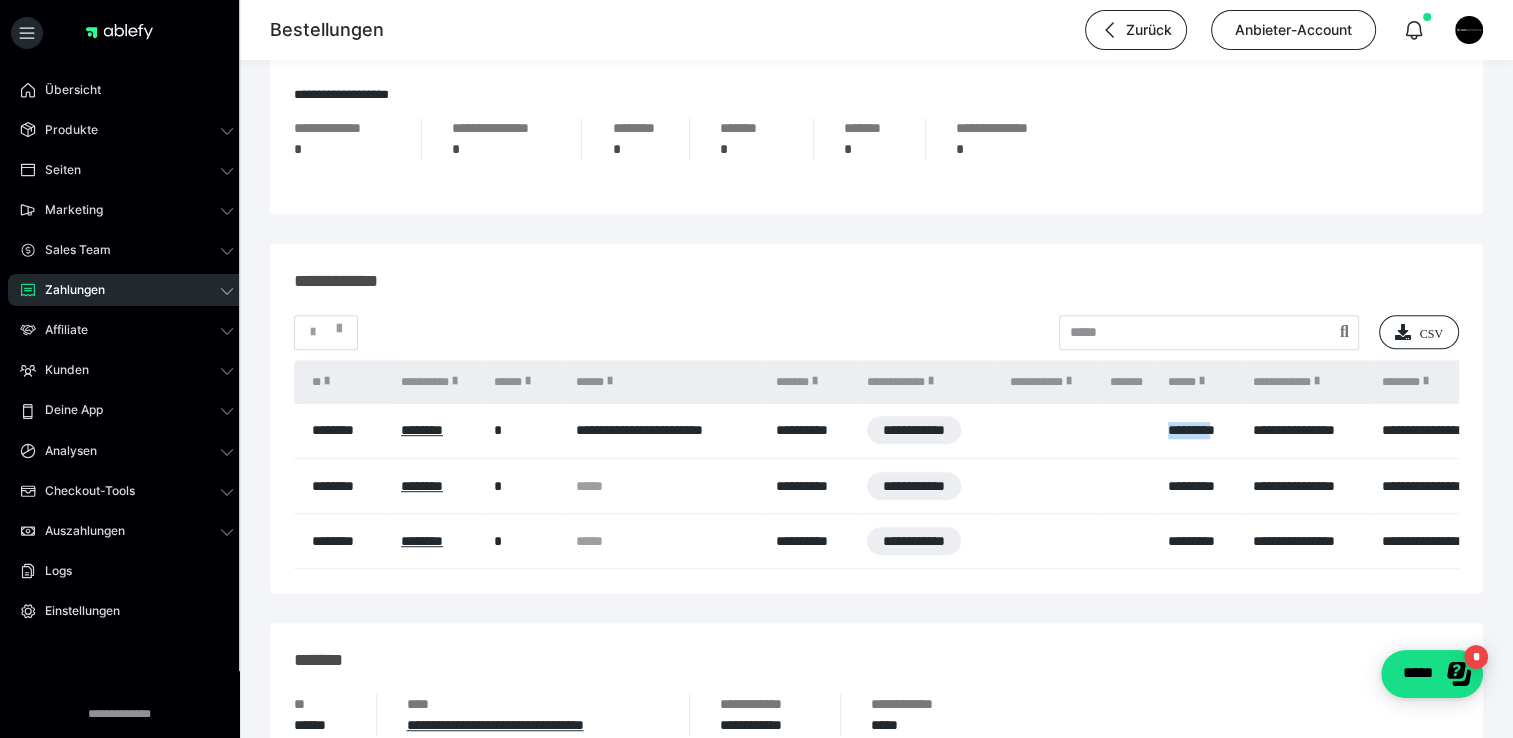drag, startPoint x: 1174, startPoint y: 434, endPoint x: 1223, endPoint y: 439, distance: 49.25444 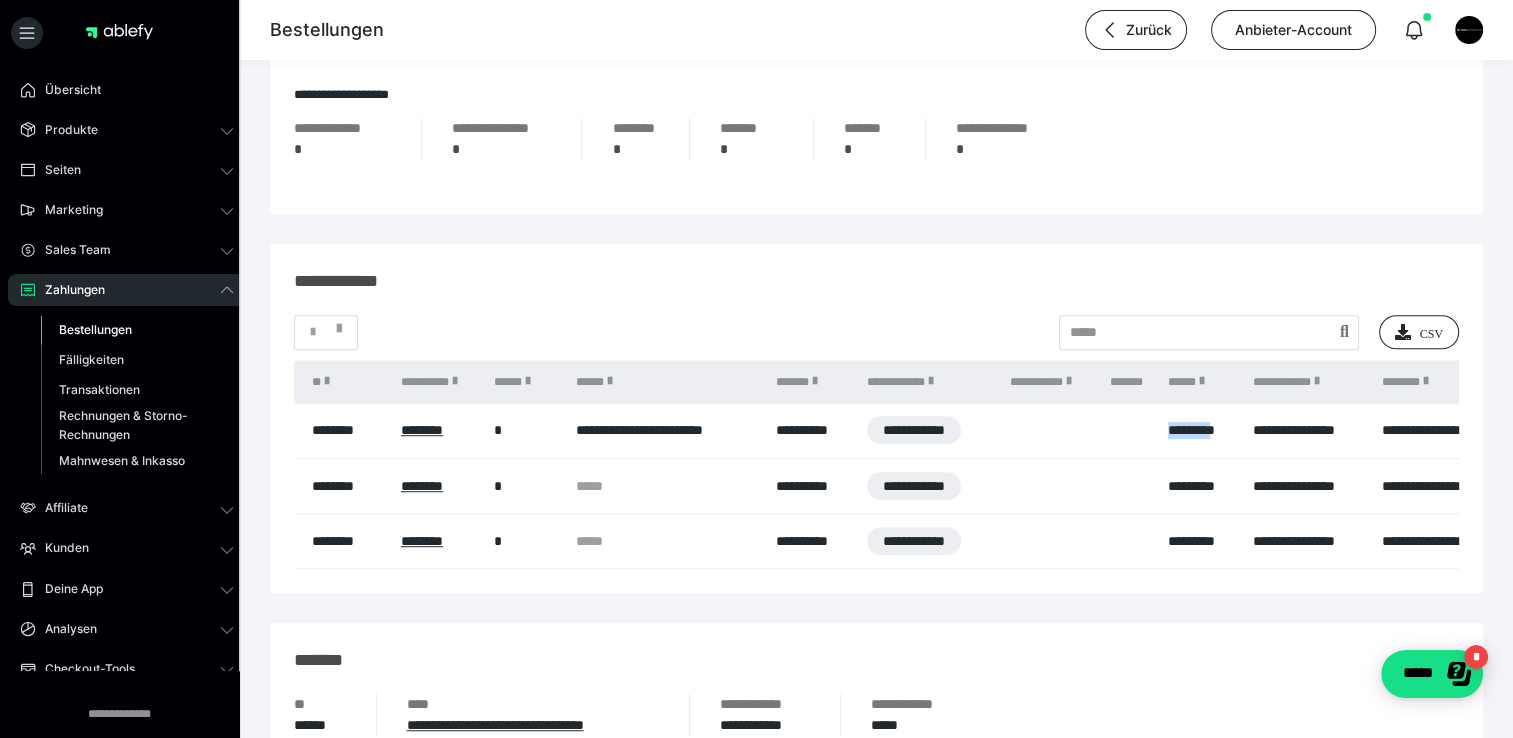 click on "Bestellungen" at bounding box center [95, 329] 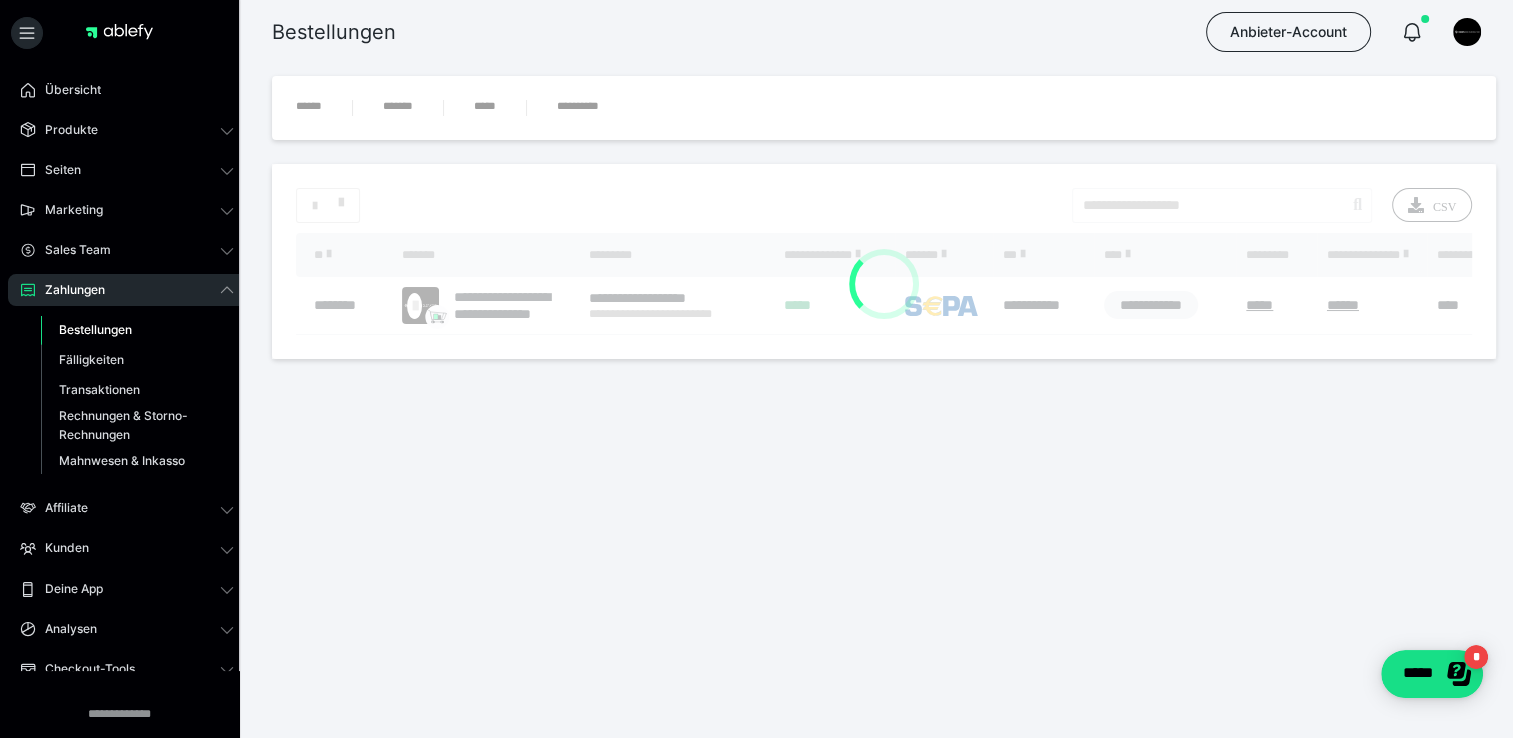 scroll, scrollTop: 0, scrollLeft: 0, axis: both 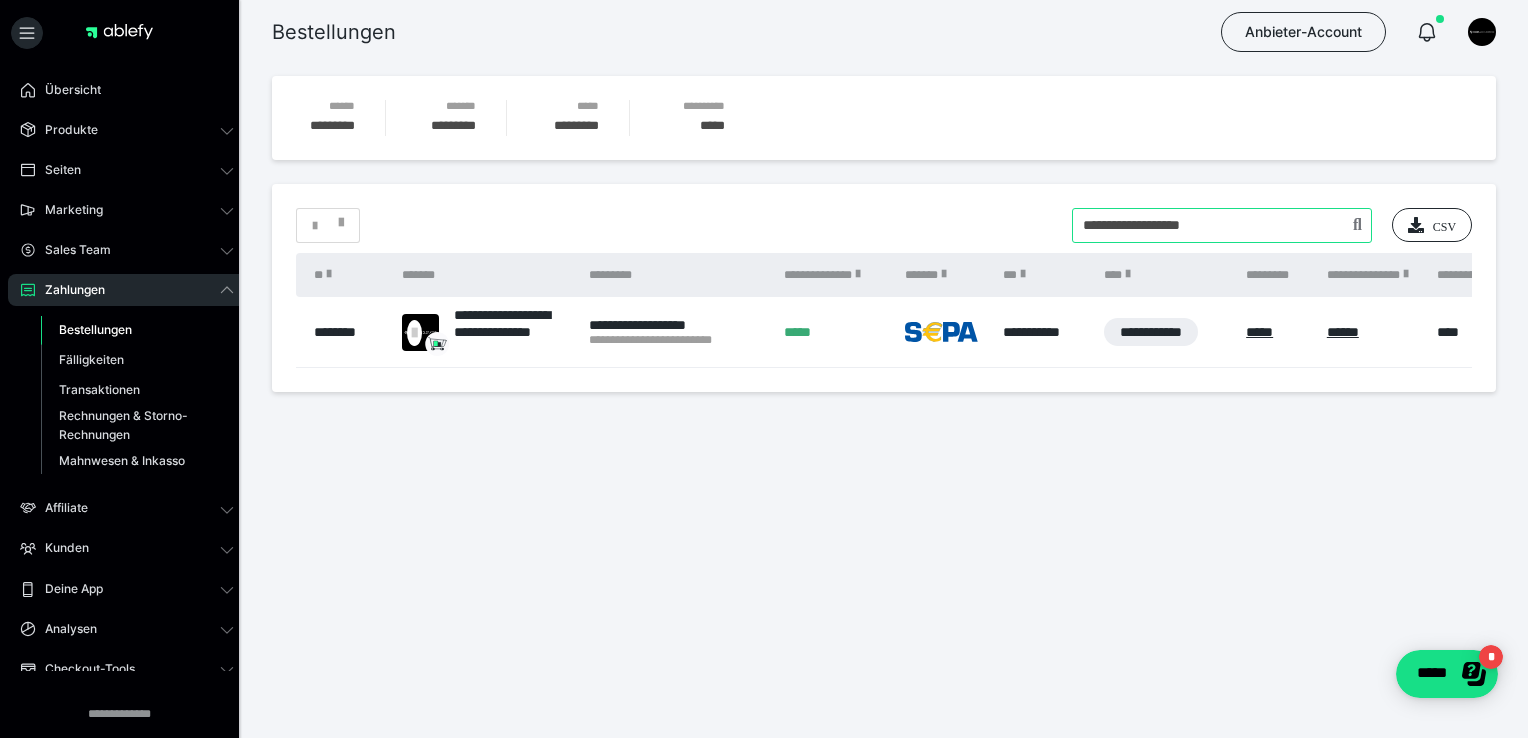 click at bounding box center (1222, 225) 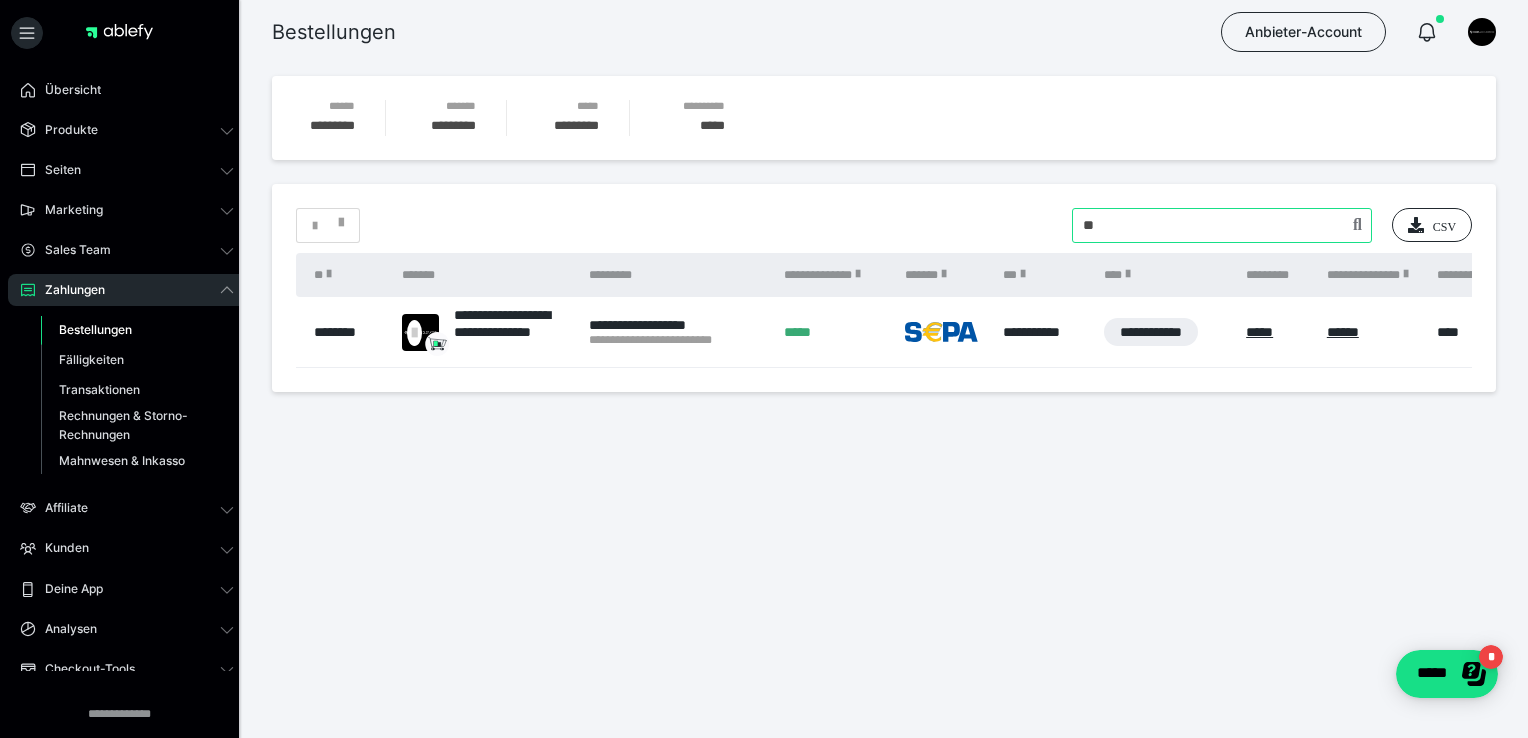 type on "*" 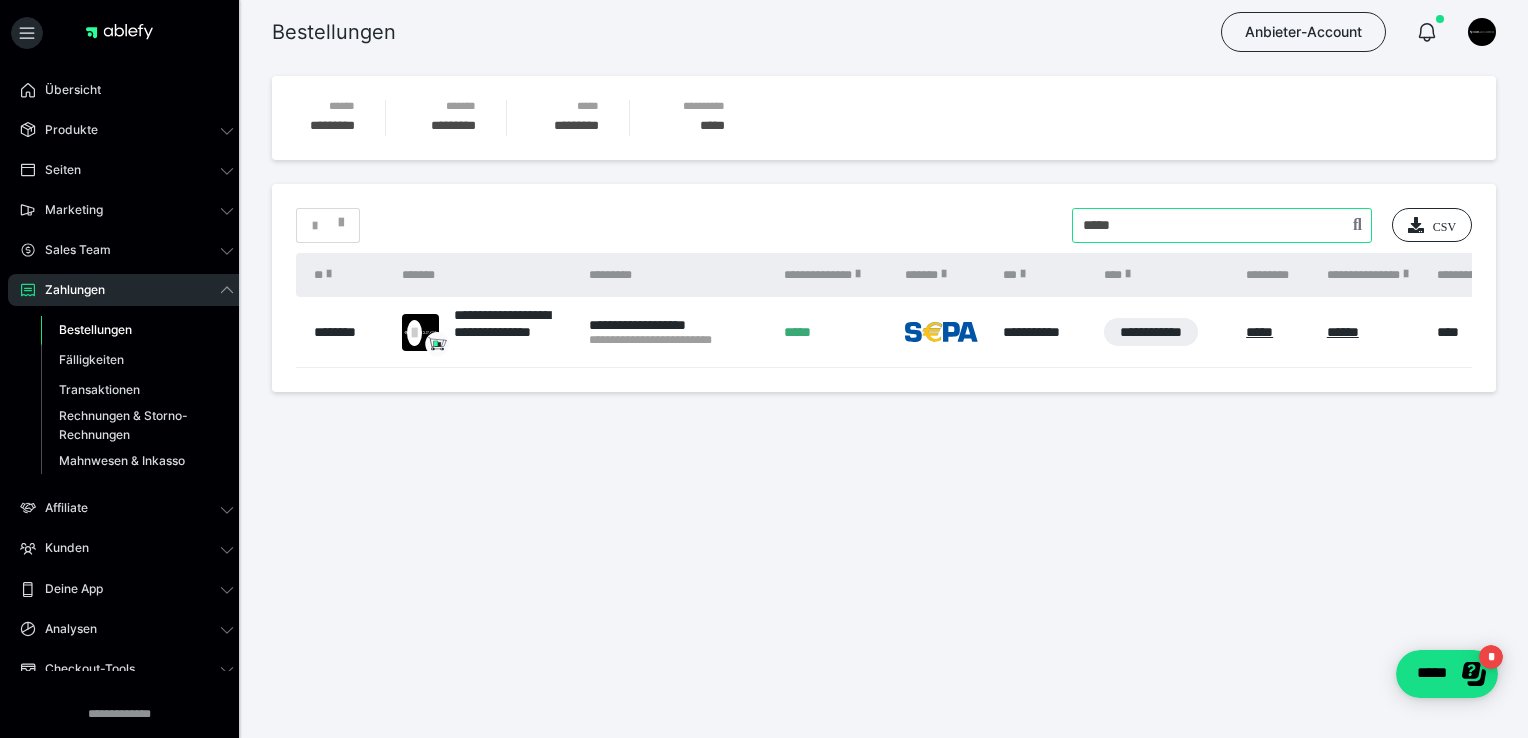 type on "*****" 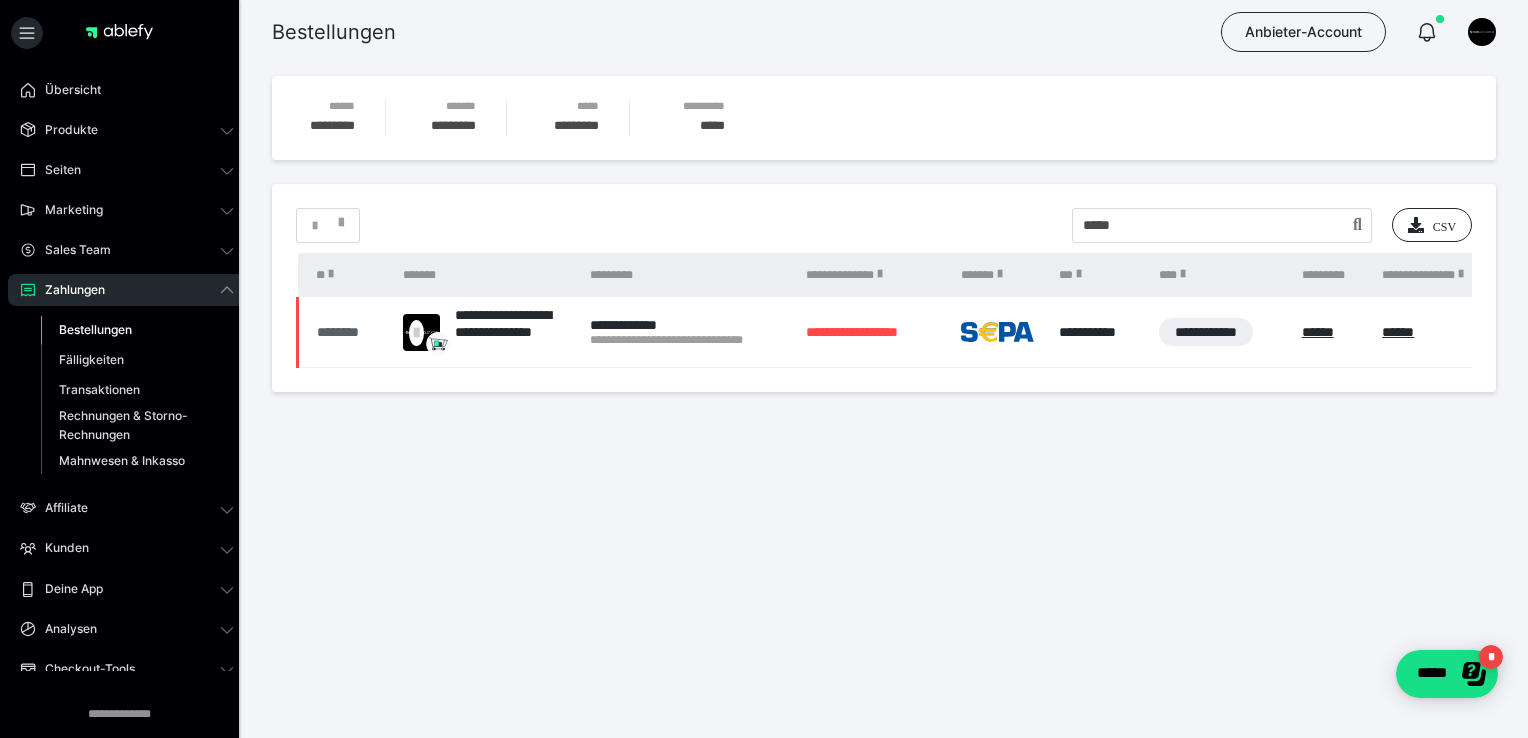 click on "********" at bounding box center [350, 332] 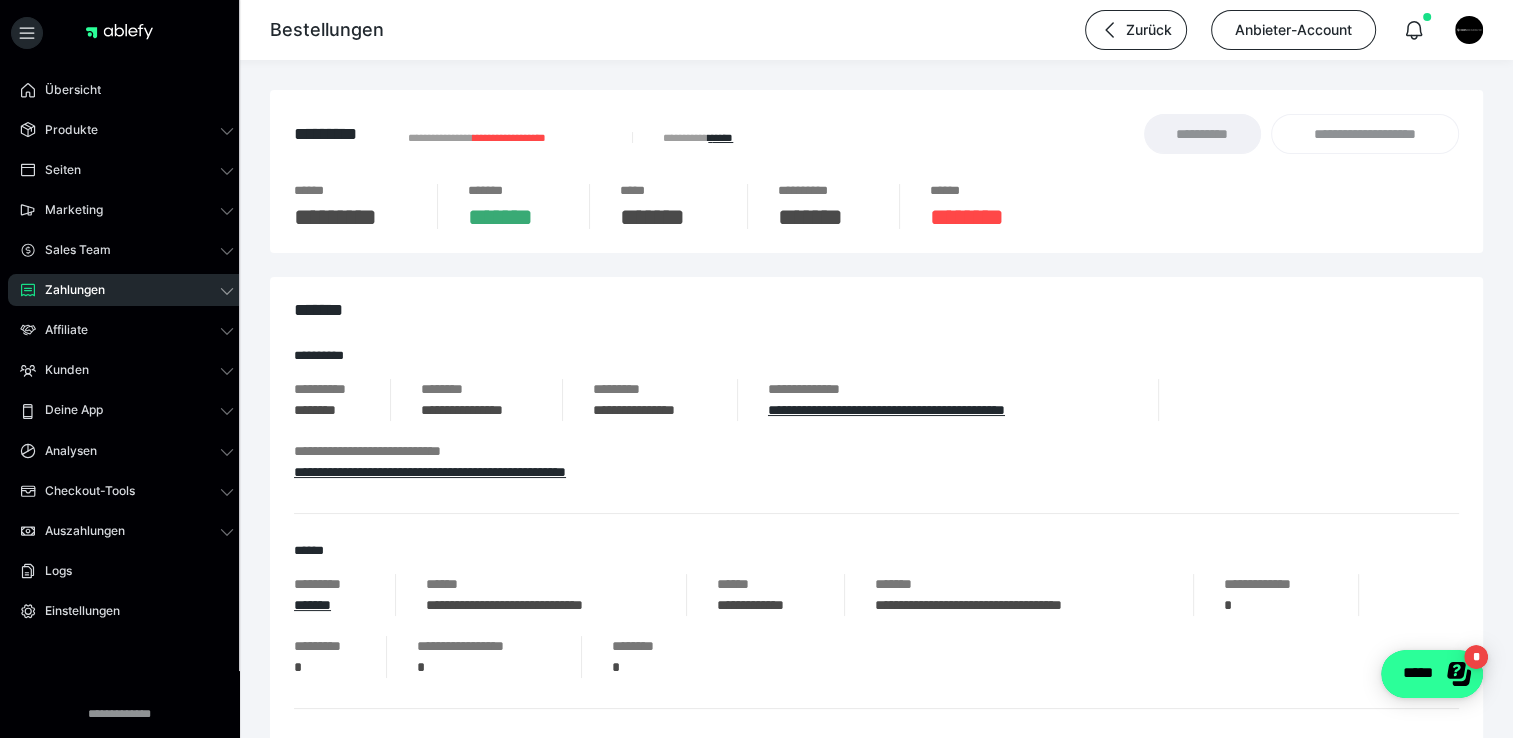 click on "*****" at bounding box center (1432, 674) 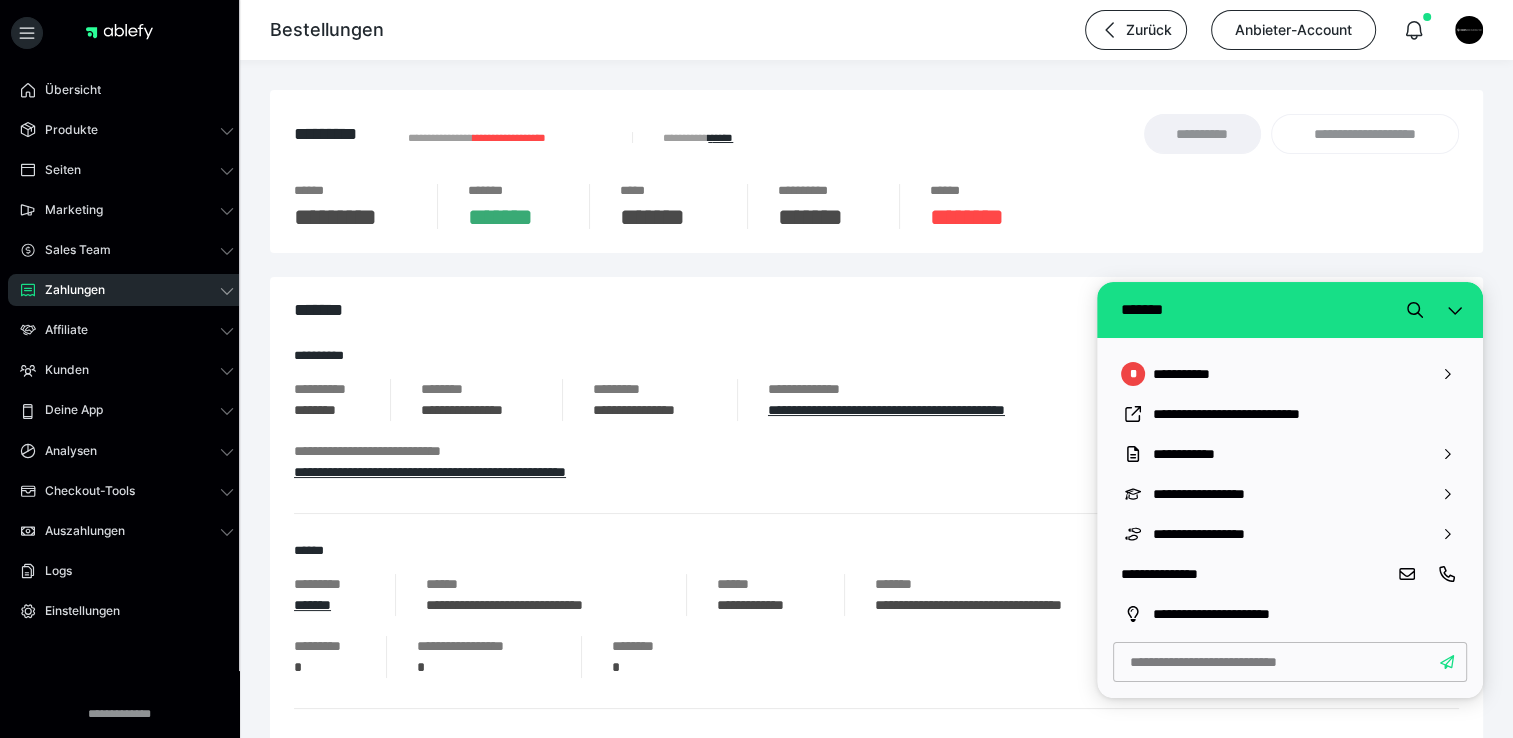 click at bounding box center (1447, 662) 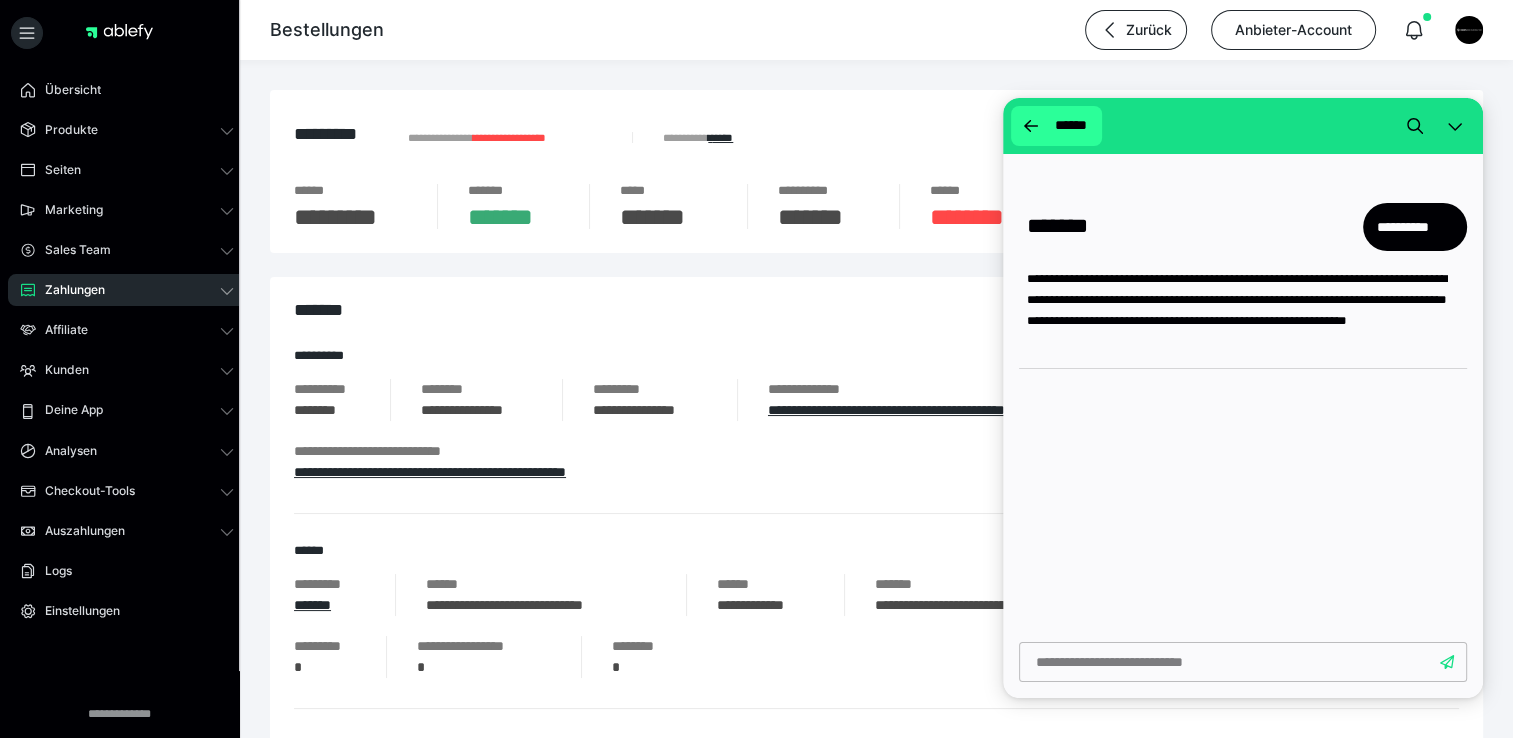 click at bounding box center (1031, 126) 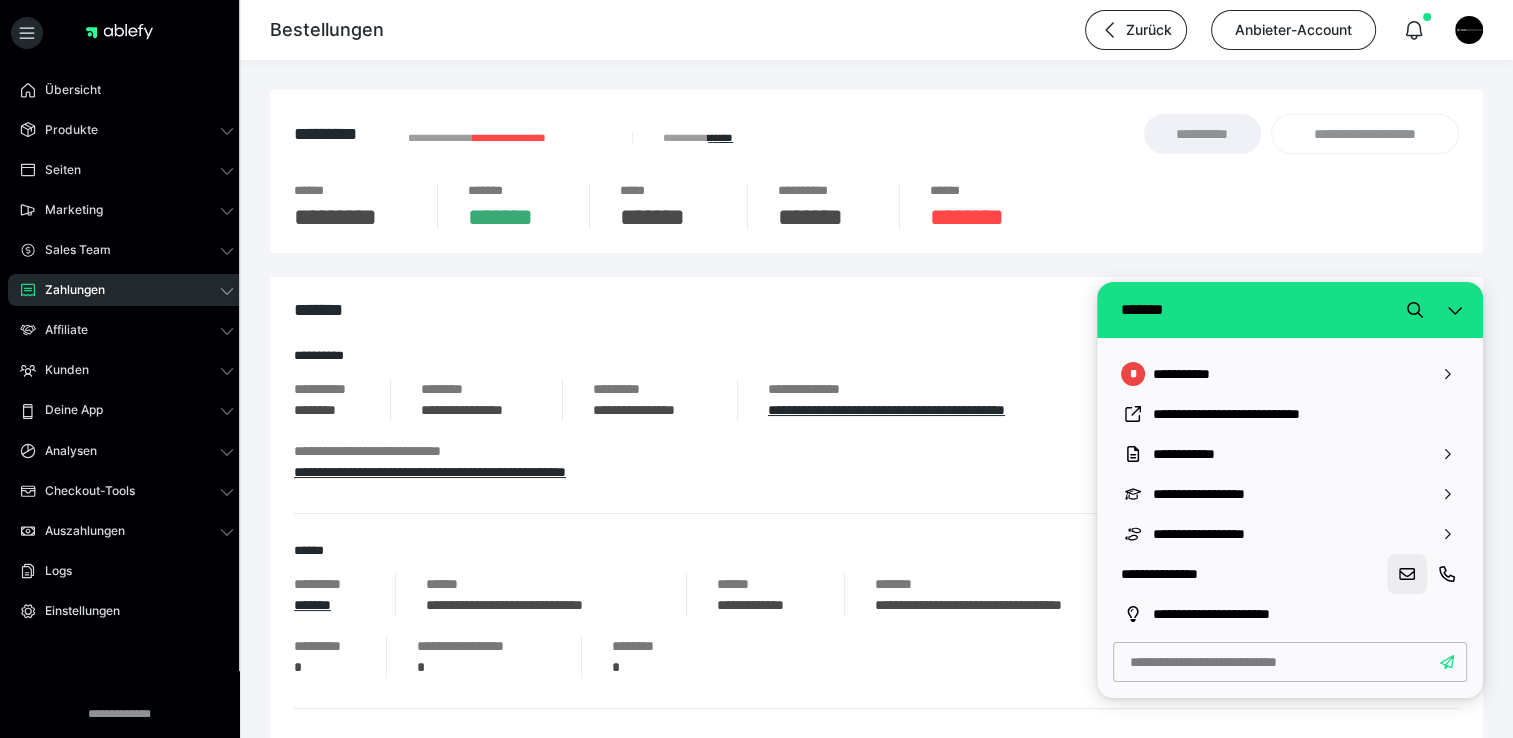 click 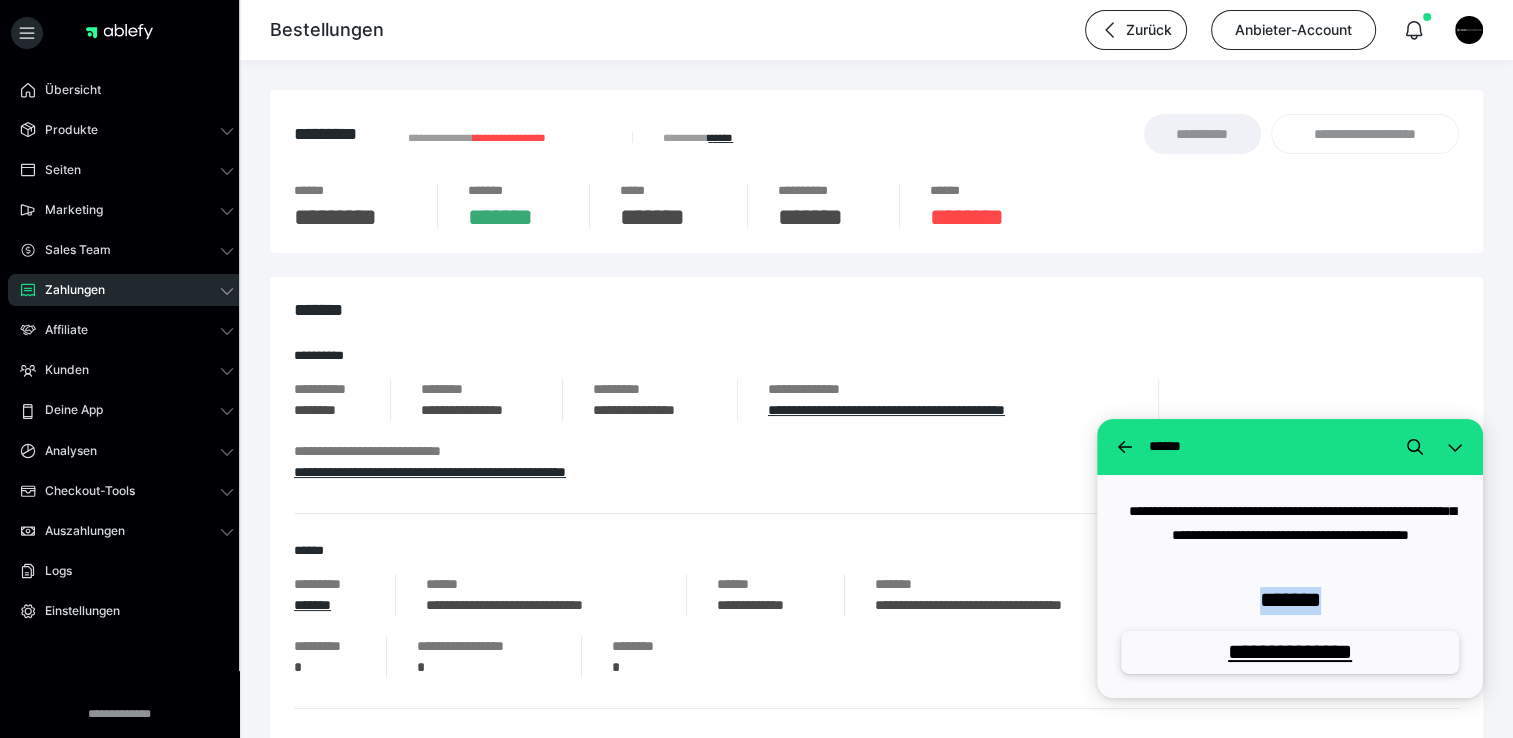 drag, startPoint x: 1377, startPoint y: 595, endPoint x: 1242, endPoint y: 596, distance: 135.00371 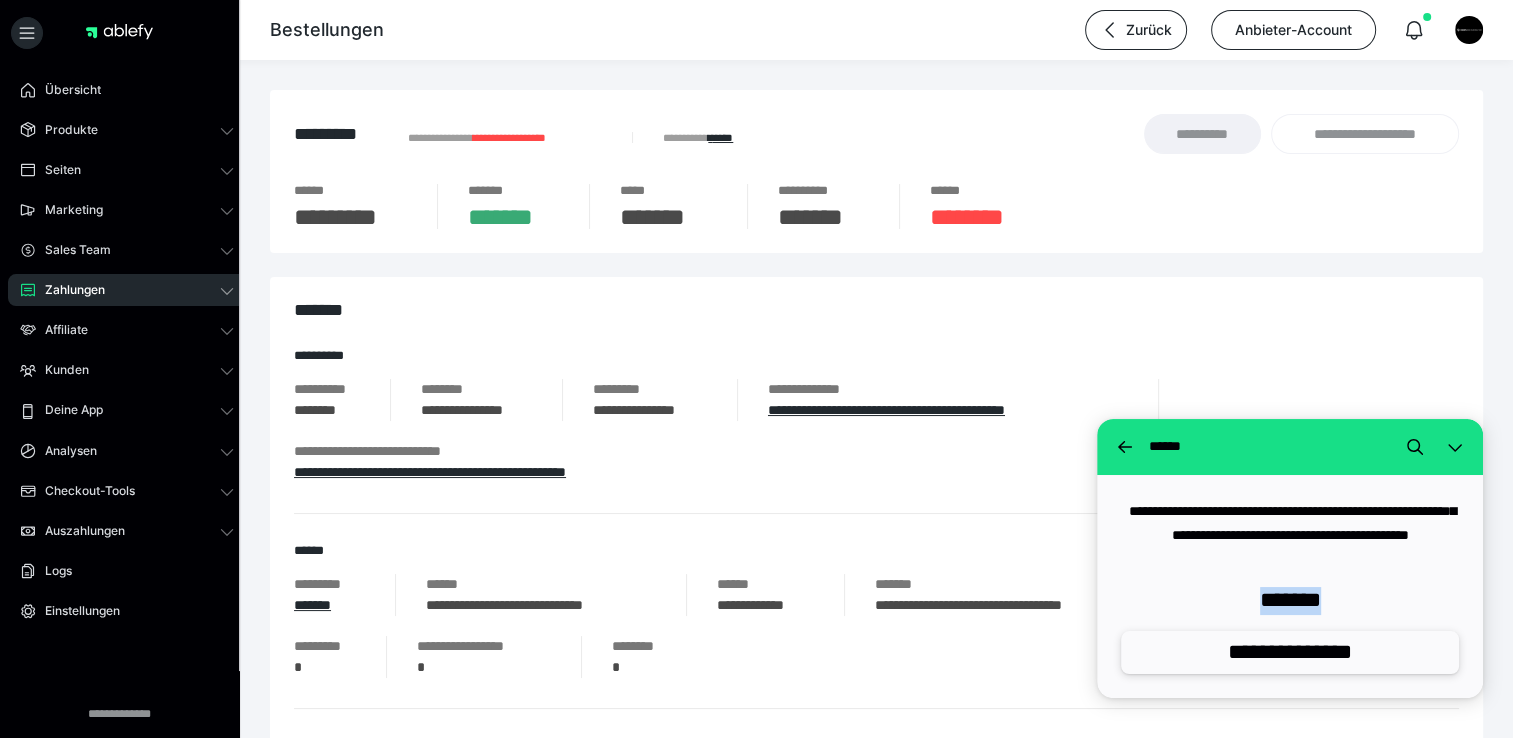 click on "**********" at bounding box center (1290, 652) 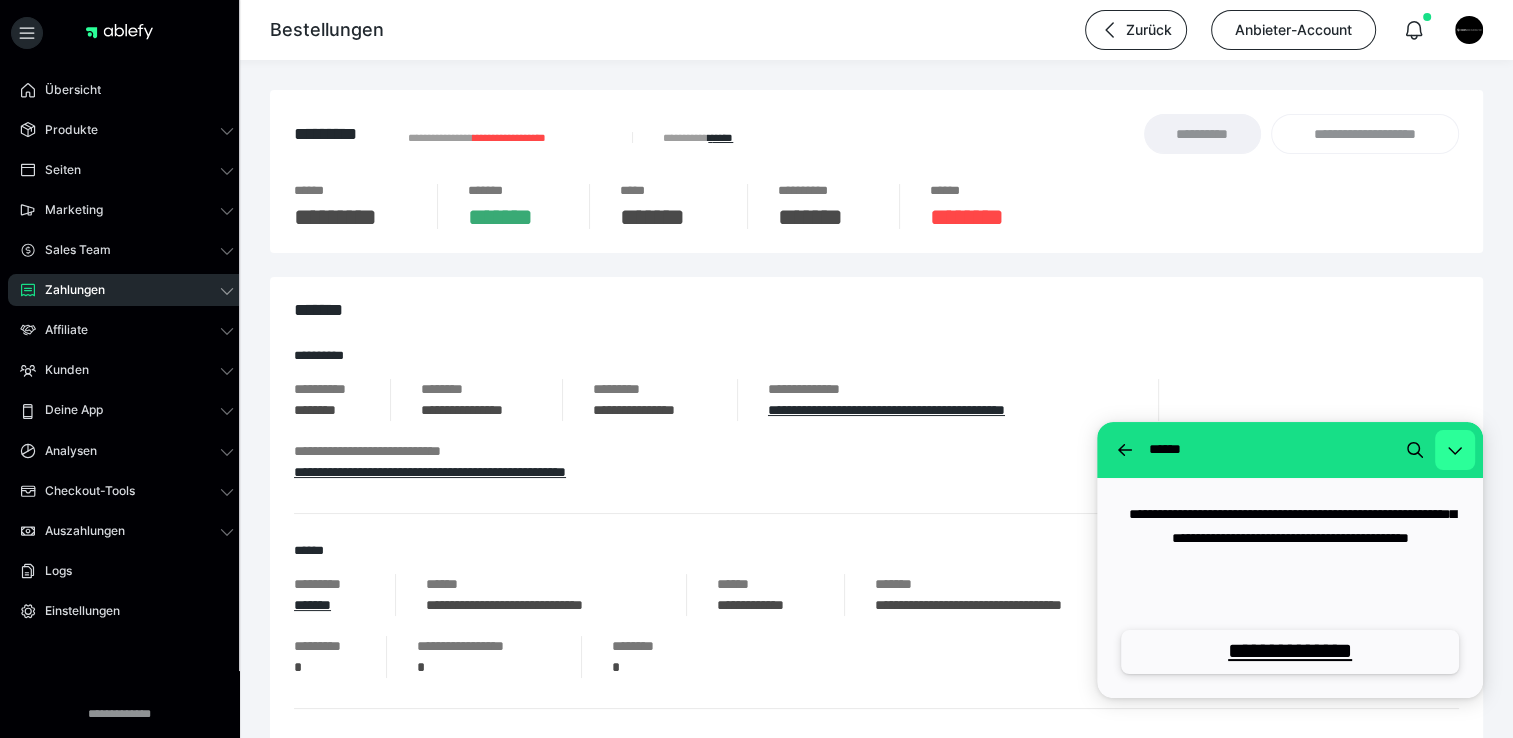 click 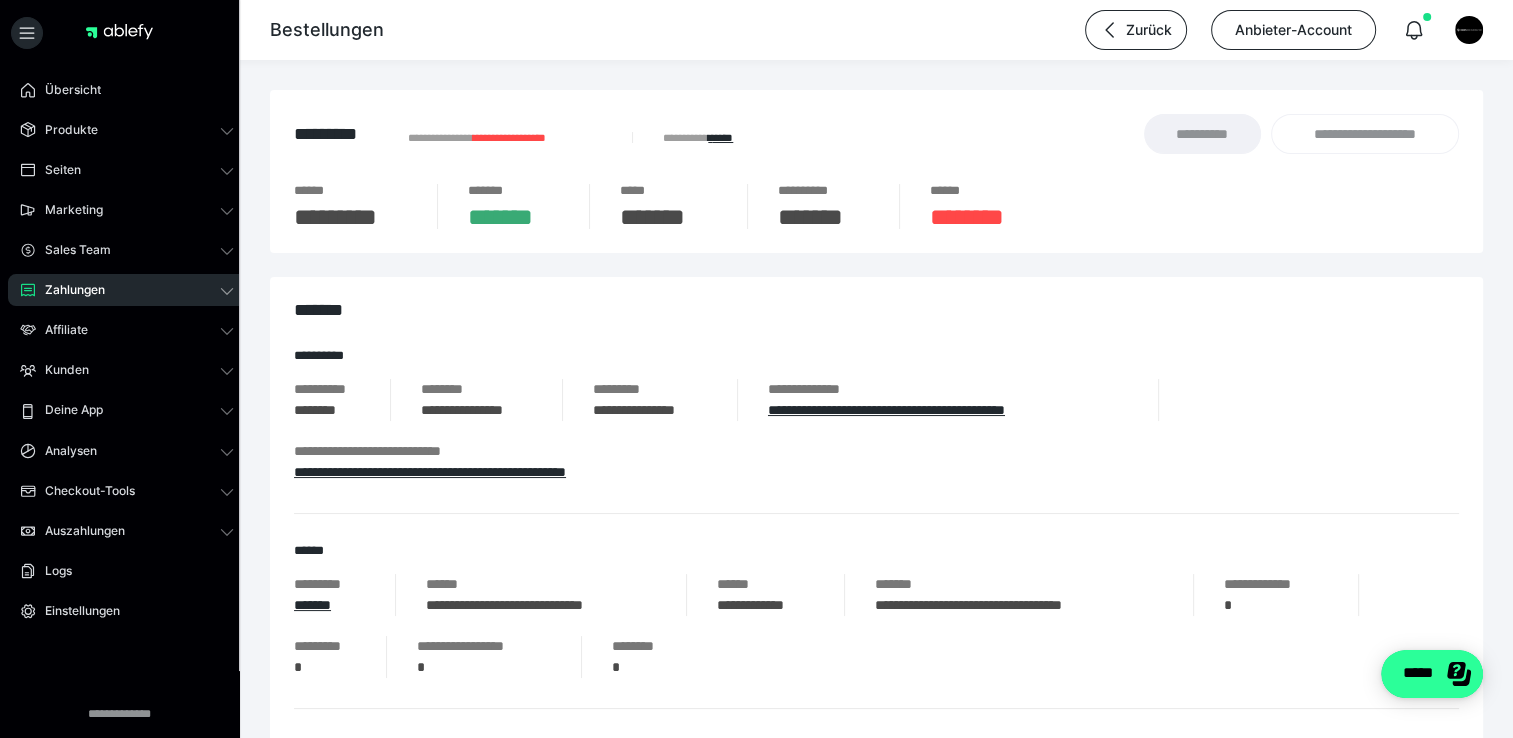 scroll, scrollTop: 0, scrollLeft: 0, axis: both 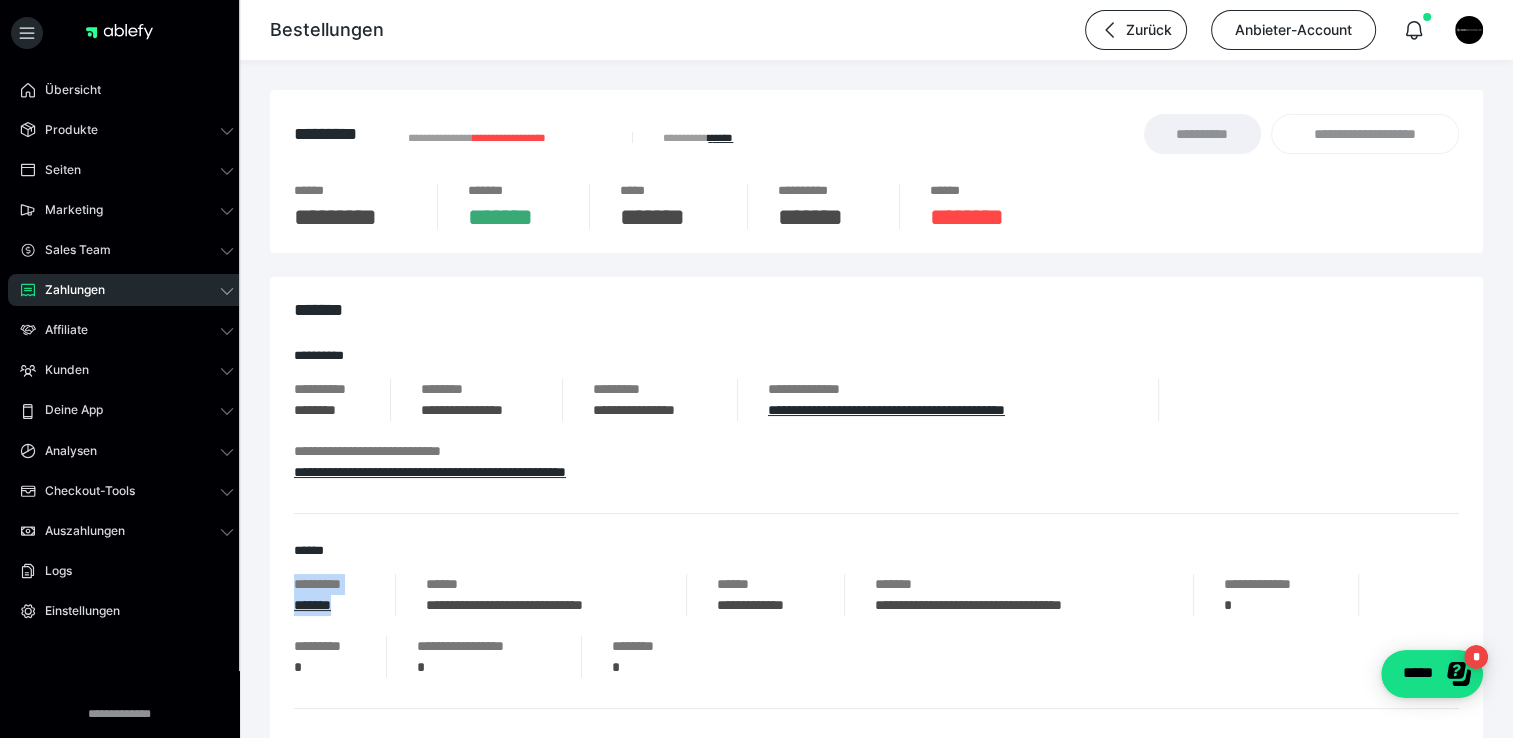 drag, startPoint x: 289, startPoint y: 588, endPoint x: 393, endPoint y: 598, distance: 104.47966 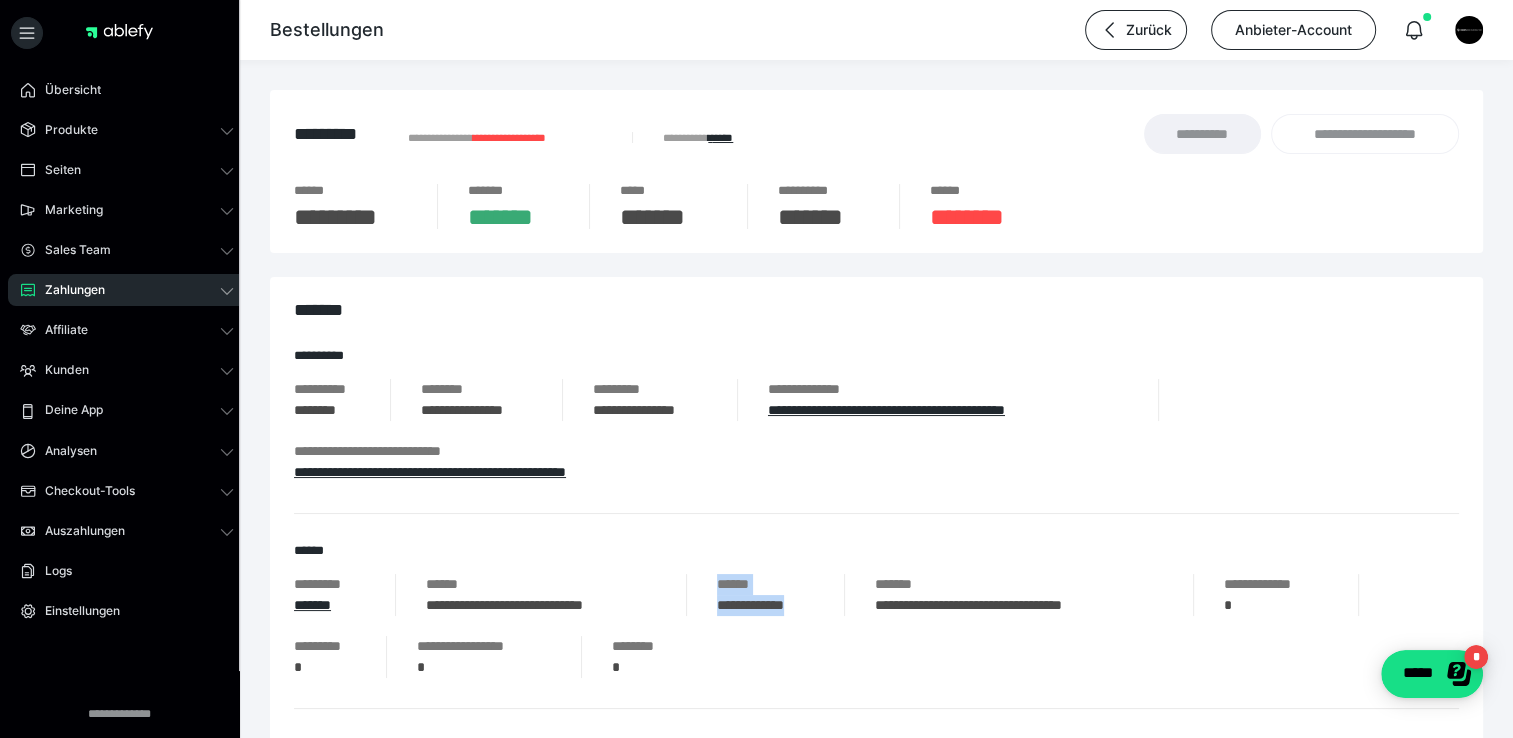 drag, startPoint x: 712, startPoint y: 585, endPoint x: 812, endPoint y: 606, distance: 102.18121 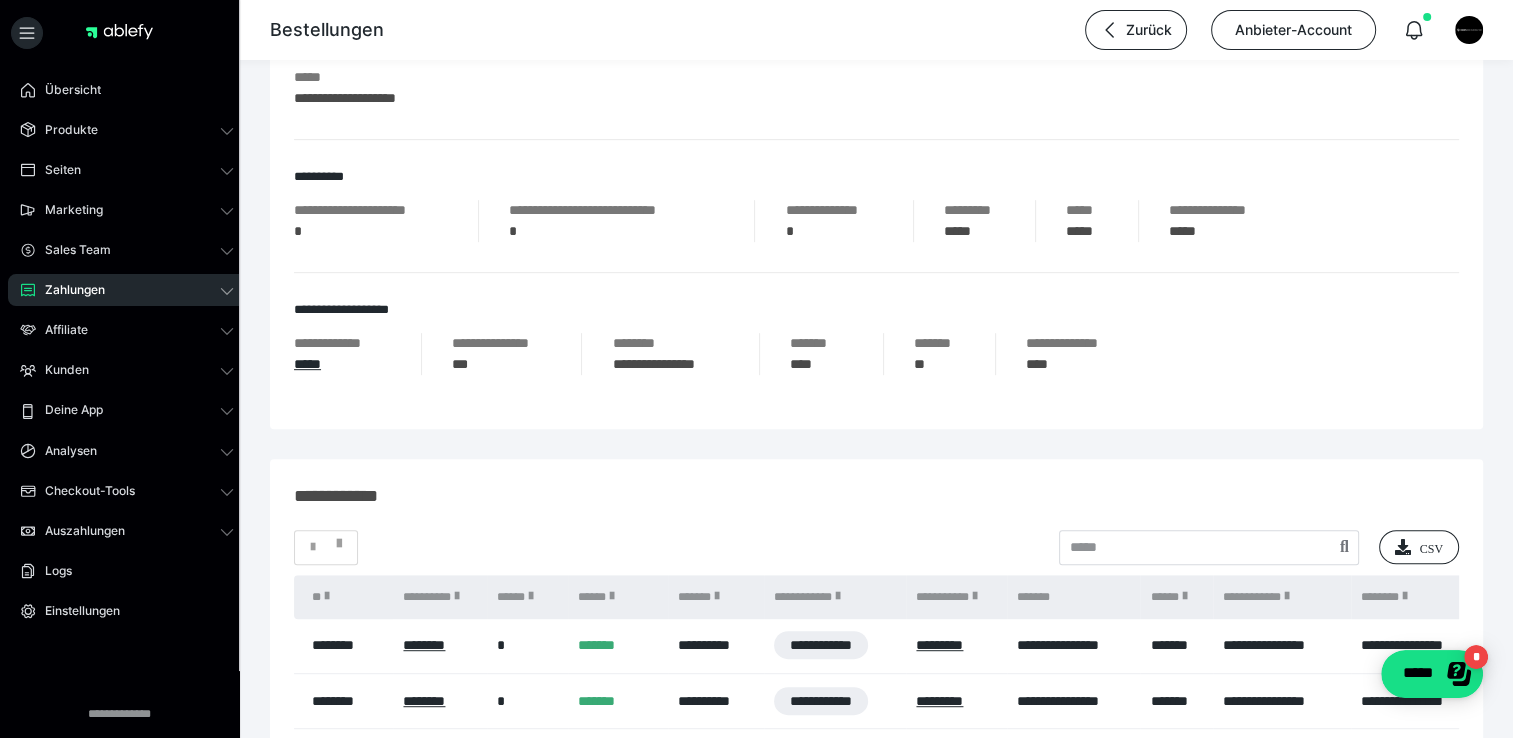 scroll, scrollTop: 912, scrollLeft: 0, axis: vertical 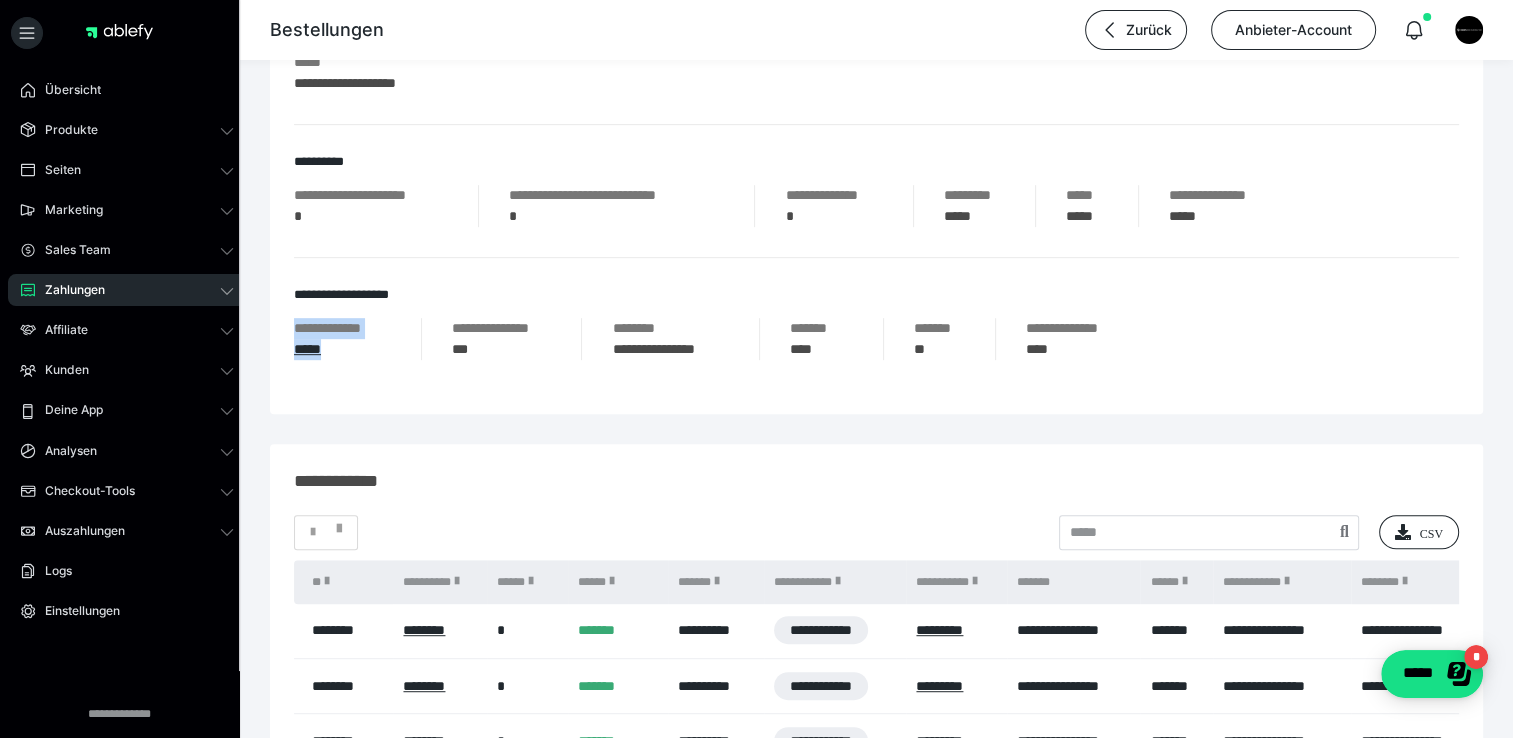 drag, startPoint x: 278, startPoint y: 331, endPoint x: 380, endPoint y: 362, distance: 106.60675 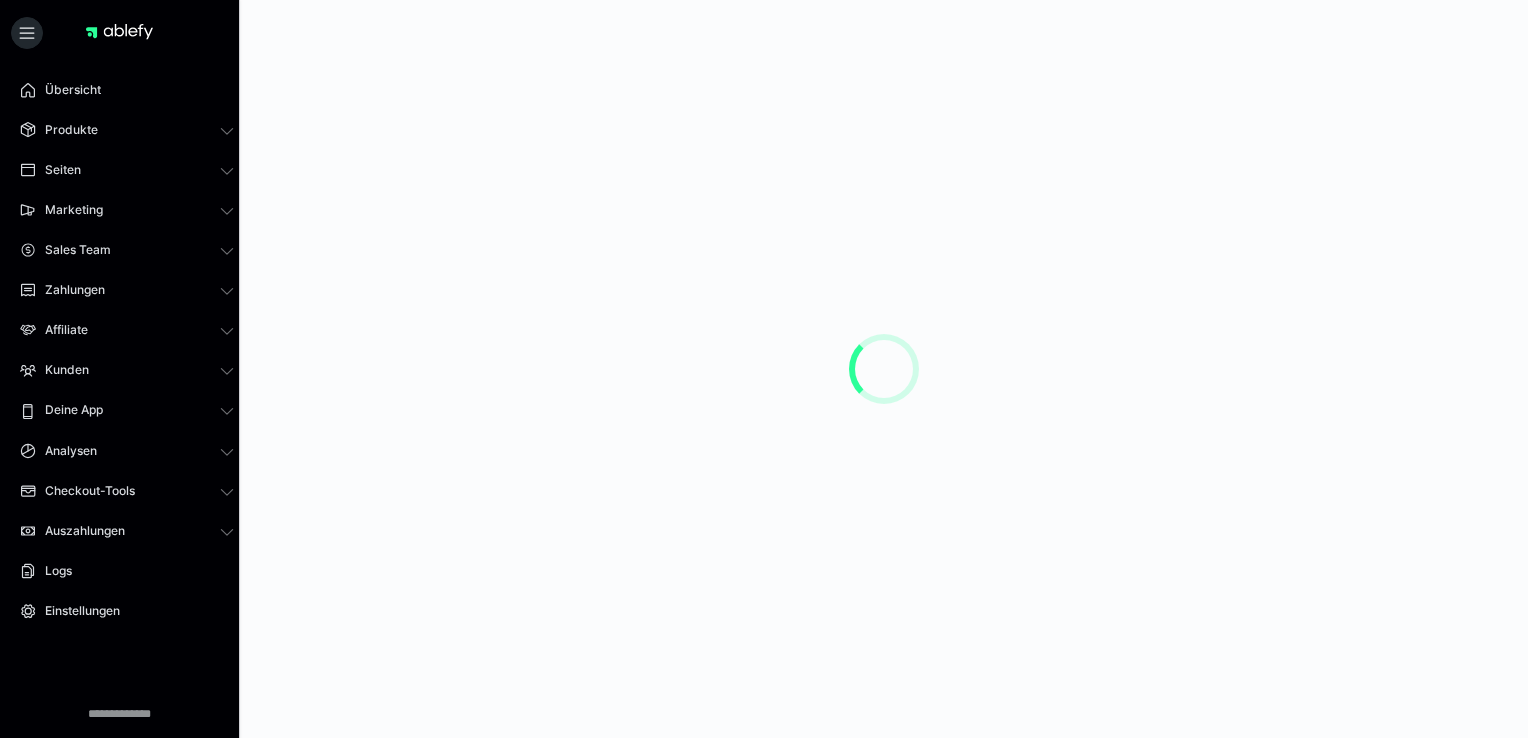 scroll, scrollTop: 0, scrollLeft: 0, axis: both 